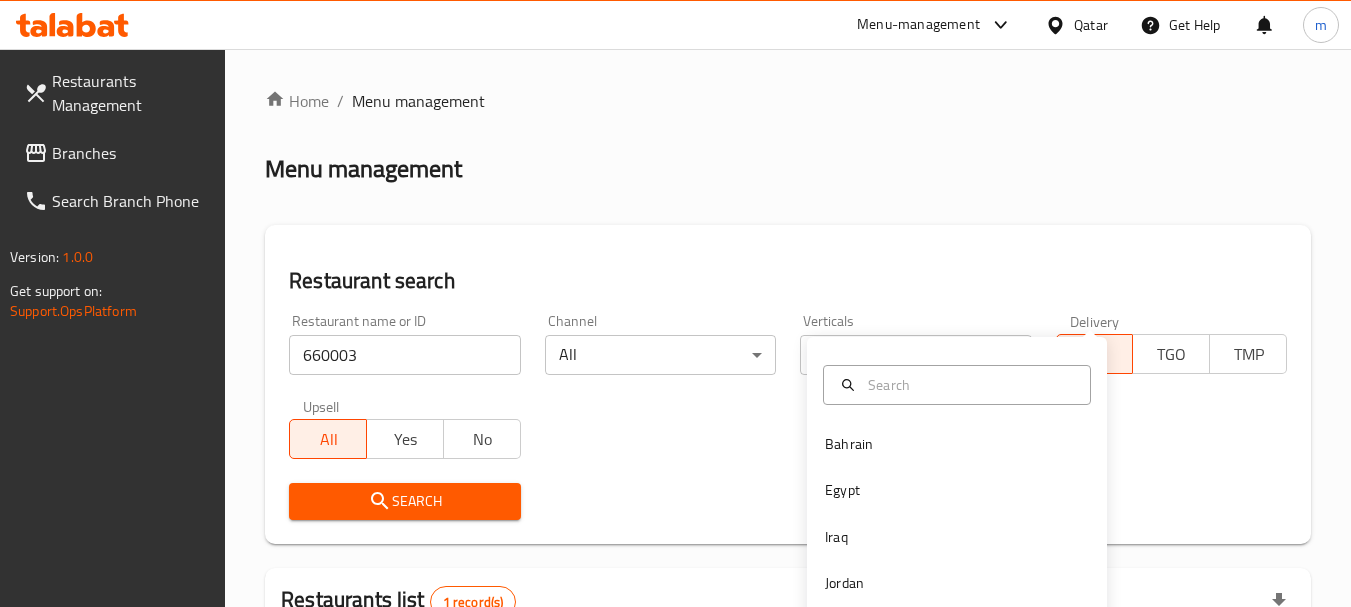 scroll, scrollTop: 285, scrollLeft: 0, axis: vertical 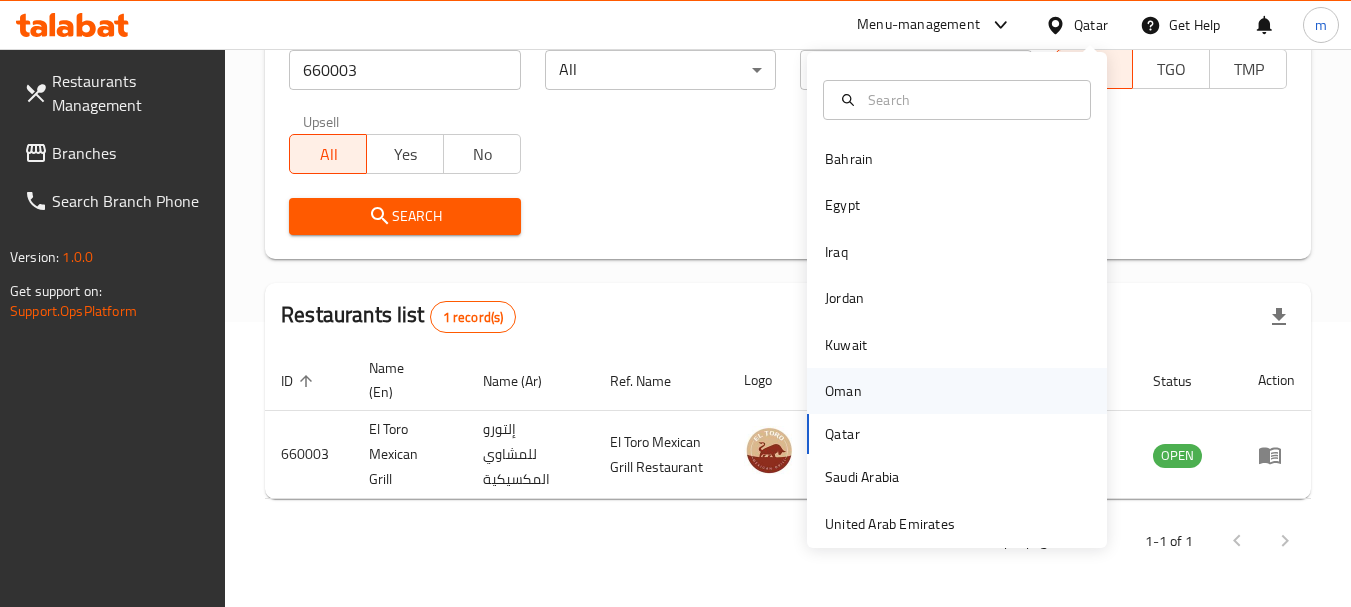 click on "Oman" at bounding box center (843, 391) 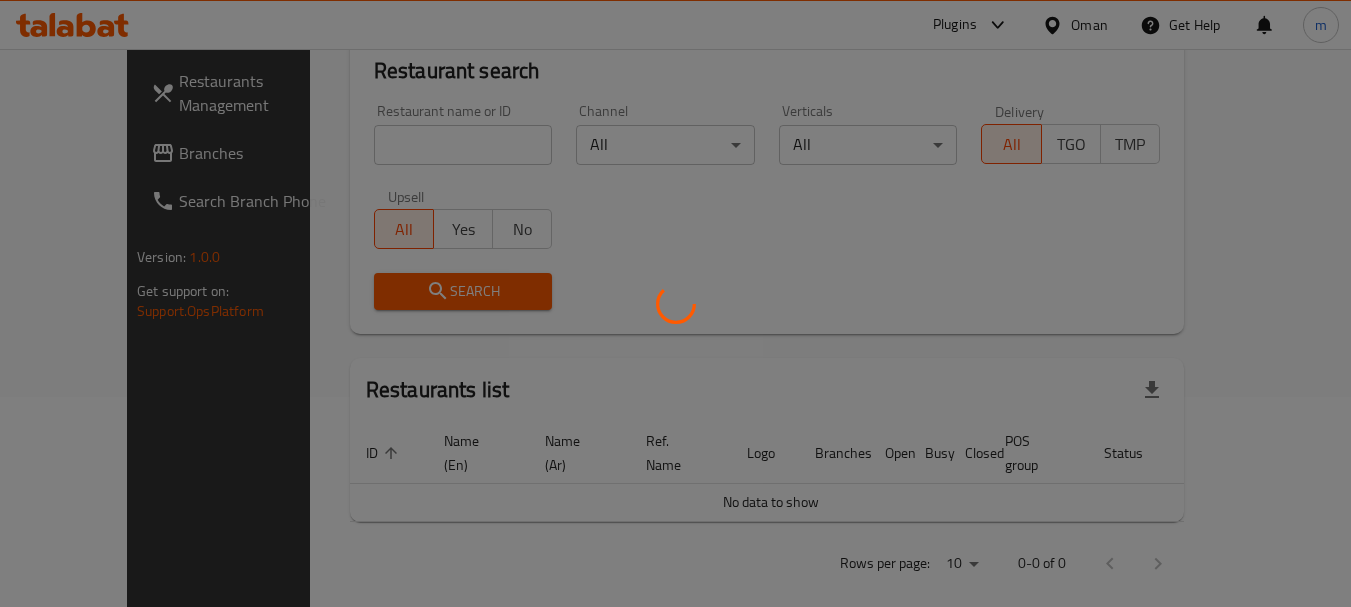 scroll, scrollTop: 285, scrollLeft: 0, axis: vertical 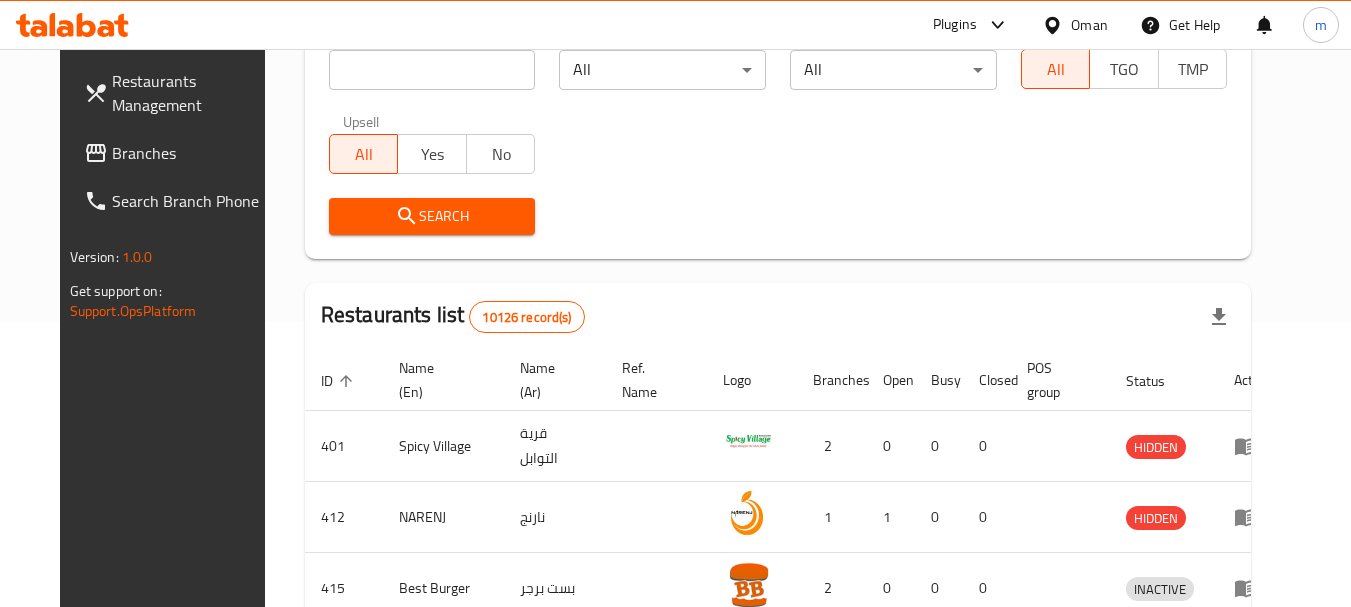 click on "Oman" at bounding box center (1089, 25) 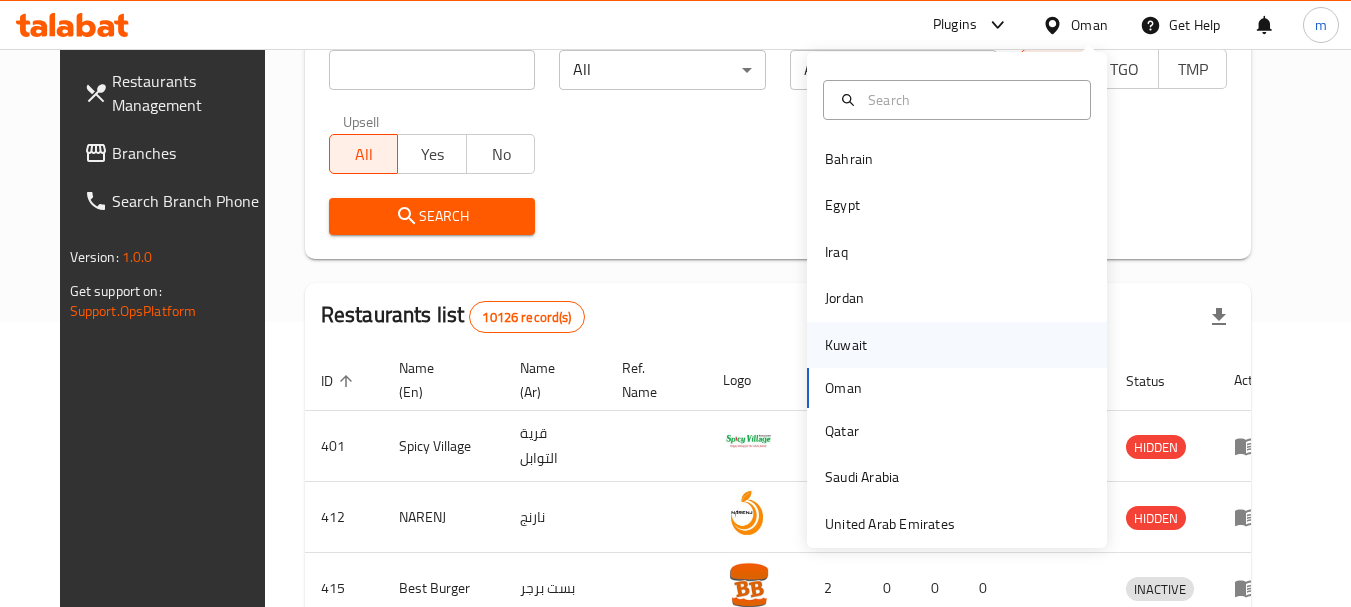 click on "Kuwait" at bounding box center (846, 345) 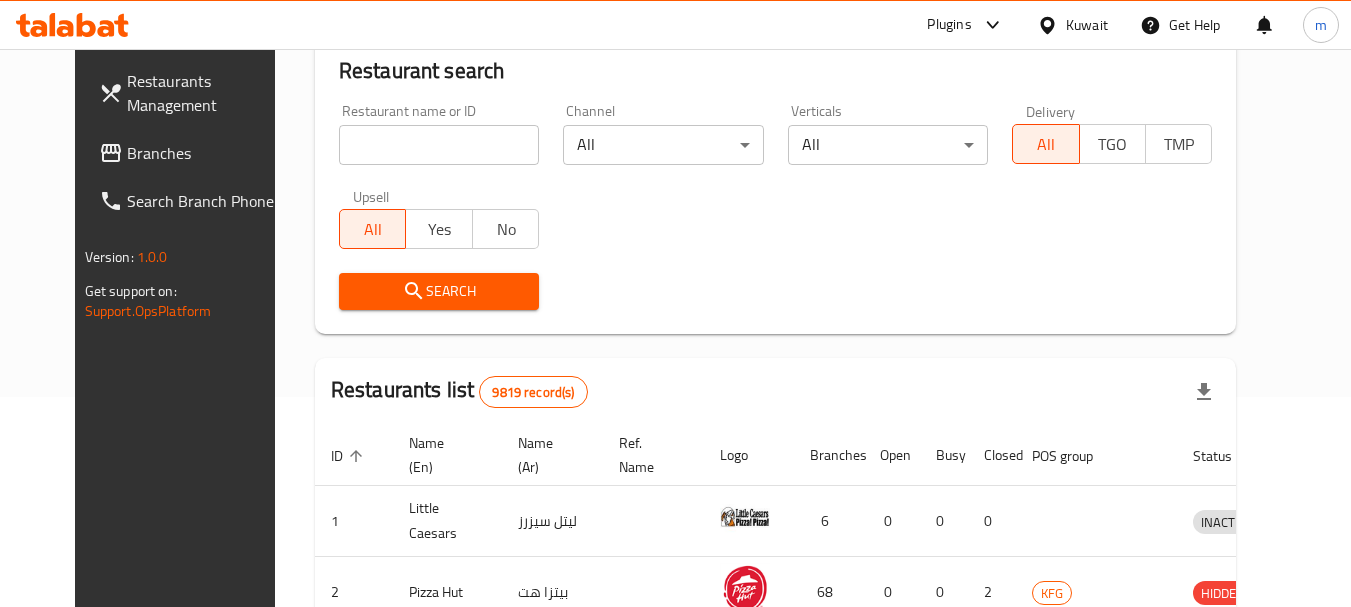 scroll, scrollTop: 285, scrollLeft: 0, axis: vertical 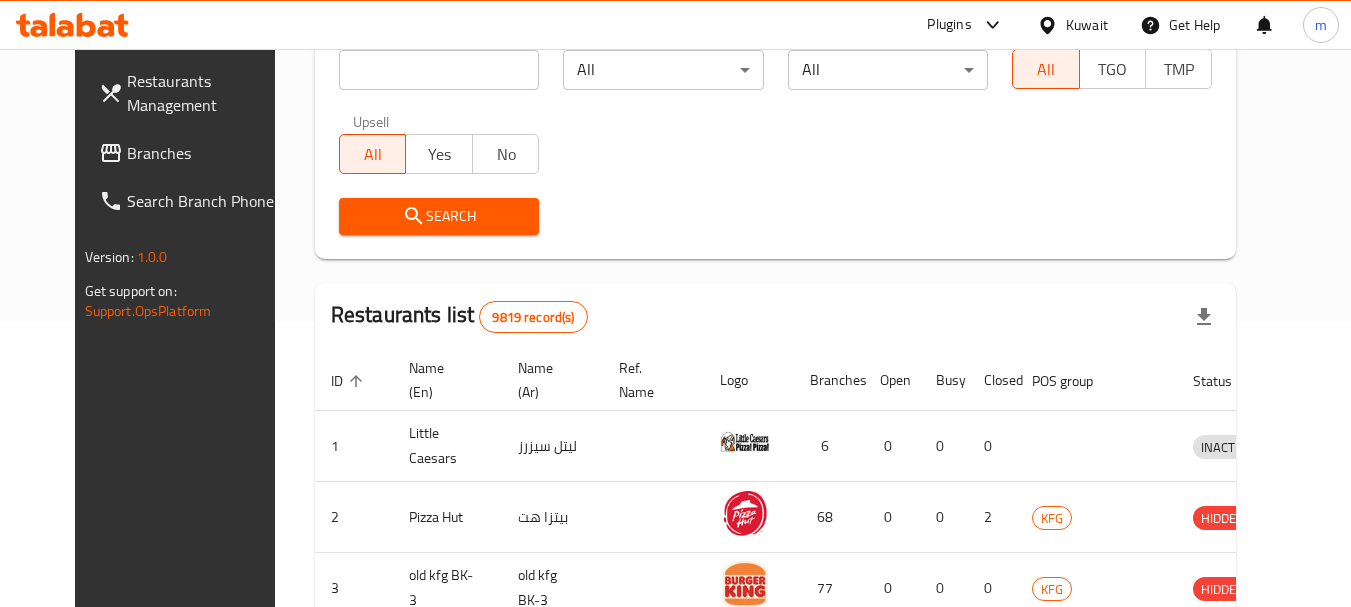 click on "Branches" at bounding box center [206, 153] 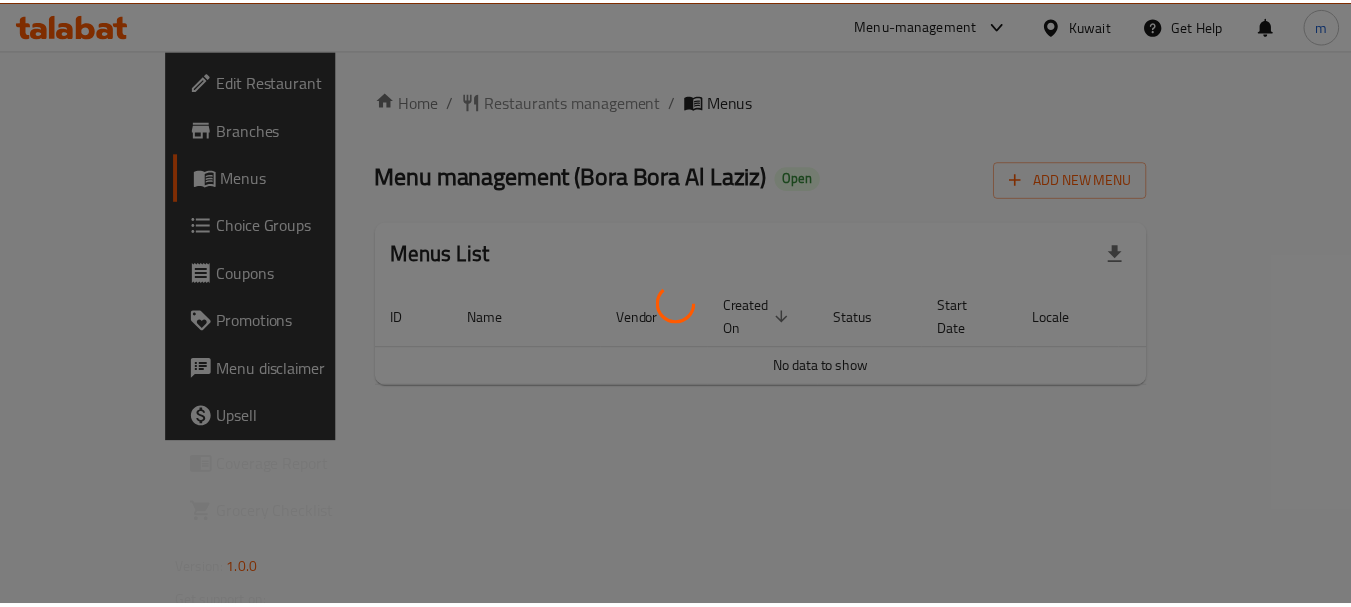 scroll, scrollTop: 0, scrollLeft: 0, axis: both 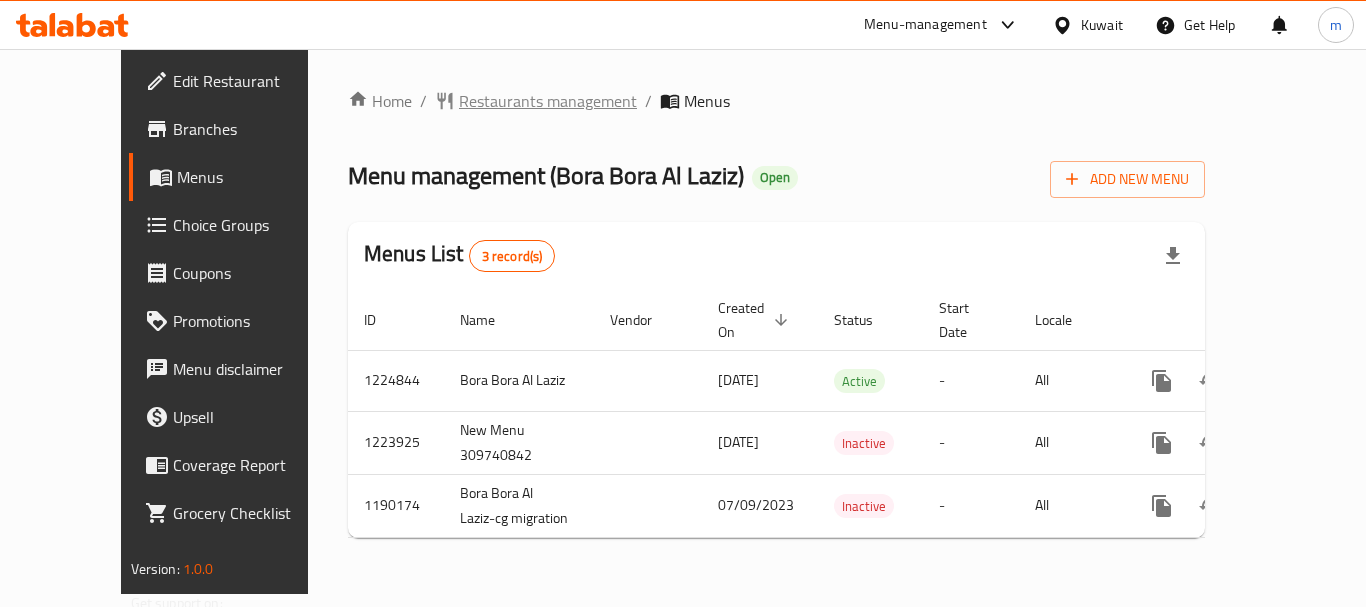 click on "Restaurants management" at bounding box center (548, 101) 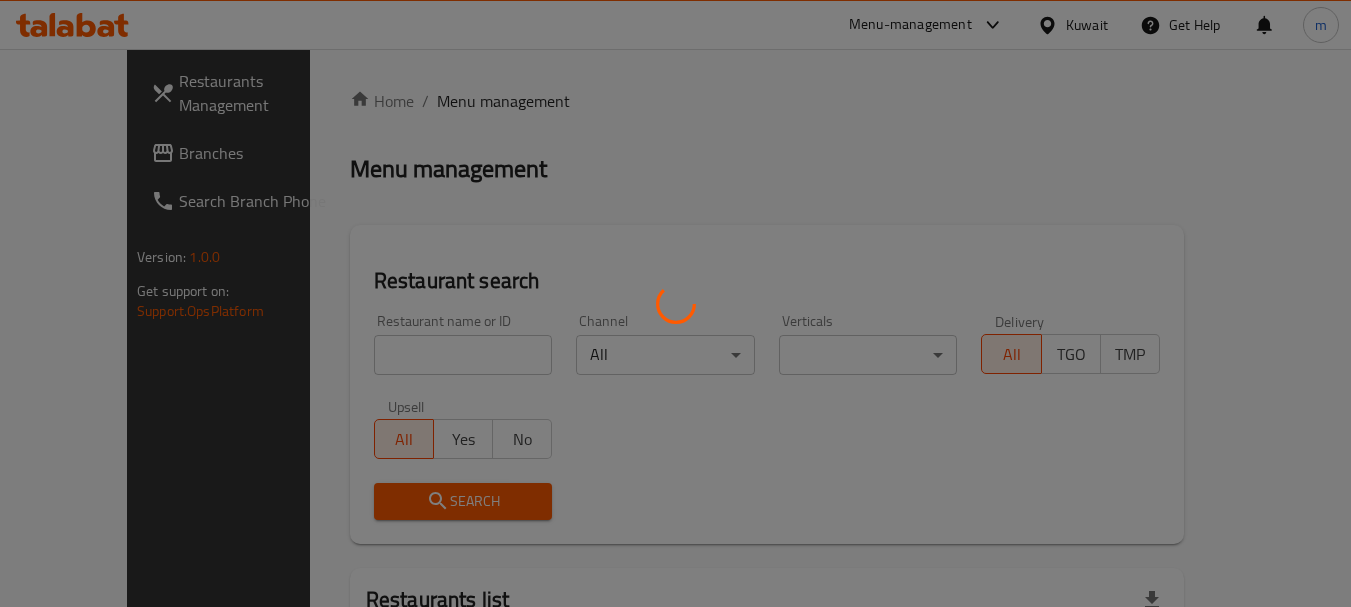 click at bounding box center (675, 303) 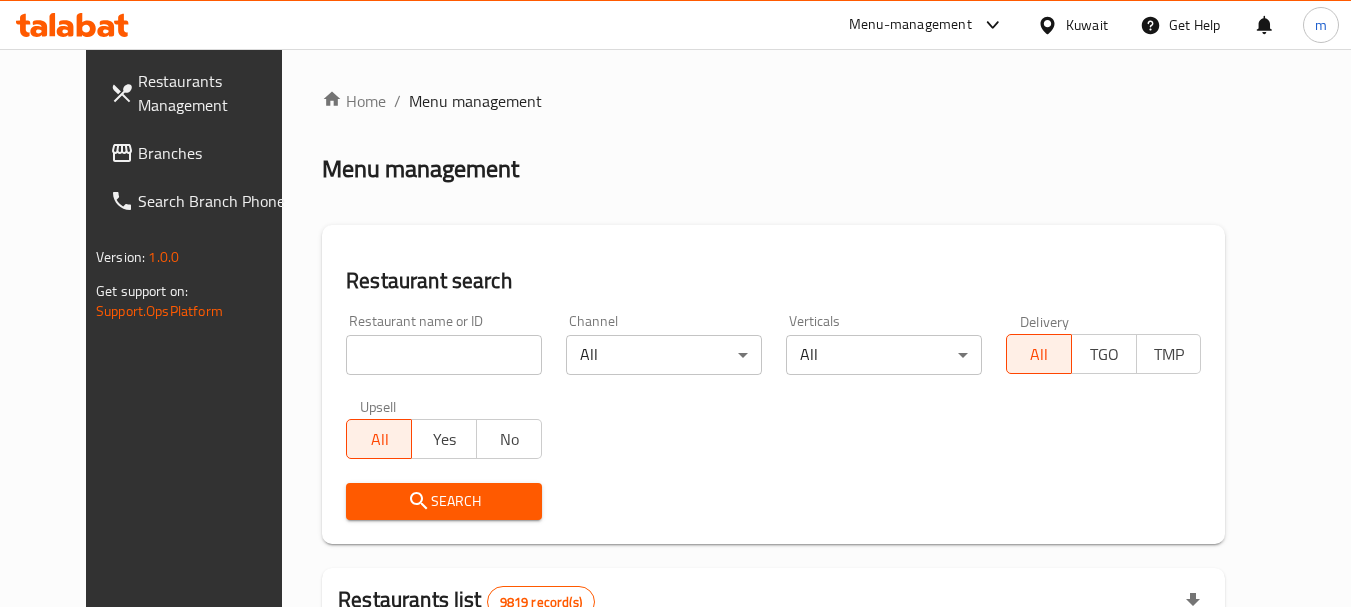 click at bounding box center (675, 303) 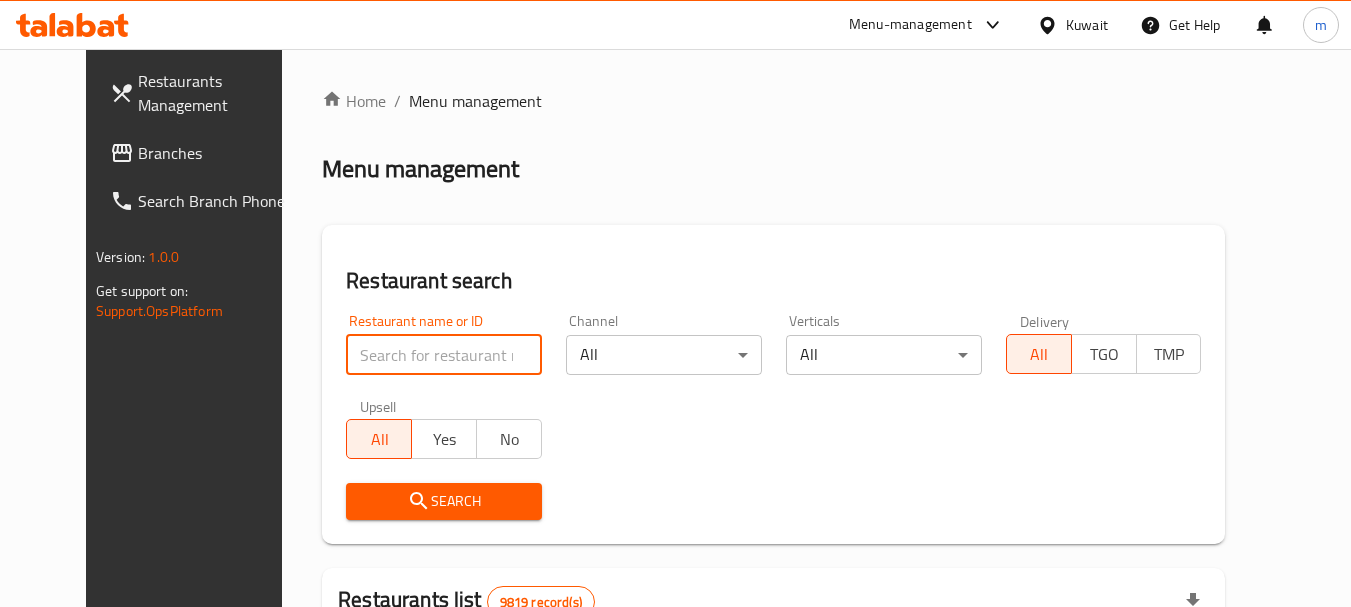 click at bounding box center (444, 355) 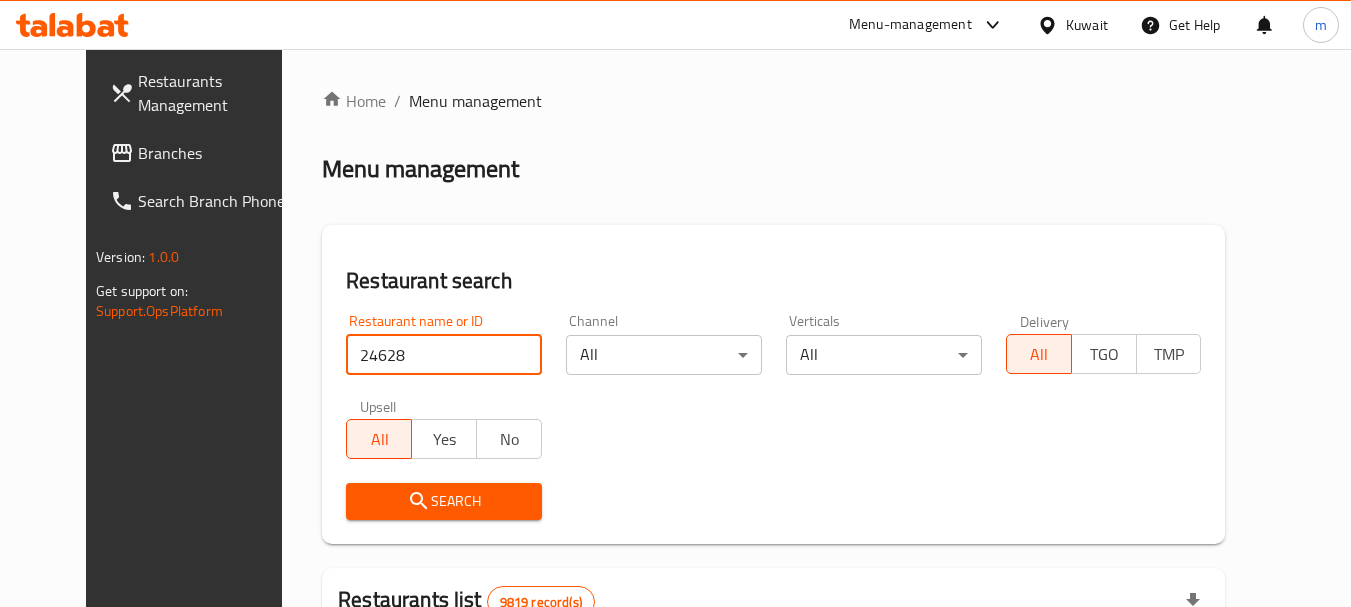 type on "24628" 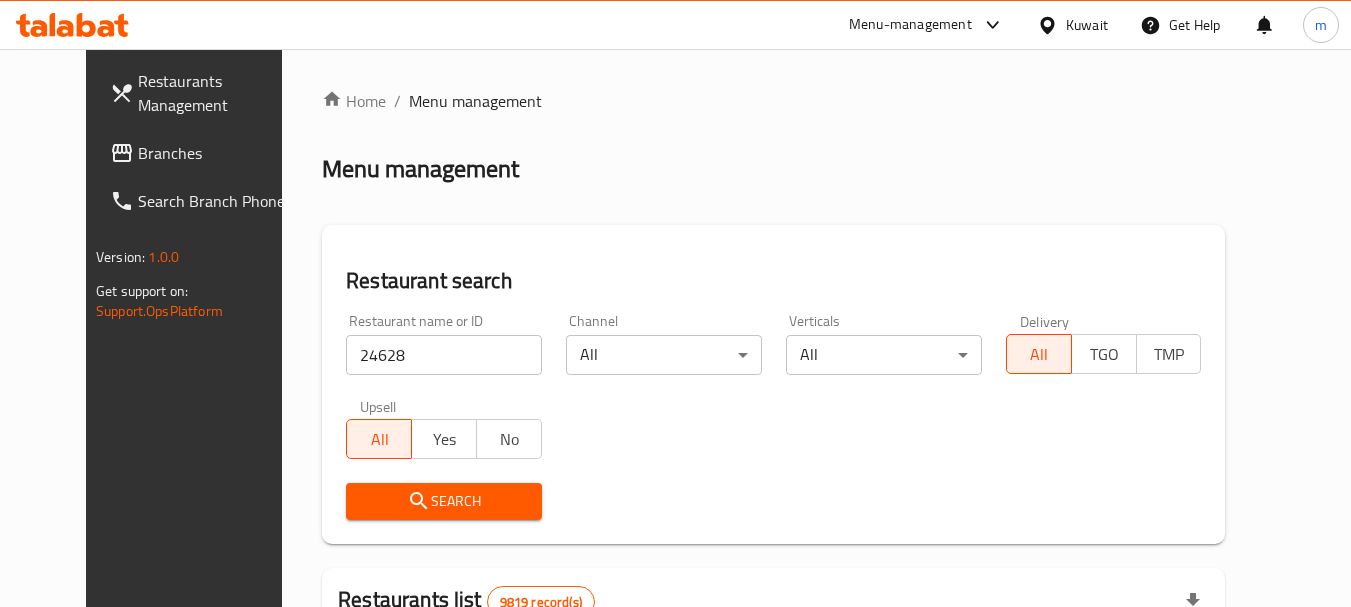 drag, startPoint x: 413, startPoint y: 504, endPoint x: 486, endPoint y: 466, distance: 82.29824 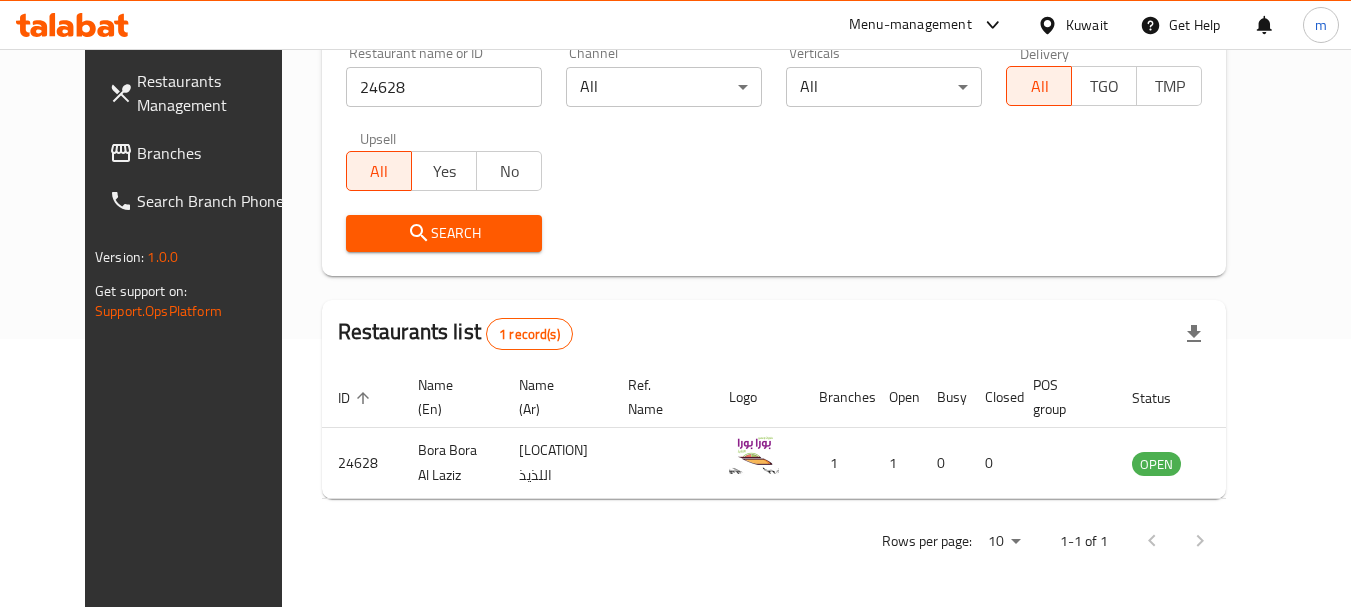 scroll, scrollTop: 268, scrollLeft: 0, axis: vertical 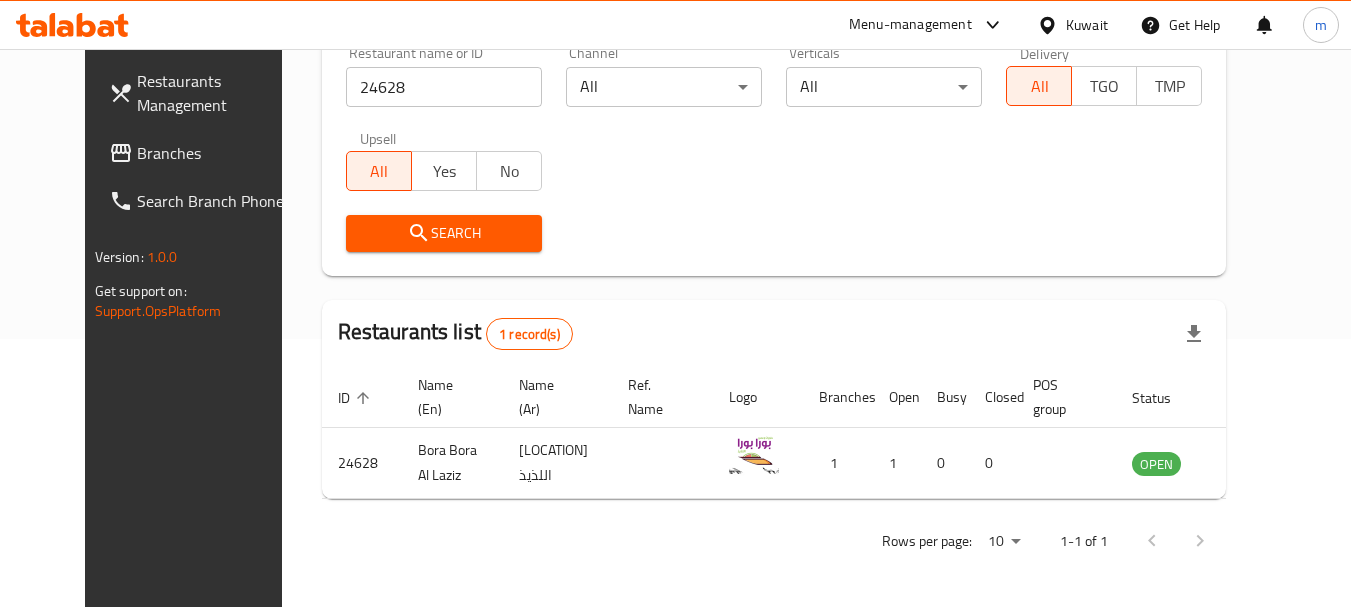 click at bounding box center [1051, 25] 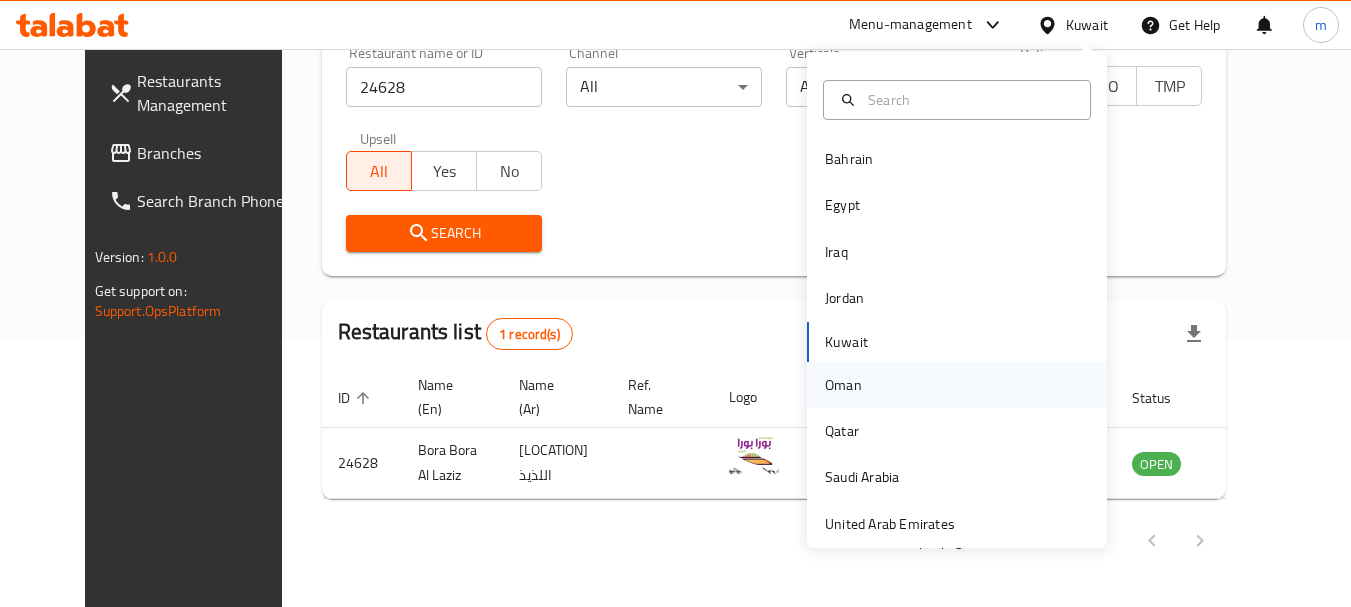 click on "Oman" at bounding box center (843, 385) 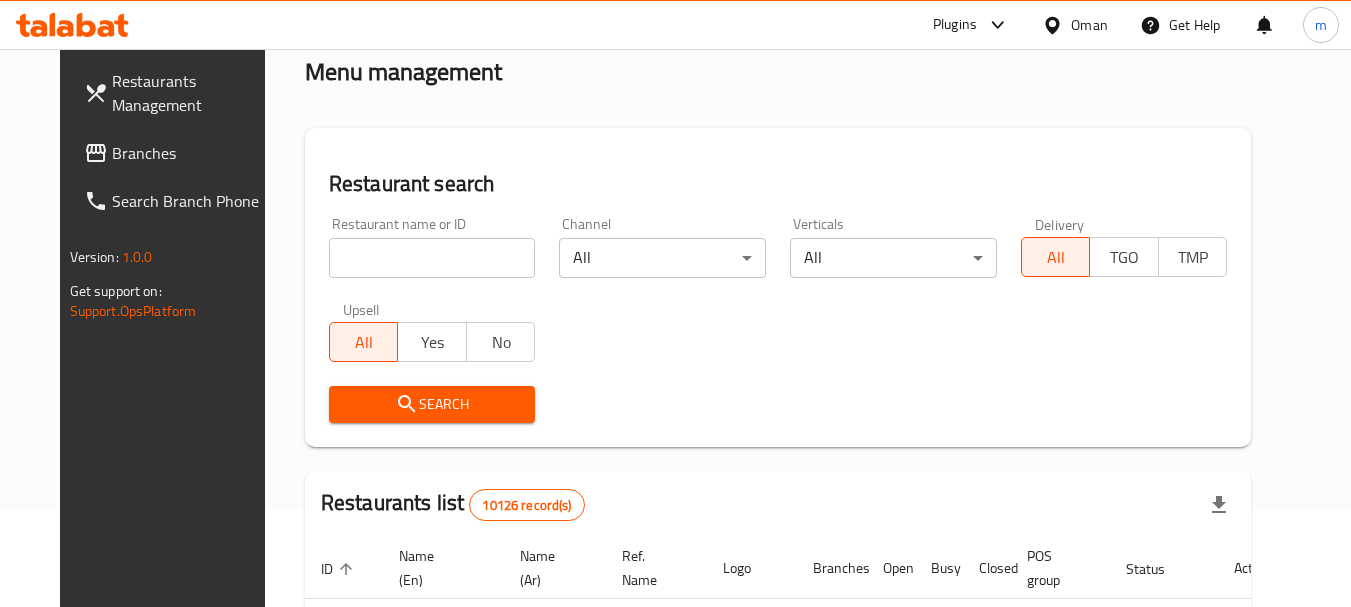 scroll, scrollTop: 100, scrollLeft: 0, axis: vertical 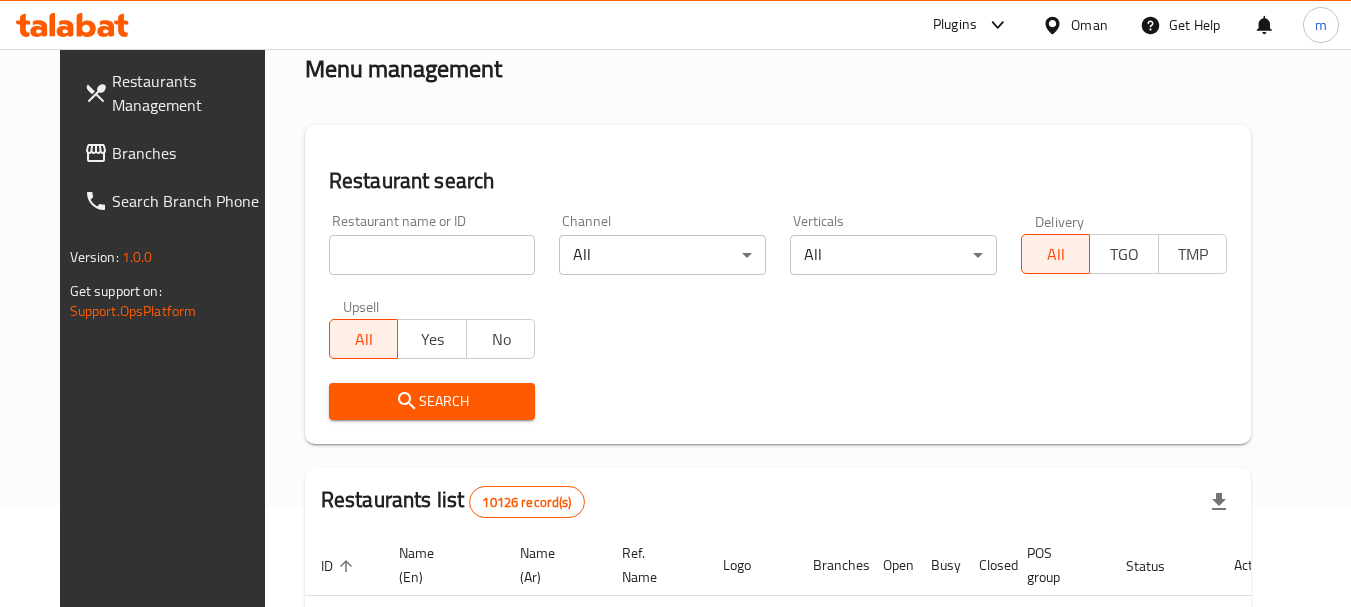 click at bounding box center (432, 255) 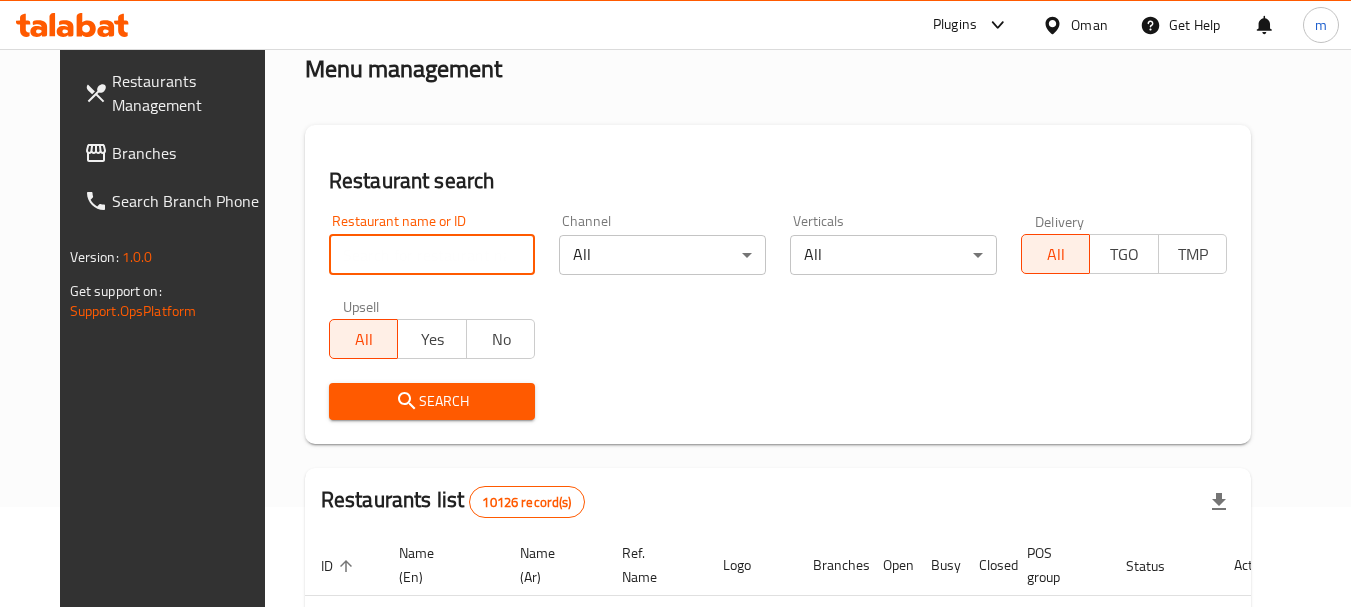 paste on "738145" 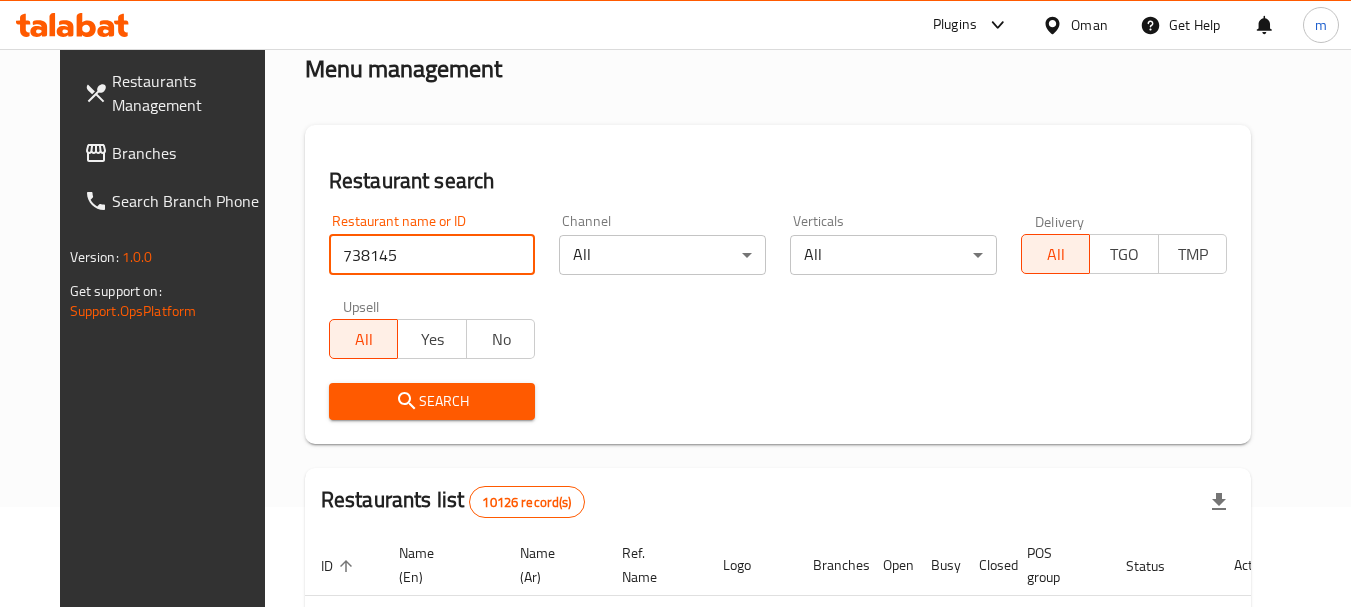 type on "738145" 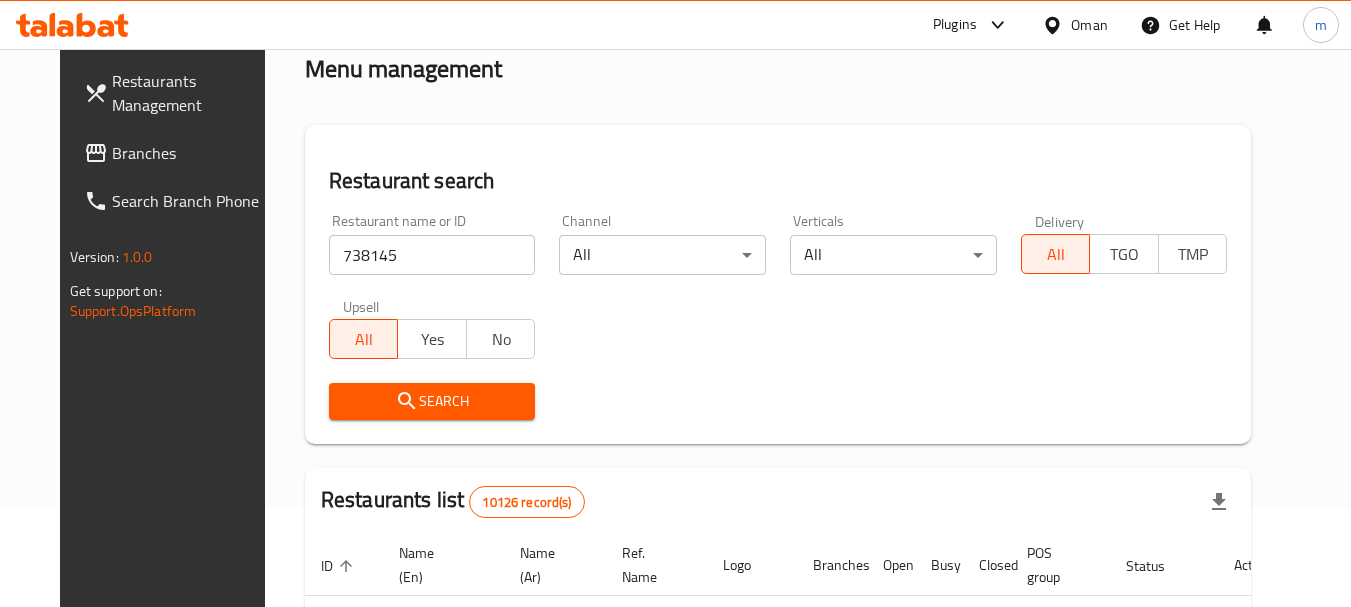 click 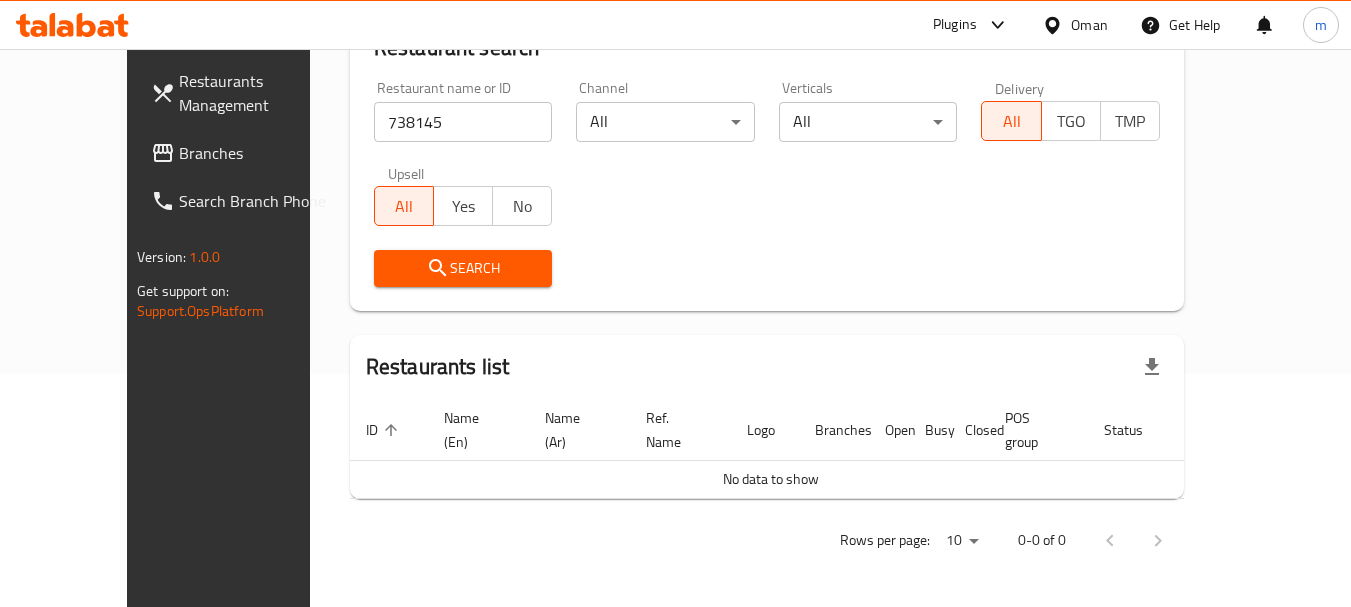 scroll, scrollTop: 210, scrollLeft: 0, axis: vertical 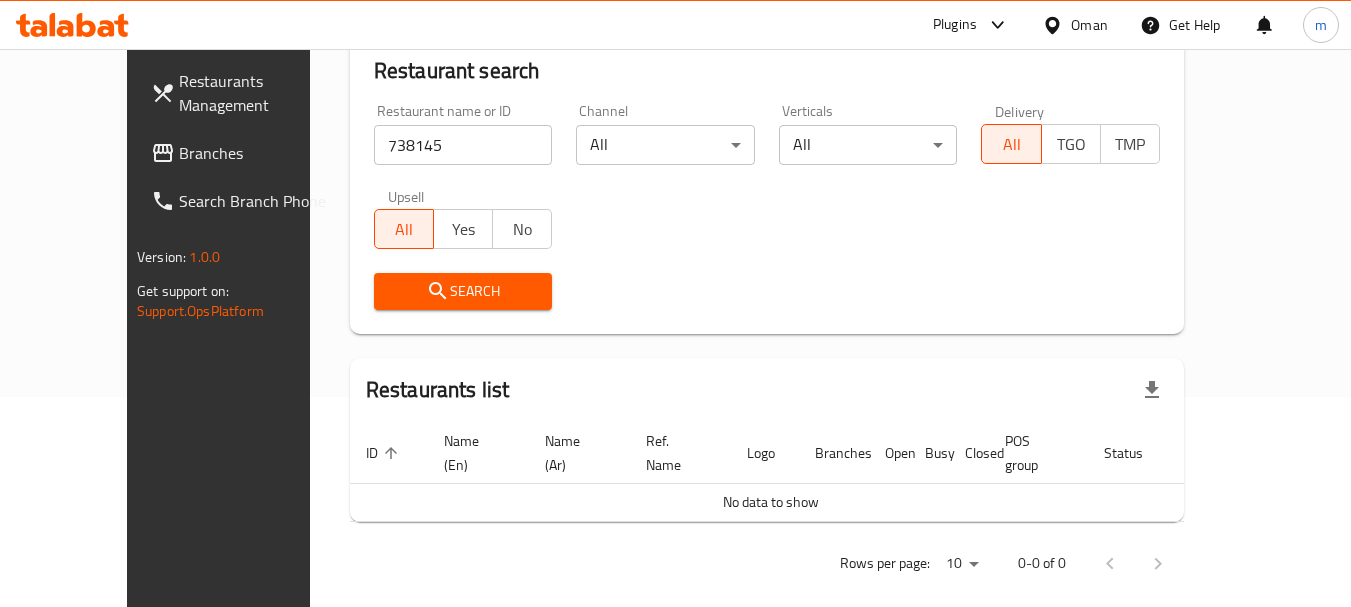 click on "Oman" at bounding box center (1089, 25) 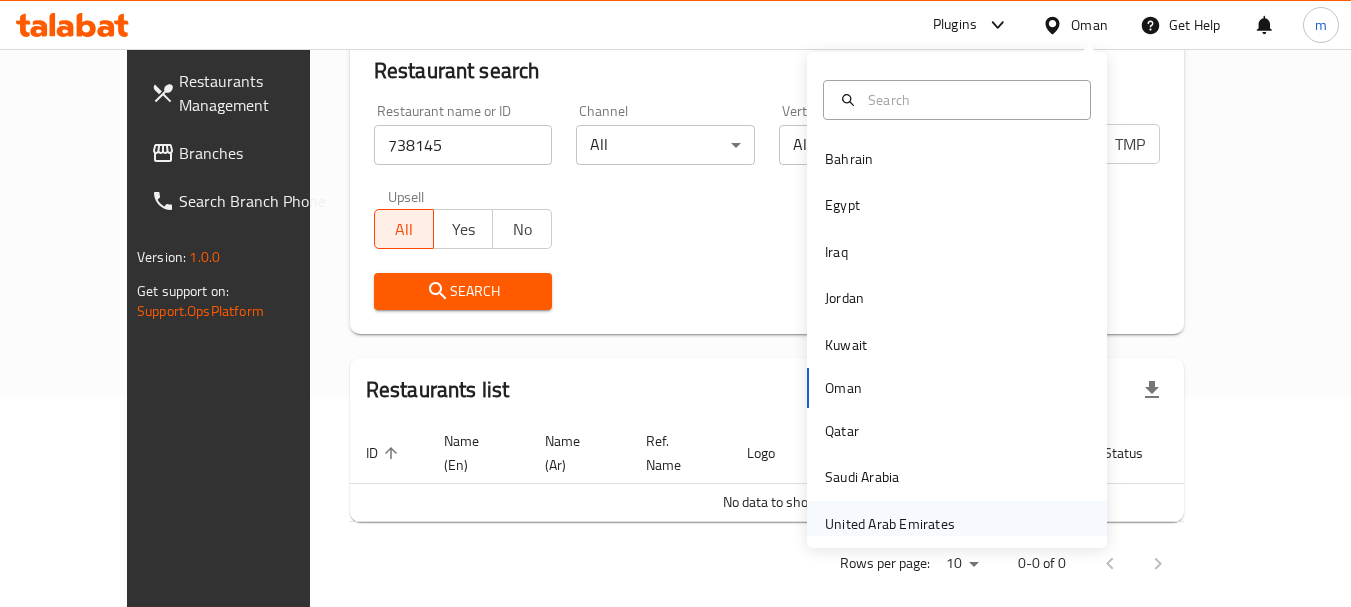 click on "United Arab Emirates" at bounding box center (890, 524) 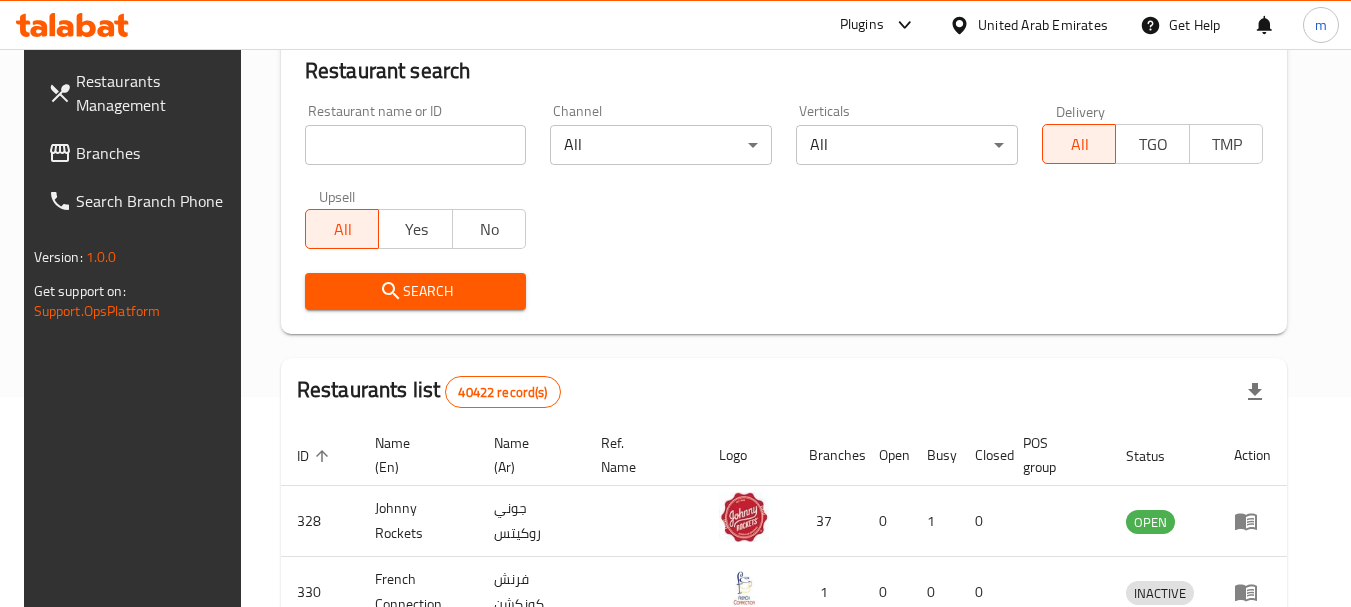 click on "Branches" at bounding box center [155, 153] 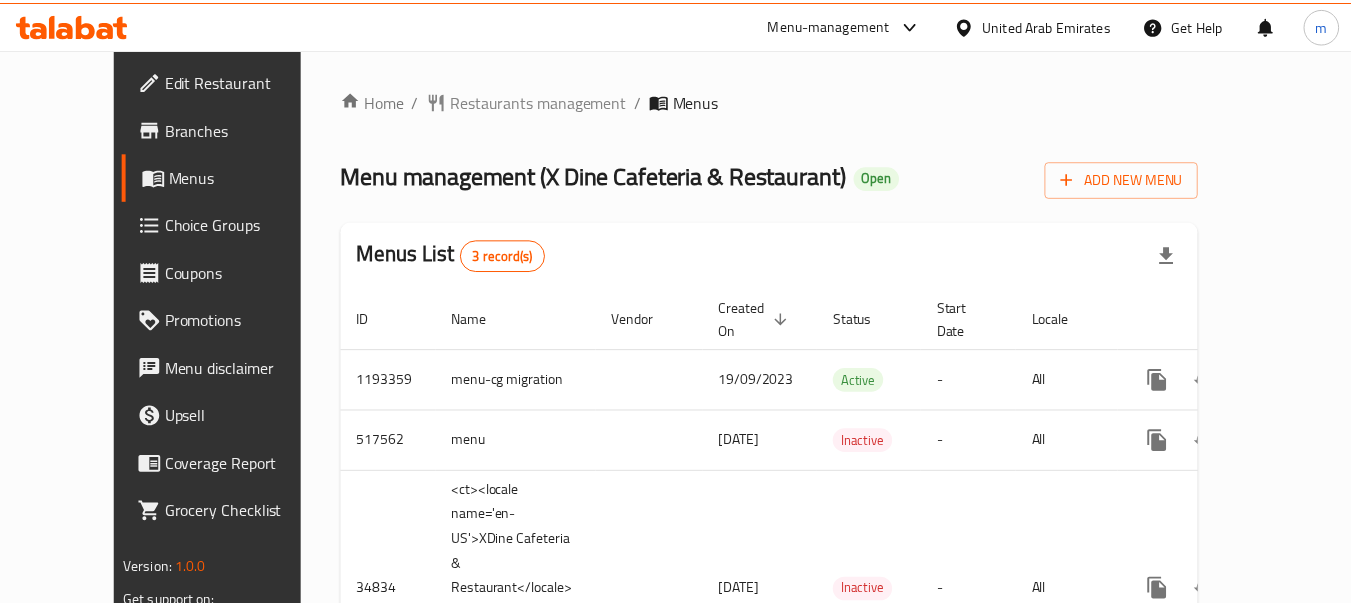 scroll, scrollTop: 0, scrollLeft: 0, axis: both 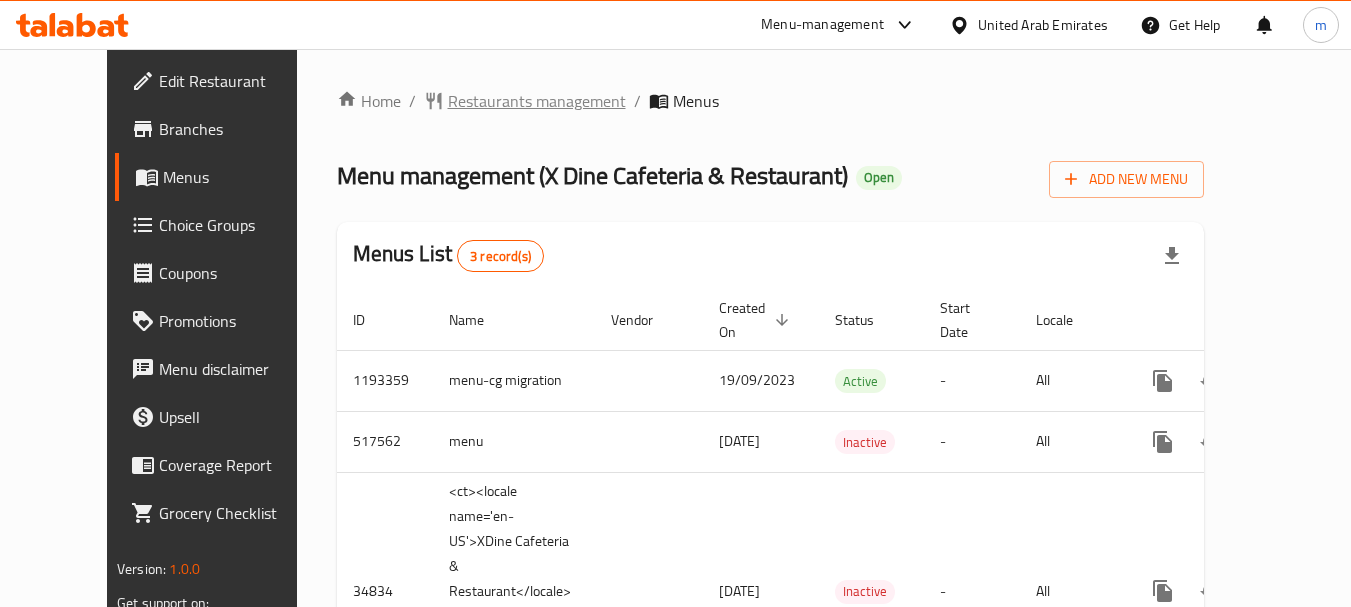 click on "Restaurants management" at bounding box center [537, 101] 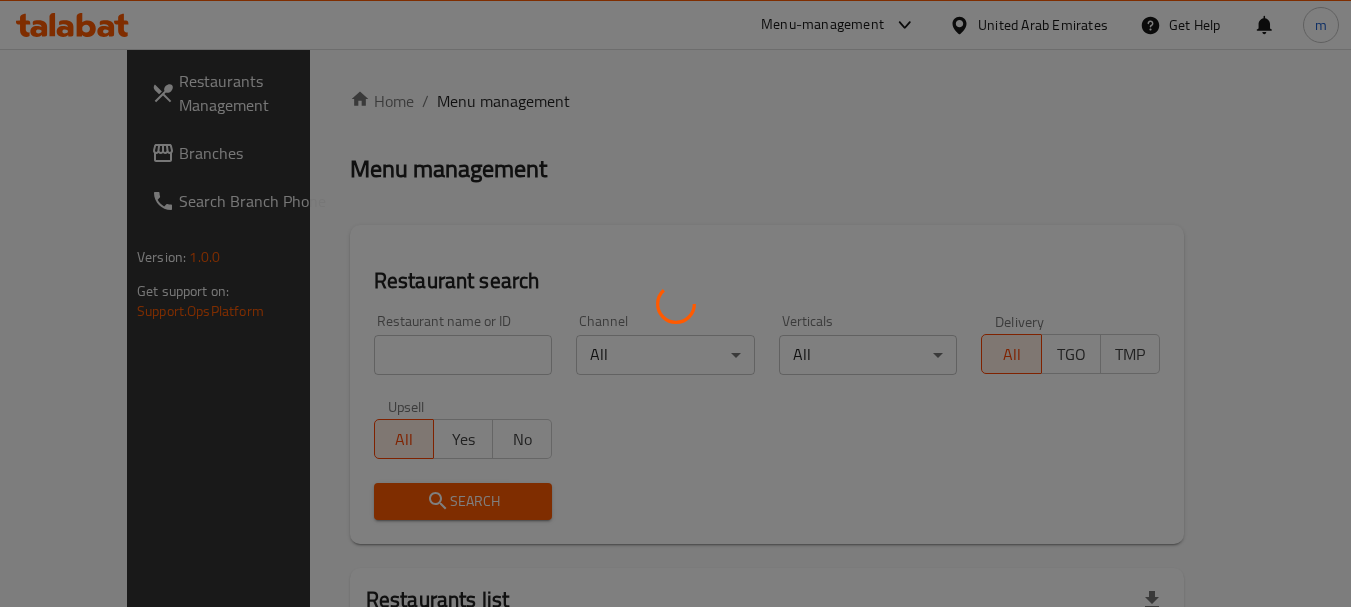 click at bounding box center [675, 303] 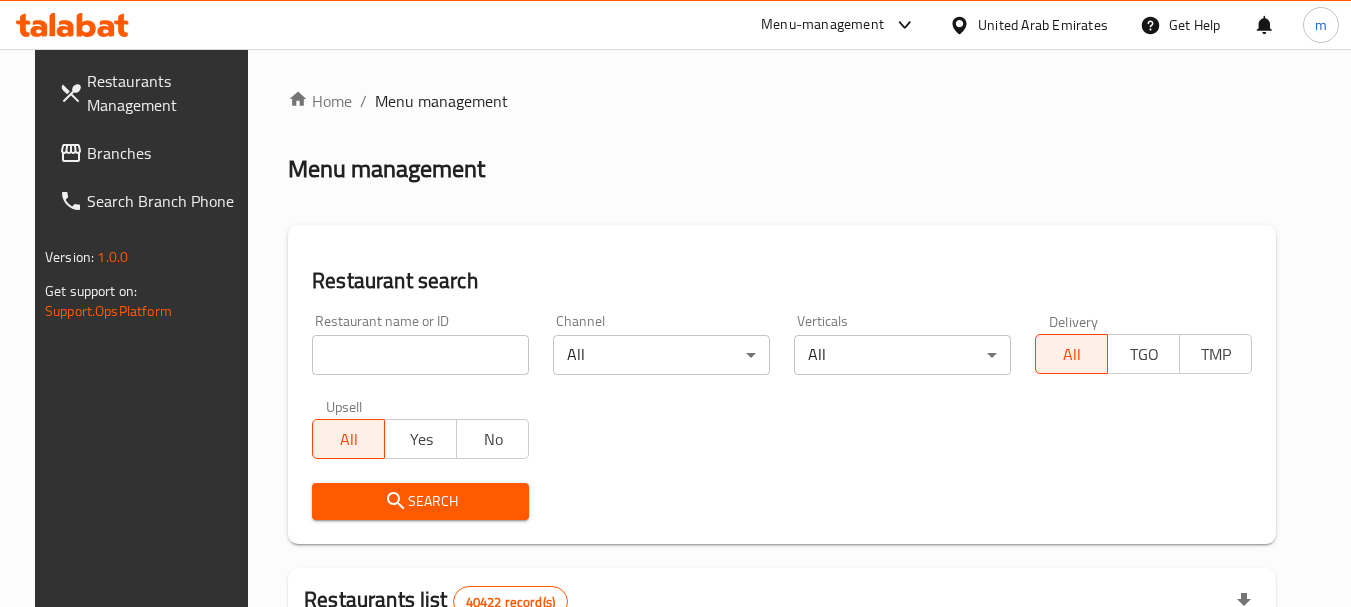 click on "Home / Menu management Menu management Restaurant search Restaurant name or ID Restaurant name or ID Channel All ​ Verticals All ​ Delivery All TGO TMP Upsell All Yes No   Search Restaurants list   40422 record(s) ID sorted ascending Name (En) Name (Ar) Ref. Name Logo Branches Open Busy Closed POS group Status Action 328 Johnny Rockets جوني روكيتس 37 0 1 0 OPEN 330 French Connection فرنش كونكشن 1 0 0 0 INACTIVE 339 Arz Lebanon أرز لبنان Al Karama,Al Barsha & Mirdif 9 1 0 2 OPEN 340 Mega Wraps ميجا رابس 3 0 0 0 INACTIVE 342 Sandella's Flatbread Cafe سانديلاز فلات براد 7 0 0 0 INACTIVE 343 Dragon Hut كوخ التنين 1 0 0 0 INACTIVE 348 Thai Kitchen المطبخ التايلندى 1 0 0 0 INACTIVE 349 Mughal  موغل 1 0 0 0 HIDDEN 350 HOT N COOL (Old) هوت و كول 1 0 0 0 INACTIVE 355 Al Habasha  الحبشة 11 1 0 0 HIDDEN Rows per page: 10 1-10 of 40422" at bounding box center (782, 717) 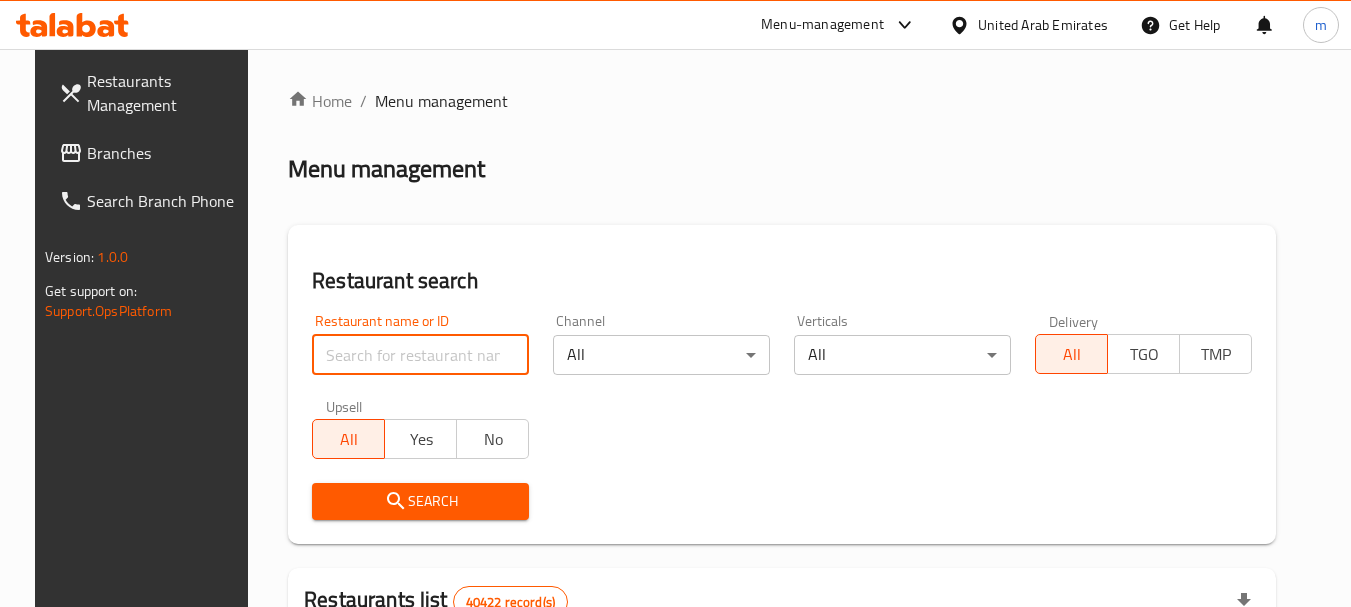 paste on "17869" 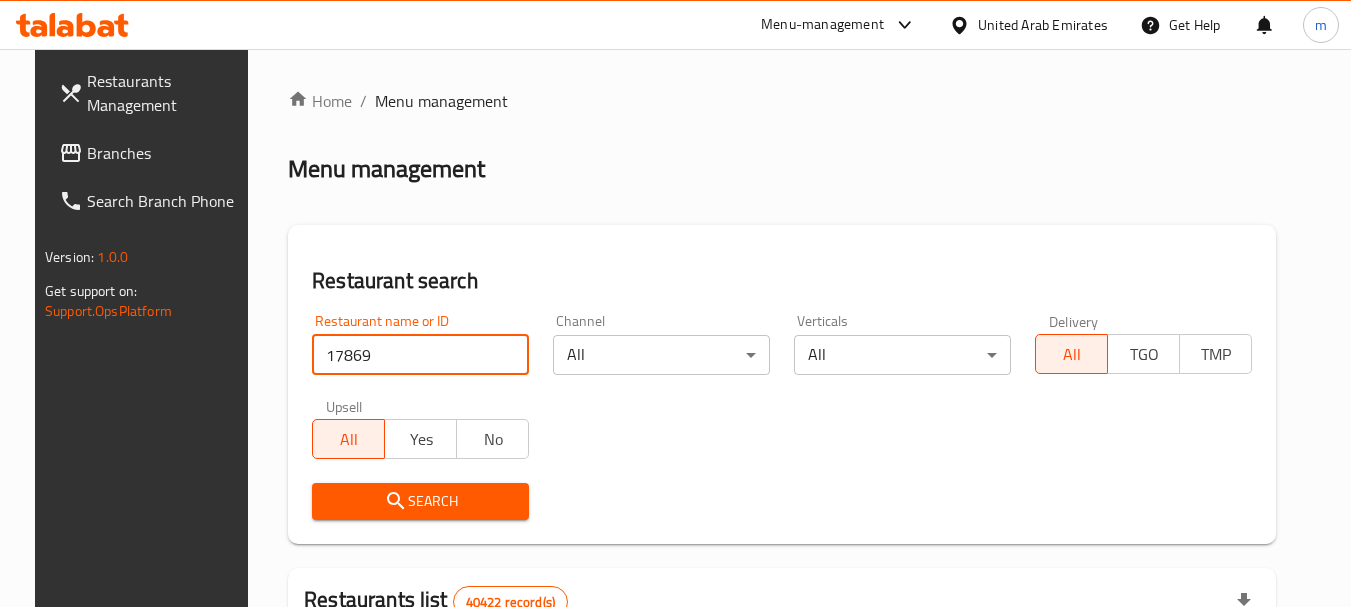 type on "17869" 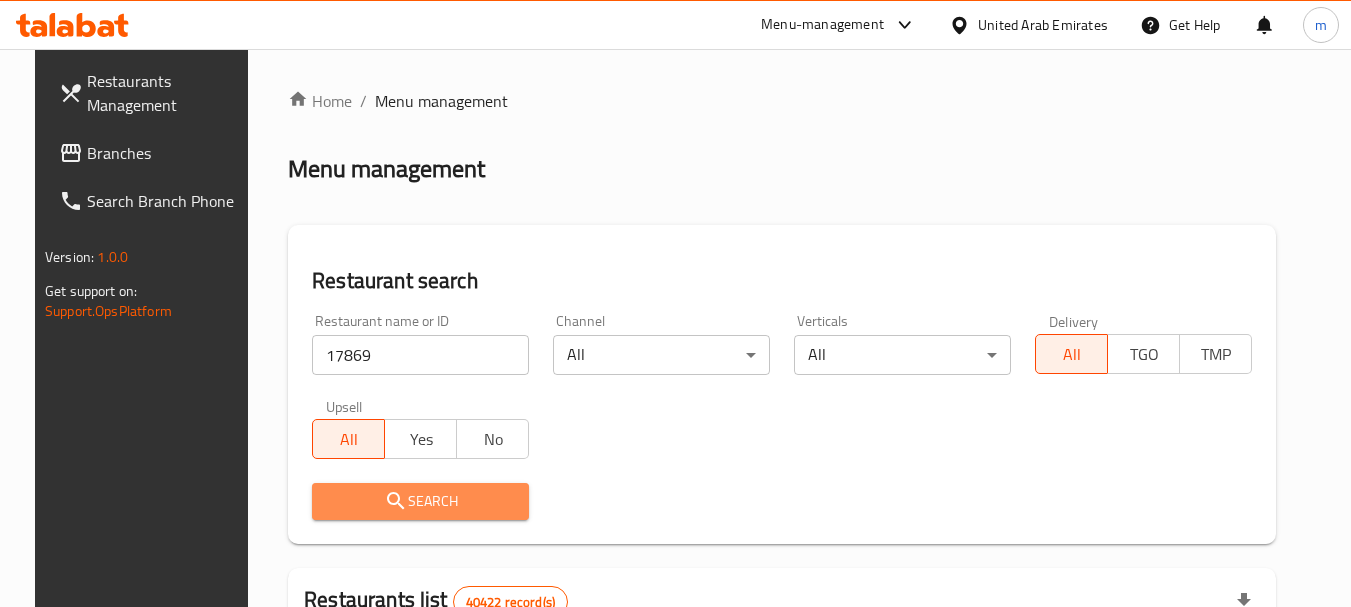 click on "Search" at bounding box center [420, 501] 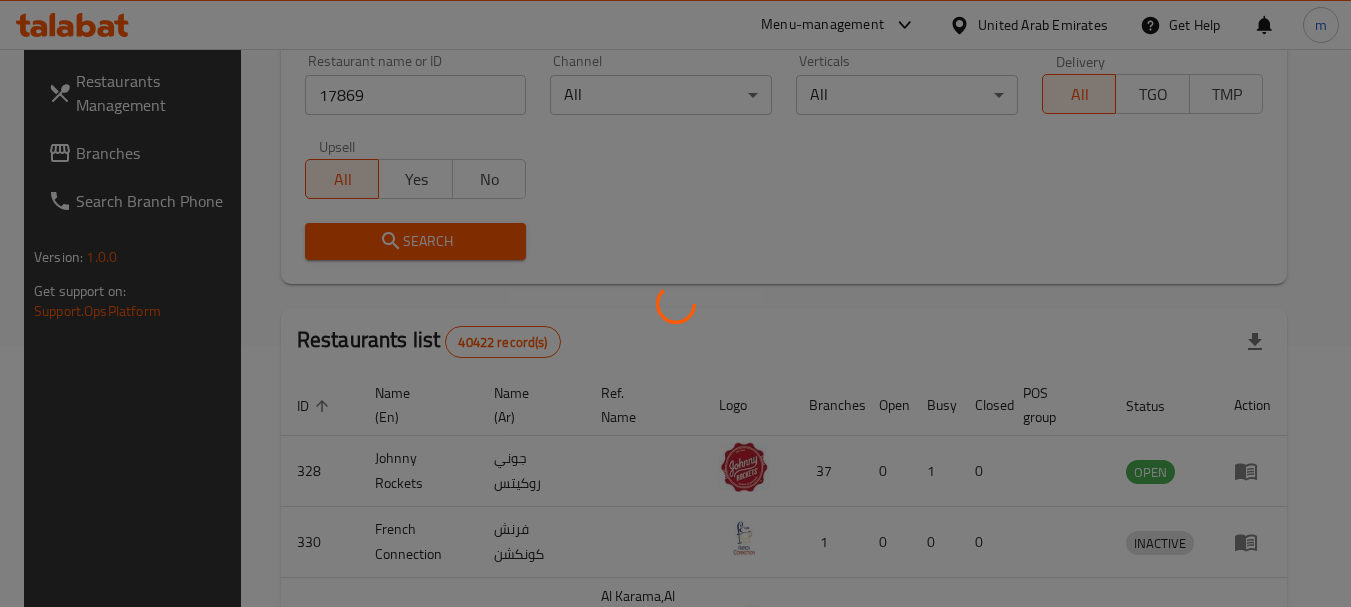 scroll, scrollTop: 285, scrollLeft: 0, axis: vertical 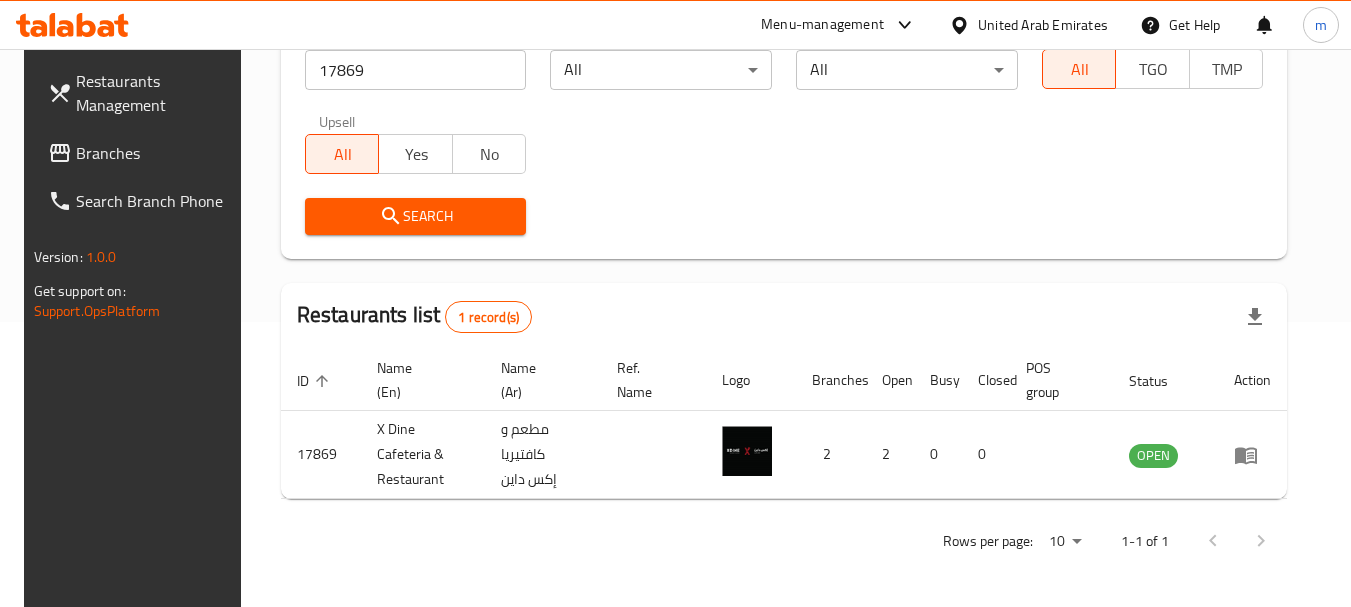 drag, startPoint x: 106, startPoint y: 153, endPoint x: 124, endPoint y: 151, distance: 18.110771 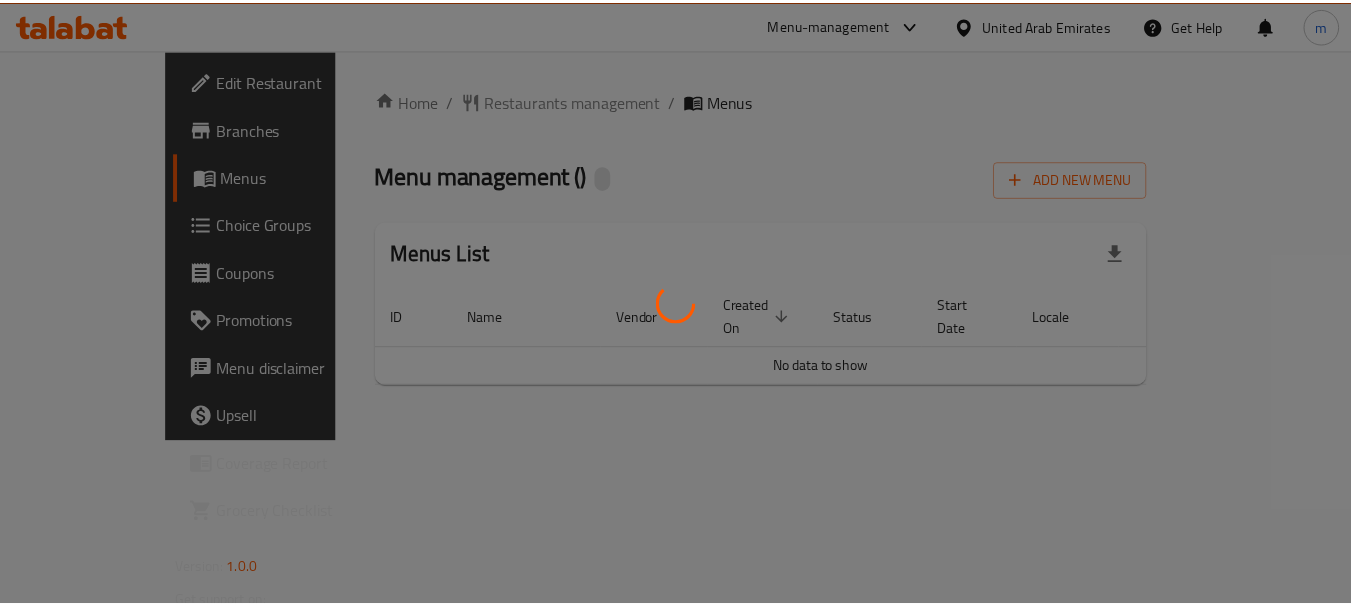 scroll, scrollTop: 0, scrollLeft: 0, axis: both 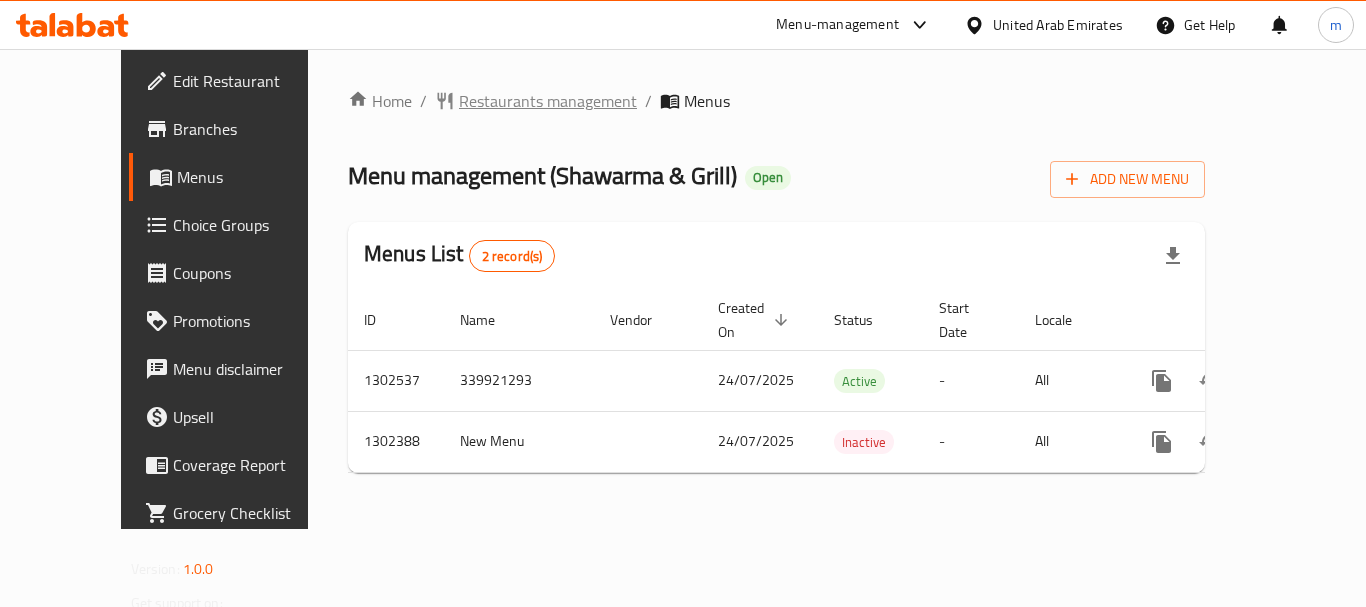click on "Restaurants management" at bounding box center [548, 101] 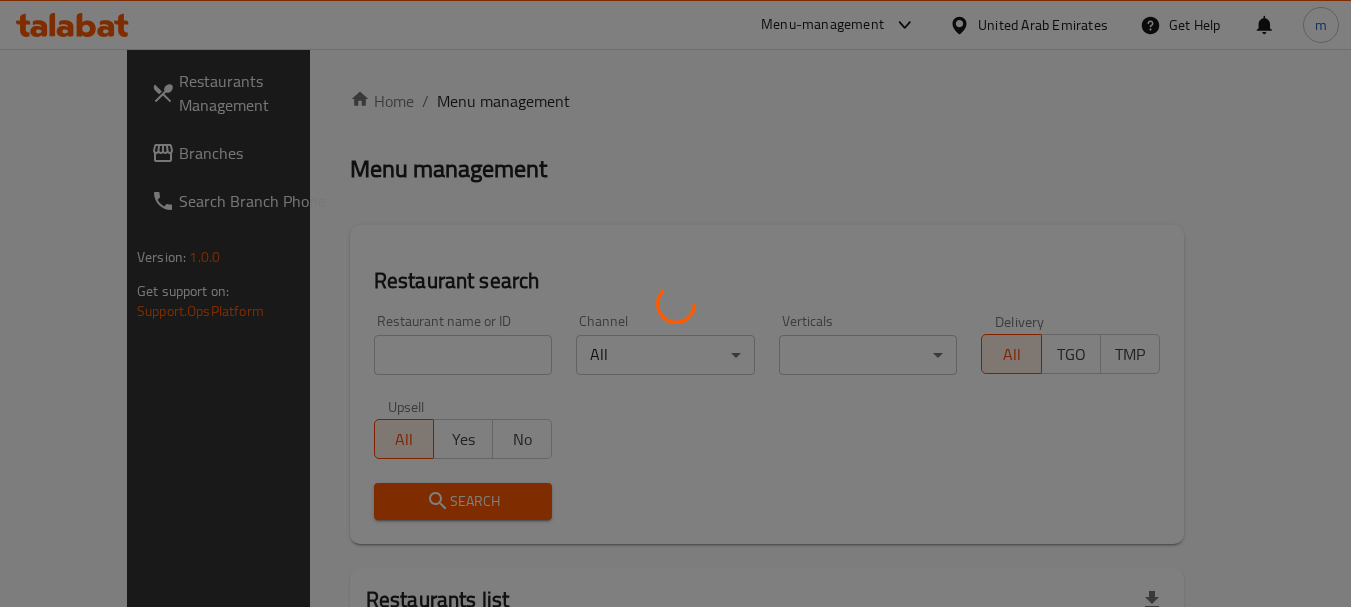 drag, startPoint x: 414, startPoint y: 343, endPoint x: 366, endPoint y: 357, distance: 50 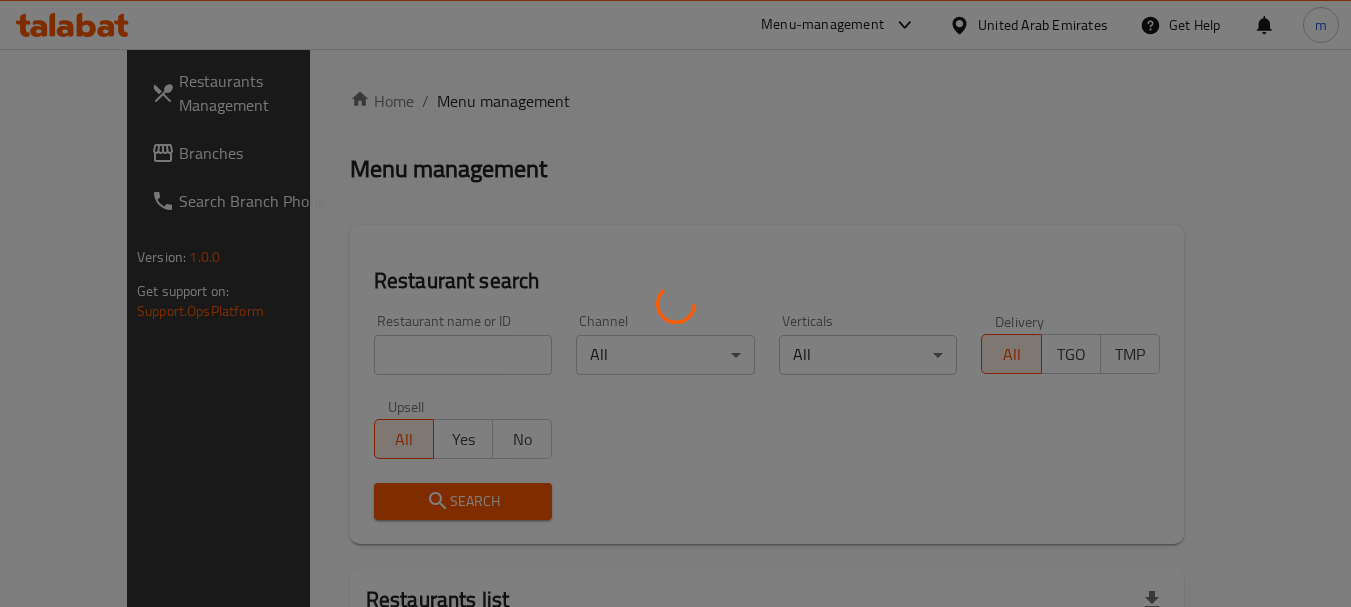 click at bounding box center [675, 303] 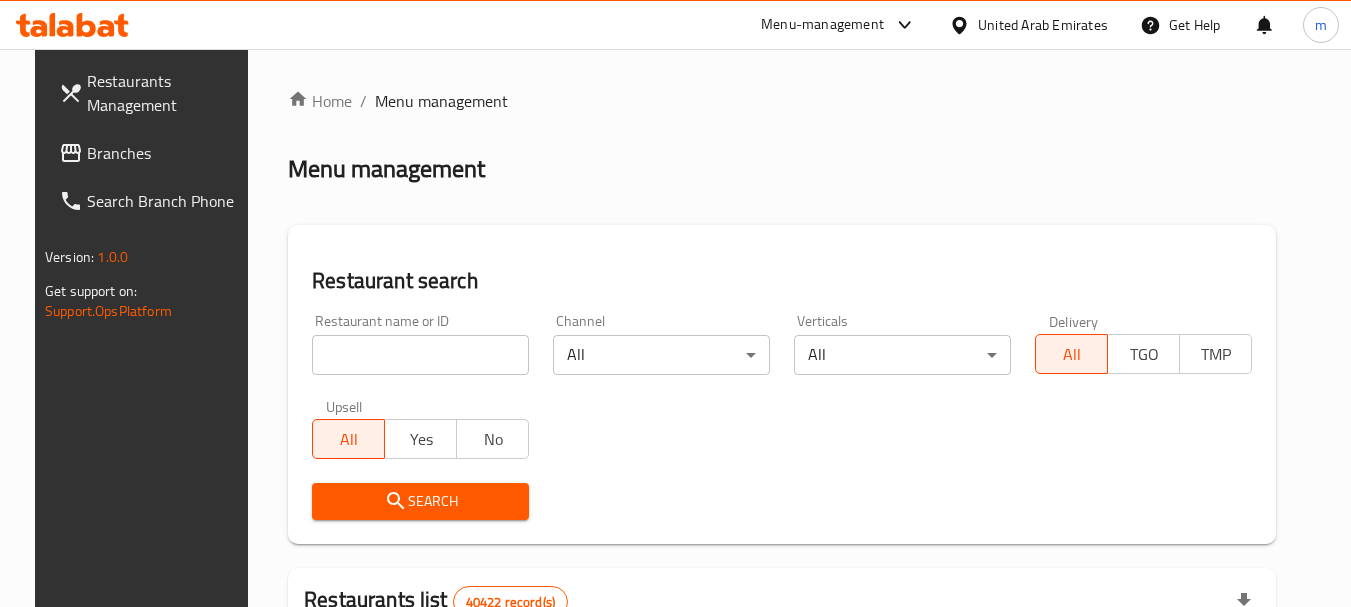 click at bounding box center (420, 355) 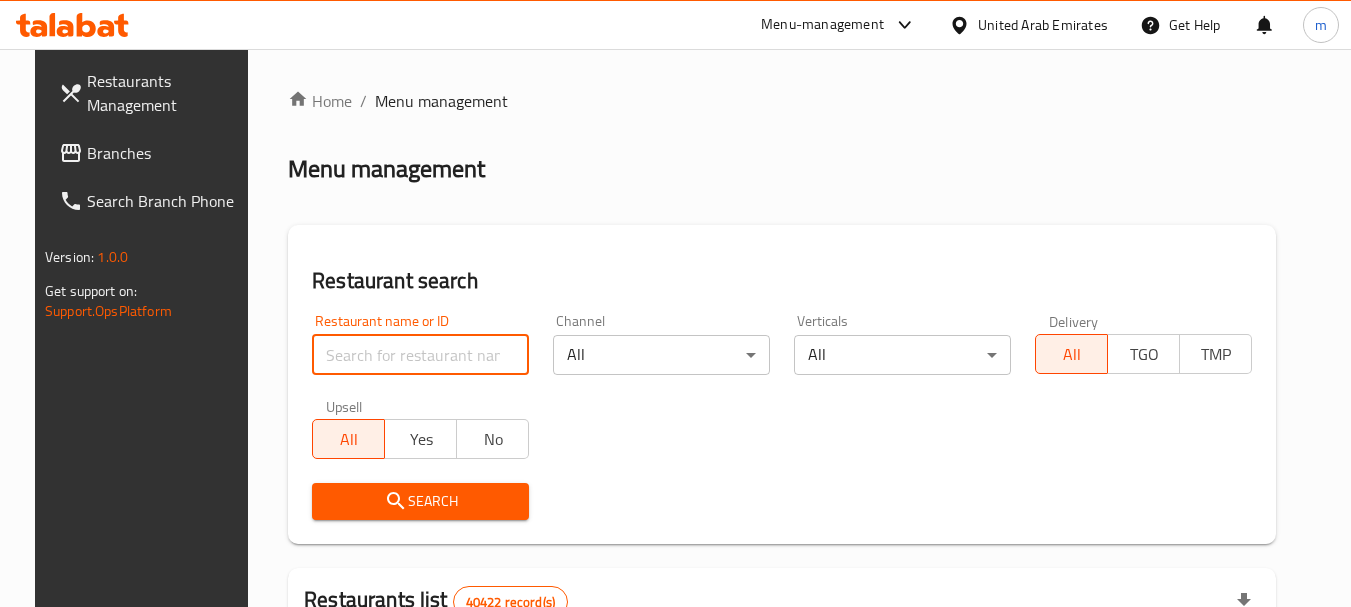 paste on "702413" 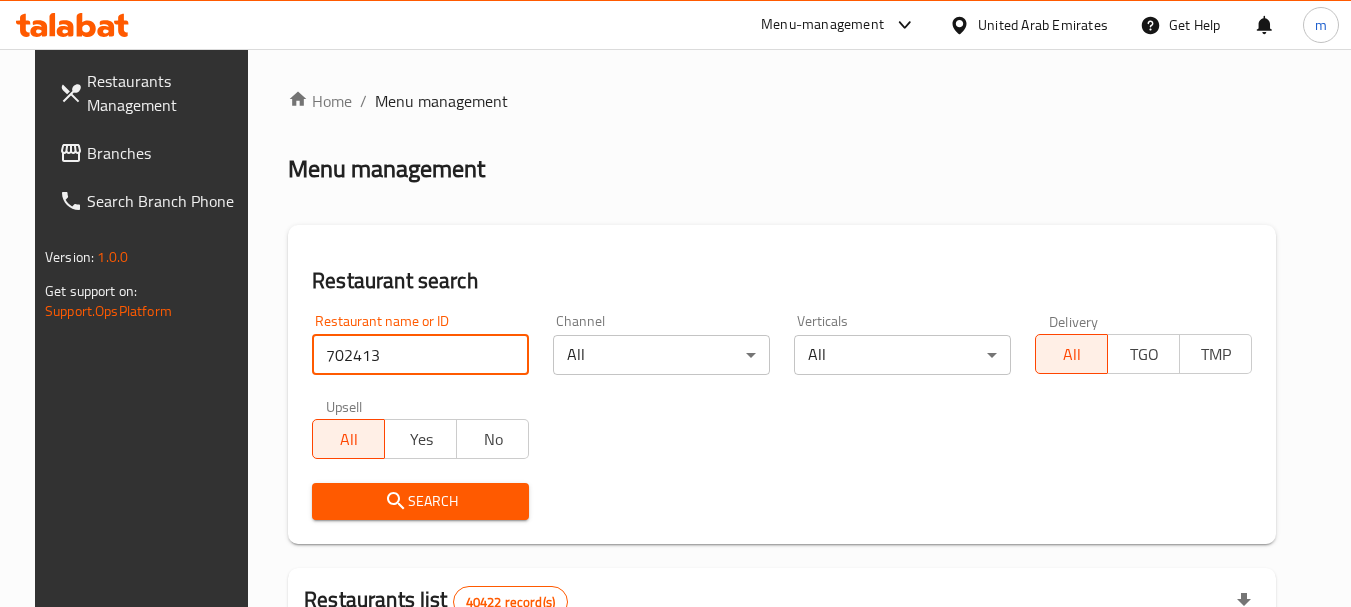 type on "702413" 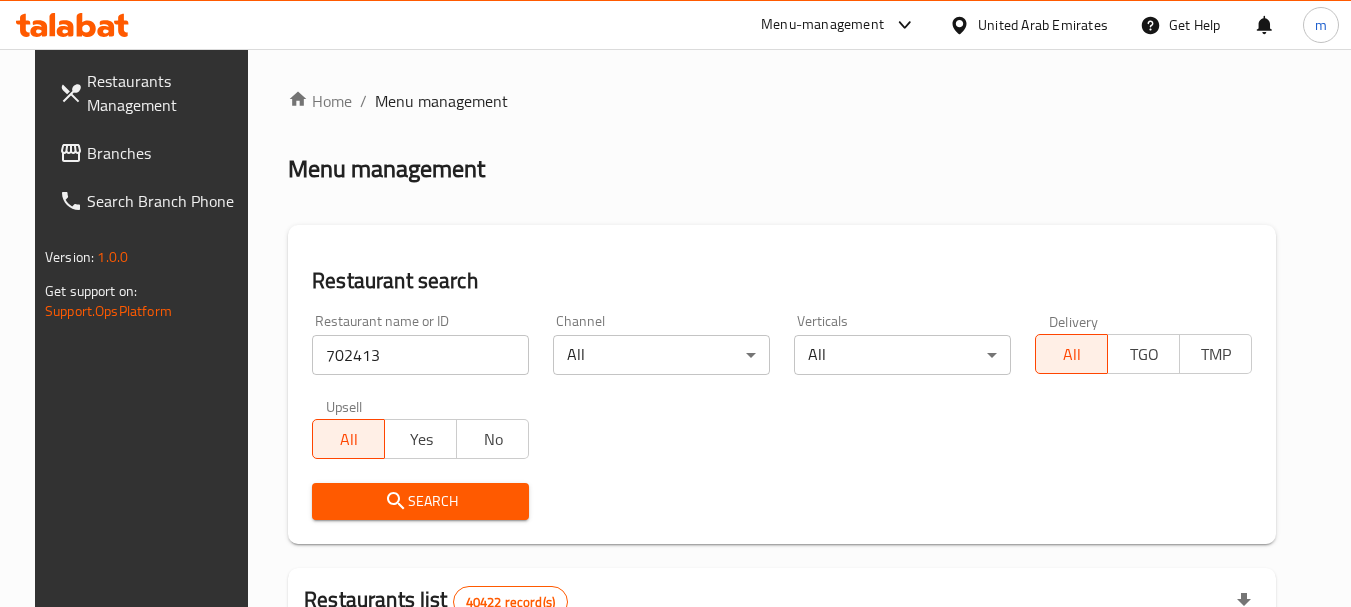 click on "Search" at bounding box center [420, 501] 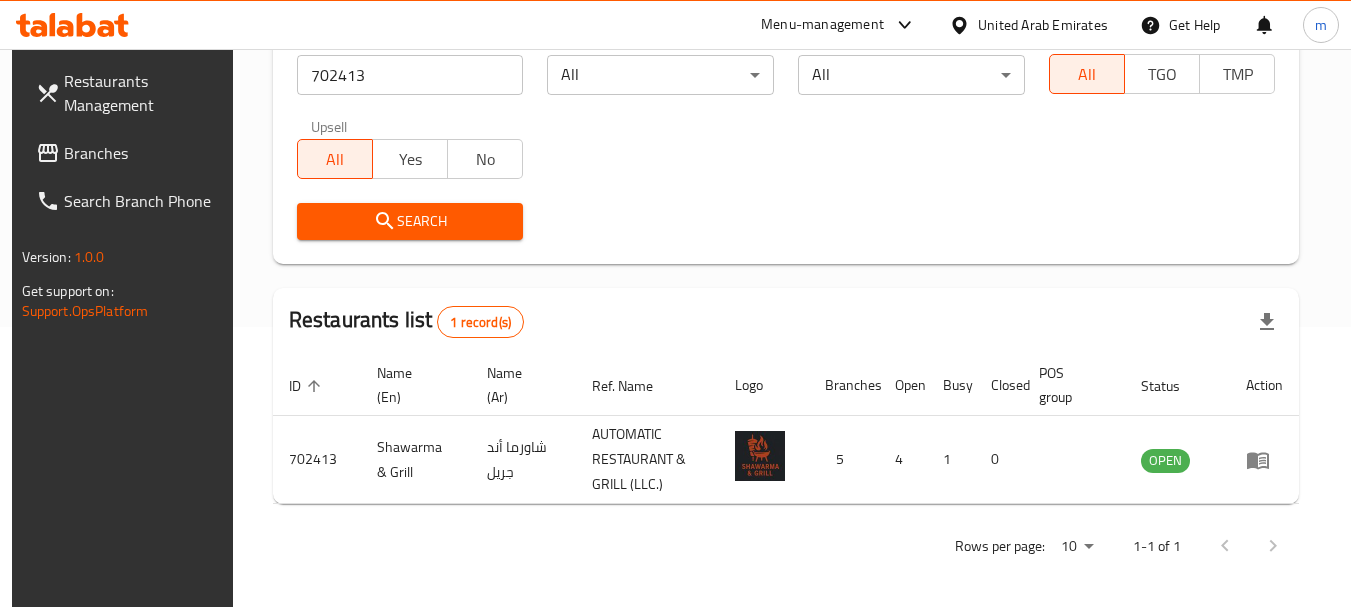 scroll, scrollTop: 285, scrollLeft: 0, axis: vertical 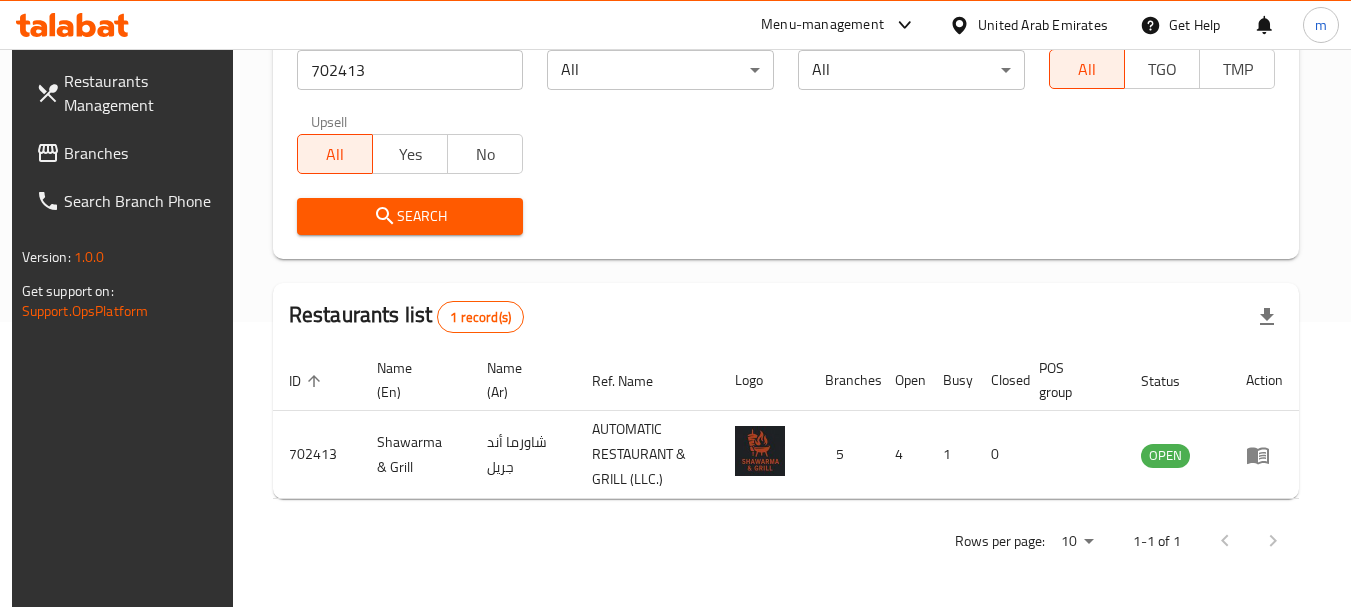 click on "Branches" at bounding box center (143, 153) 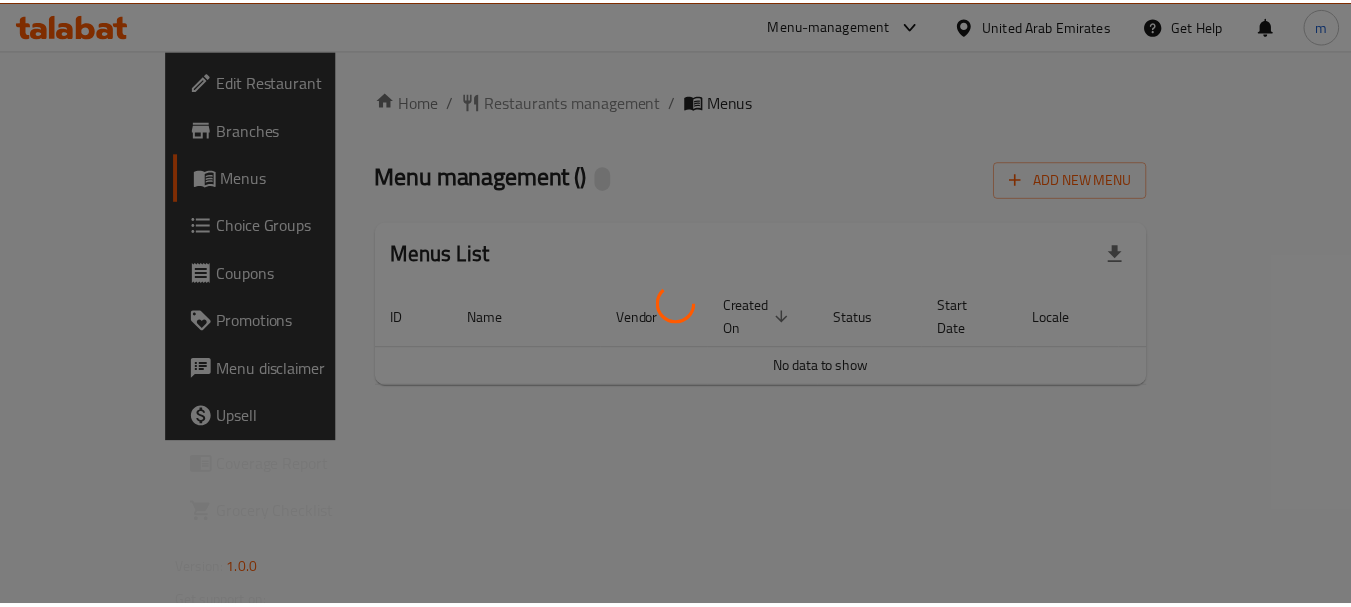scroll, scrollTop: 0, scrollLeft: 0, axis: both 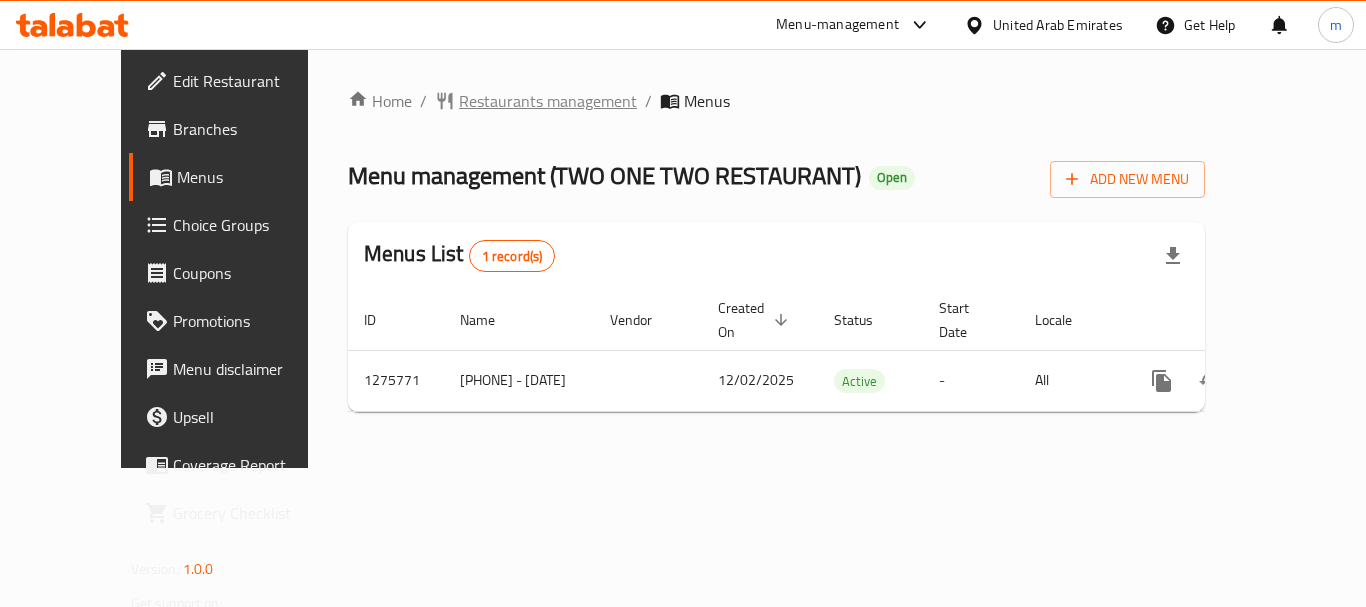 click on "Restaurants management" at bounding box center (548, 101) 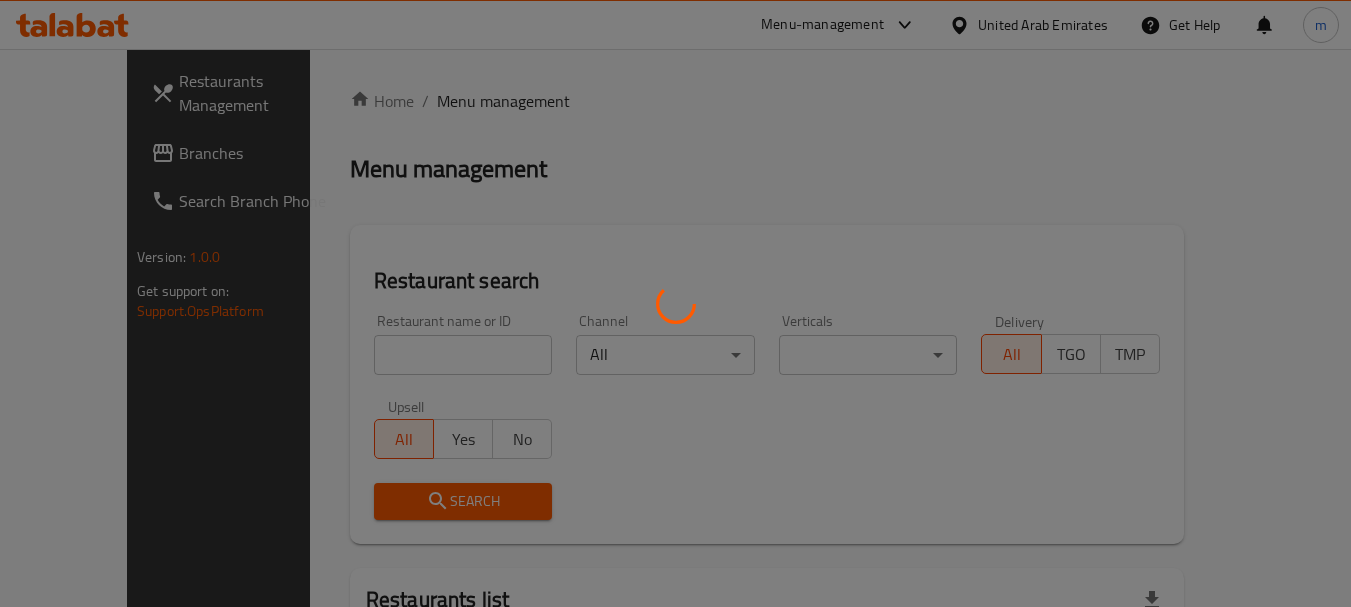 click at bounding box center (675, 303) 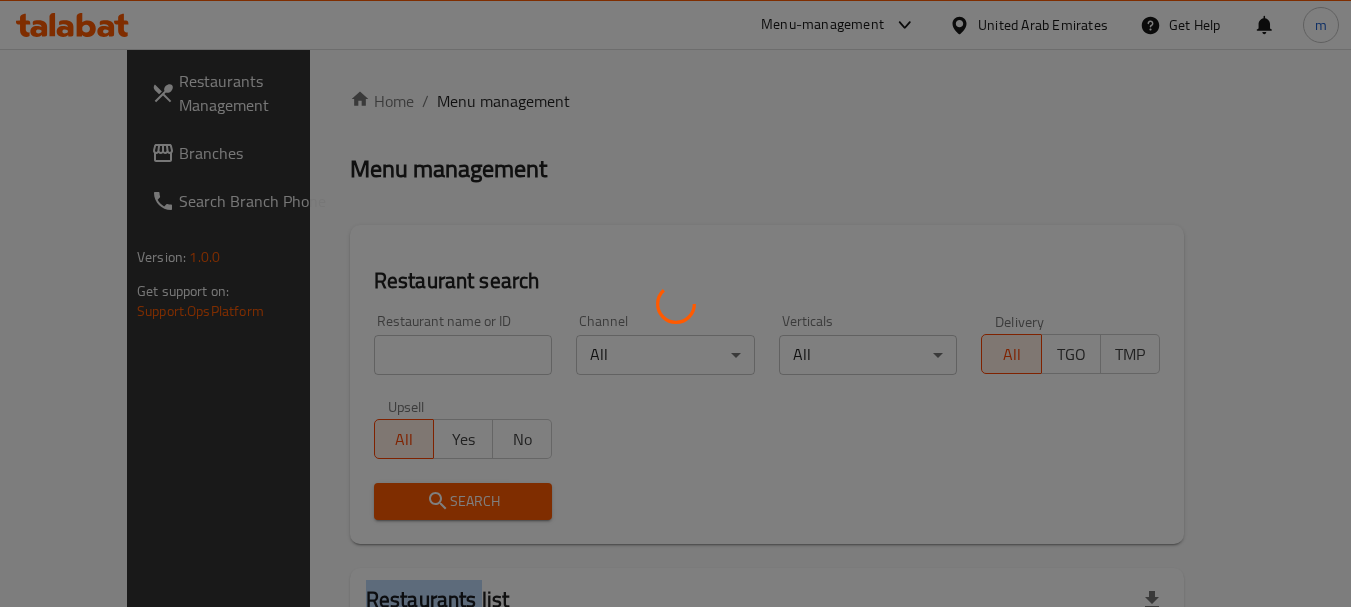 click at bounding box center [675, 303] 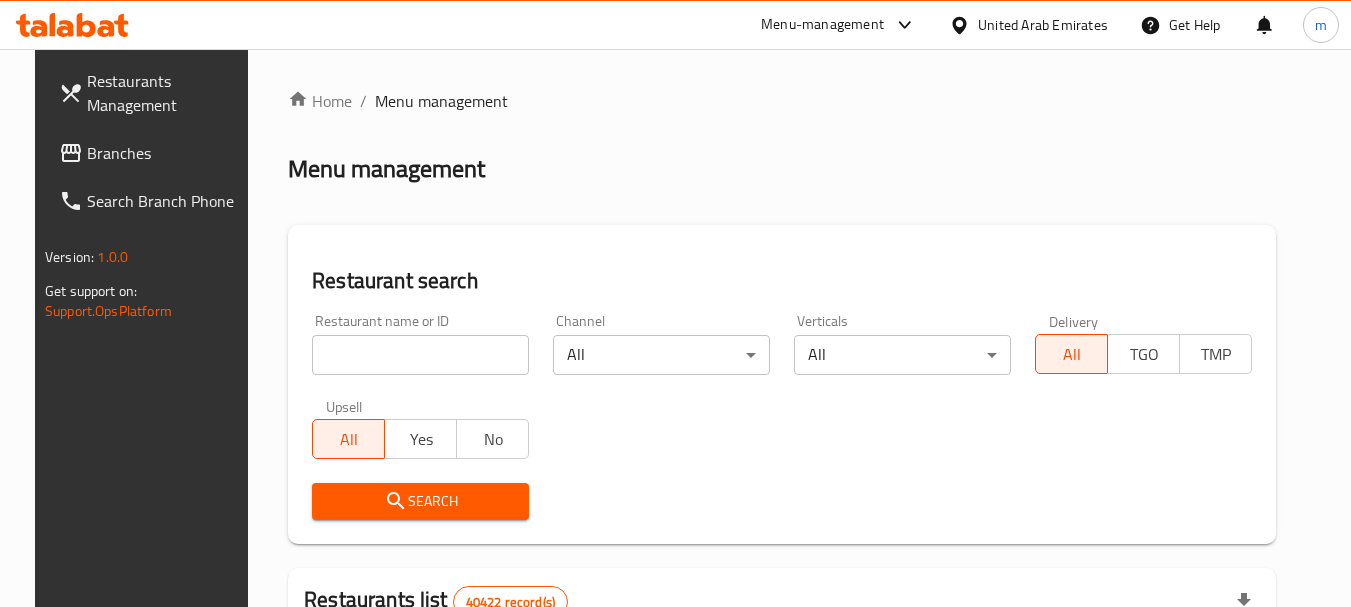 click at bounding box center [420, 355] 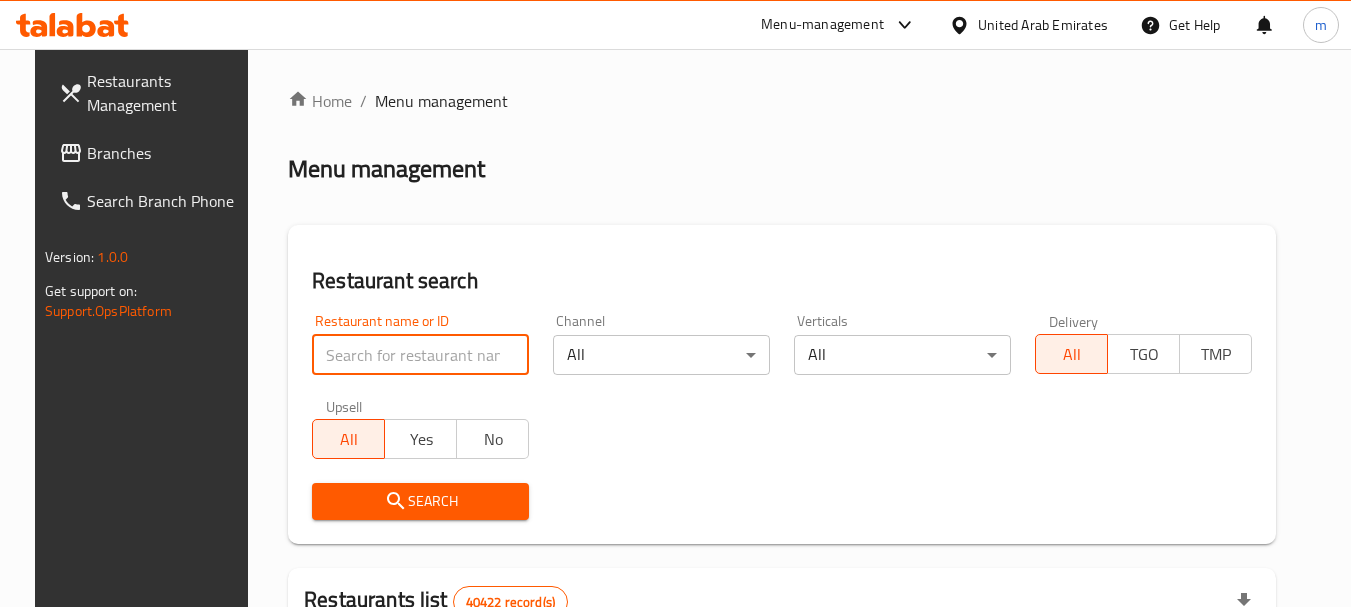 paste on "691720" 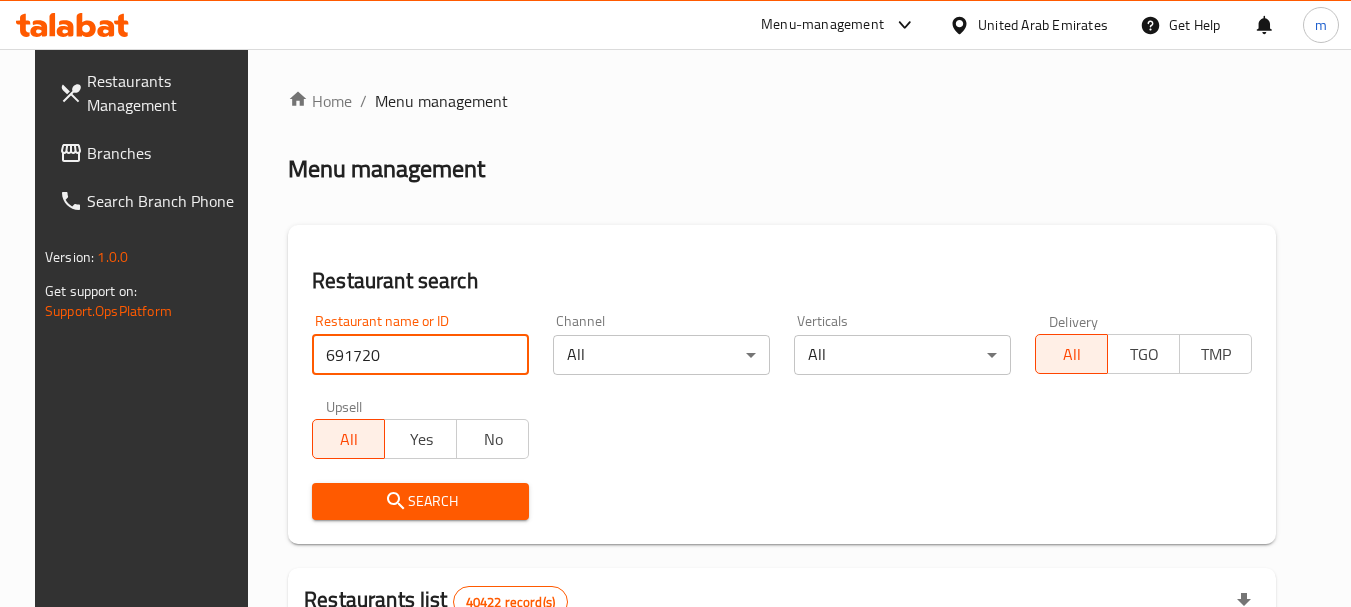 type on "691720" 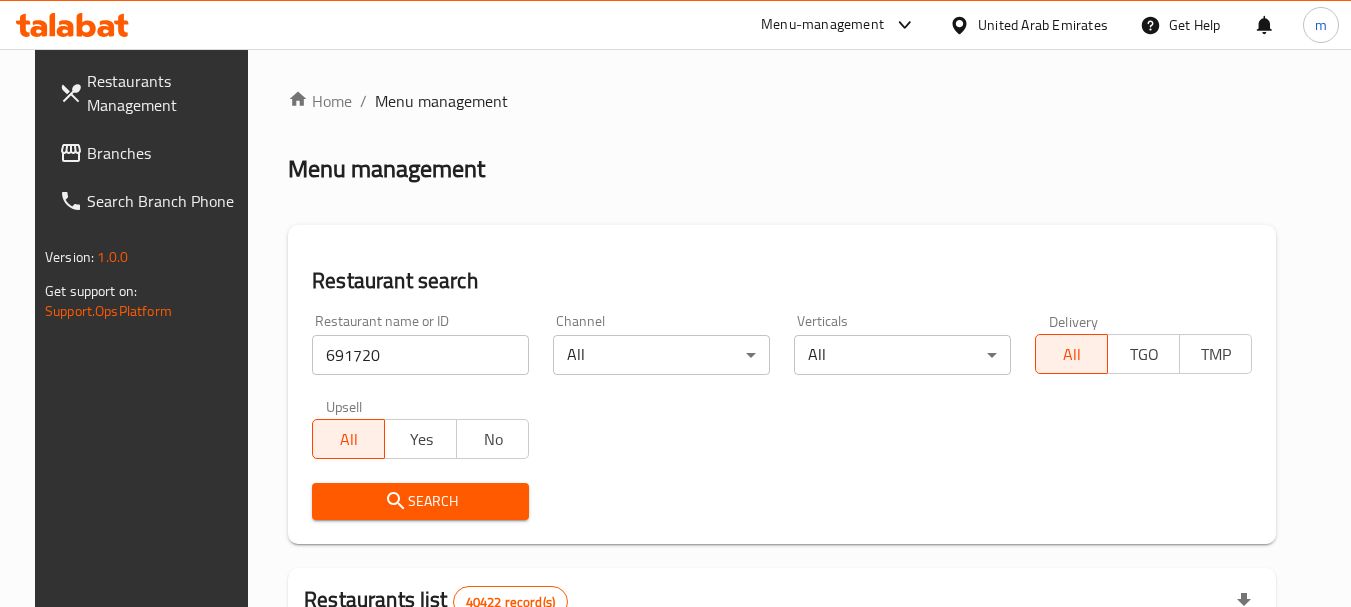 click 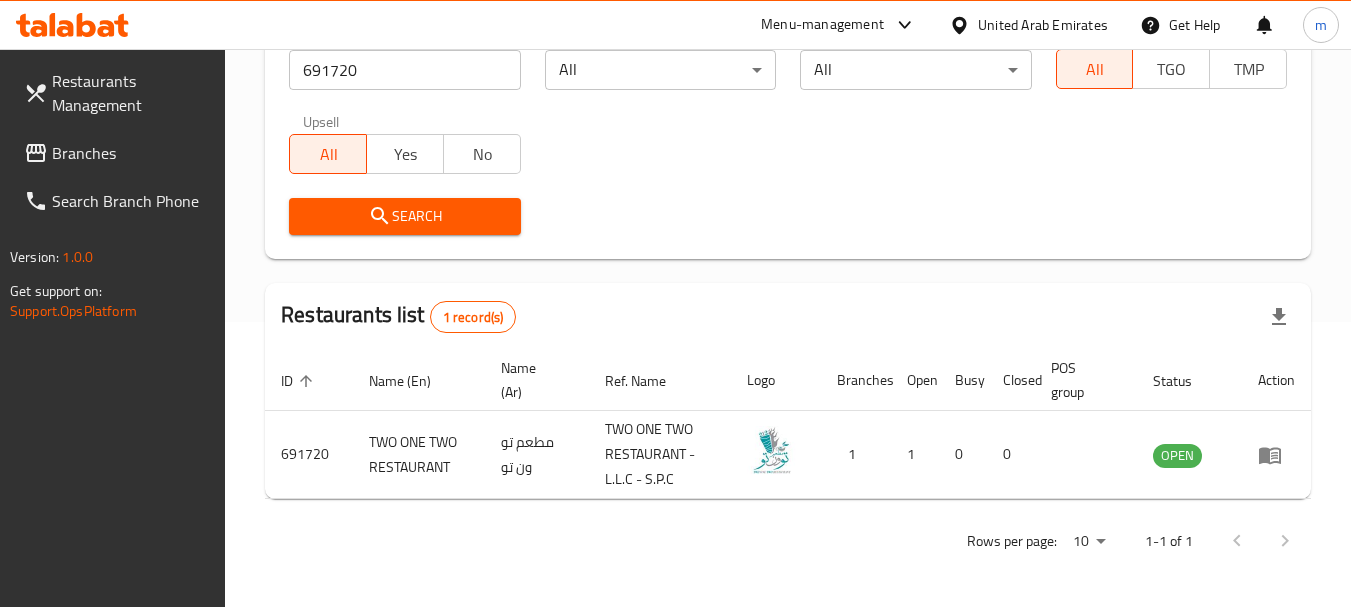 scroll, scrollTop: 285, scrollLeft: 0, axis: vertical 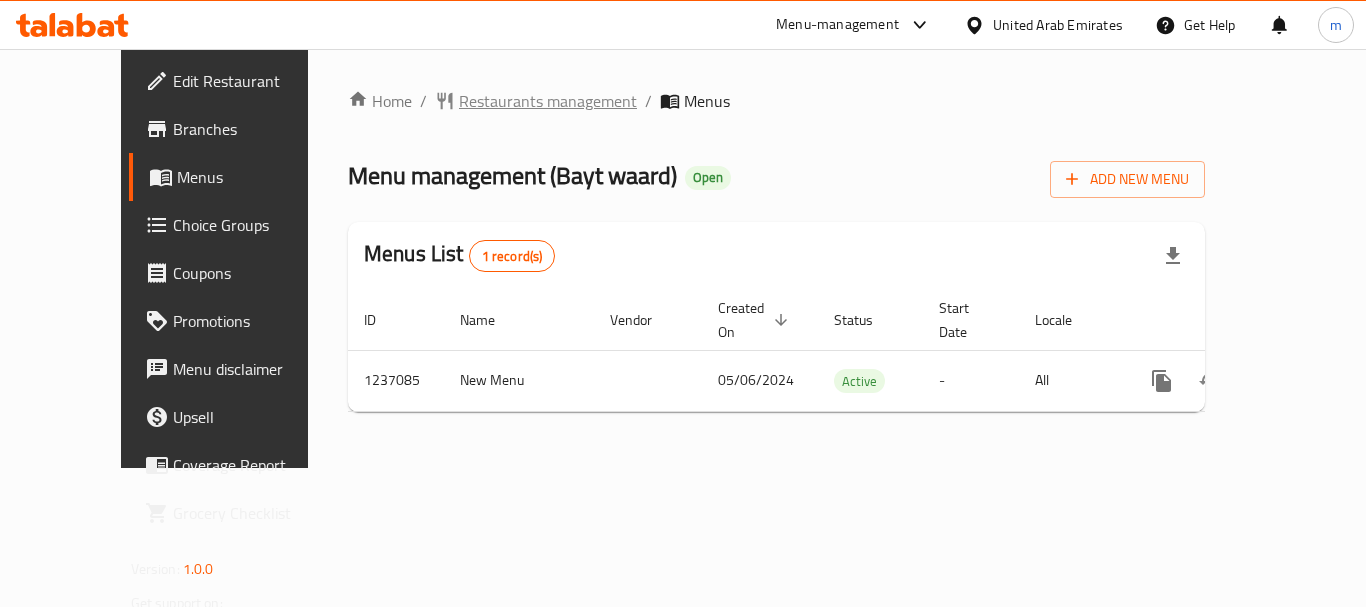 click on "Restaurants management" at bounding box center (548, 101) 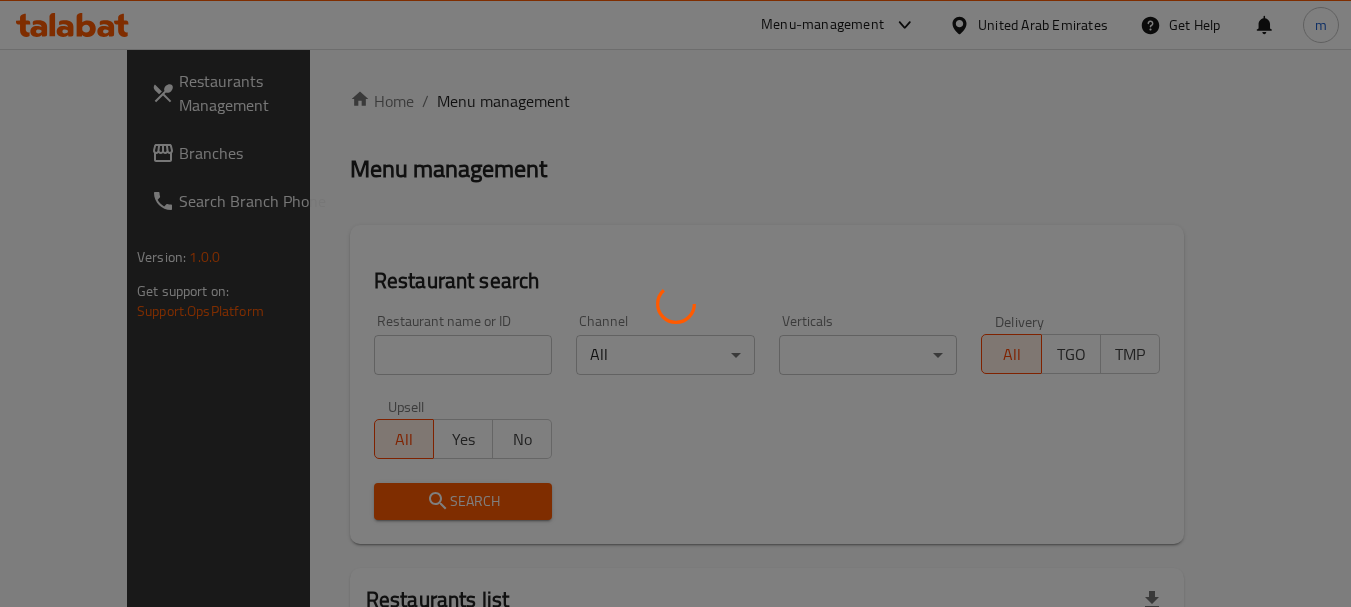 click at bounding box center [675, 303] 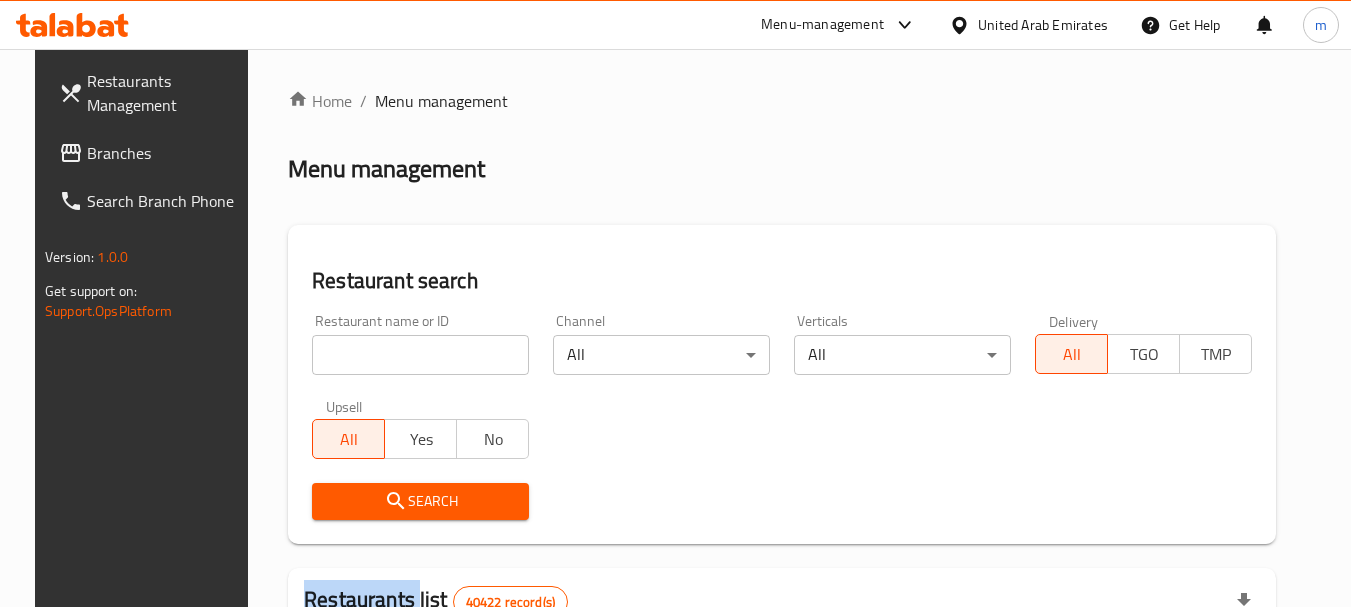 click at bounding box center [675, 303] 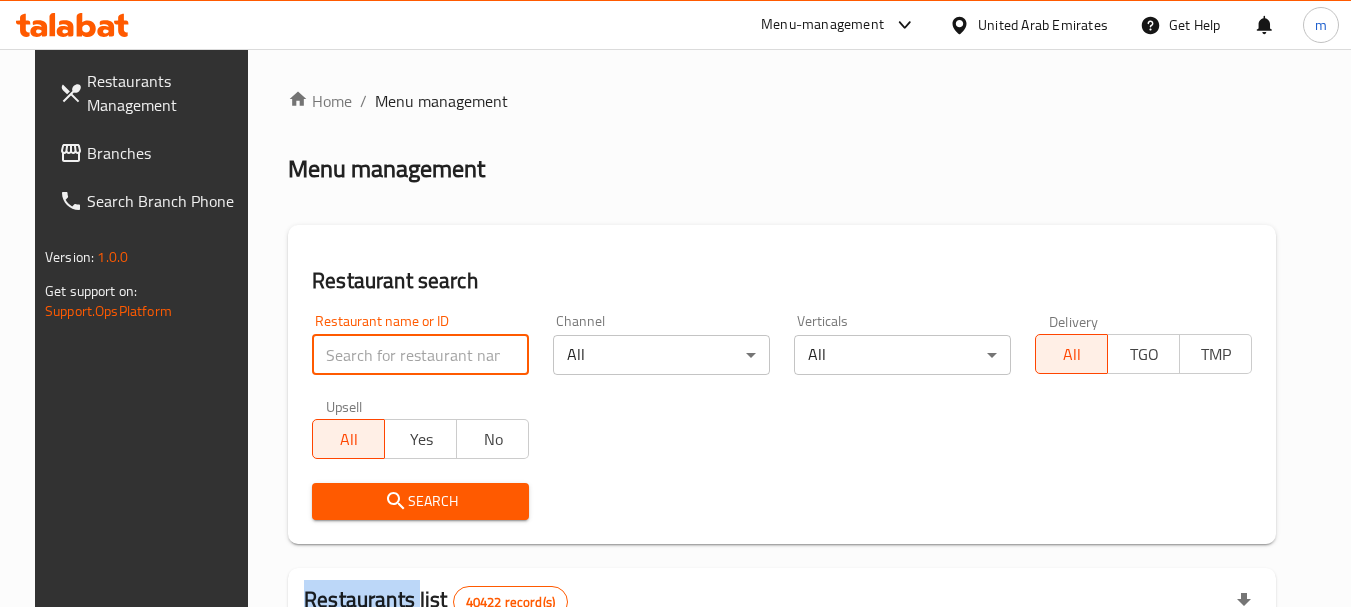 click at bounding box center [420, 355] 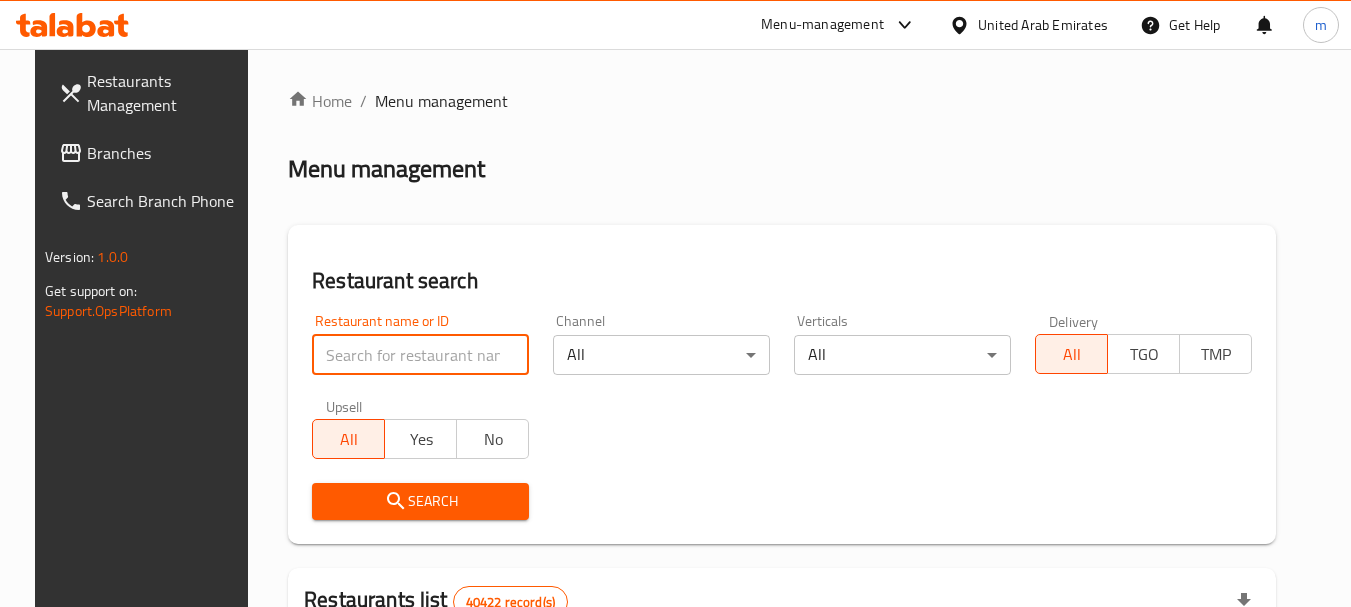 paste on "679244" 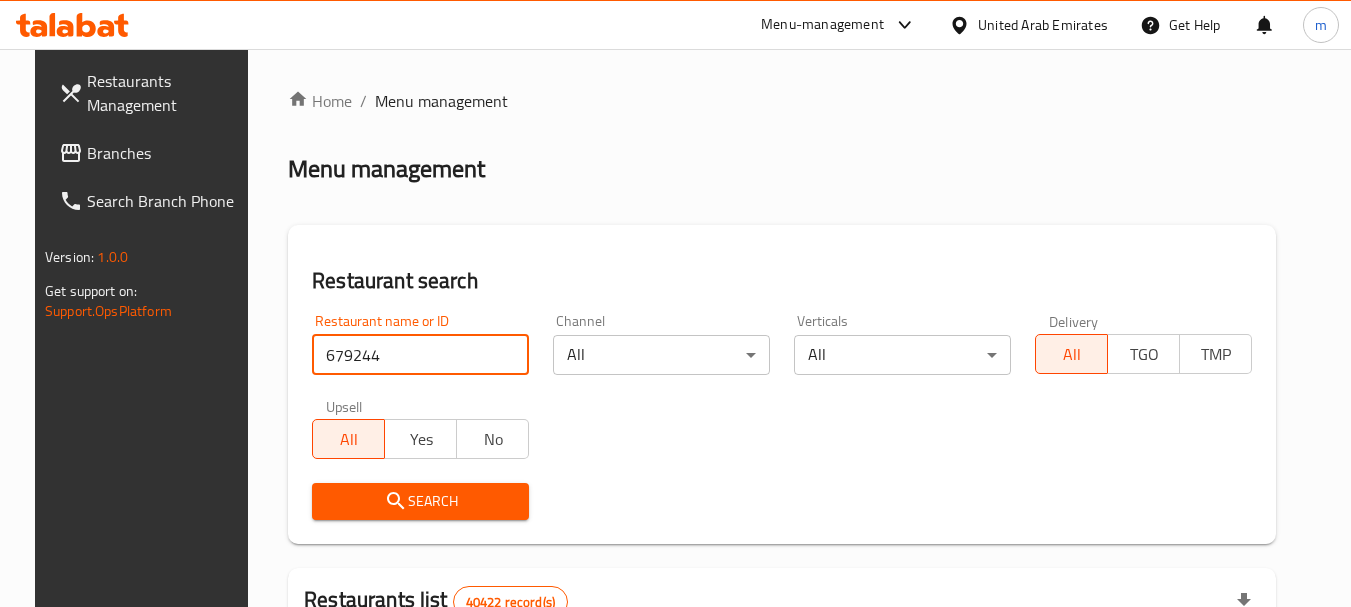 type on "679244" 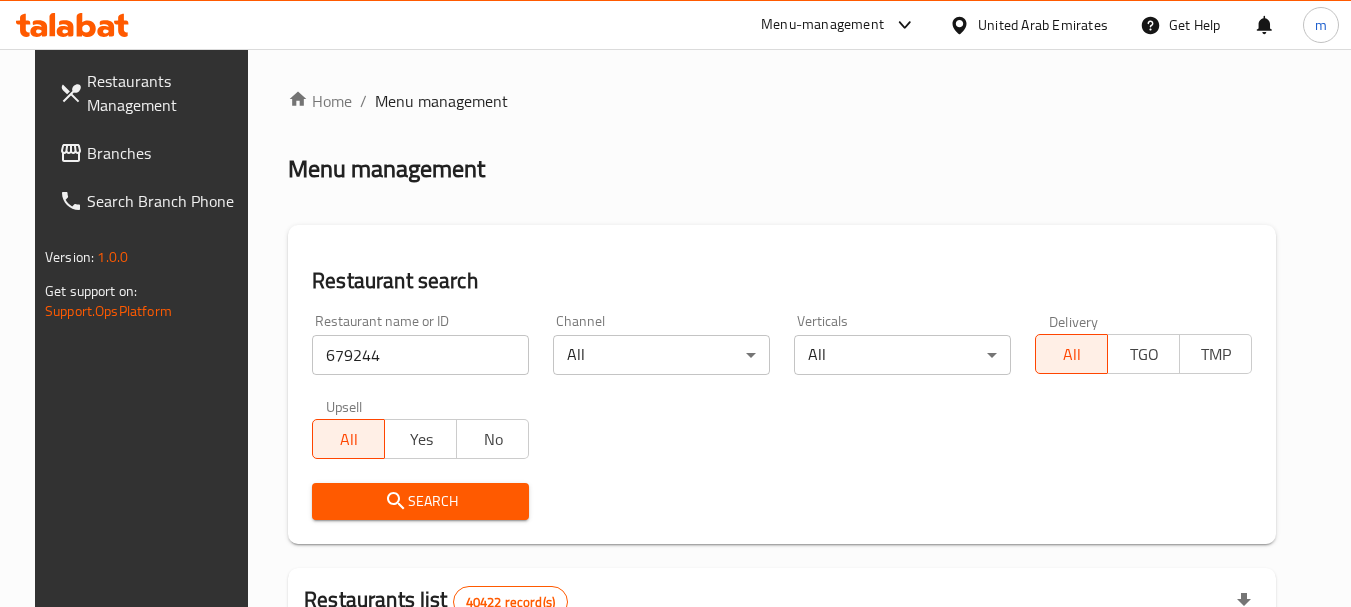 click on "Search" at bounding box center (420, 501) 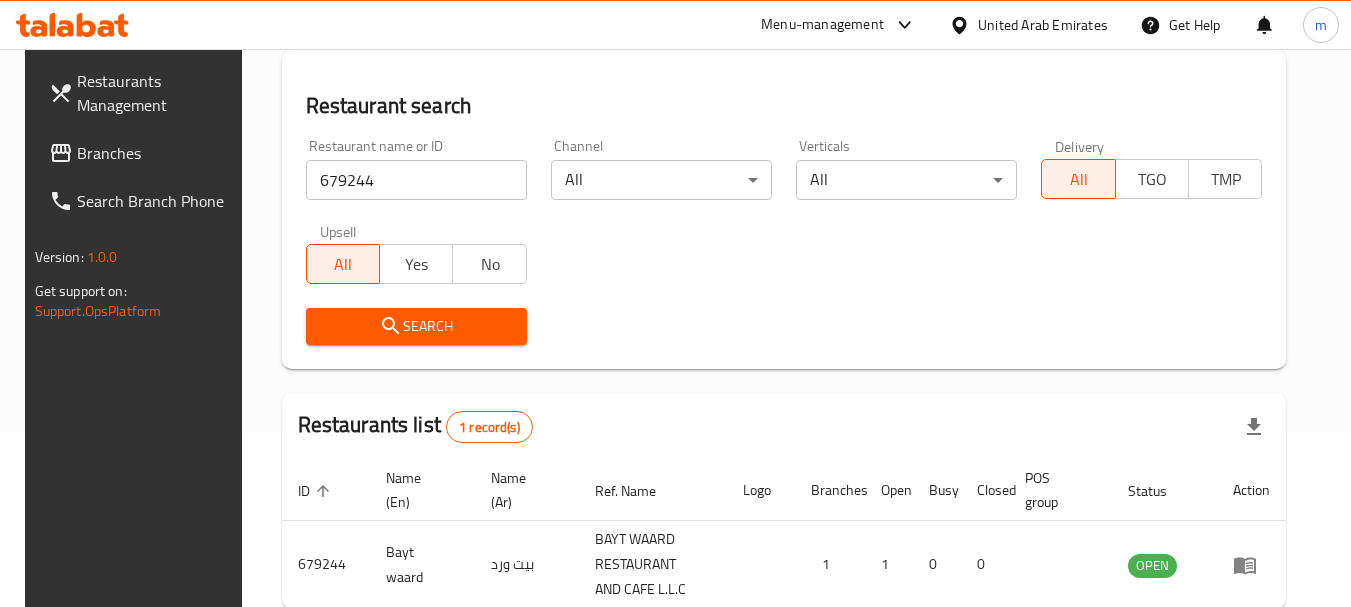 scroll, scrollTop: 285, scrollLeft: 0, axis: vertical 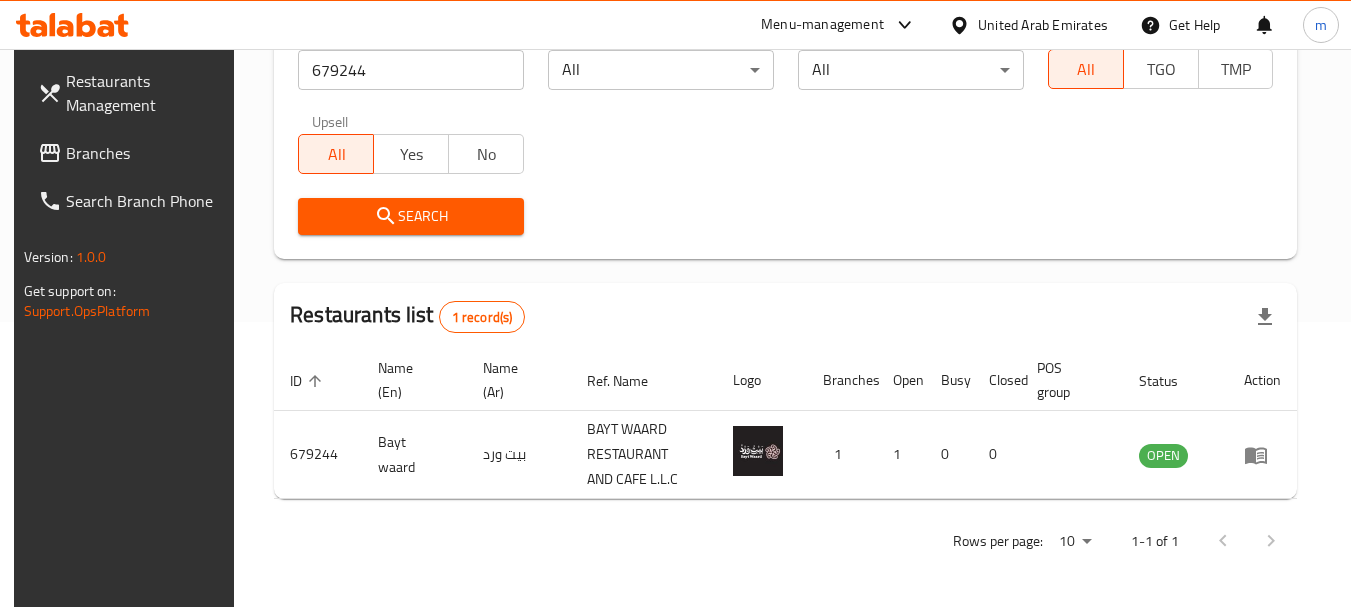 click on "United Arab Emirates" at bounding box center (1043, 25) 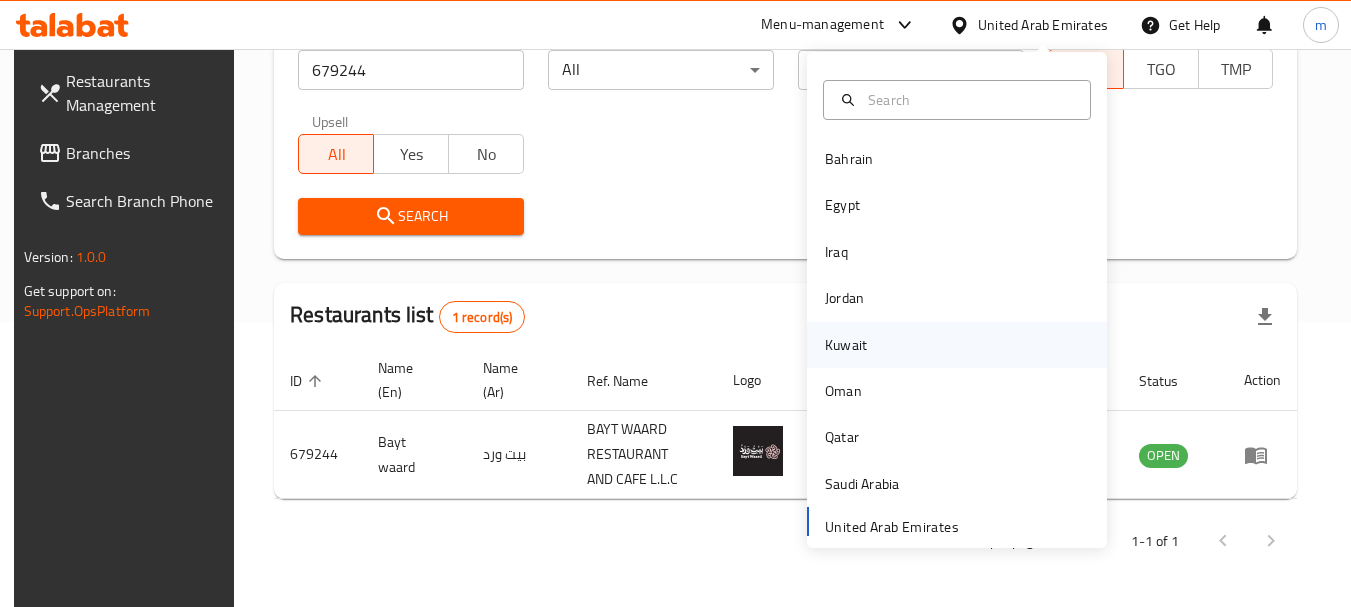click on "Kuwait" at bounding box center [846, 345] 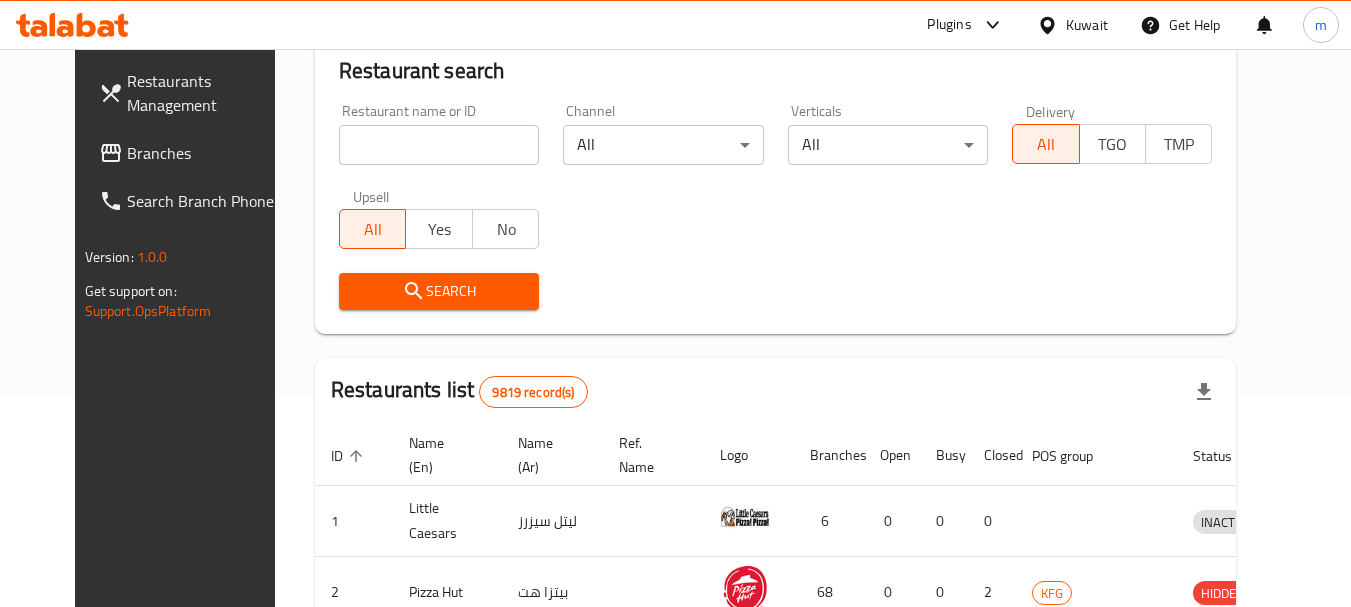 scroll, scrollTop: 285, scrollLeft: 0, axis: vertical 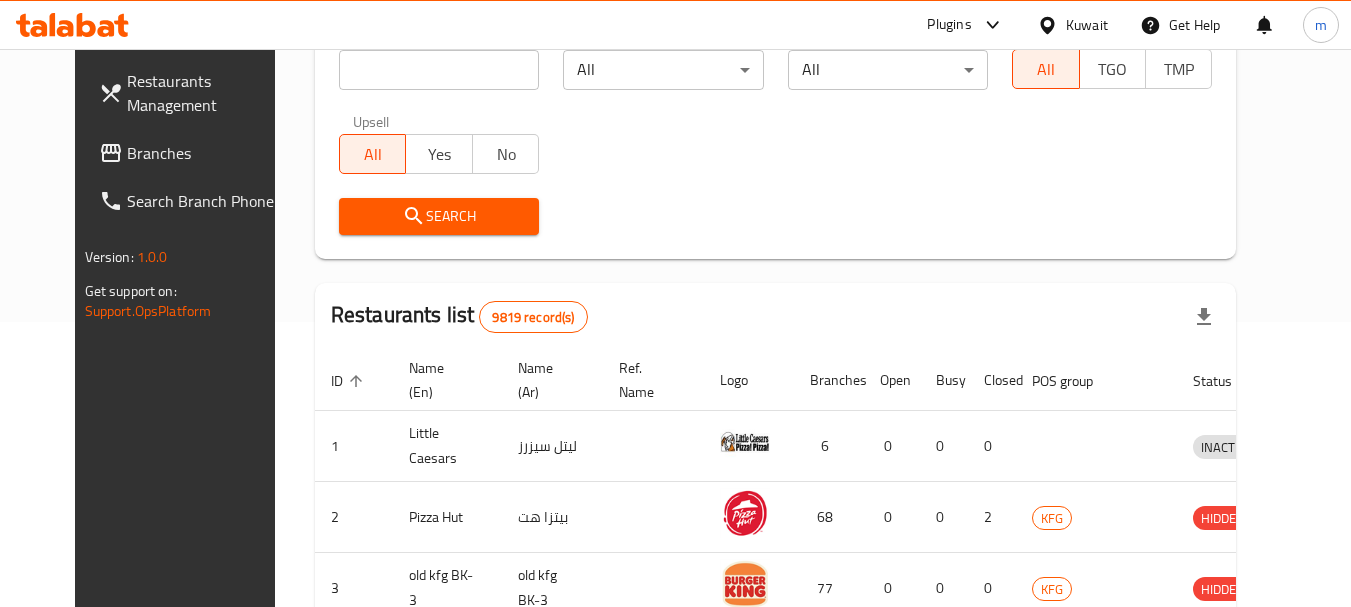 click on "Branches" at bounding box center [206, 153] 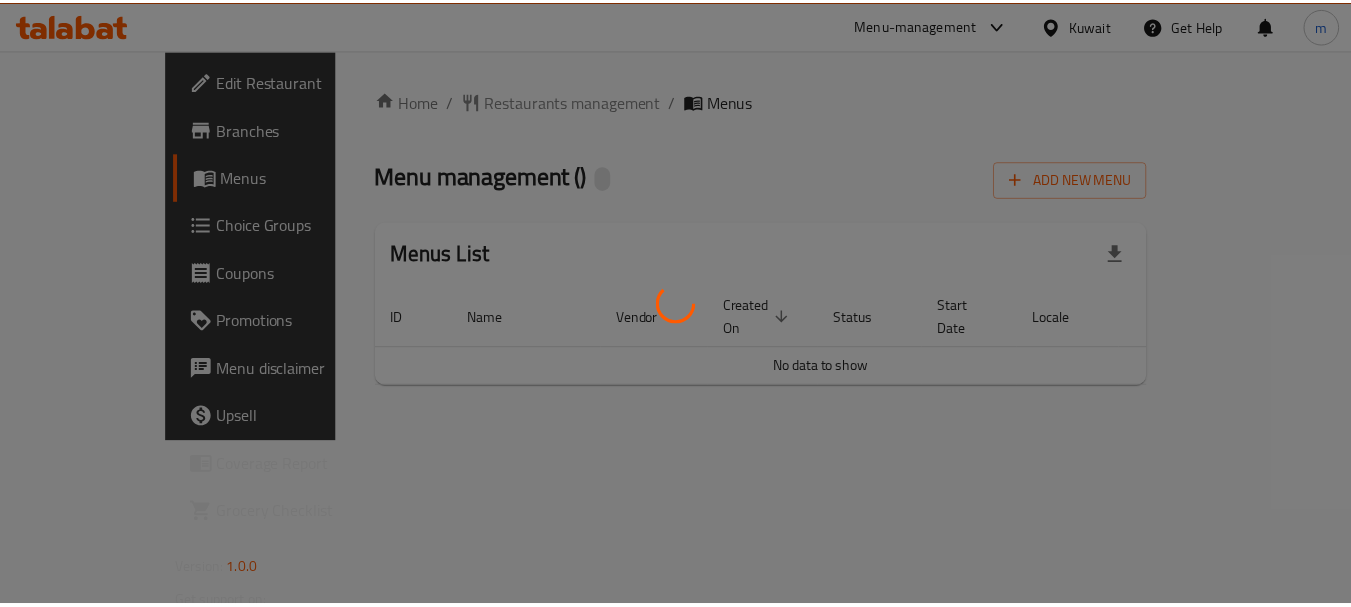 scroll, scrollTop: 0, scrollLeft: 0, axis: both 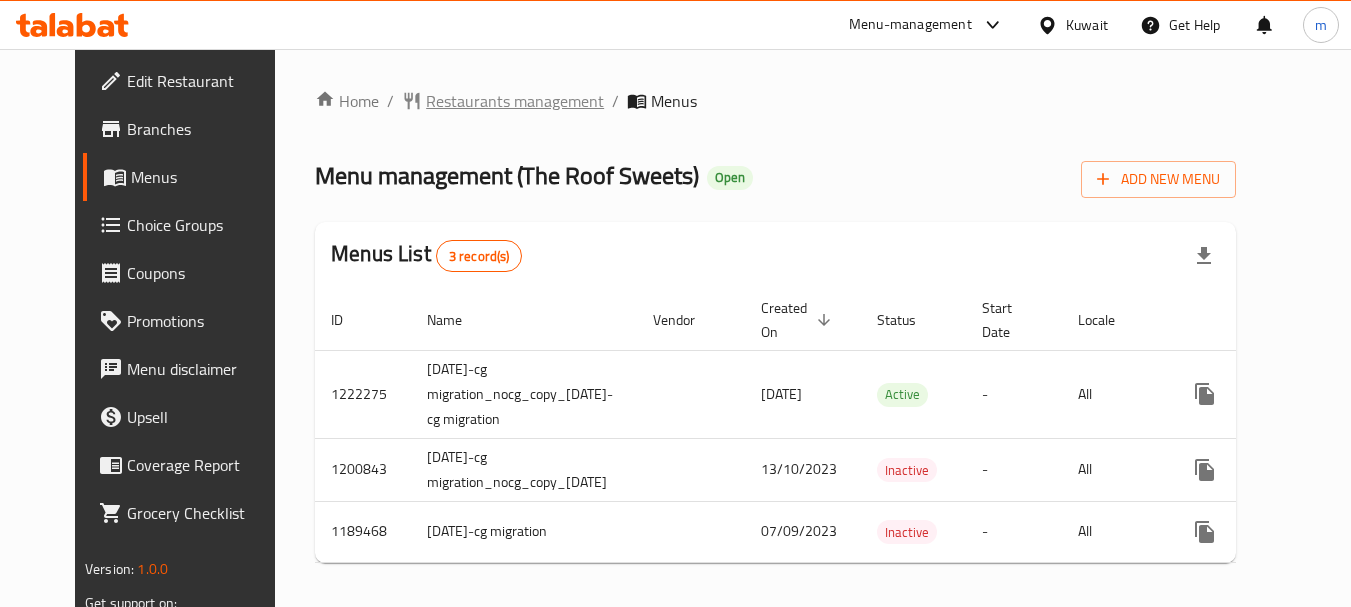 click on "Restaurants management" at bounding box center [515, 101] 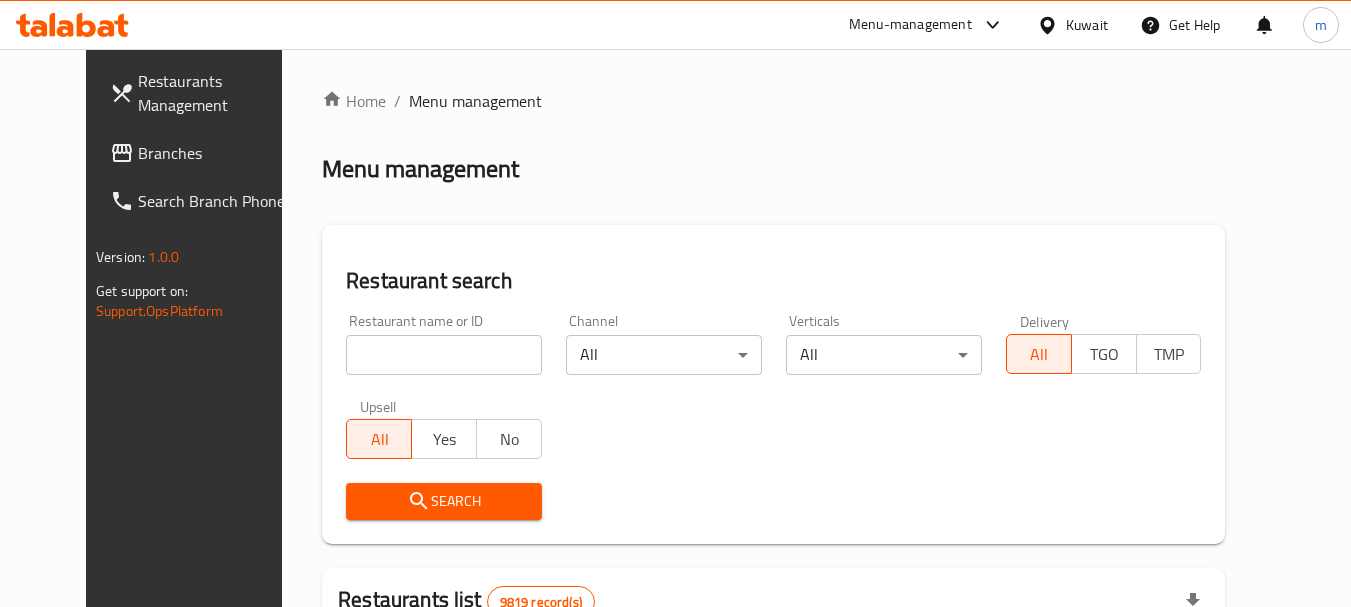 click at bounding box center (675, 303) 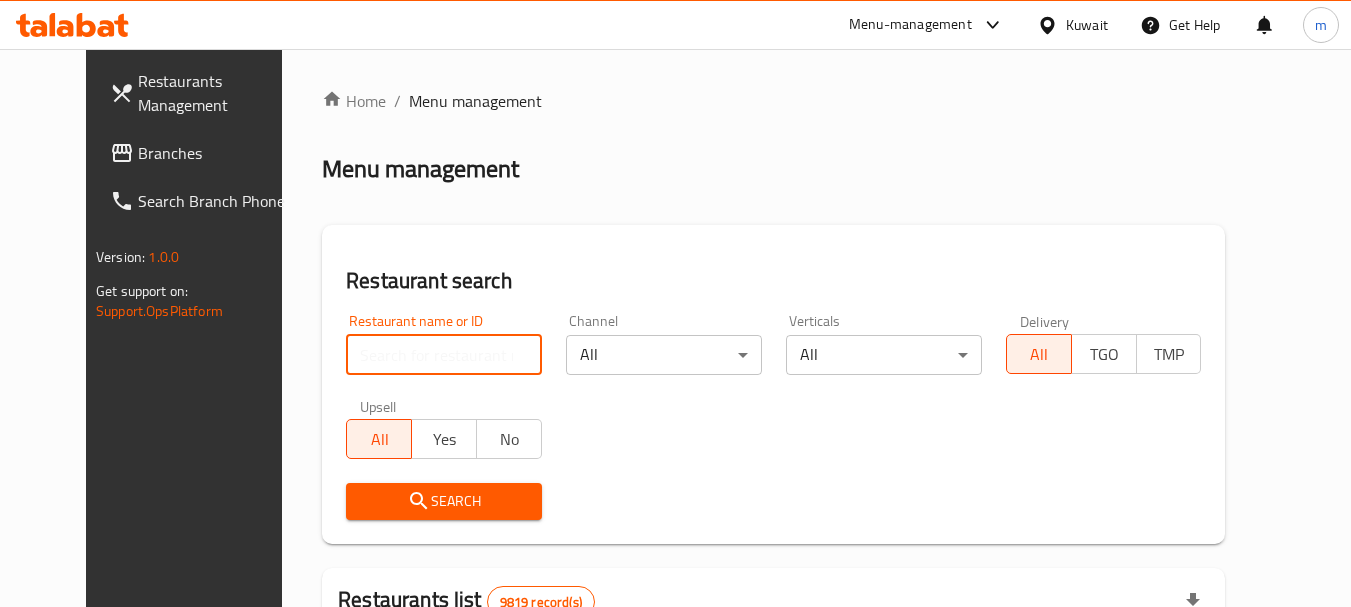 paste on "638663" 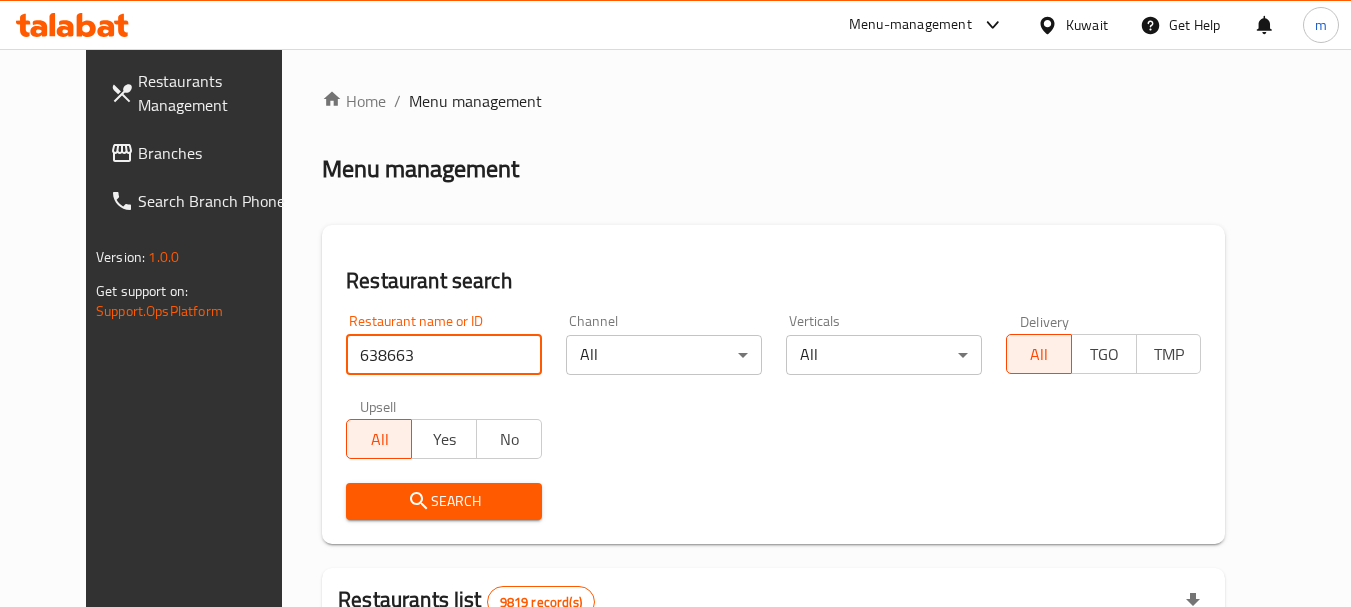 type on "638663" 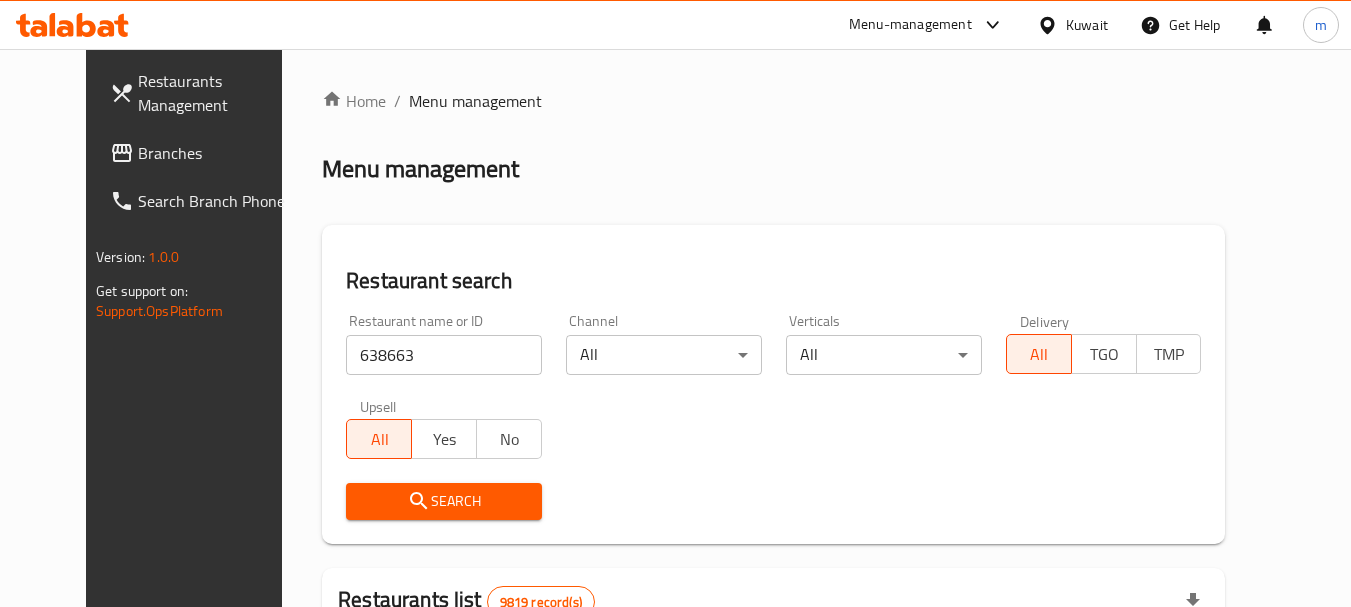 click on "Search" at bounding box center (444, 501) 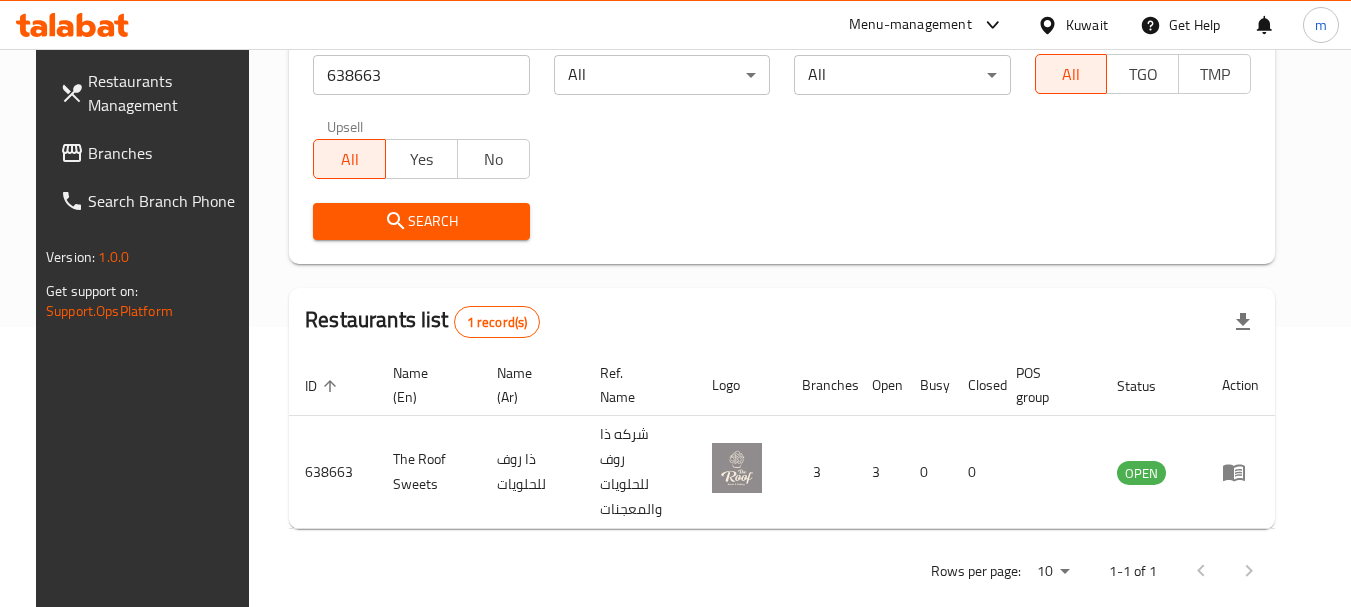 scroll, scrollTop: 285, scrollLeft: 0, axis: vertical 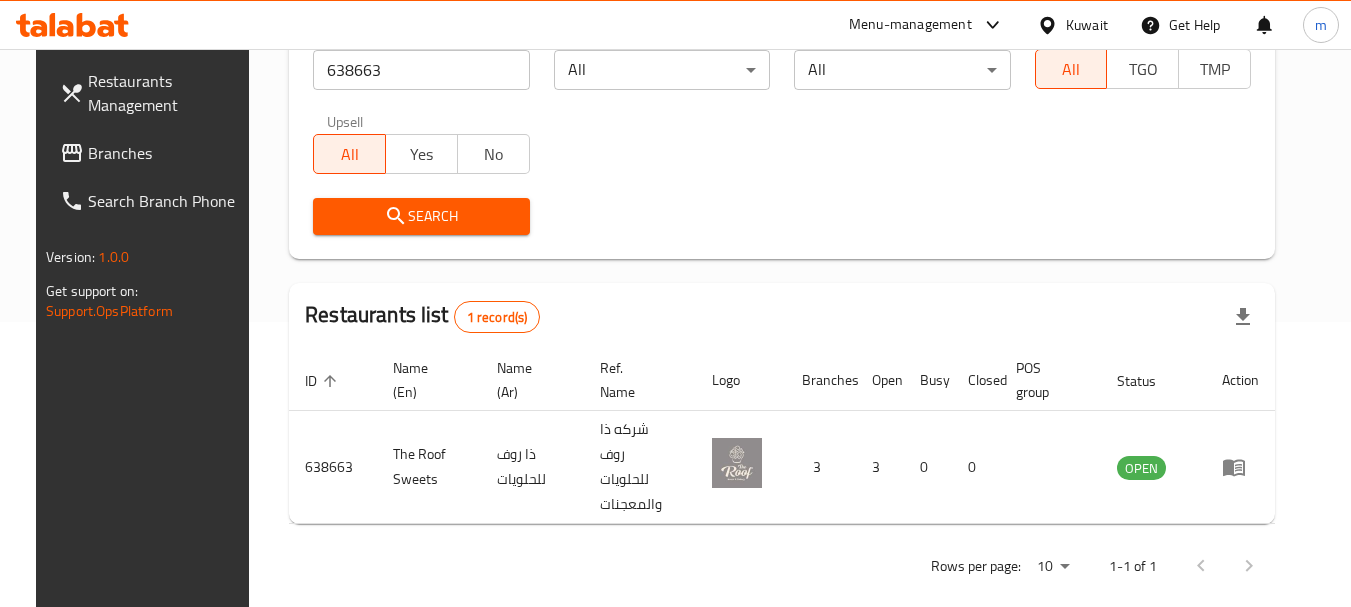 click on "Kuwait" at bounding box center (1087, 25) 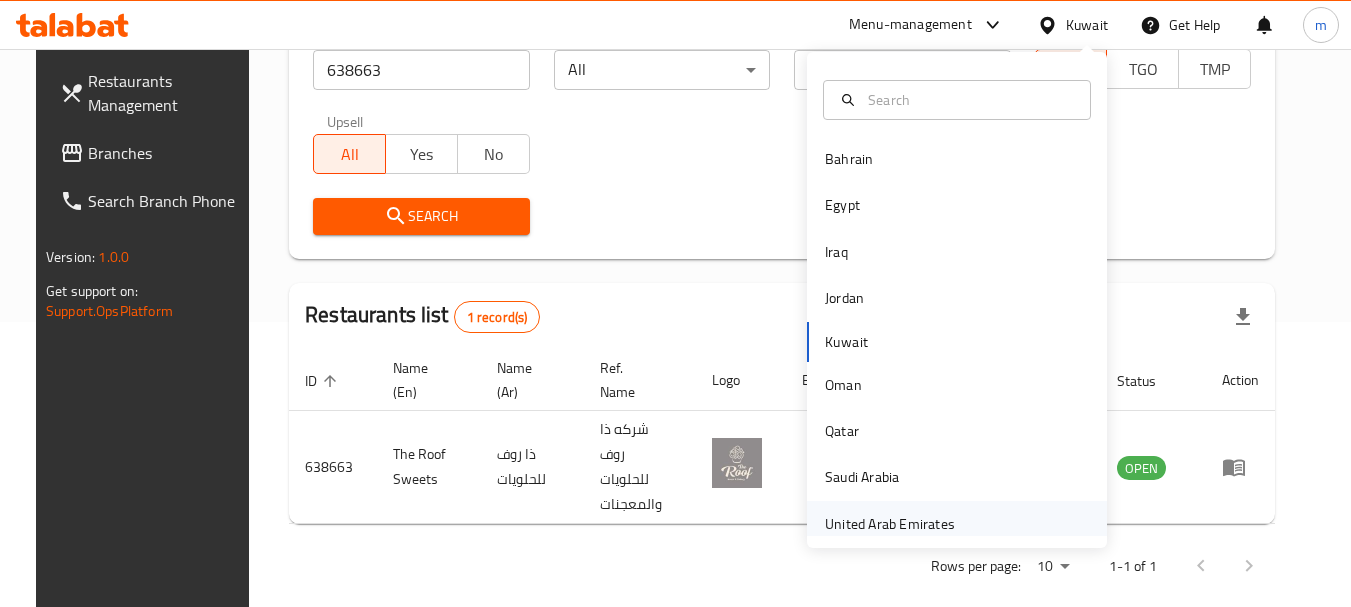 click on "United Arab Emirates" at bounding box center (890, 524) 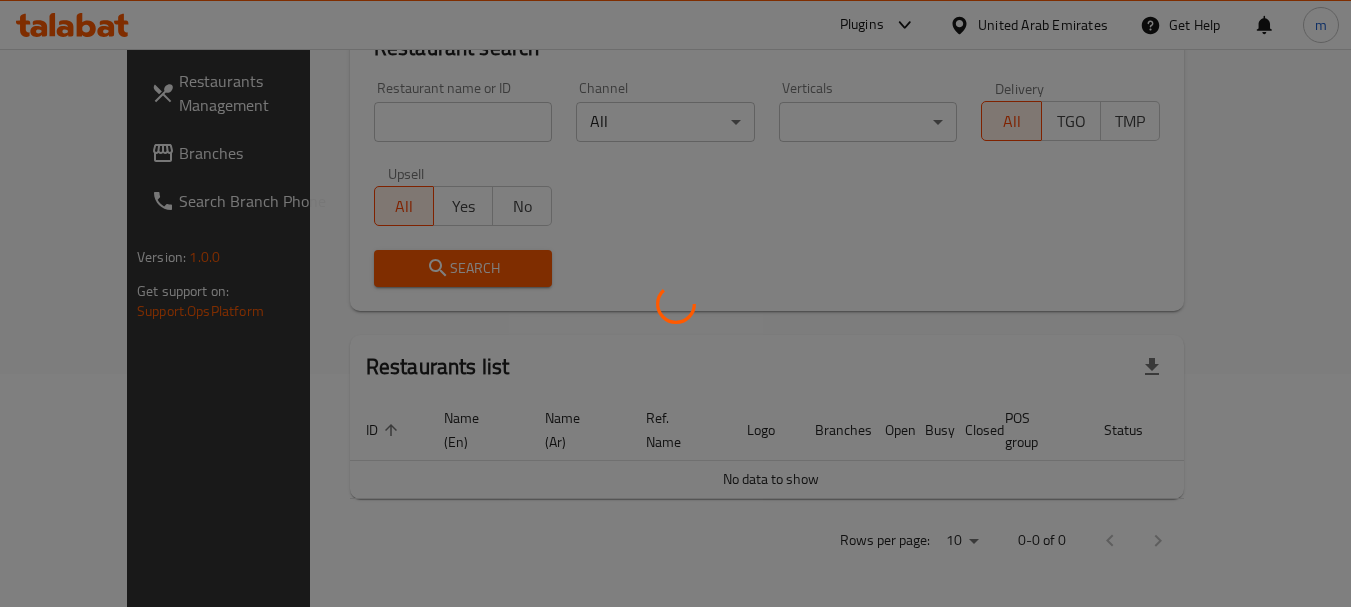 scroll, scrollTop: 210, scrollLeft: 0, axis: vertical 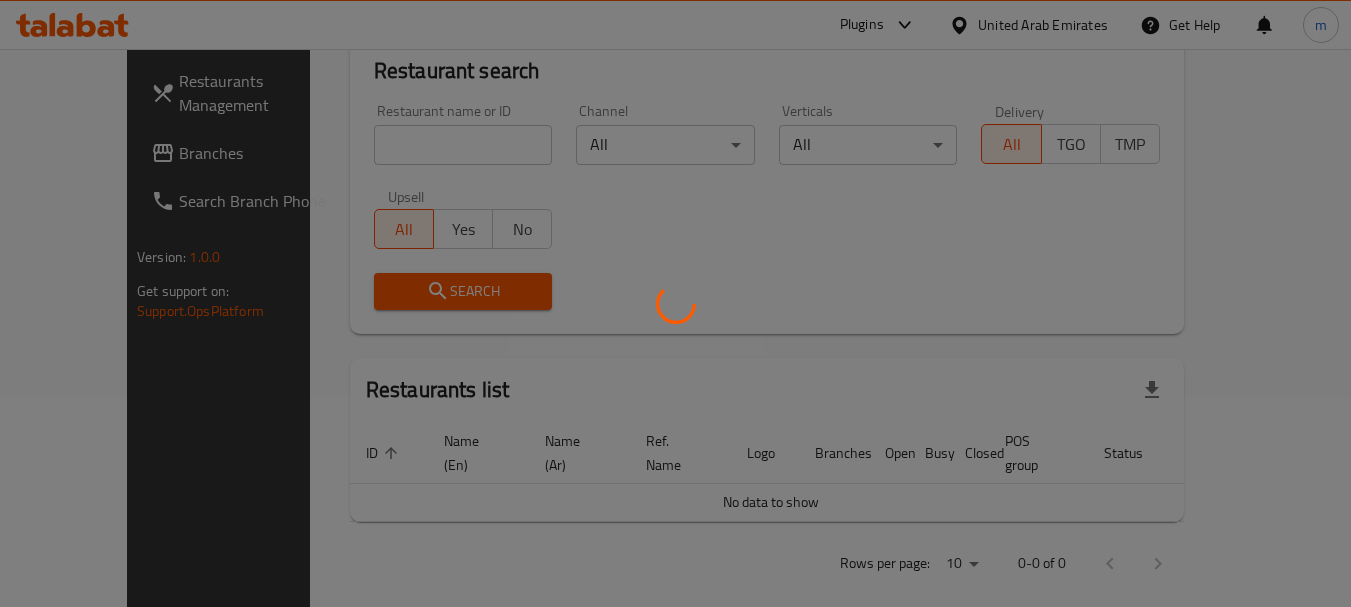 click at bounding box center [675, 303] 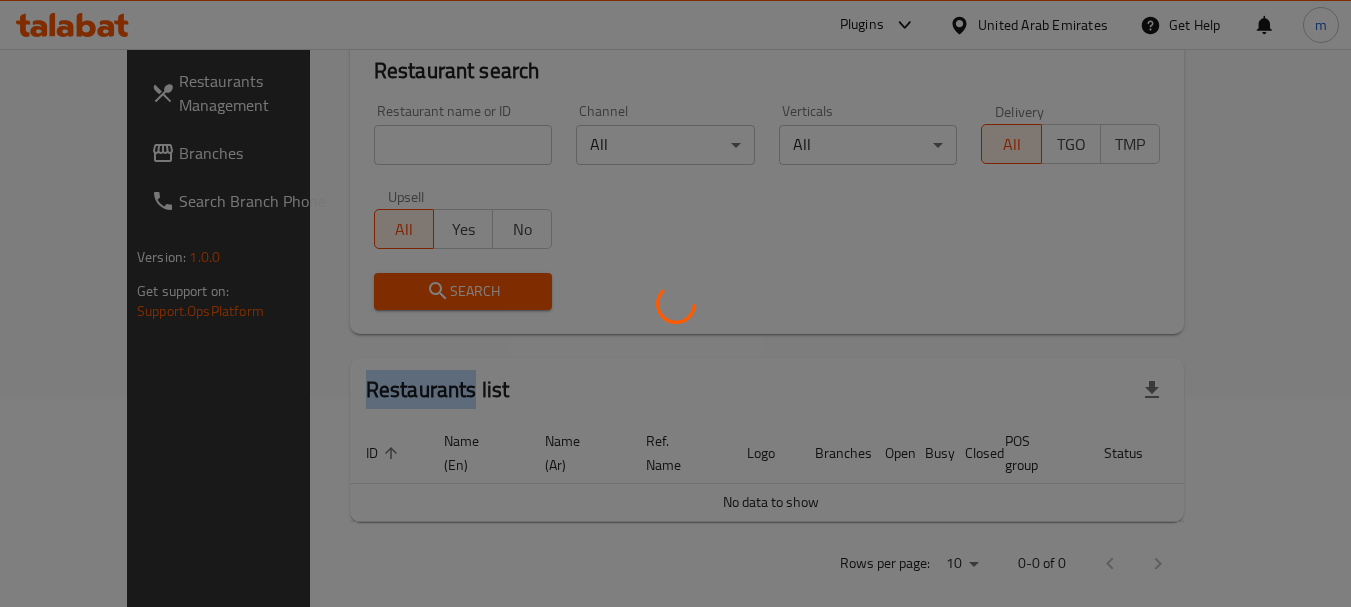 click at bounding box center [675, 303] 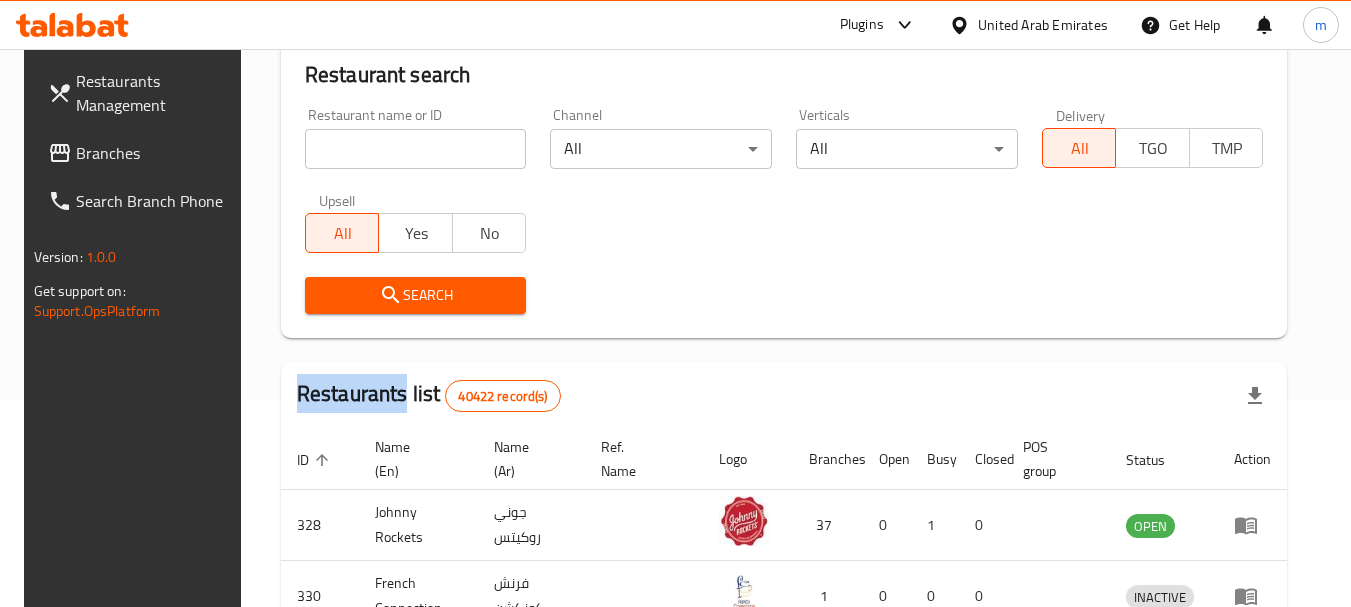 scroll, scrollTop: 185, scrollLeft: 0, axis: vertical 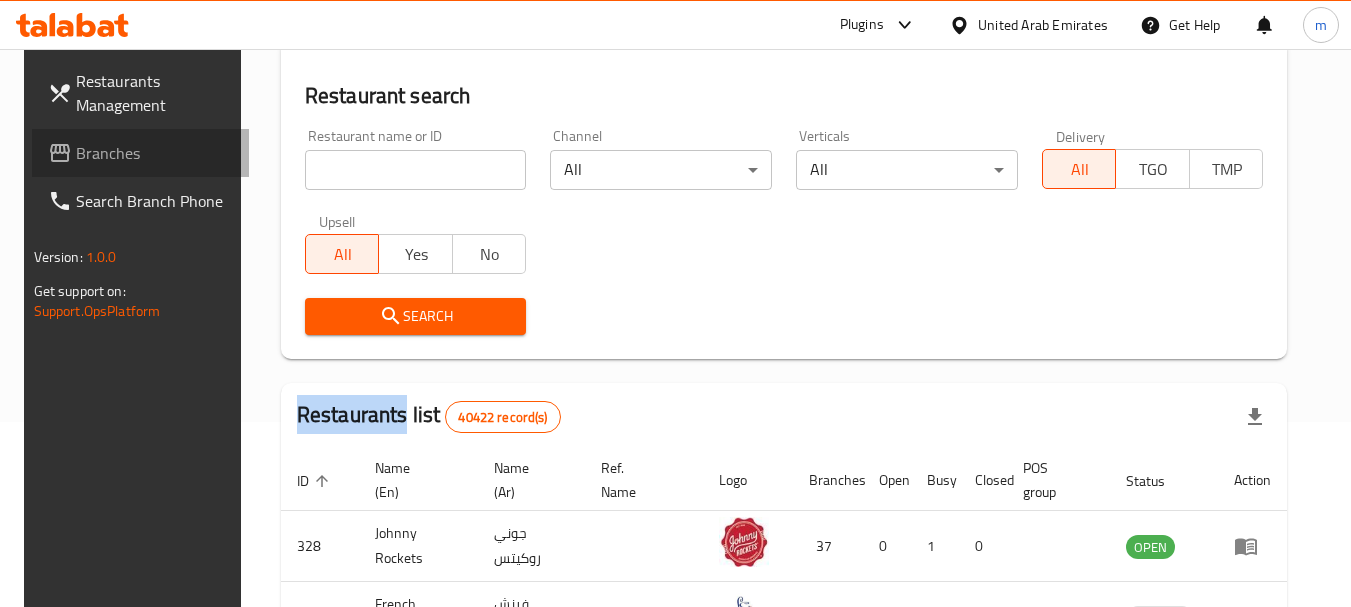 click on "Branches" at bounding box center (155, 153) 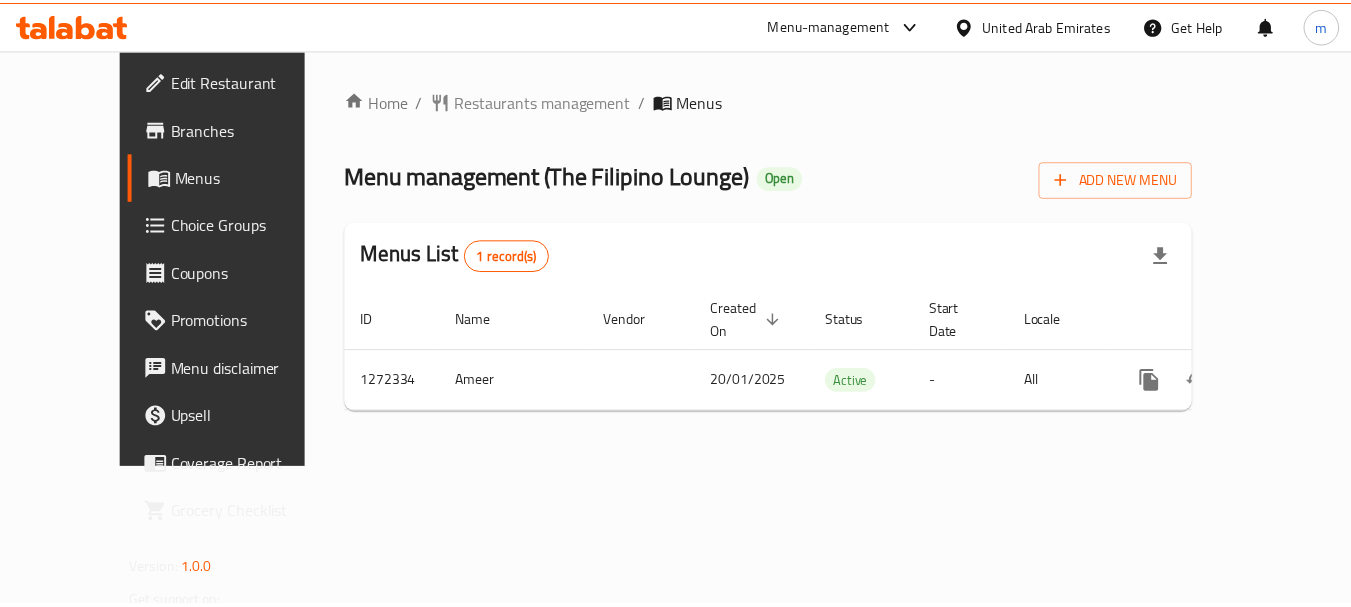 scroll, scrollTop: 0, scrollLeft: 0, axis: both 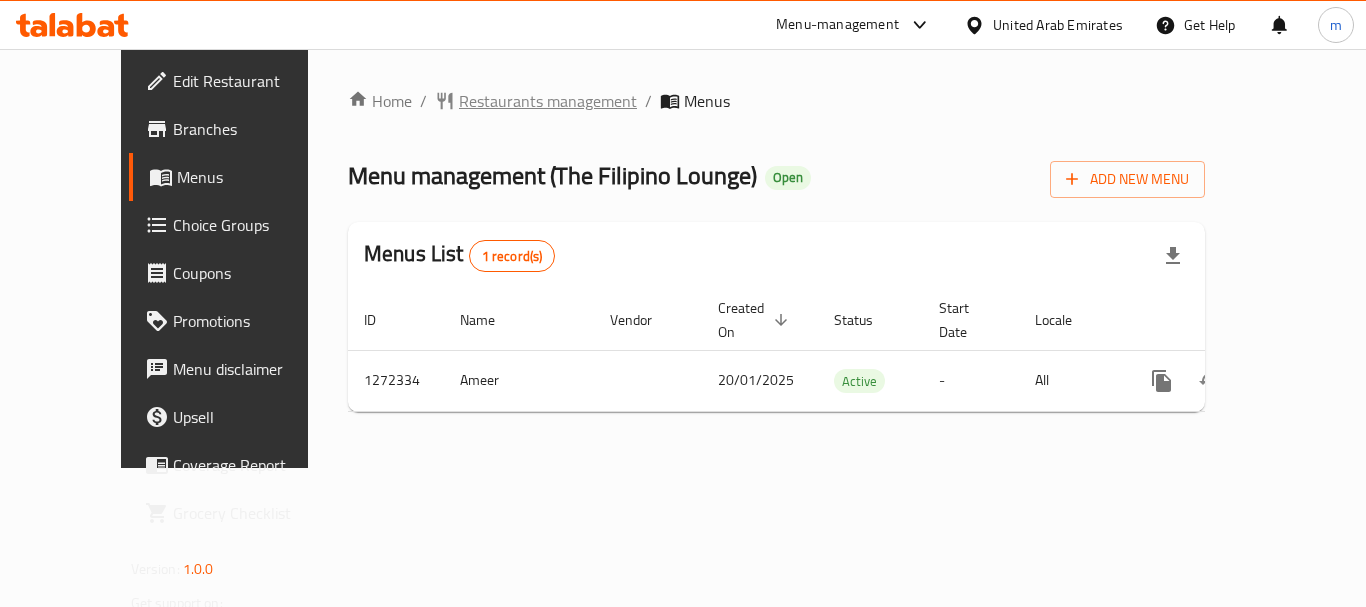 click on "Restaurants management" at bounding box center (548, 101) 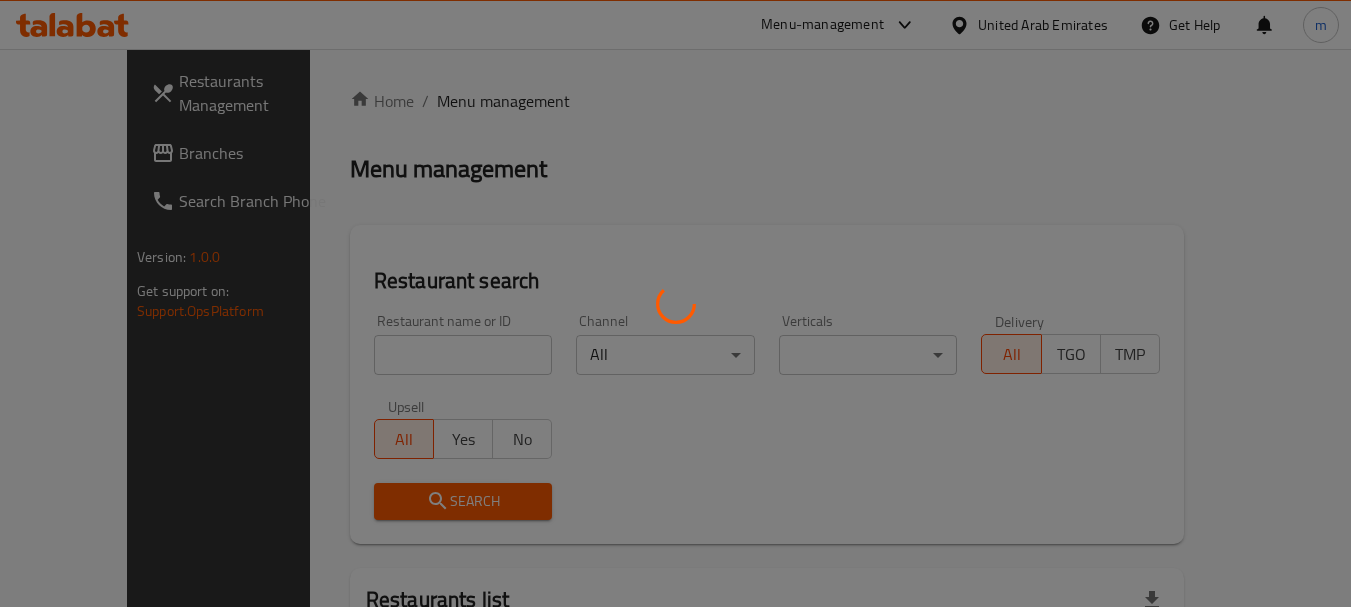 click at bounding box center [675, 303] 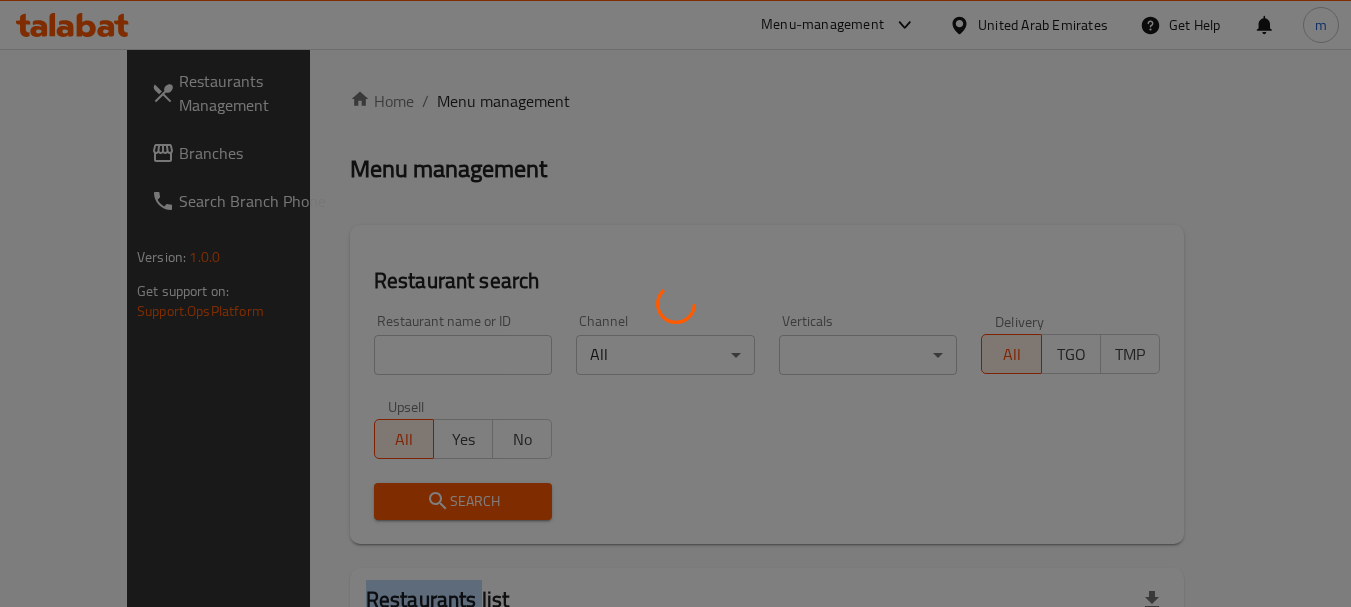 click at bounding box center [675, 303] 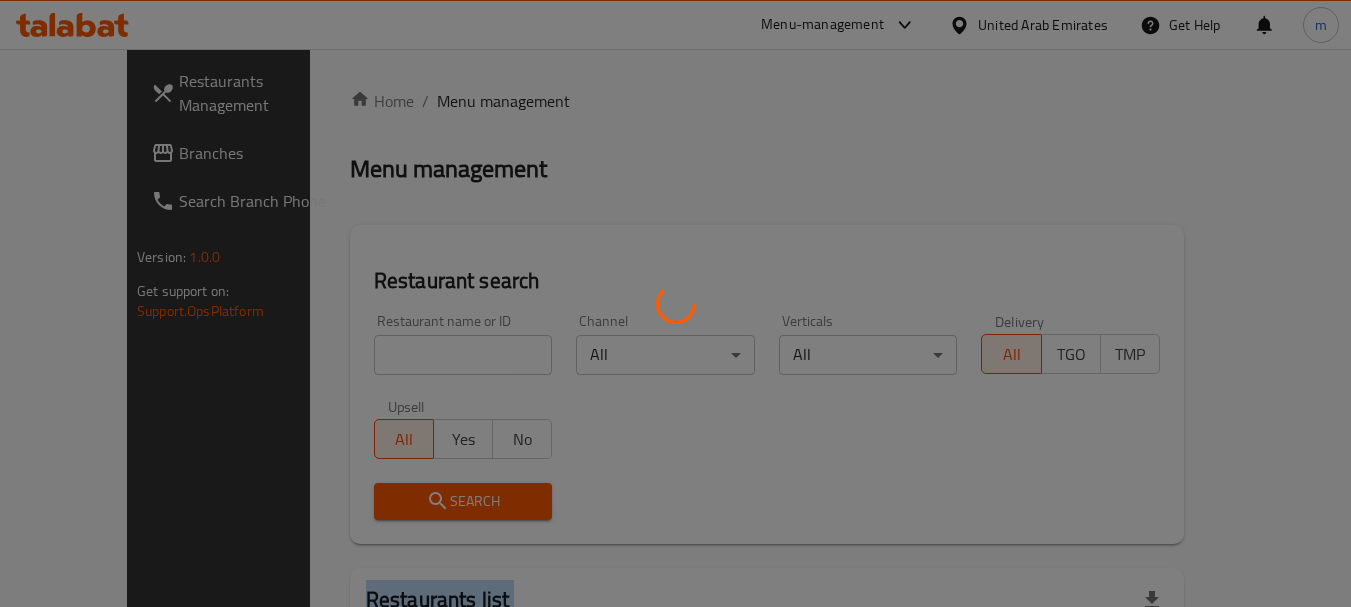 click at bounding box center (675, 303) 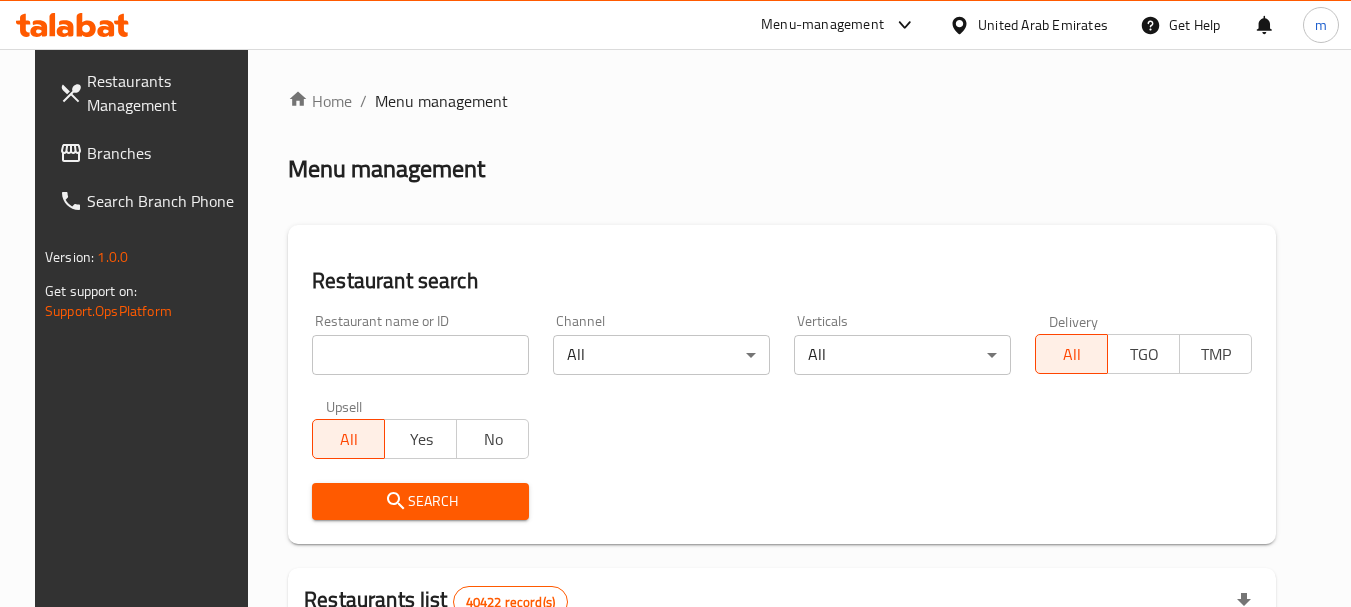 click at bounding box center (420, 355) 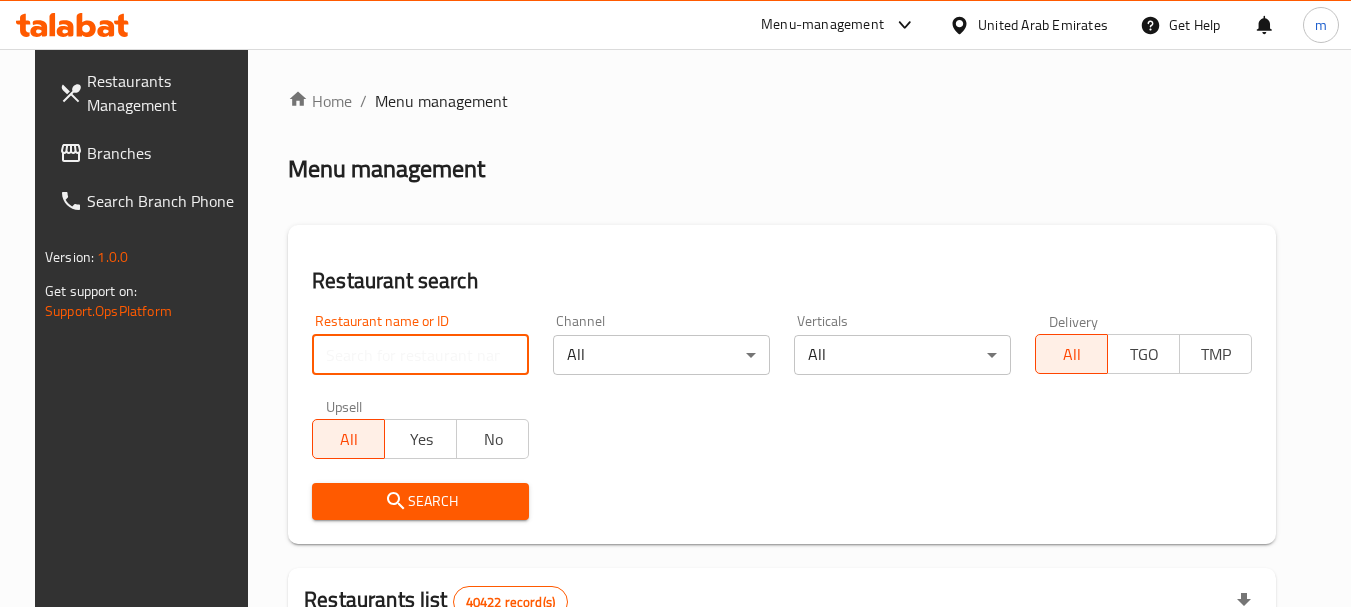 paste on "690216" 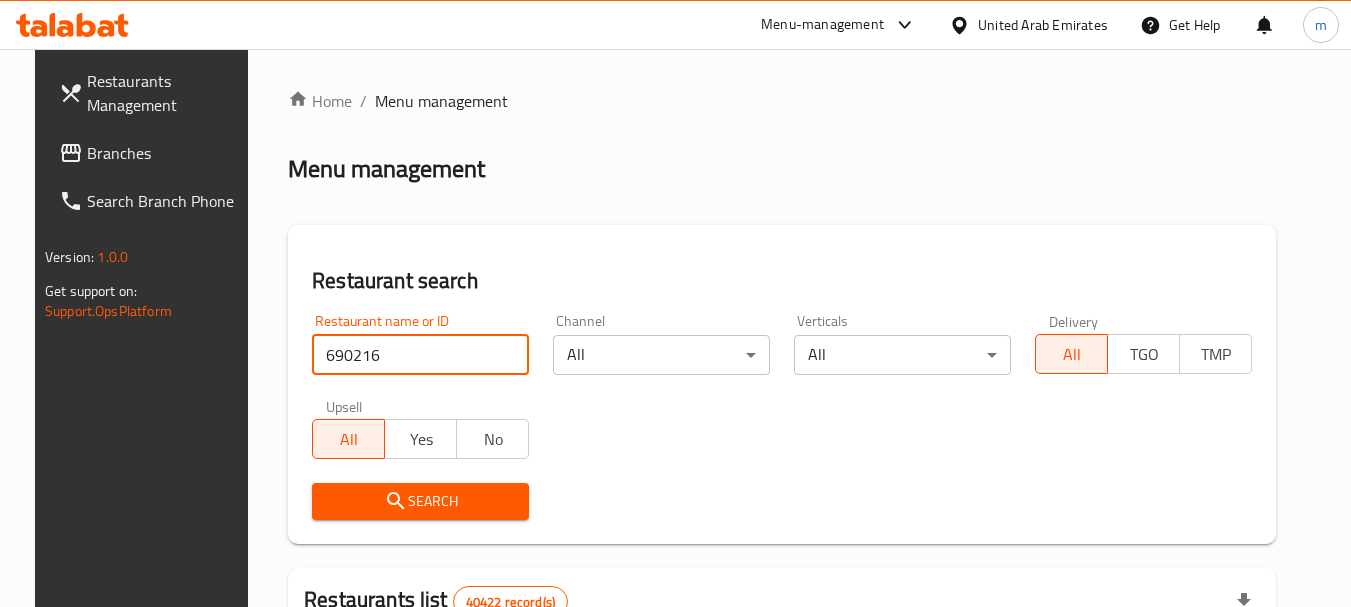 type on "690216" 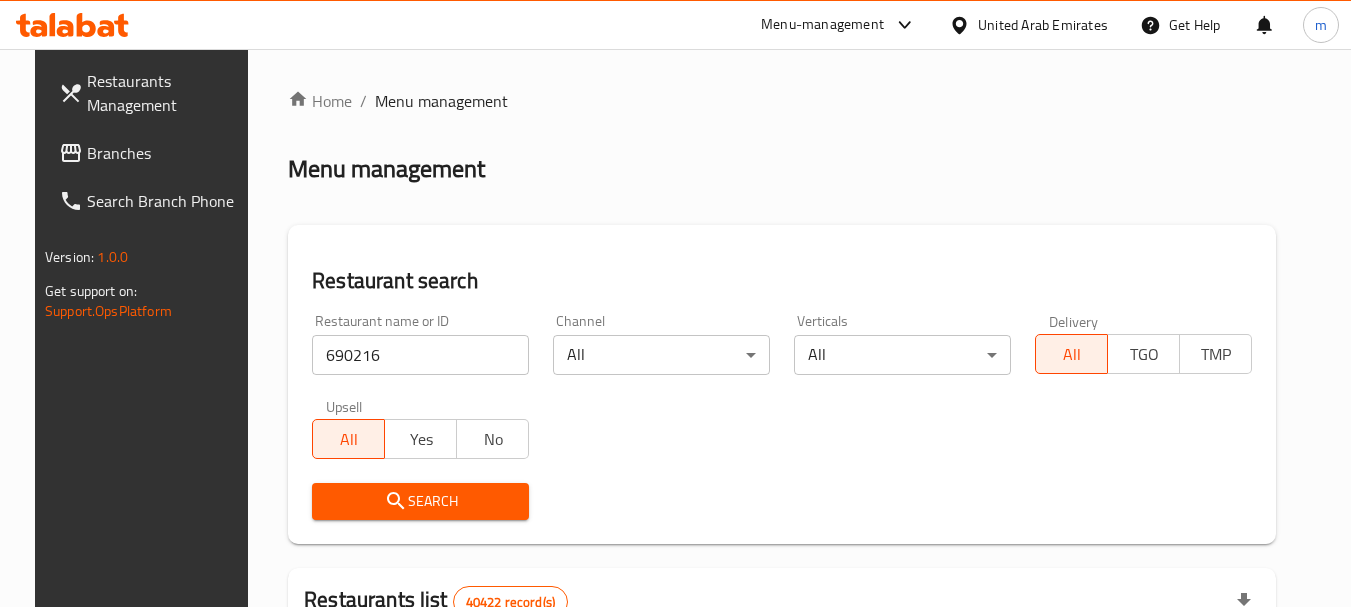 click on "Search" at bounding box center [420, 501] 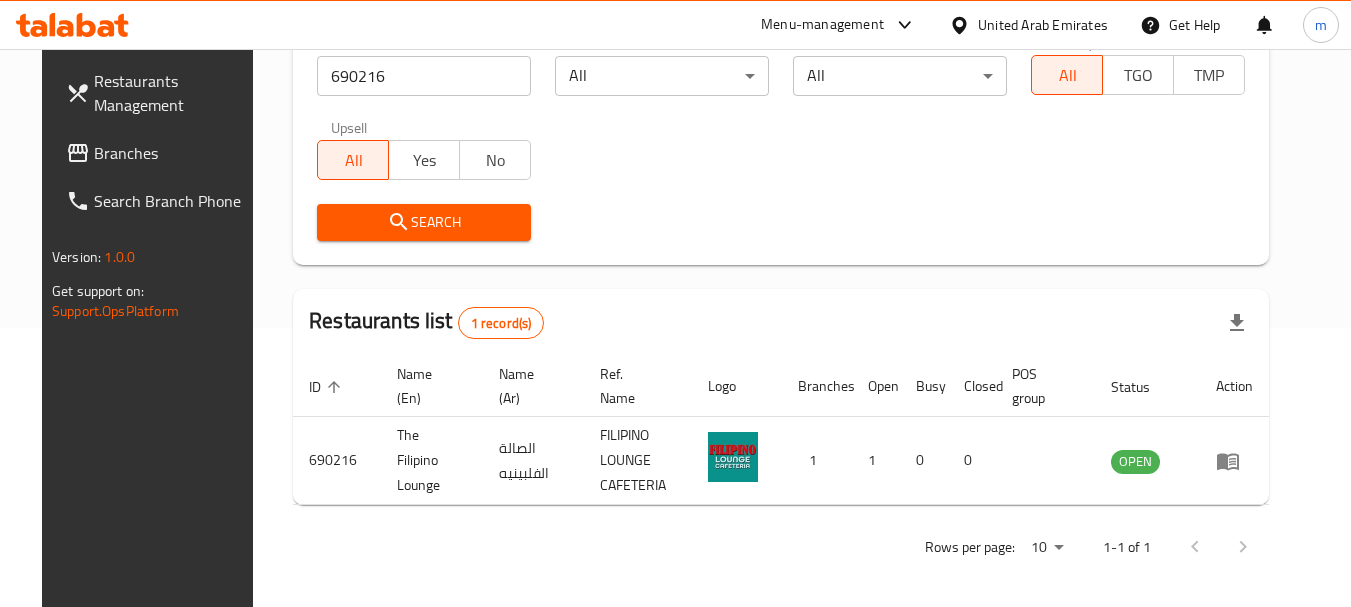 scroll, scrollTop: 285, scrollLeft: 0, axis: vertical 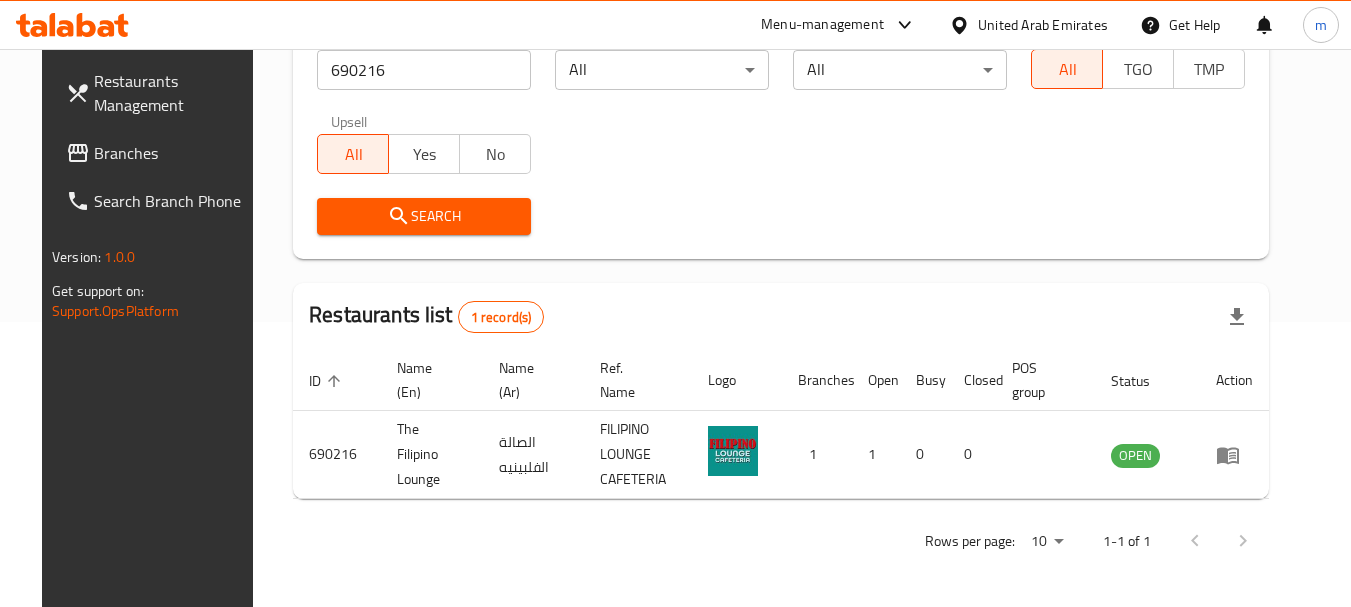 click on "Branches" at bounding box center [173, 153] 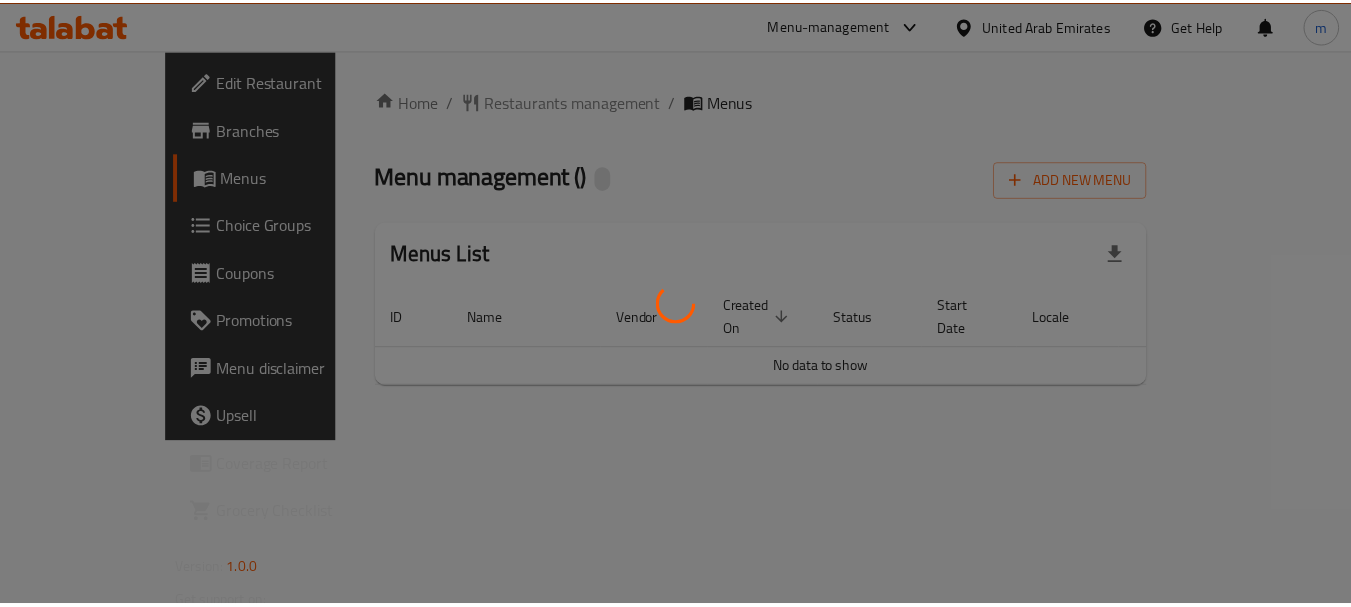 scroll, scrollTop: 0, scrollLeft: 0, axis: both 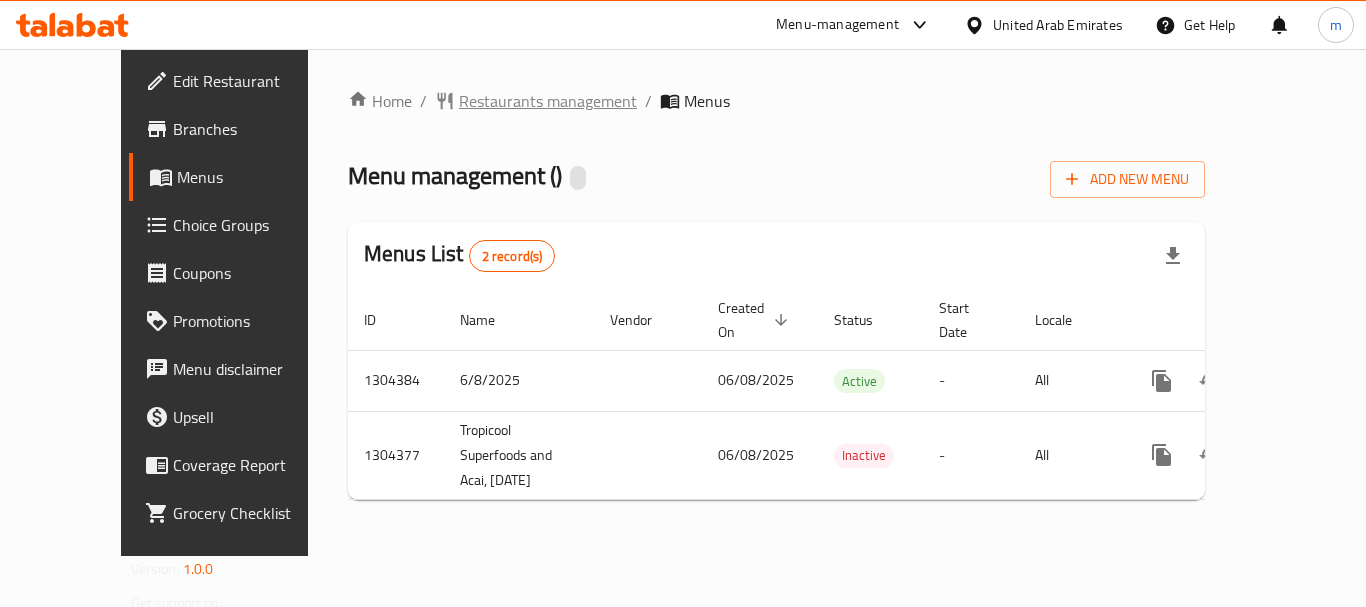 click on "Restaurants management" at bounding box center [548, 101] 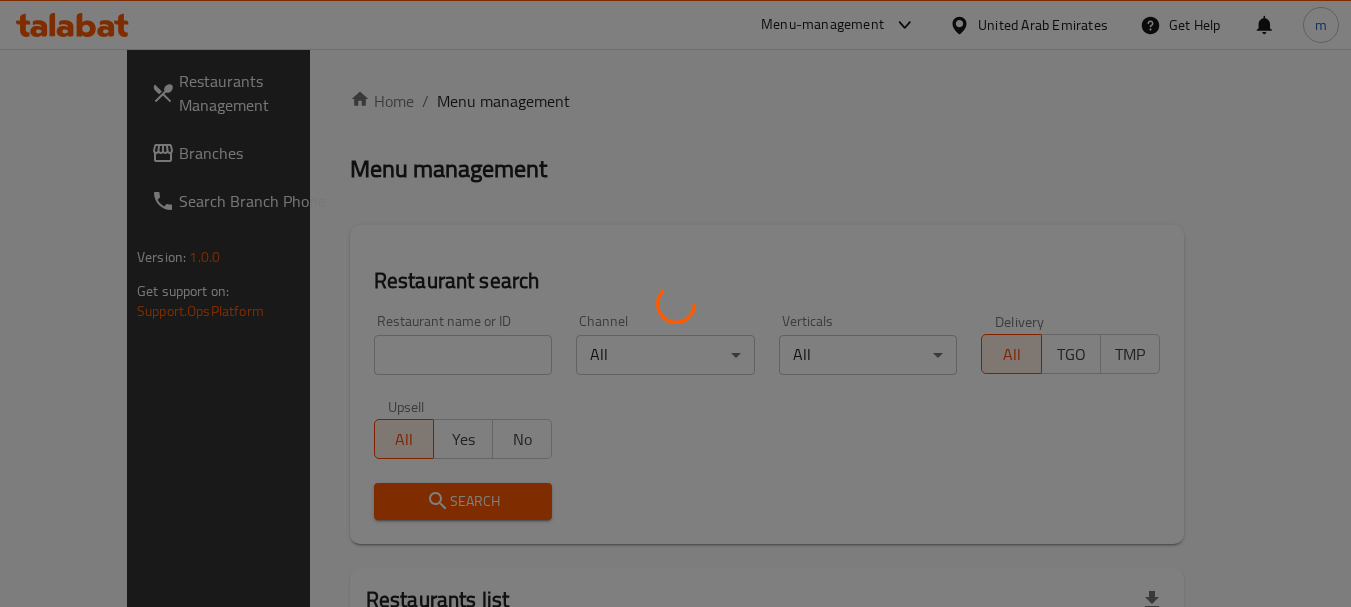 click at bounding box center [675, 303] 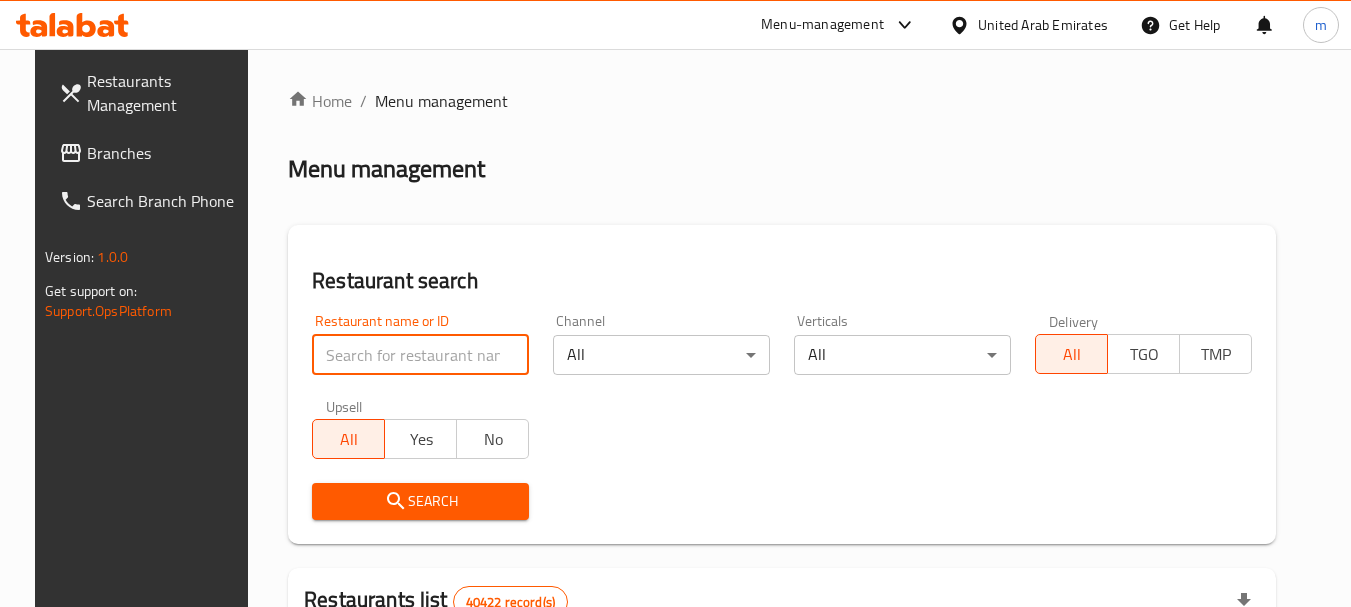 click at bounding box center (420, 355) 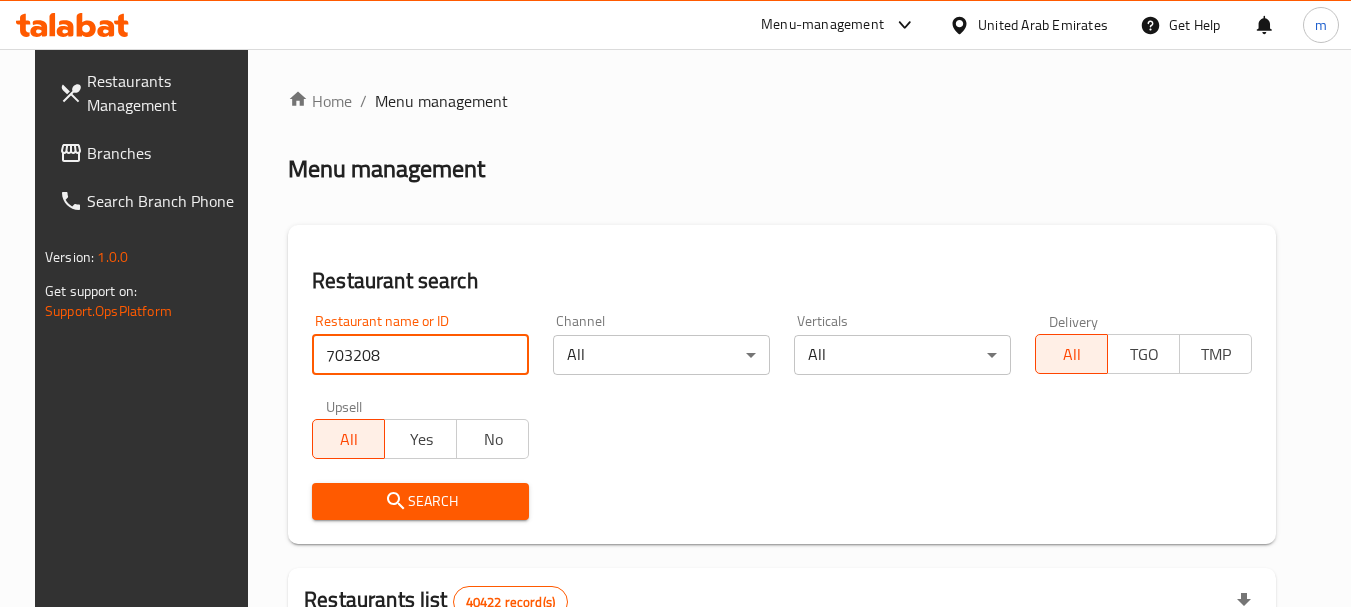 type on "703208" 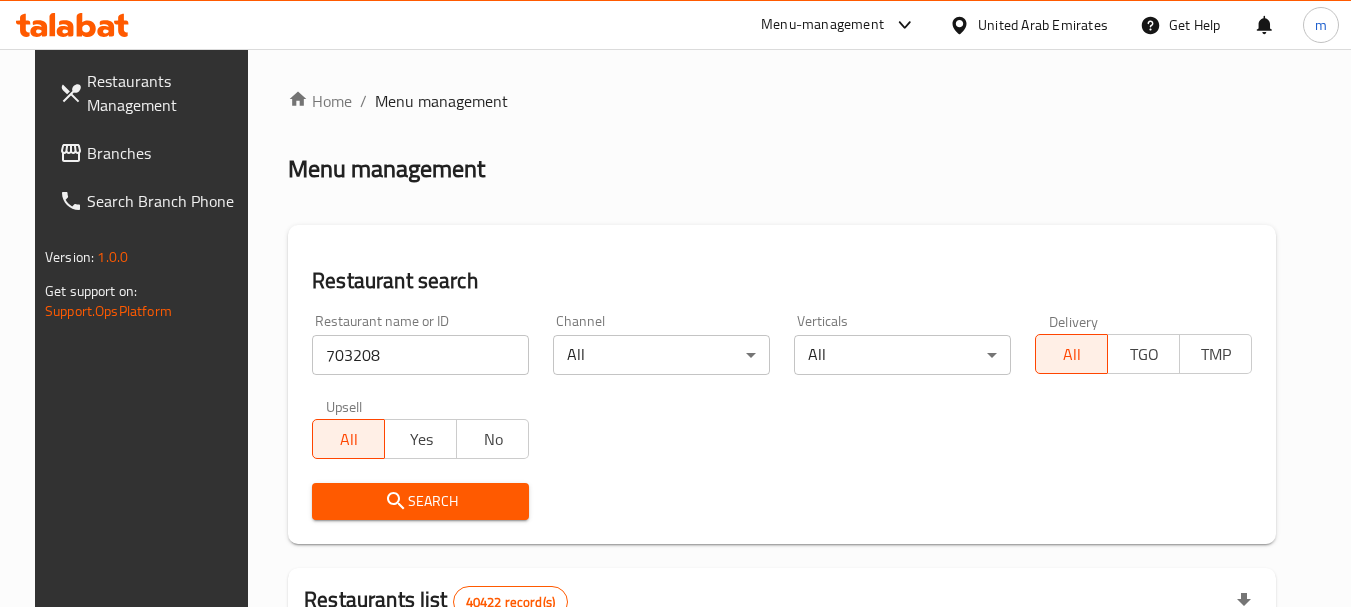 click on "Search" at bounding box center (420, 501) 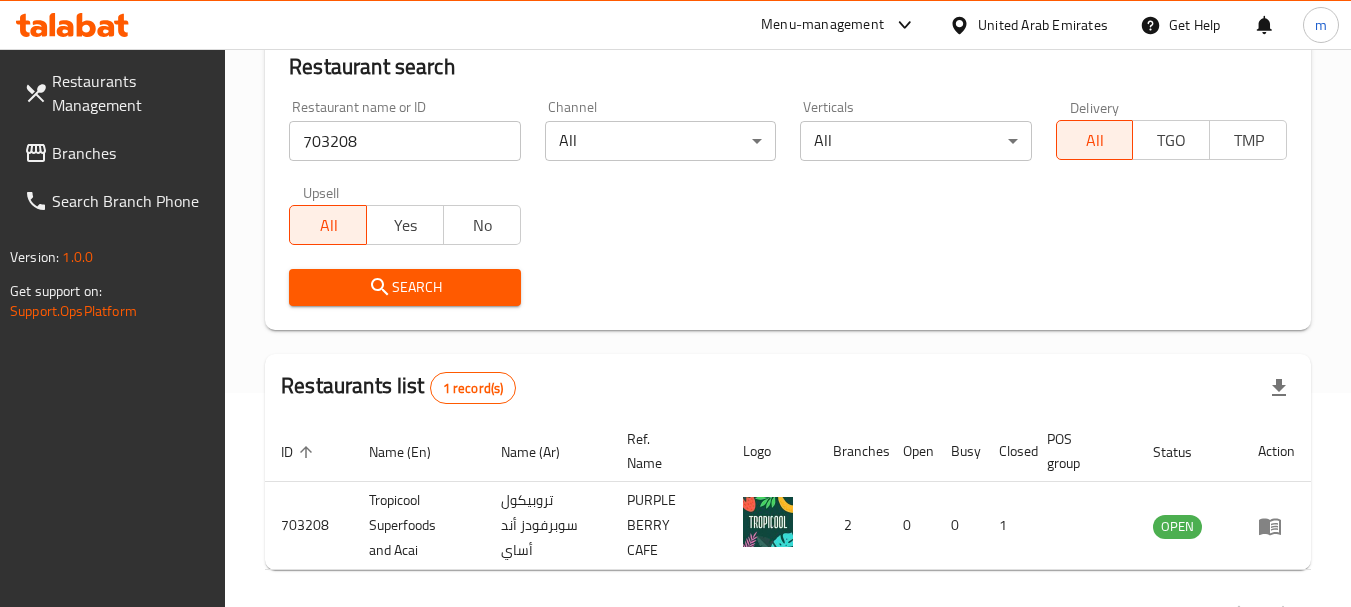 scroll, scrollTop: 285, scrollLeft: 0, axis: vertical 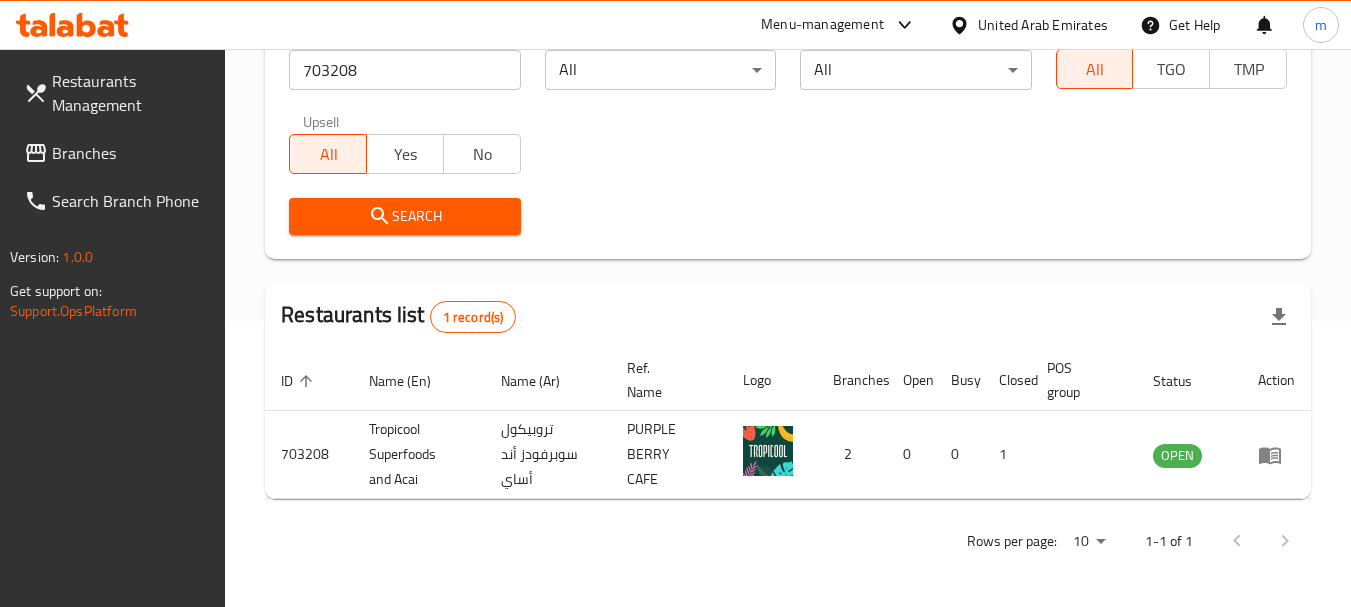 click on "Branches" at bounding box center (131, 153) 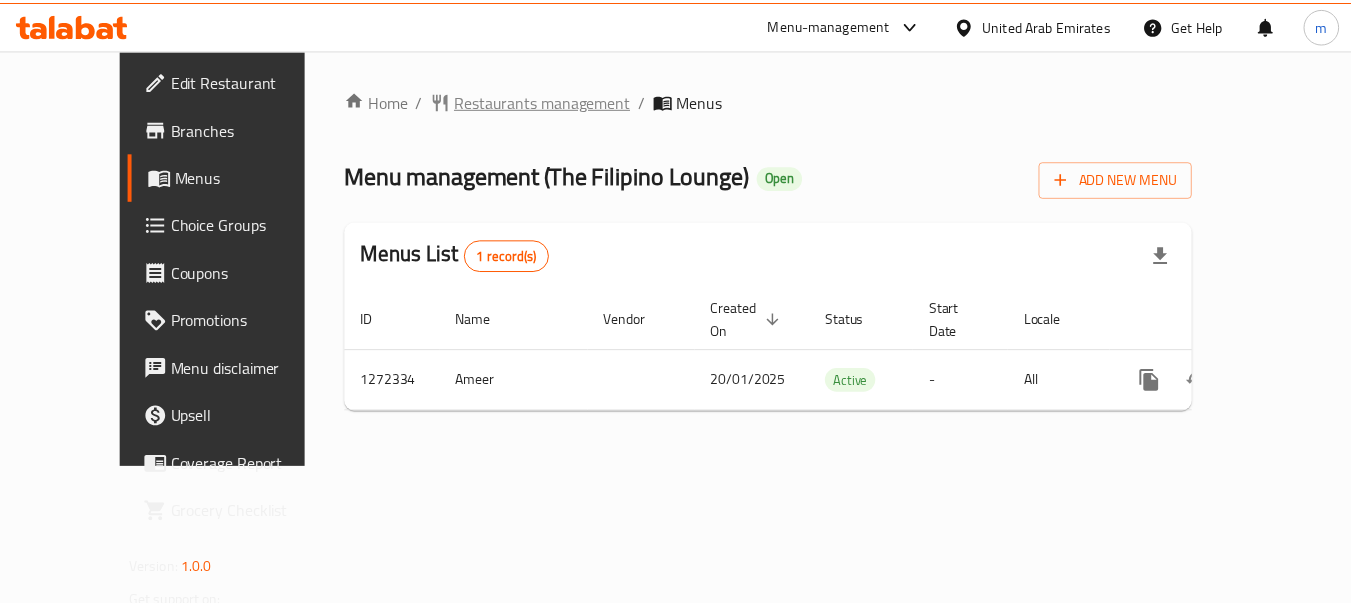scroll, scrollTop: 0, scrollLeft: 0, axis: both 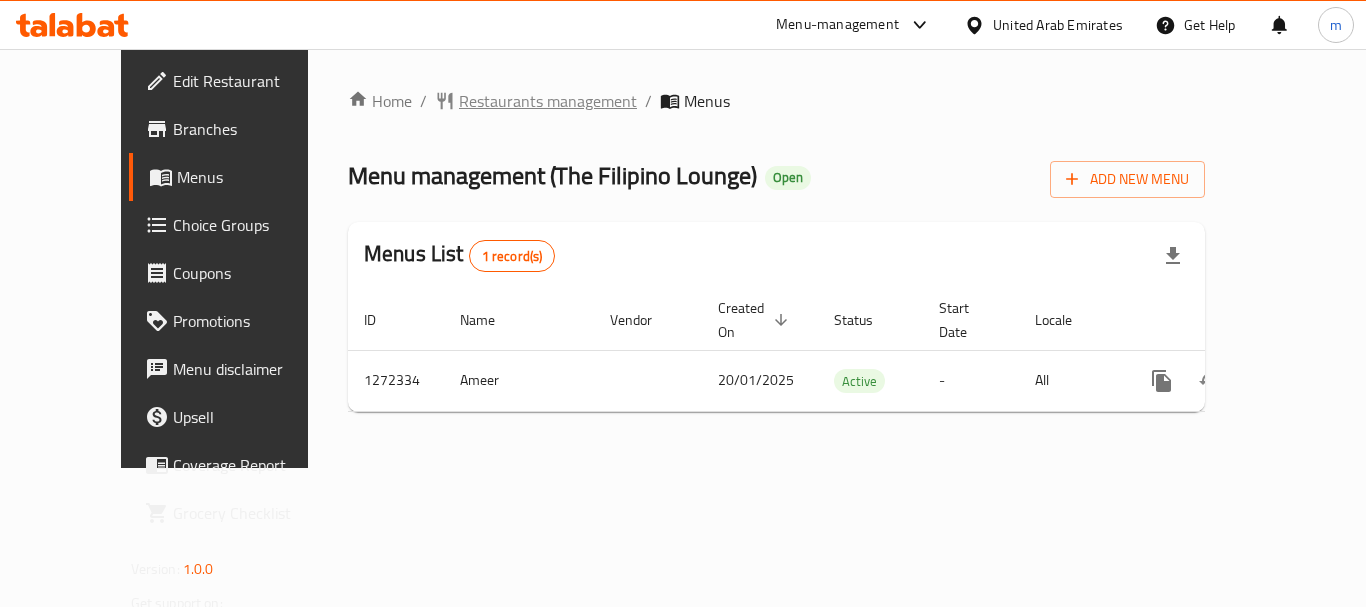 click on "Restaurants management" at bounding box center (548, 101) 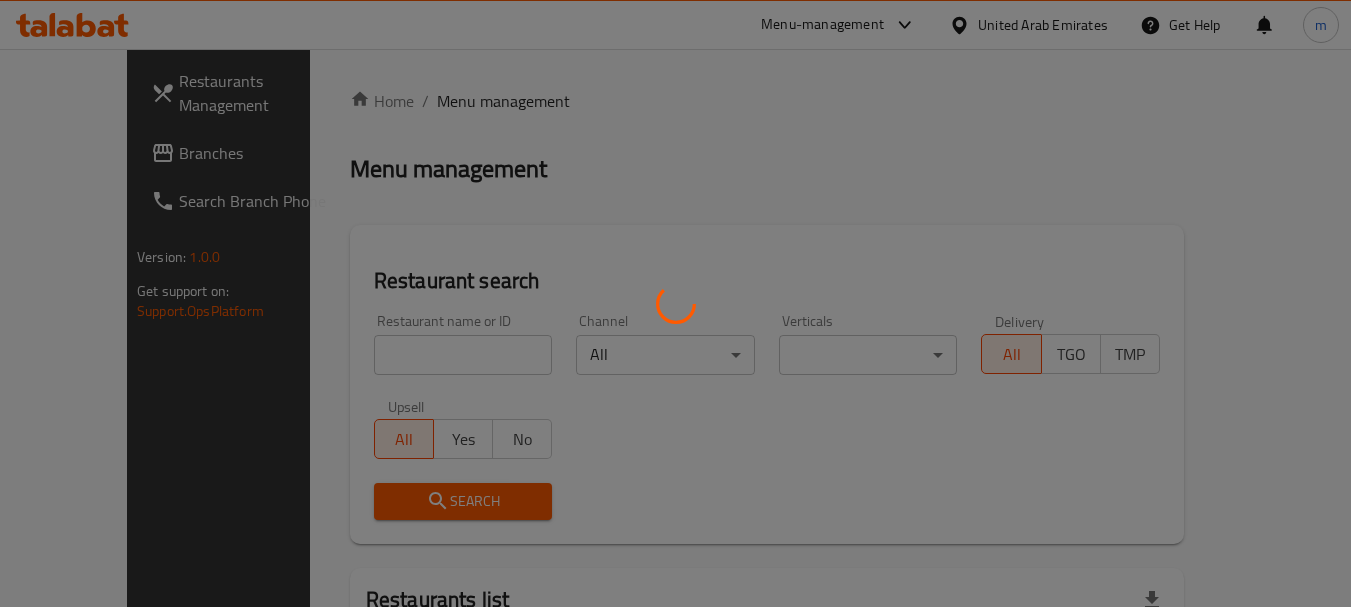 click at bounding box center (675, 303) 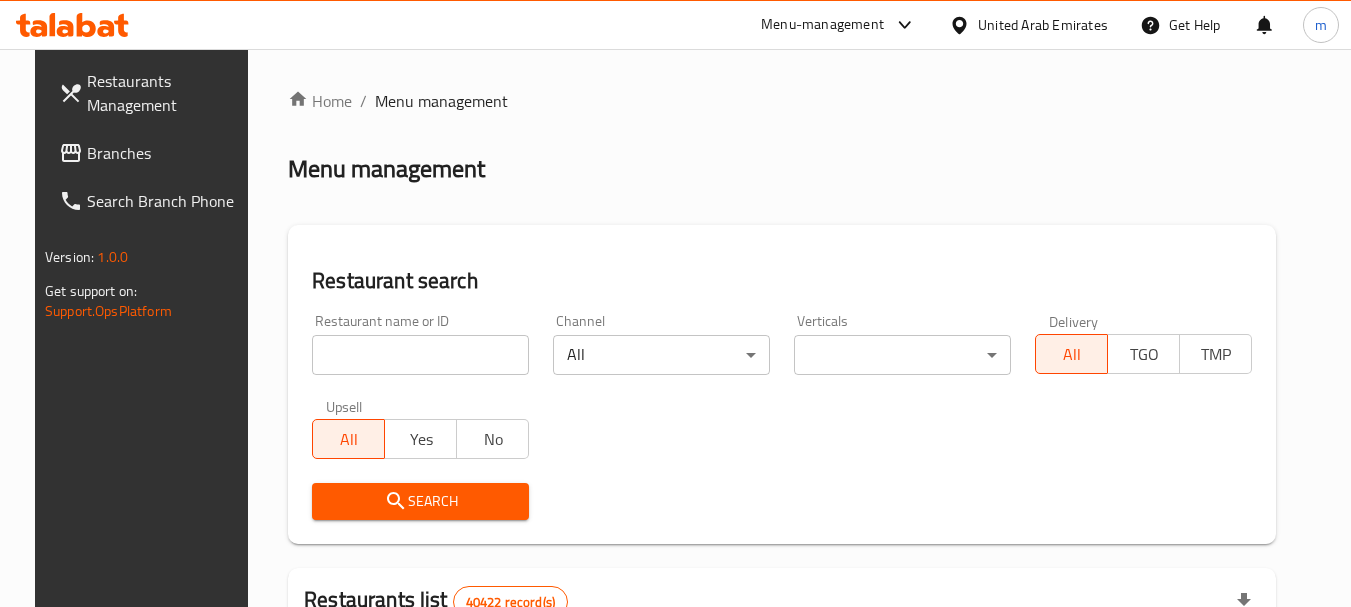 click at bounding box center (420, 355) 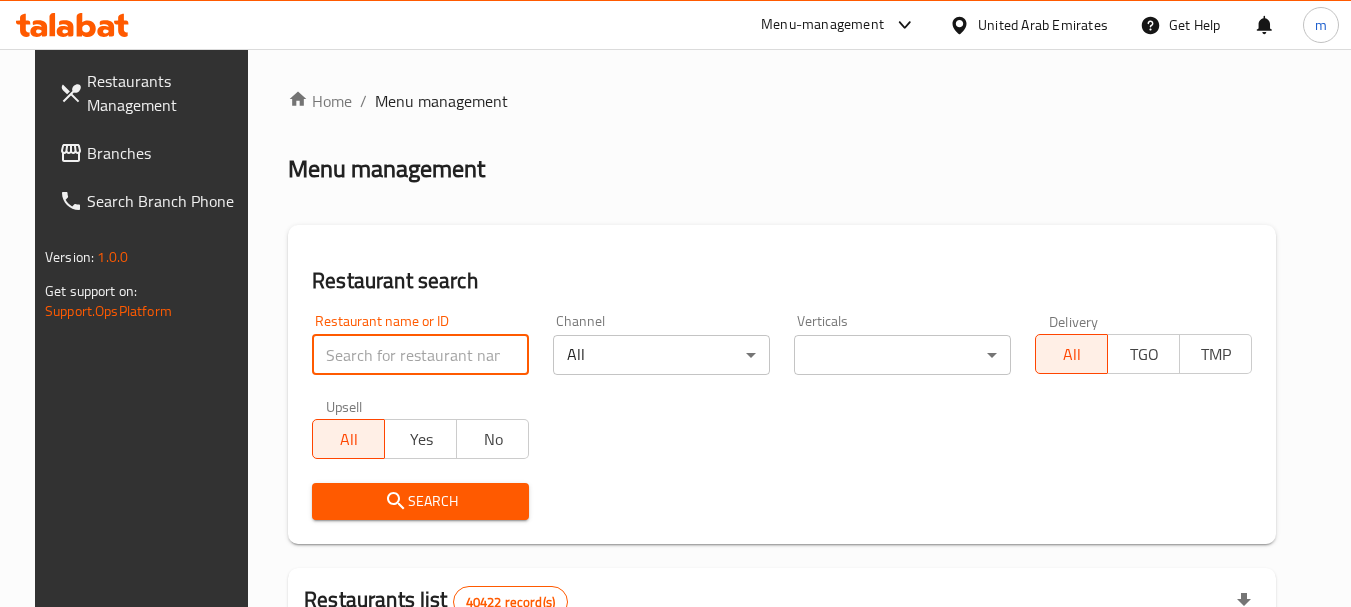 click at bounding box center [420, 355] 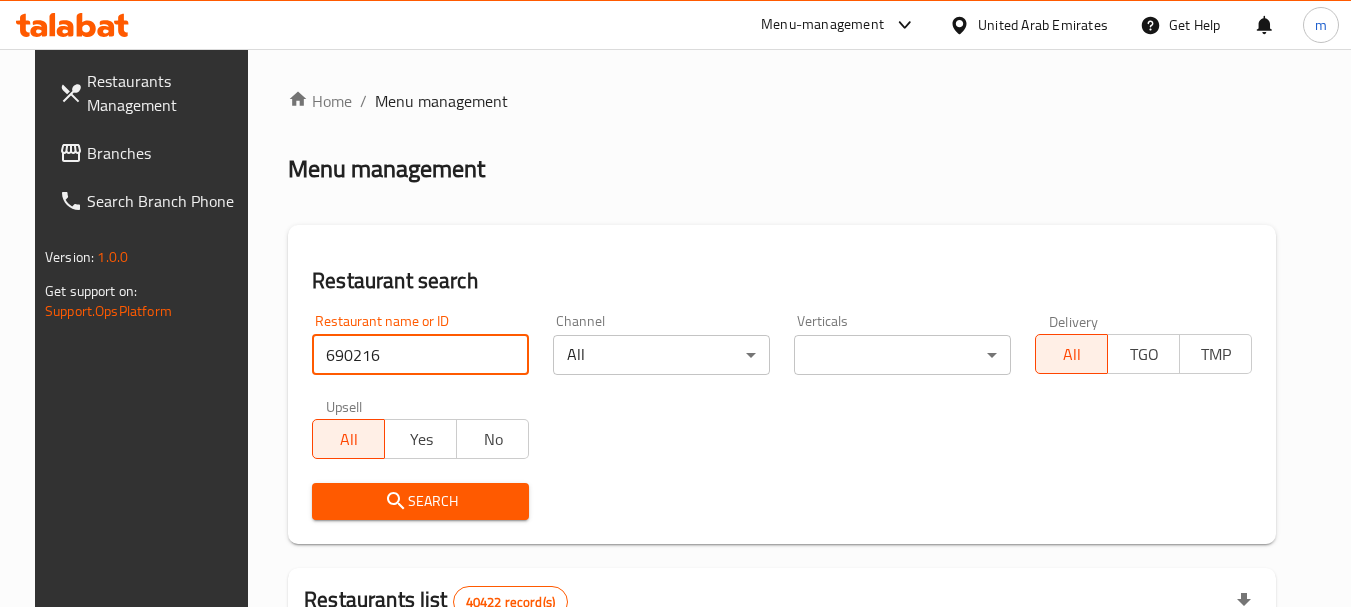 type on "690216" 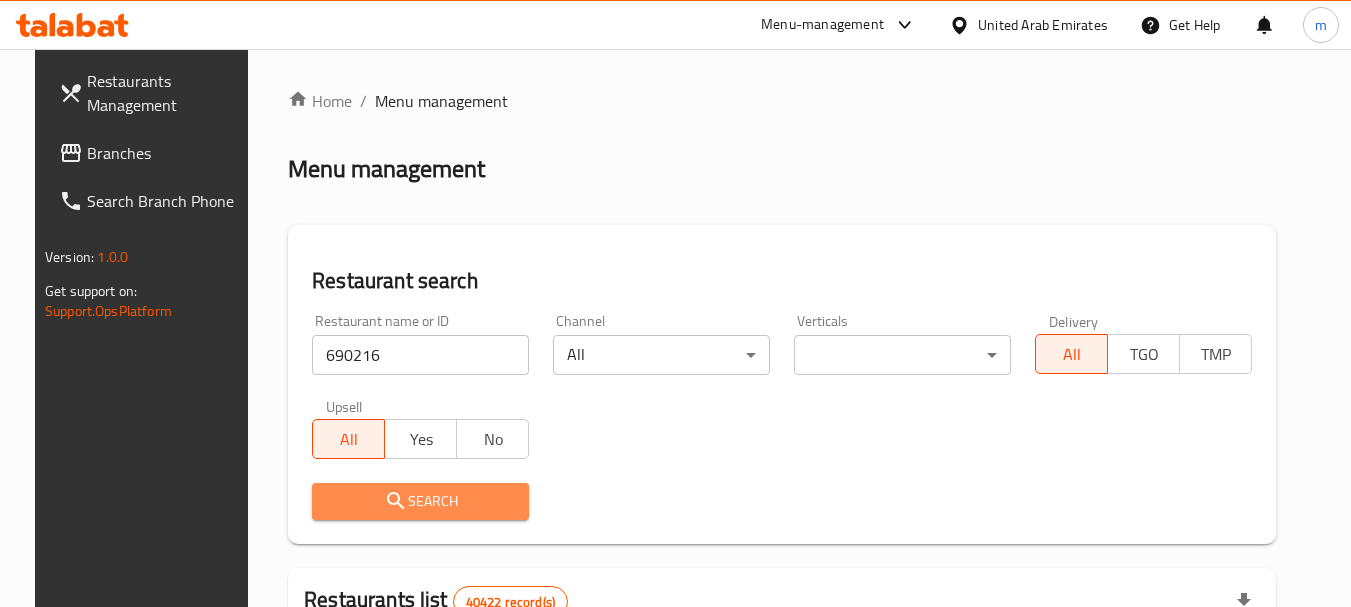 drag, startPoint x: 404, startPoint y: 495, endPoint x: 637, endPoint y: 443, distance: 238.73207 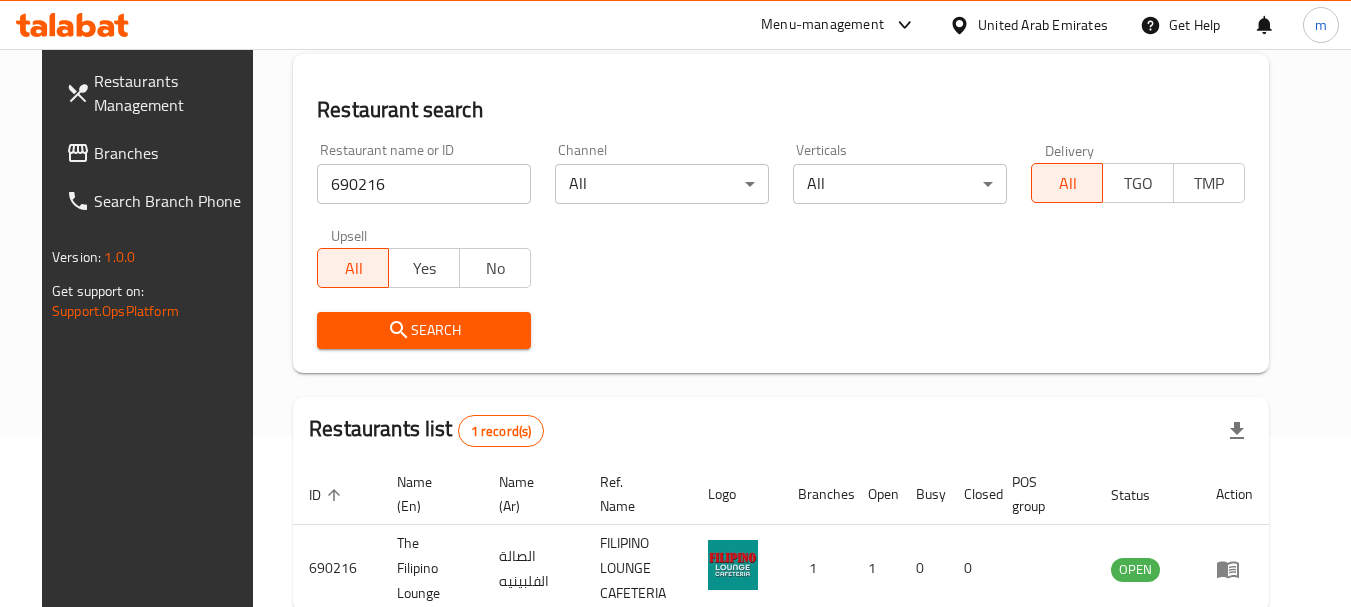 scroll, scrollTop: 200, scrollLeft: 0, axis: vertical 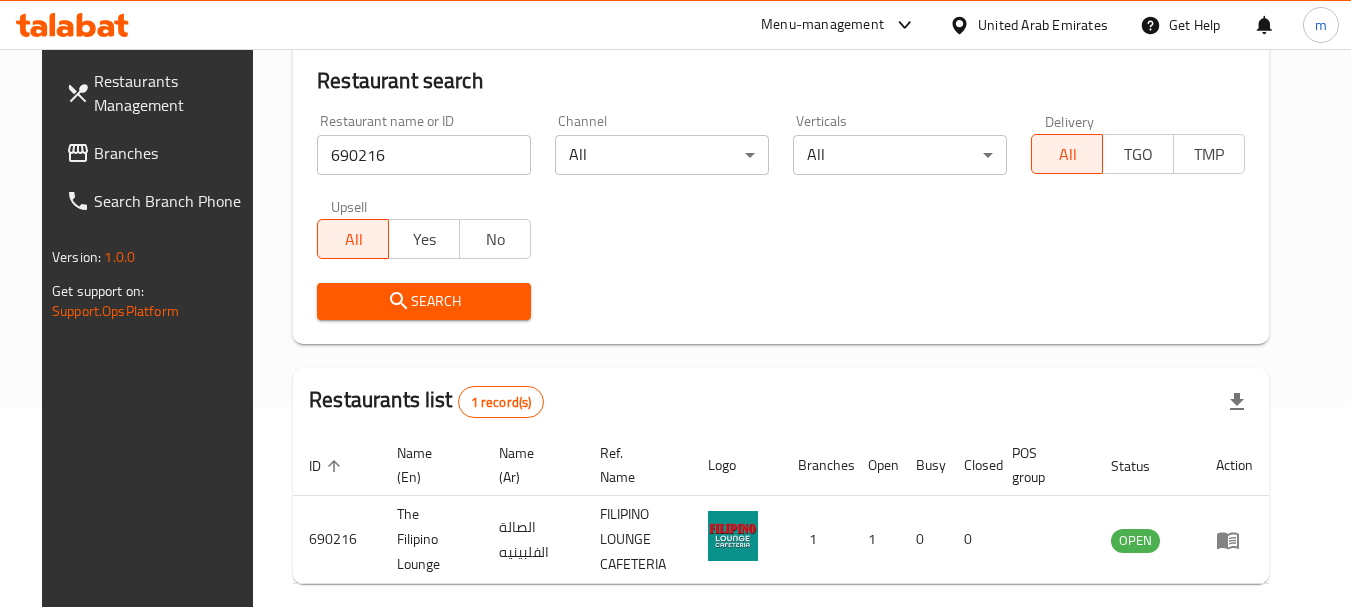 click 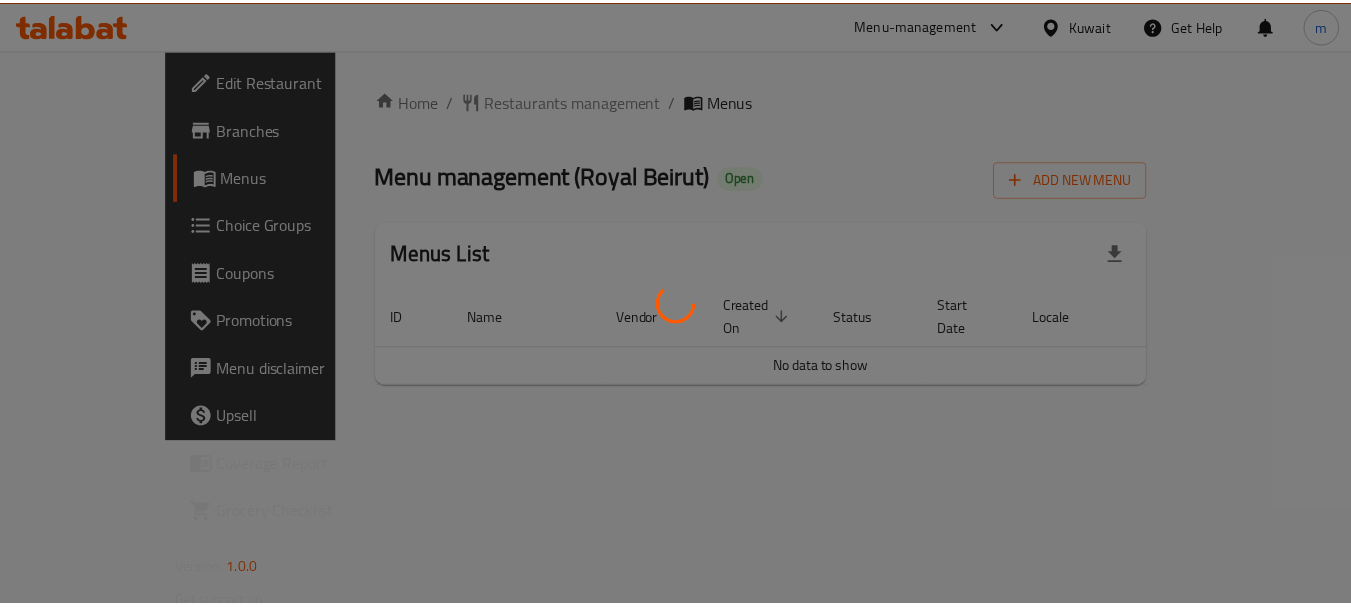 scroll, scrollTop: 0, scrollLeft: 0, axis: both 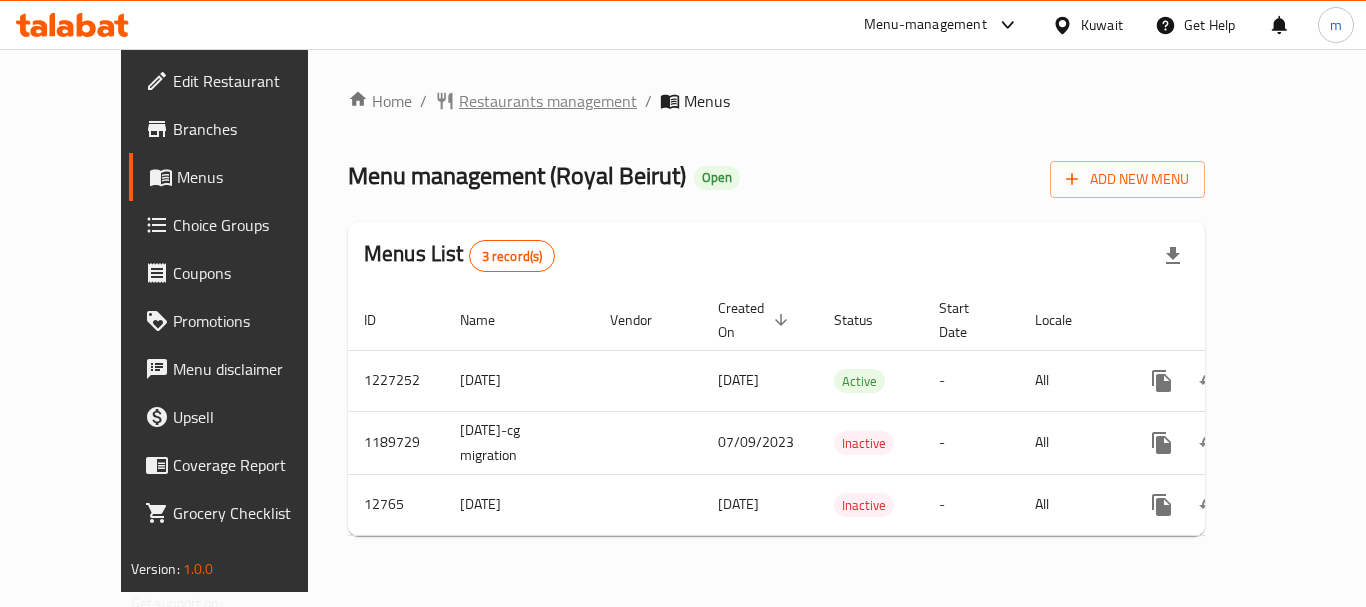 click on "Restaurants management" at bounding box center [548, 101] 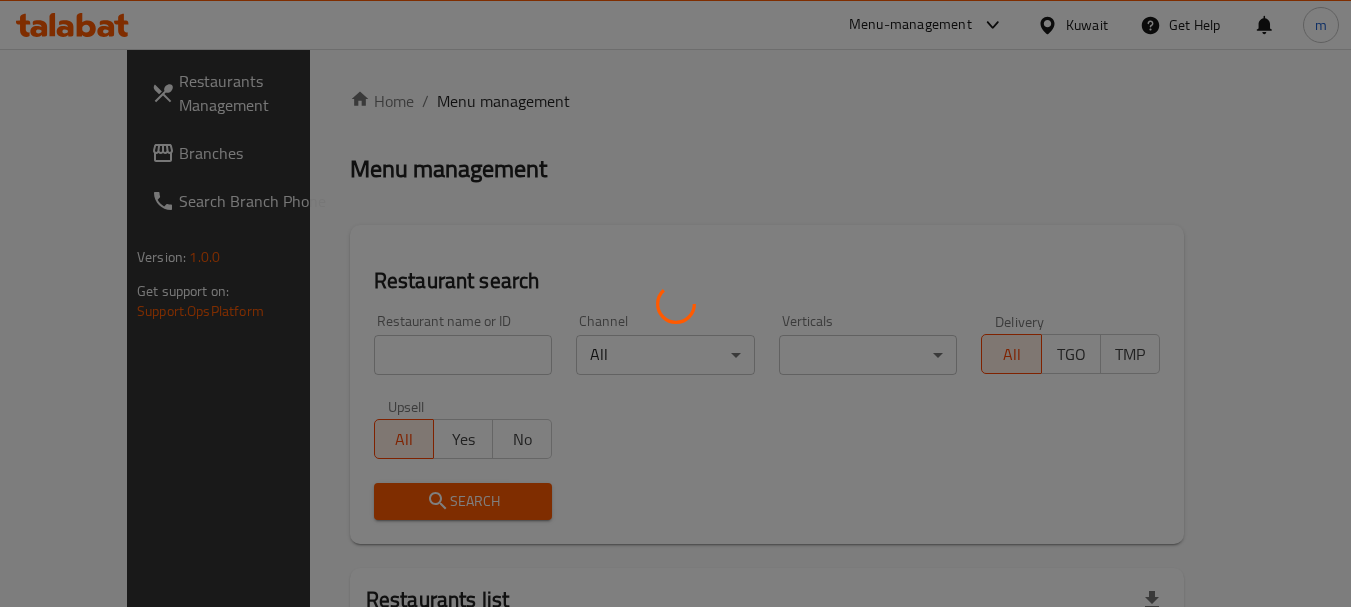 click at bounding box center (675, 303) 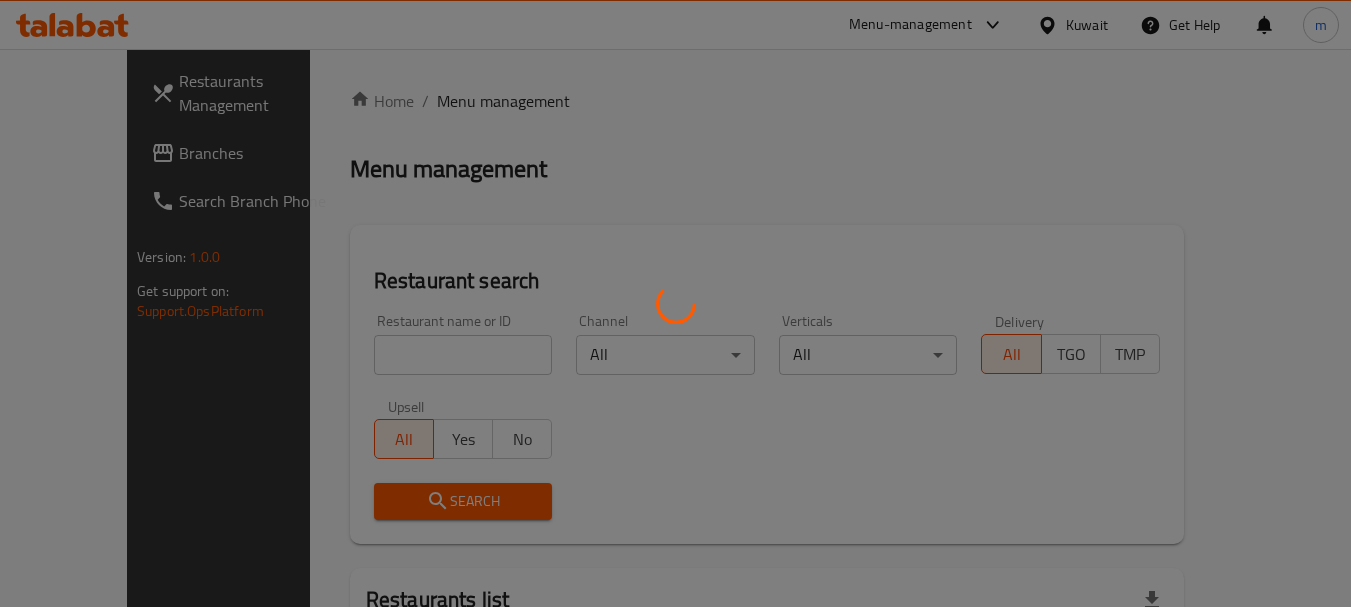 click at bounding box center (675, 303) 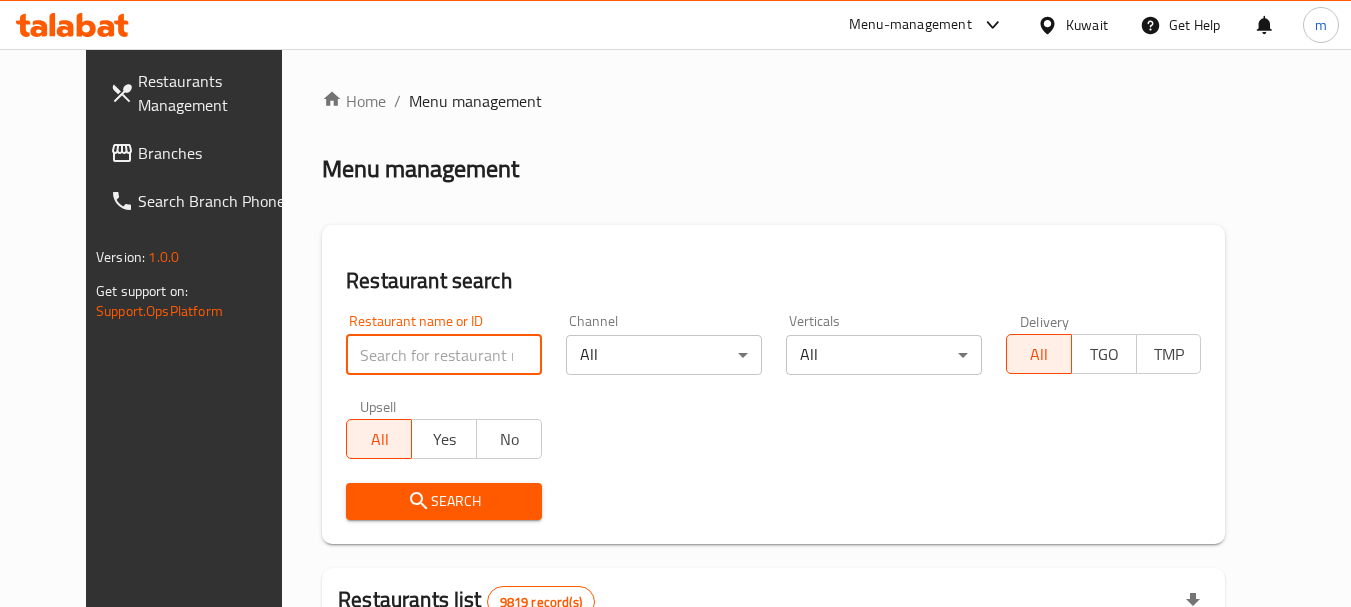 click at bounding box center [444, 355] 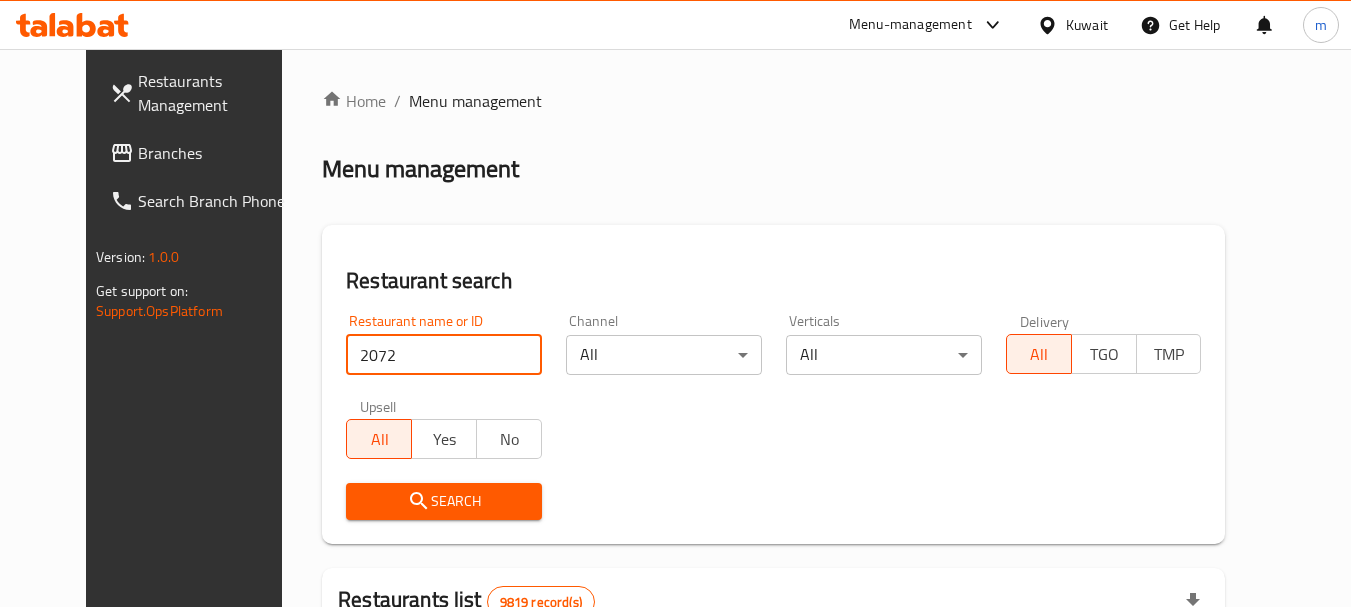 type on "2072" 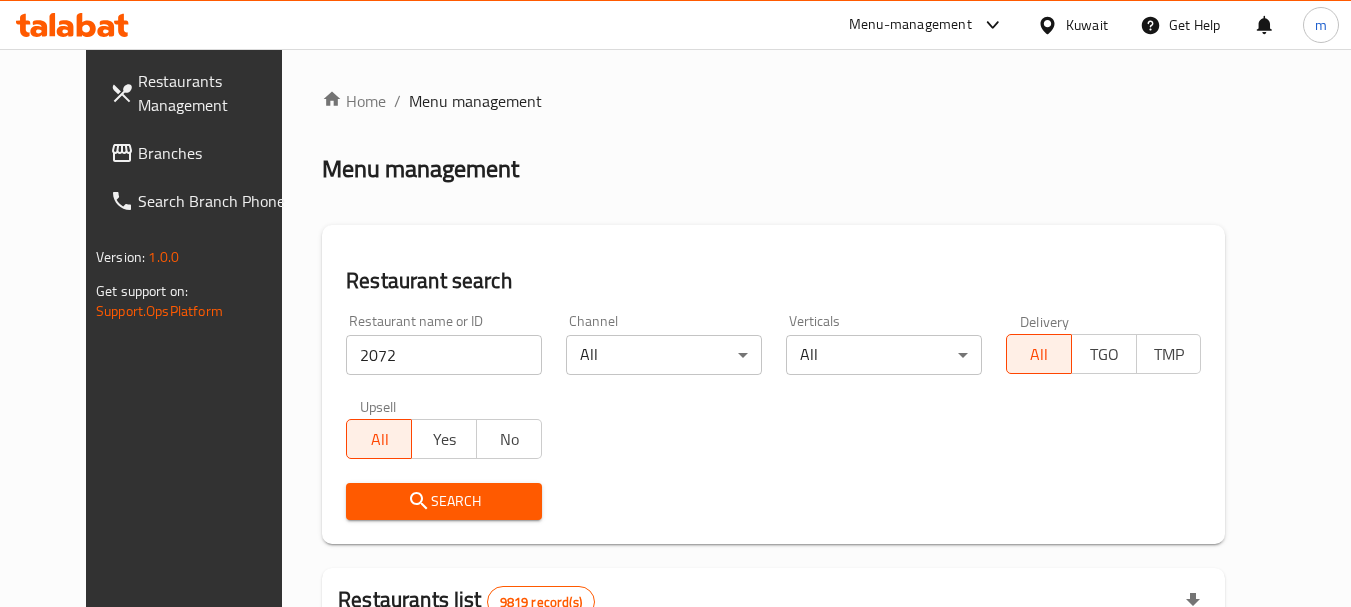 click 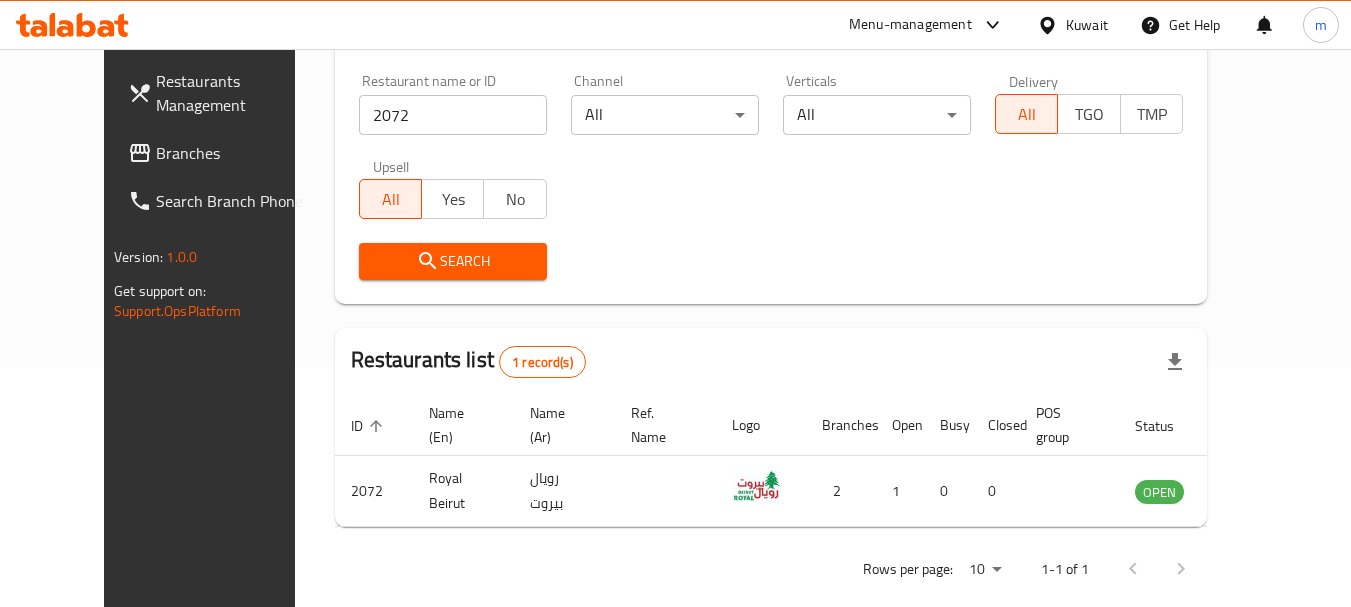 scroll, scrollTop: 268, scrollLeft: 0, axis: vertical 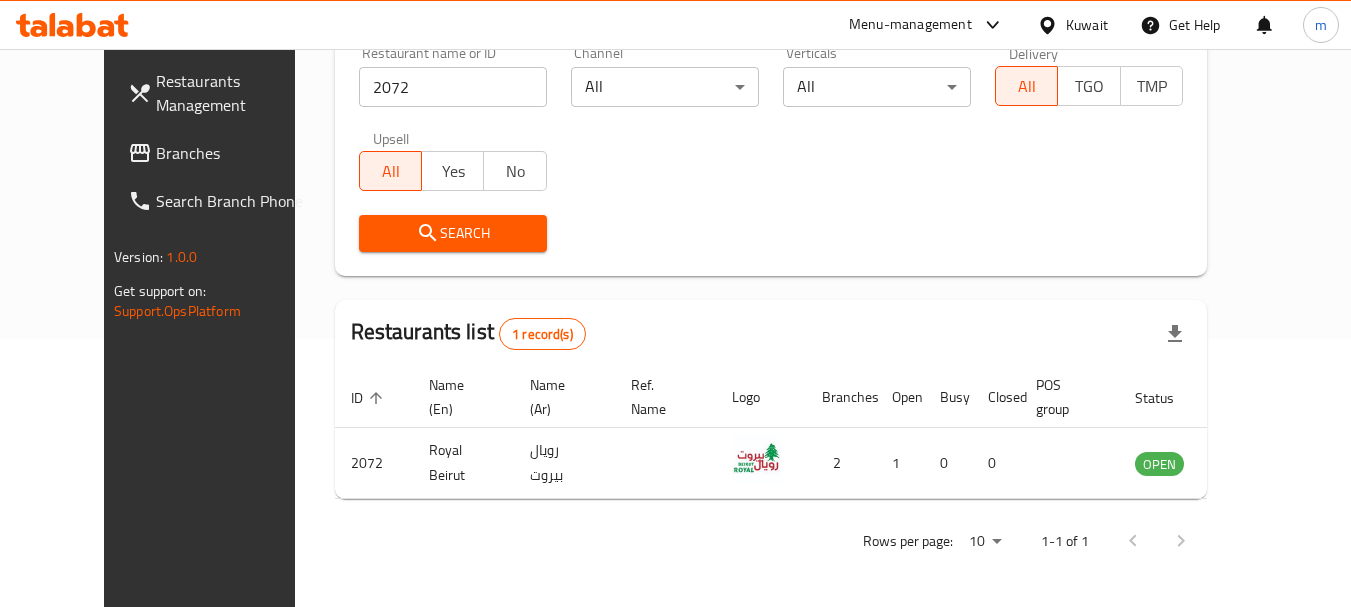 click on "Kuwait" at bounding box center (1087, 25) 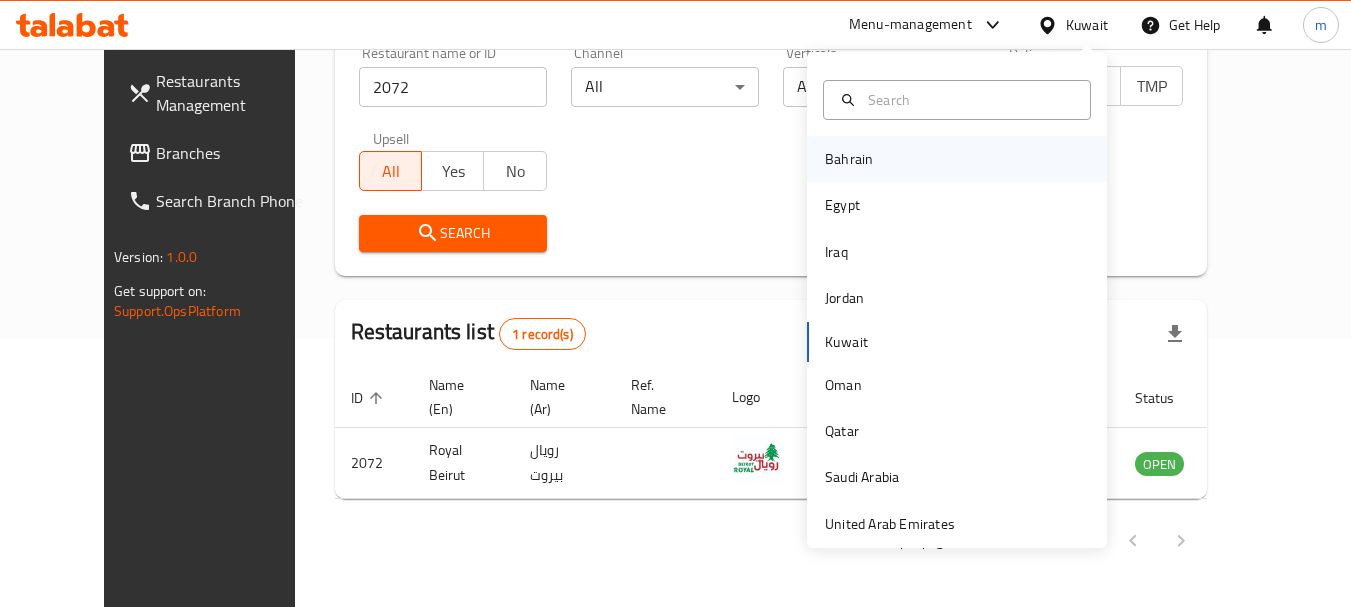 click on "Bahrain" at bounding box center (849, 159) 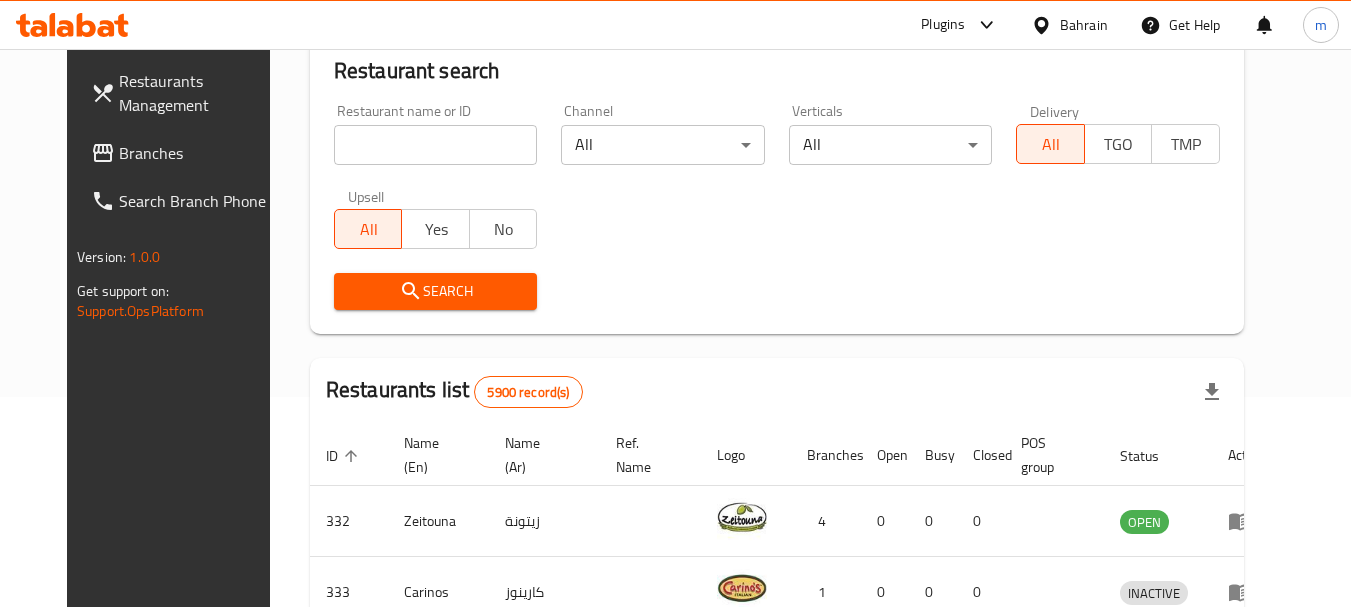 scroll, scrollTop: 268, scrollLeft: 0, axis: vertical 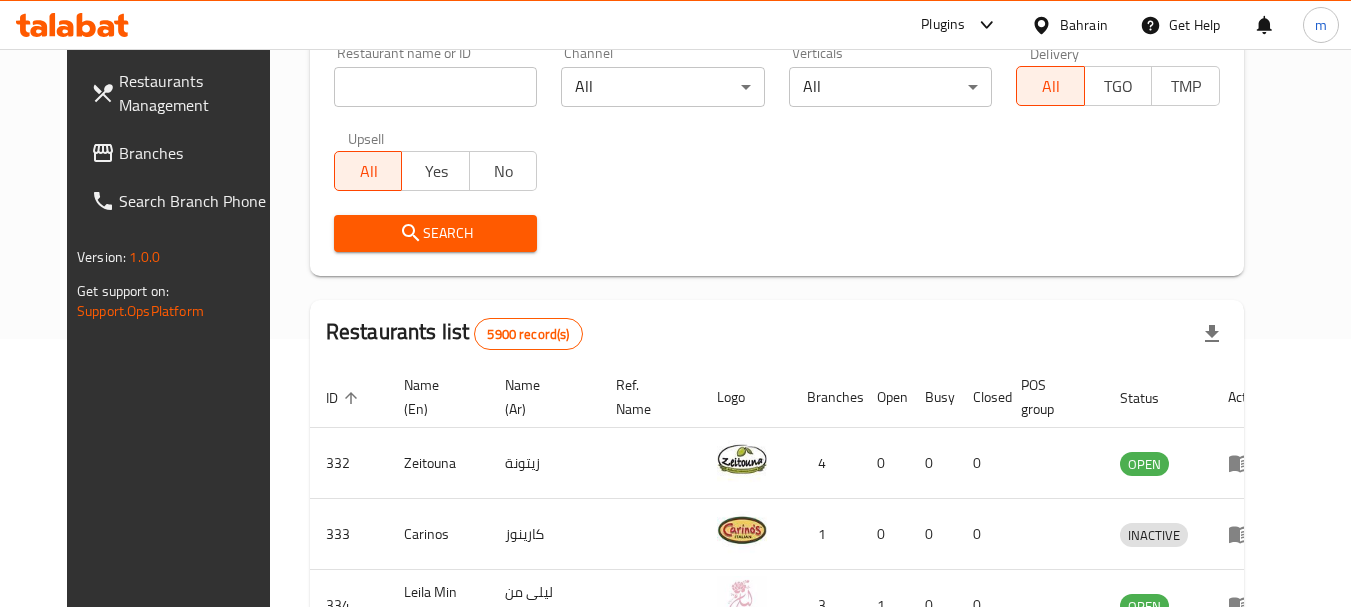 click on "Branches" at bounding box center [198, 153] 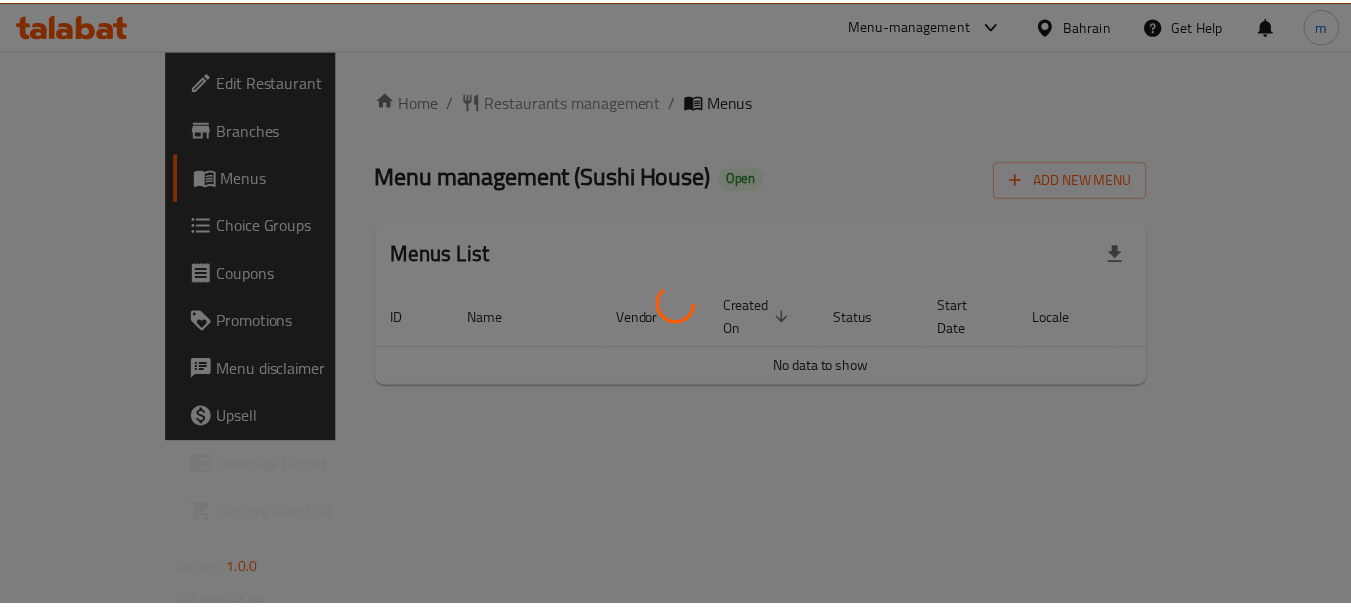 scroll, scrollTop: 0, scrollLeft: 0, axis: both 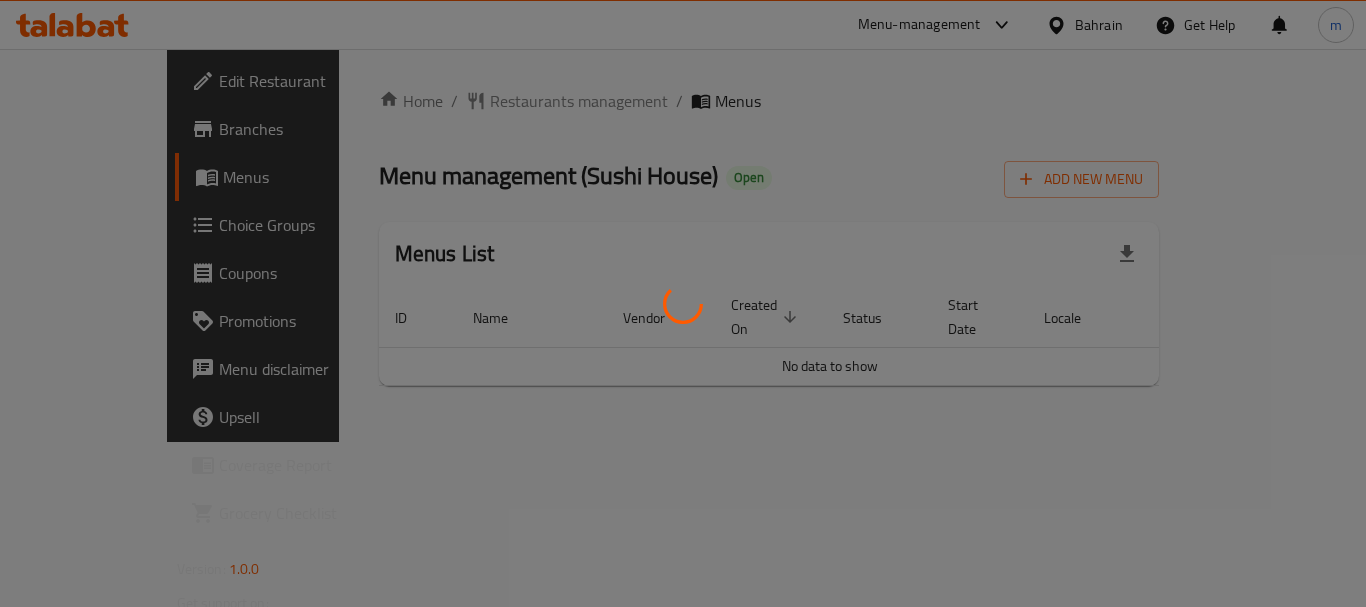 click at bounding box center (683, 303) 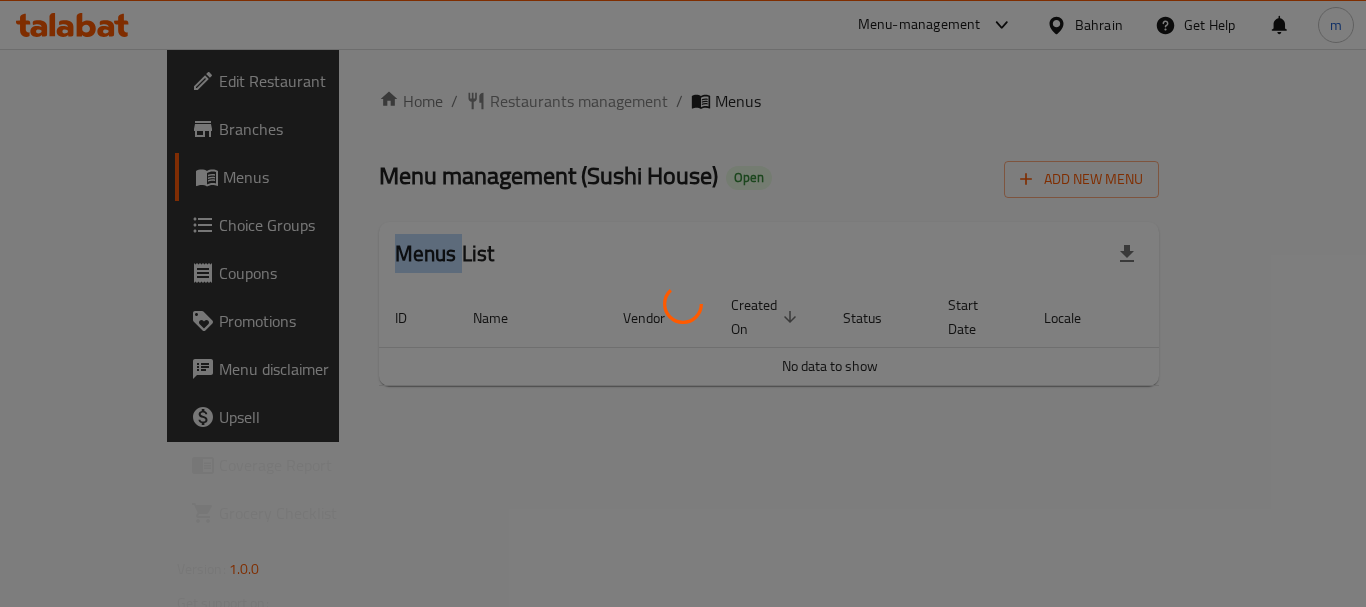 click at bounding box center [683, 303] 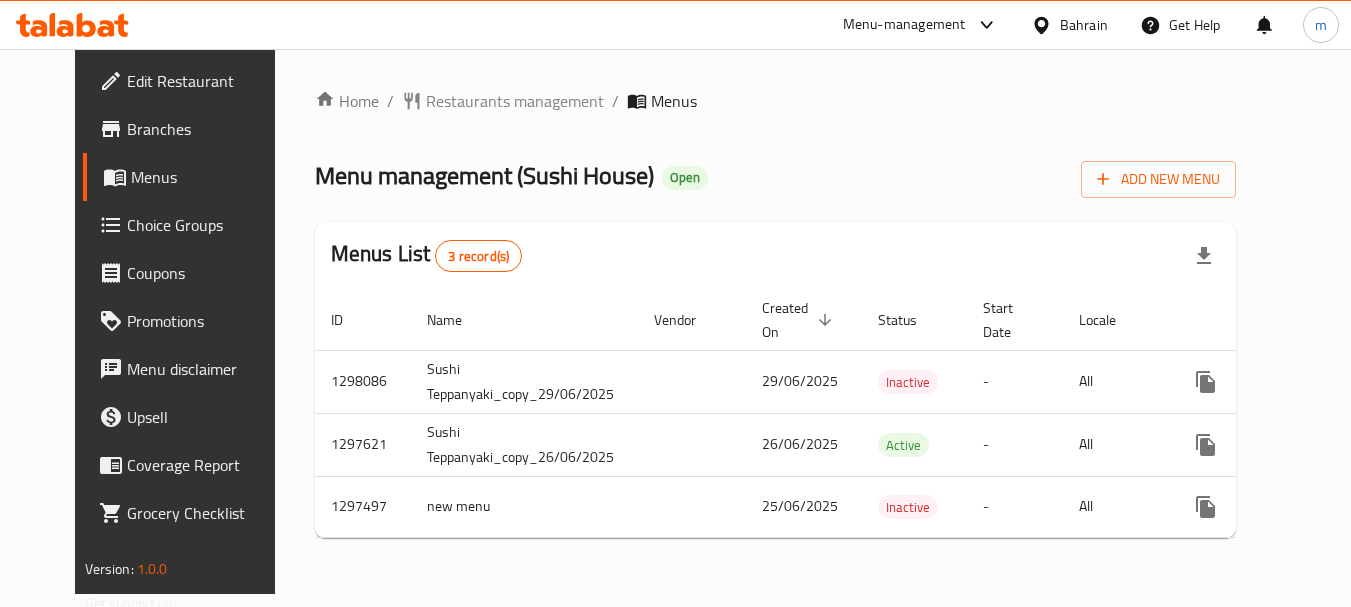 click at bounding box center [675, 303] 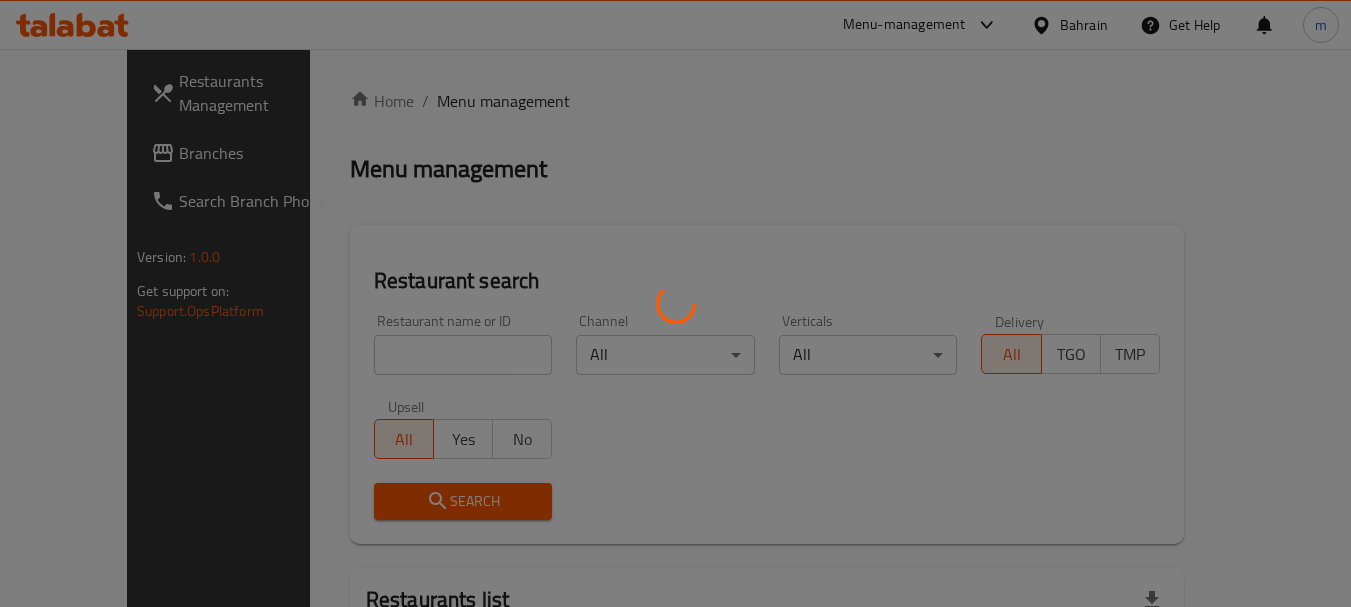 click at bounding box center [675, 303] 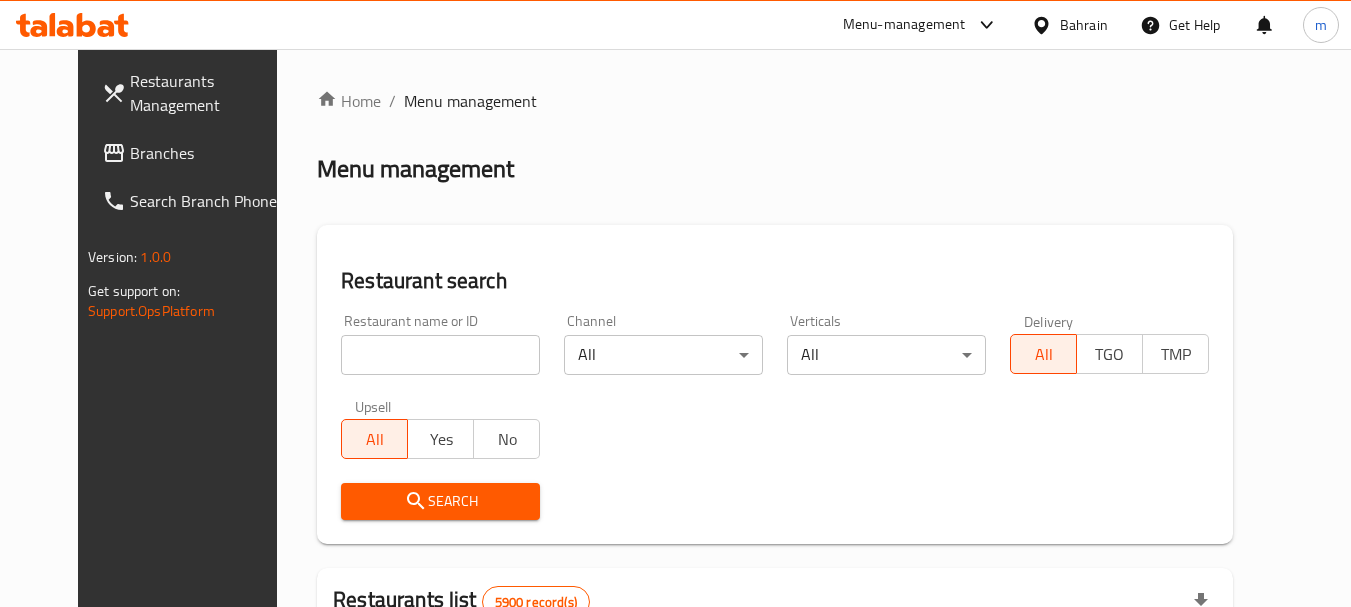 click at bounding box center (440, 355) 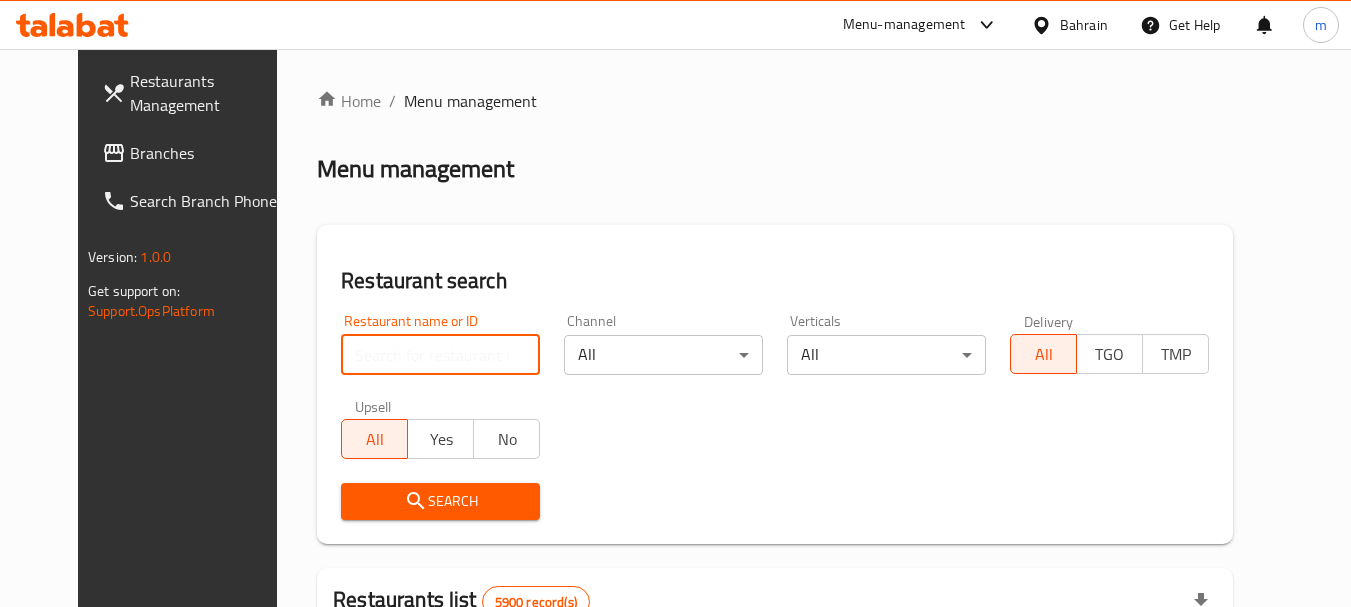 paste on "700501" 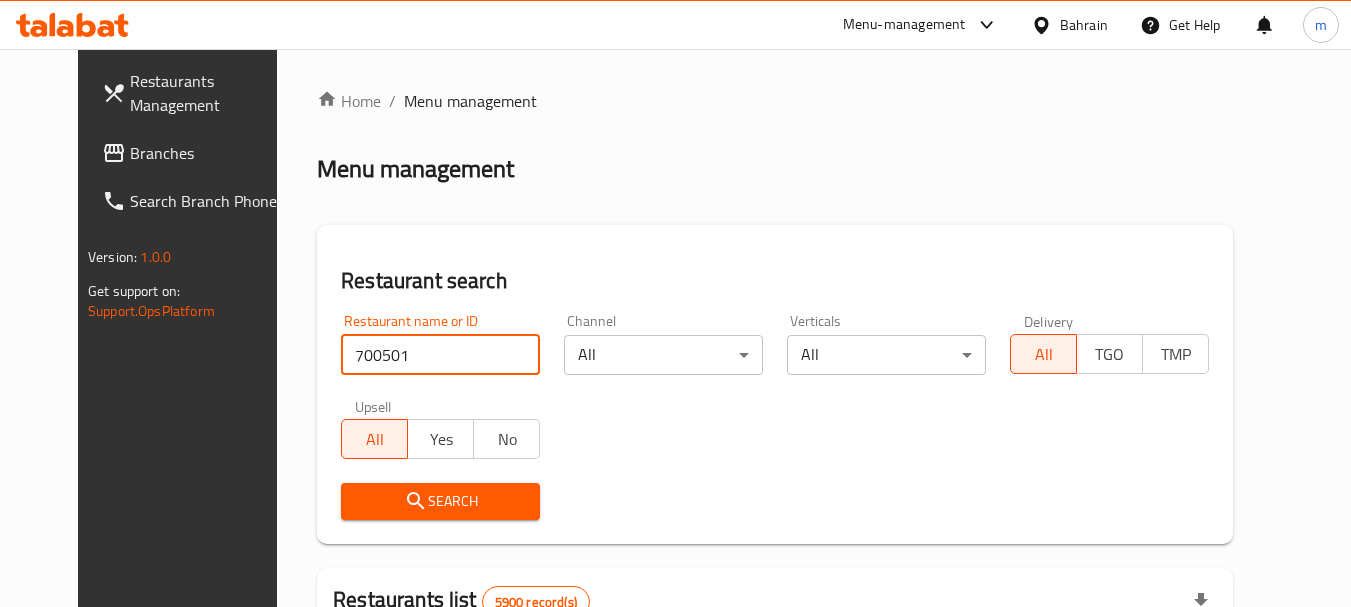 type on "700501" 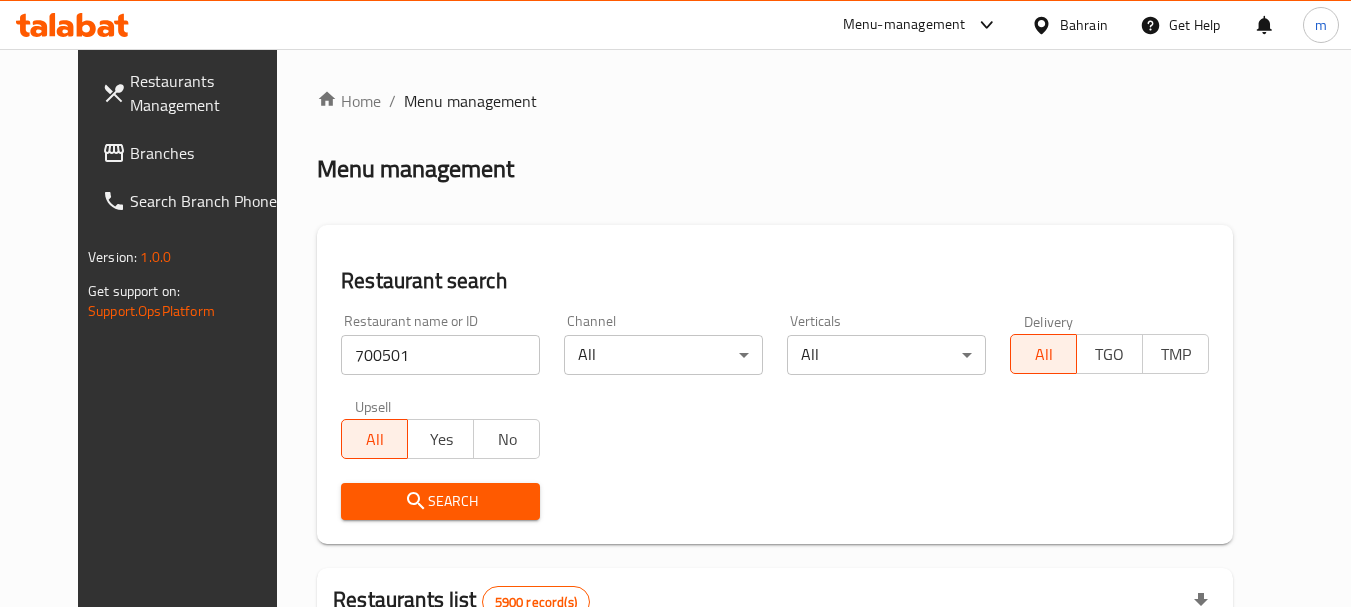click on "Search" at bounding box center [440, 501] 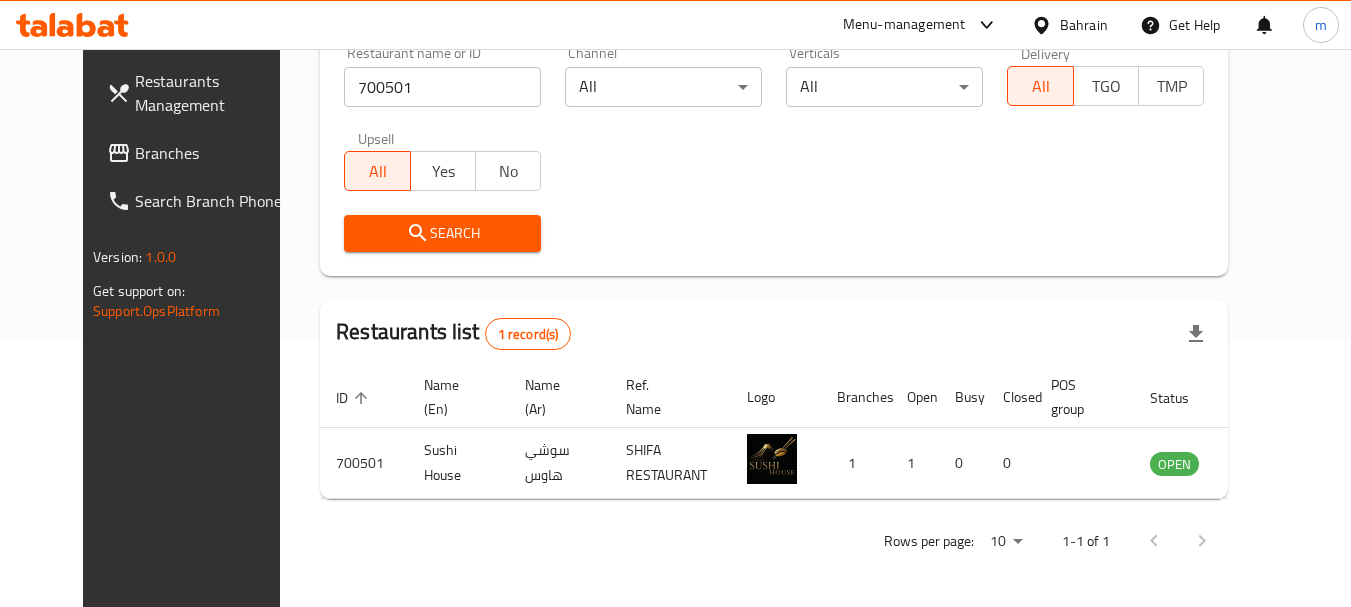 scroll, scrollTop: 268, scrollLeft: 0, axis: vertical 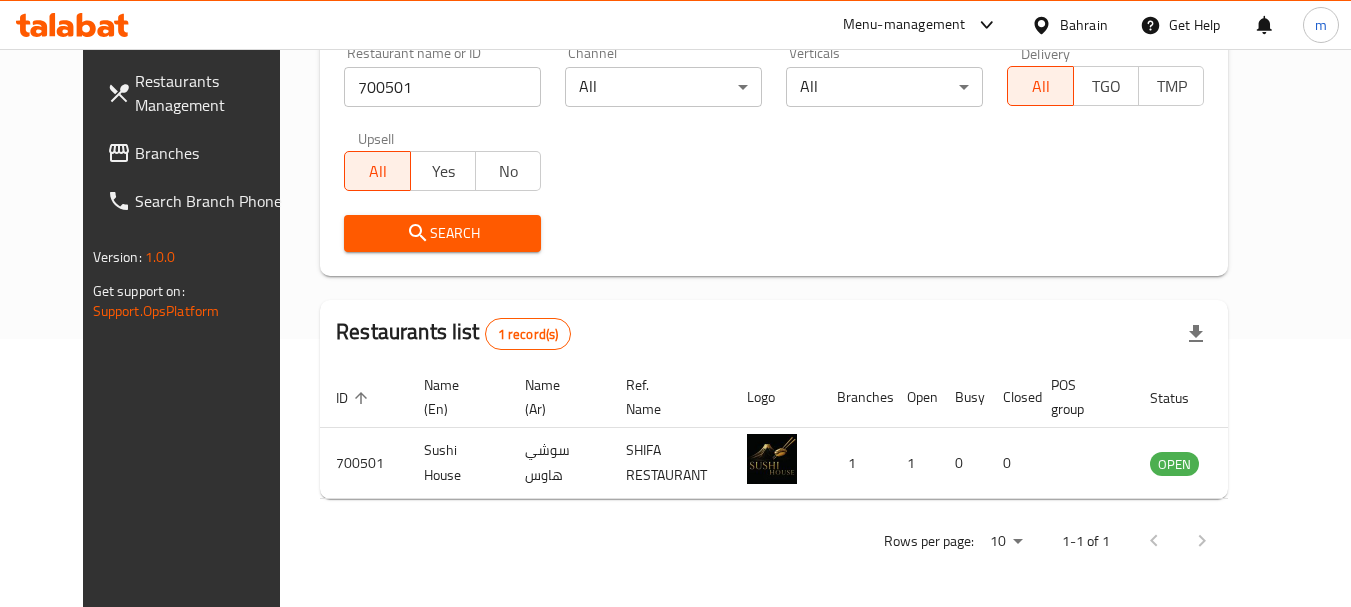 click on "Bahrain" at bounding box center [1084, 25] 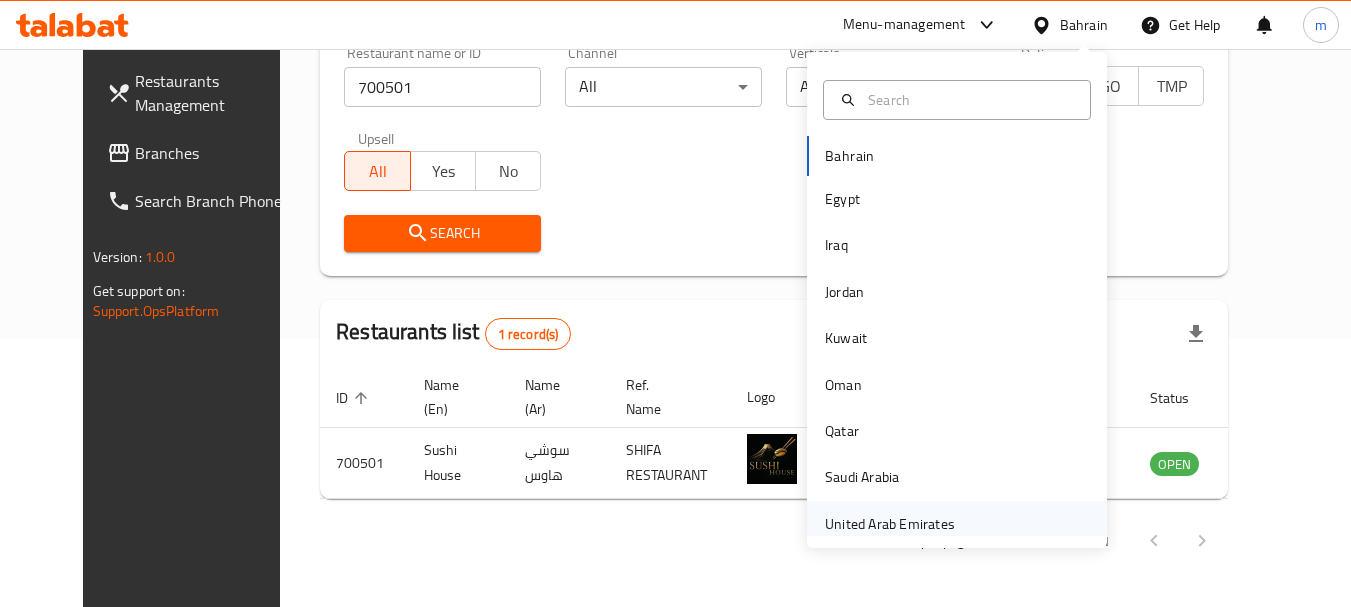 click on "United Arab Emirates" at bounding box center (890, 524) 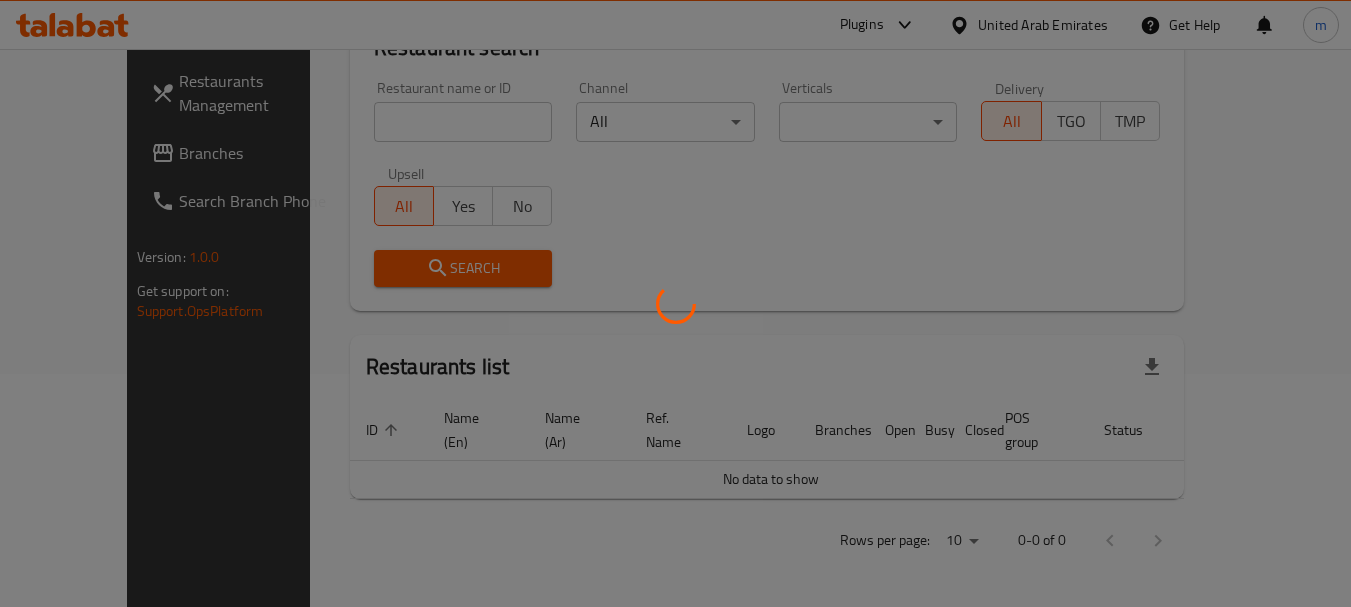 scroll, scrollTop: 210, scrollLeft: 0, axis: vertical 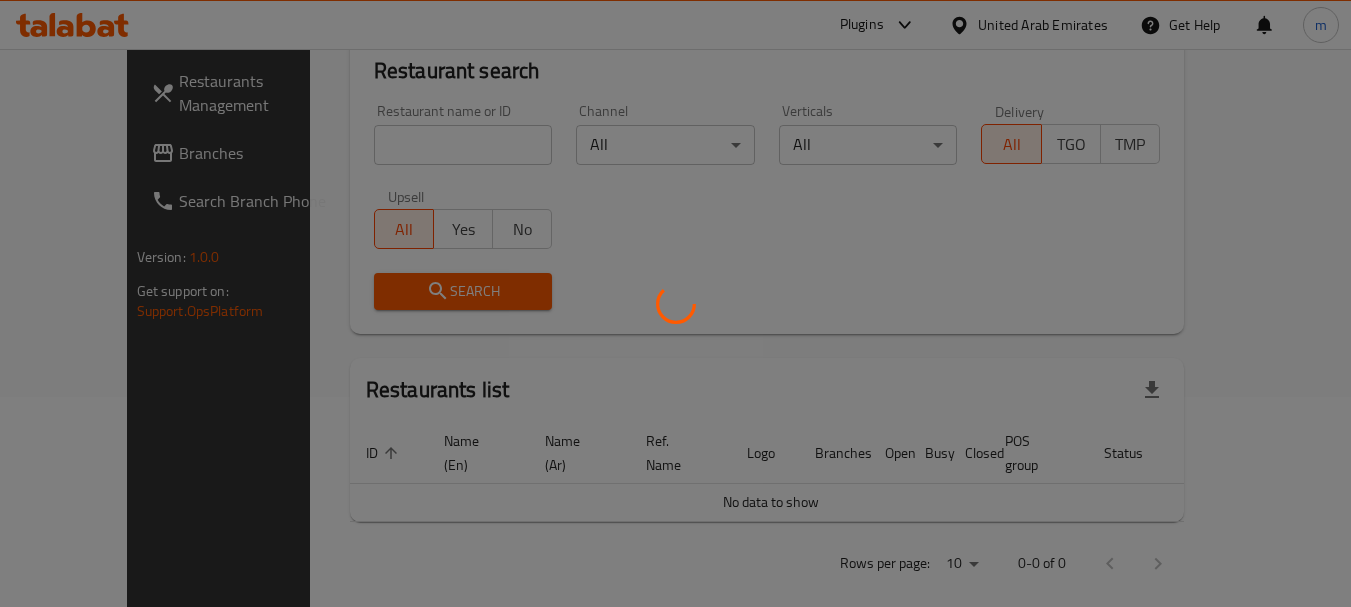 click at bounding box center [675, 303] 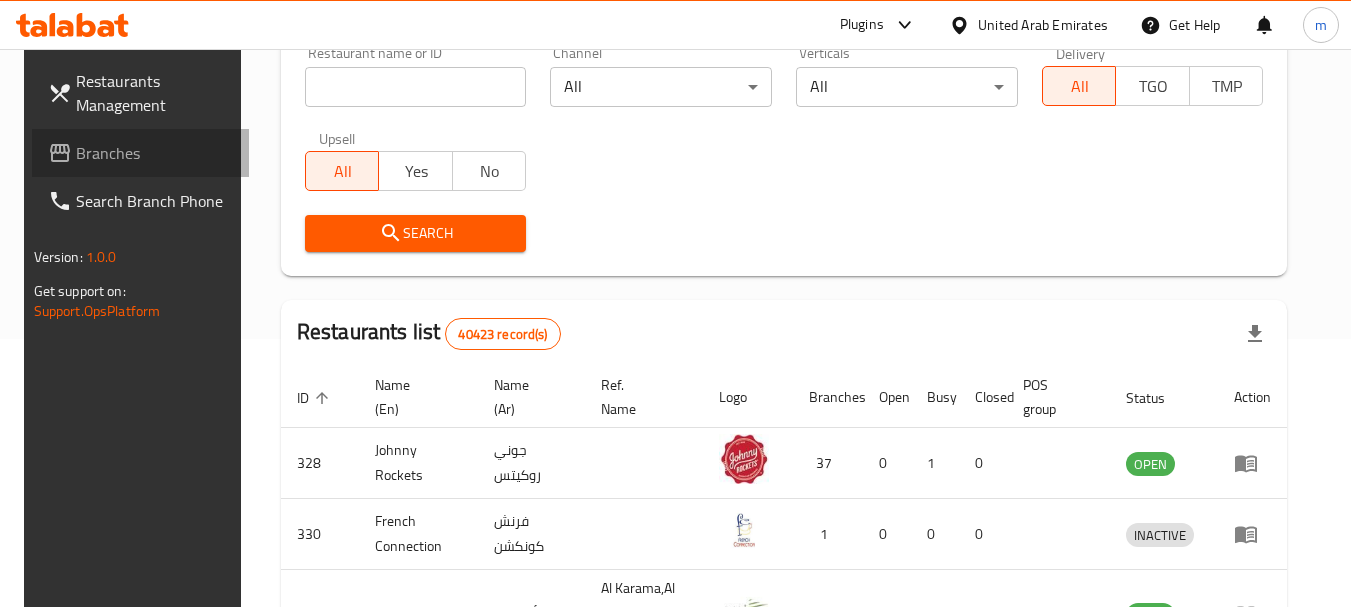 click on "Branches" at bounding box center (155, 153) 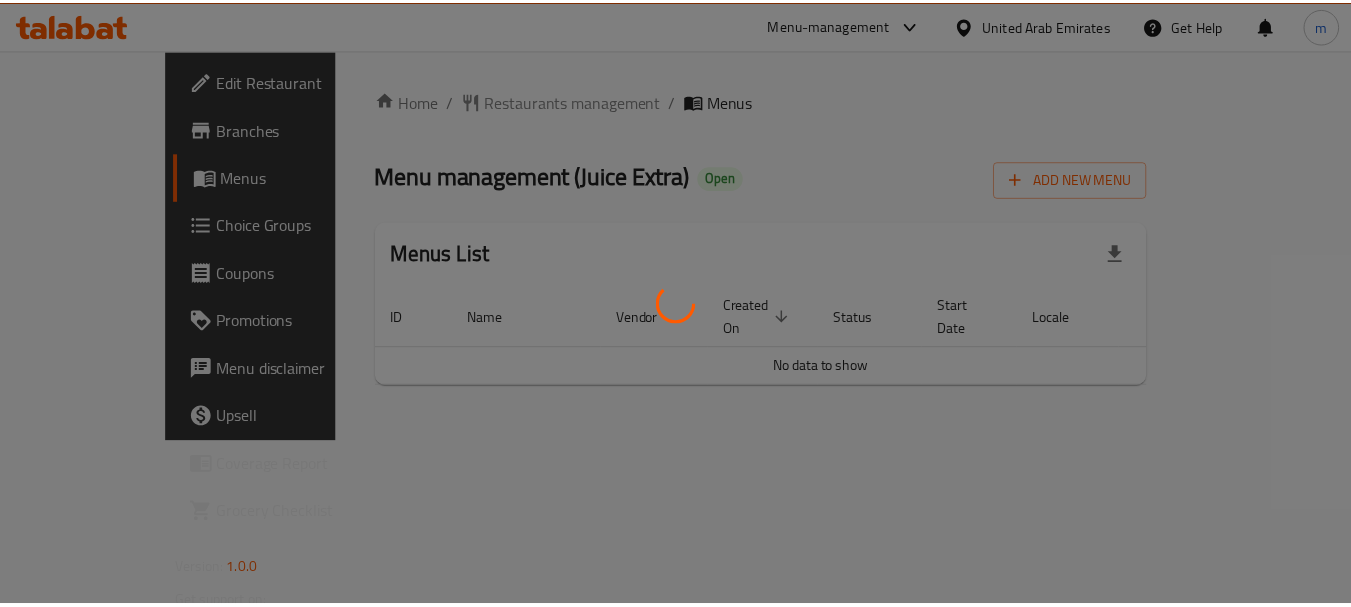 scroll, scrollTop: 0, scrollLeft: 0, axis: both 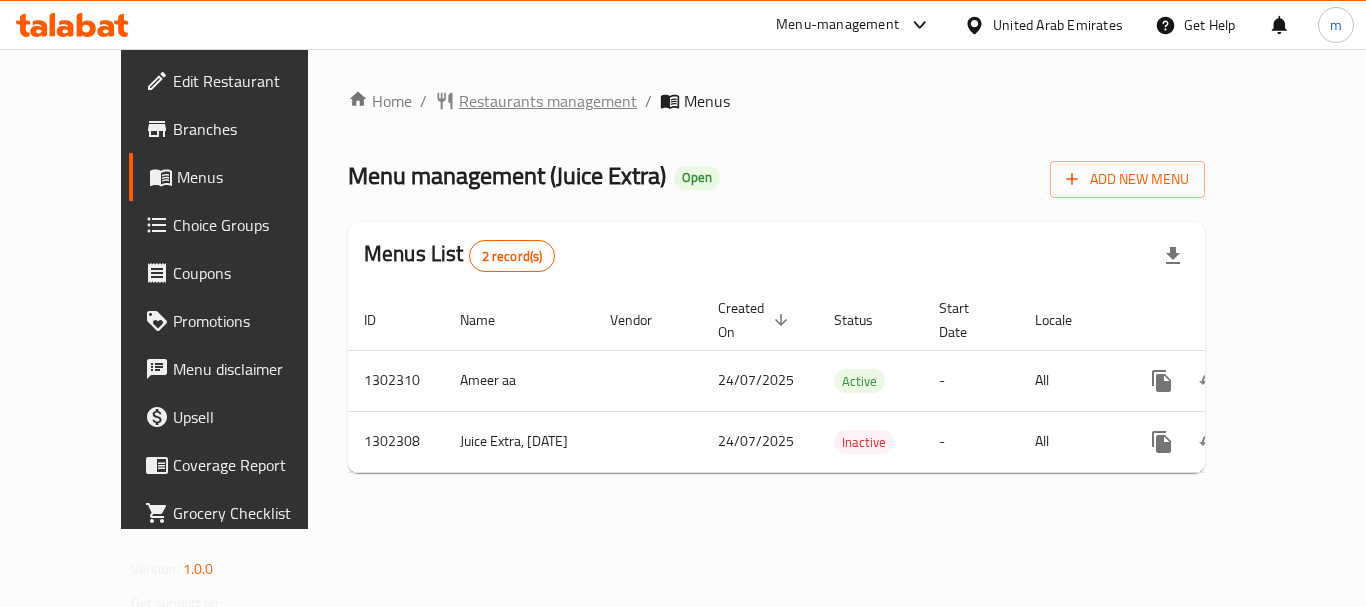 click on "Restaurants management" at bounding box center (548, 101) 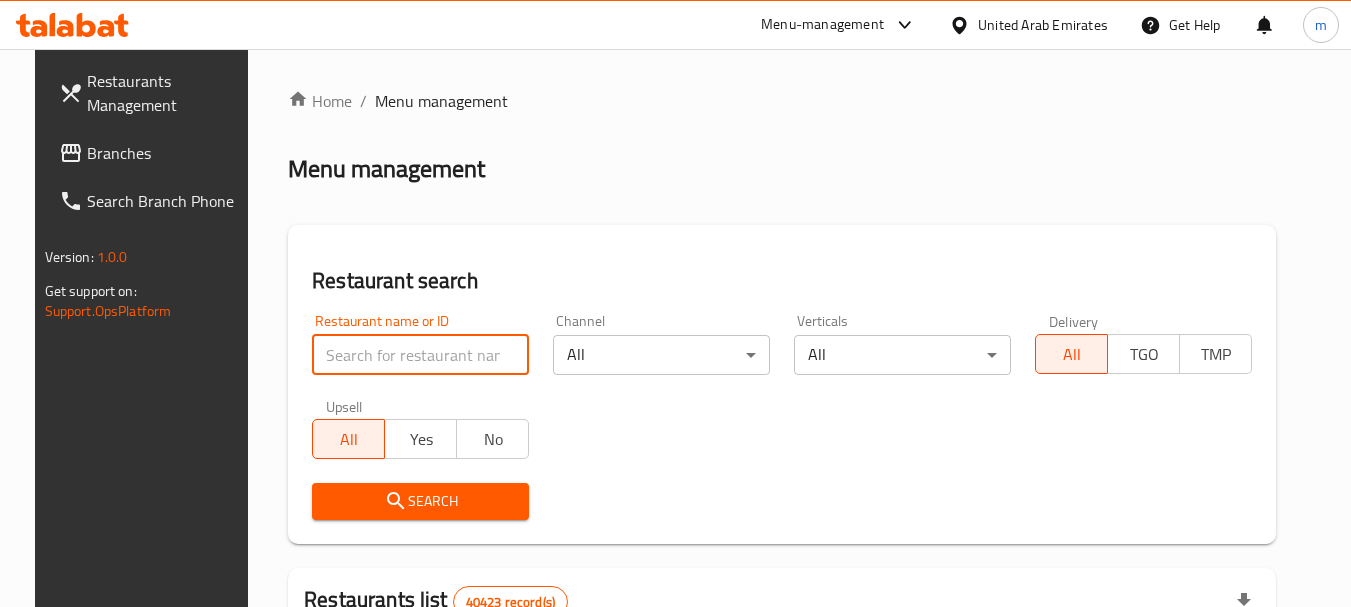 click at bounding box center [420, 355] 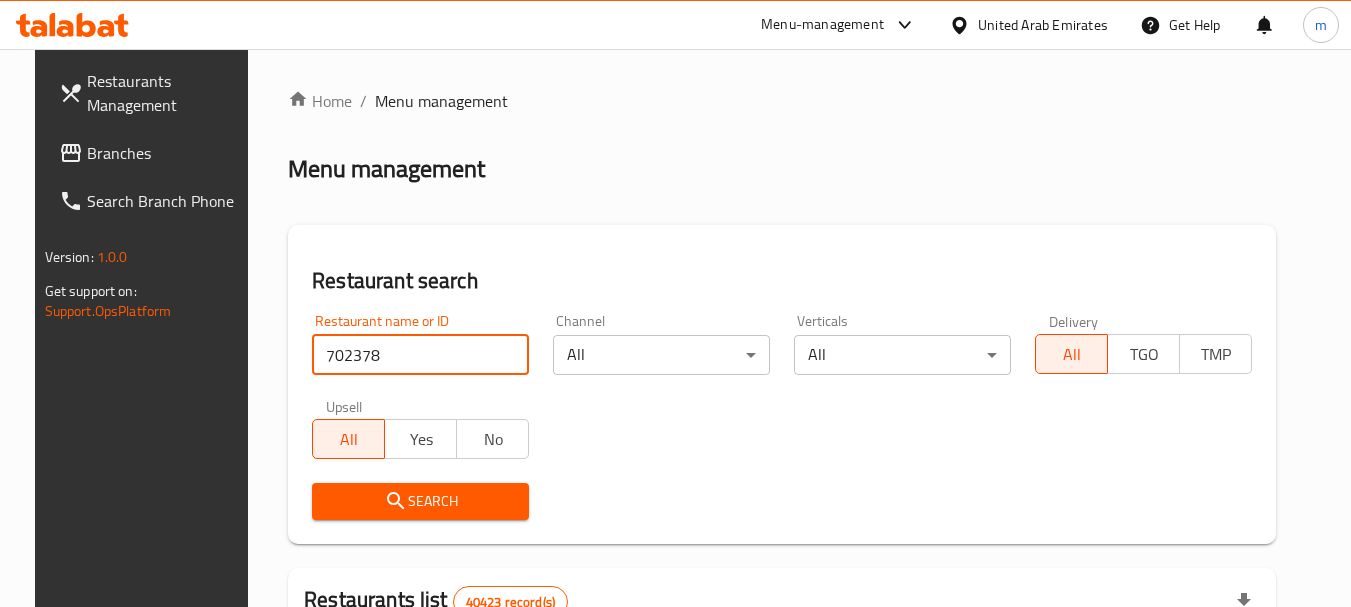 type on "702378" 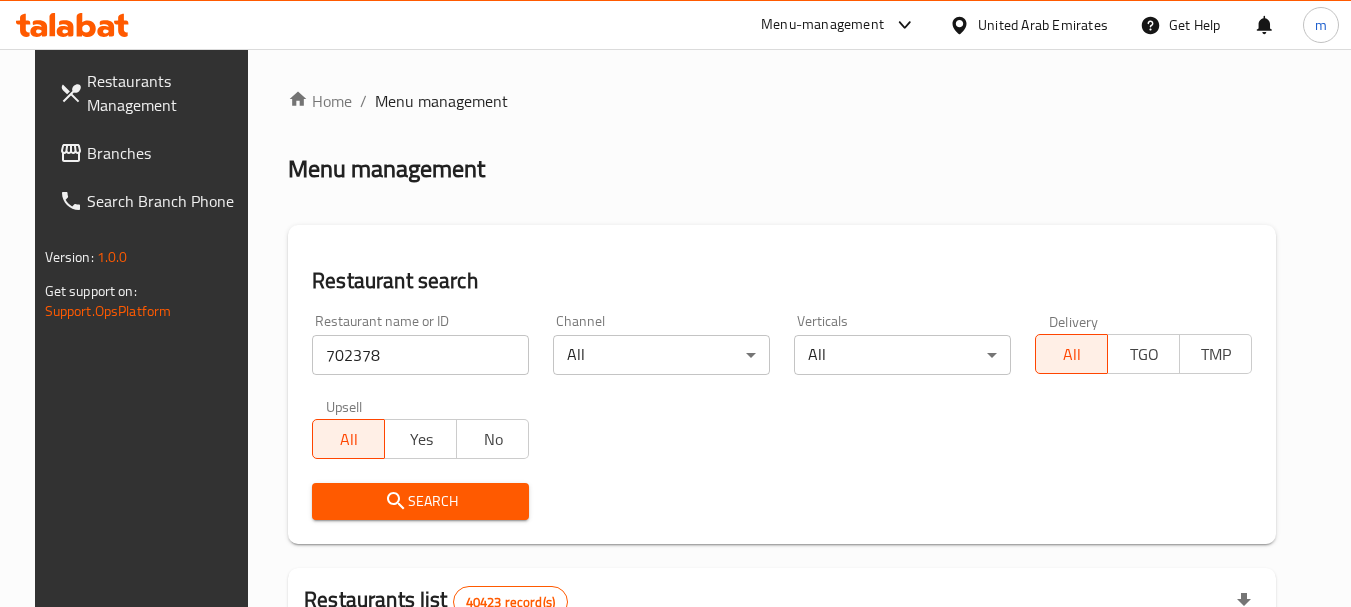 click on "Search" at bounding box center (420, 501) 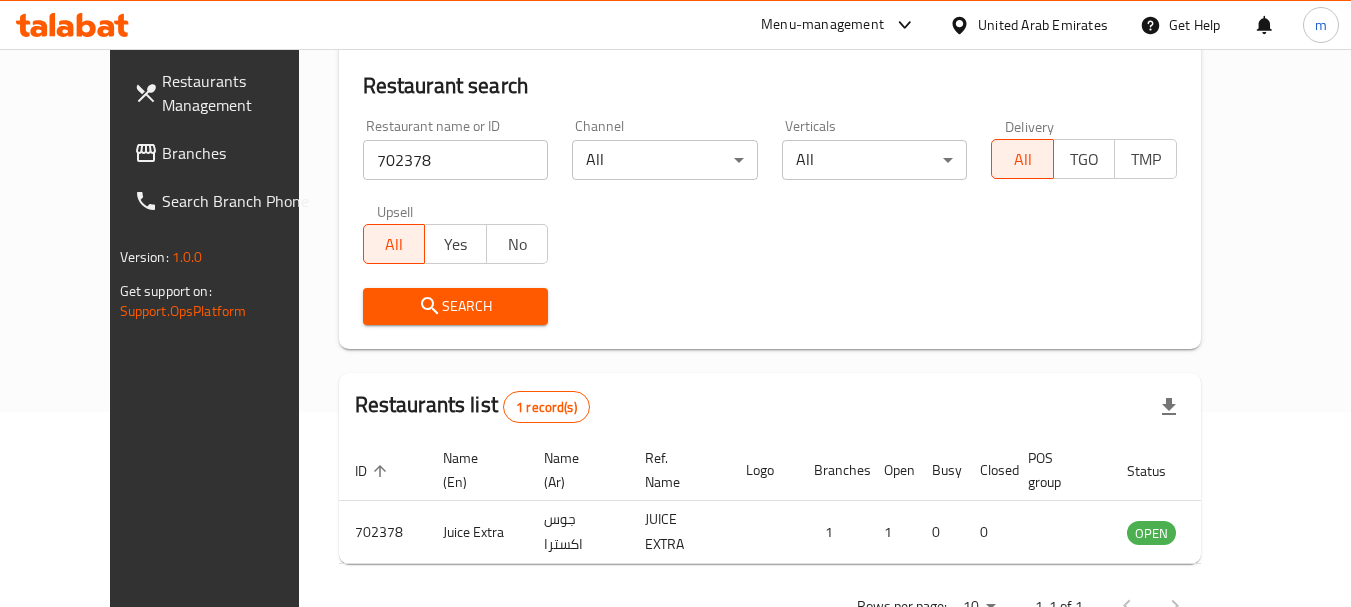scroll, scrollTop: 200, scrollLeft: 0, axis: vertical 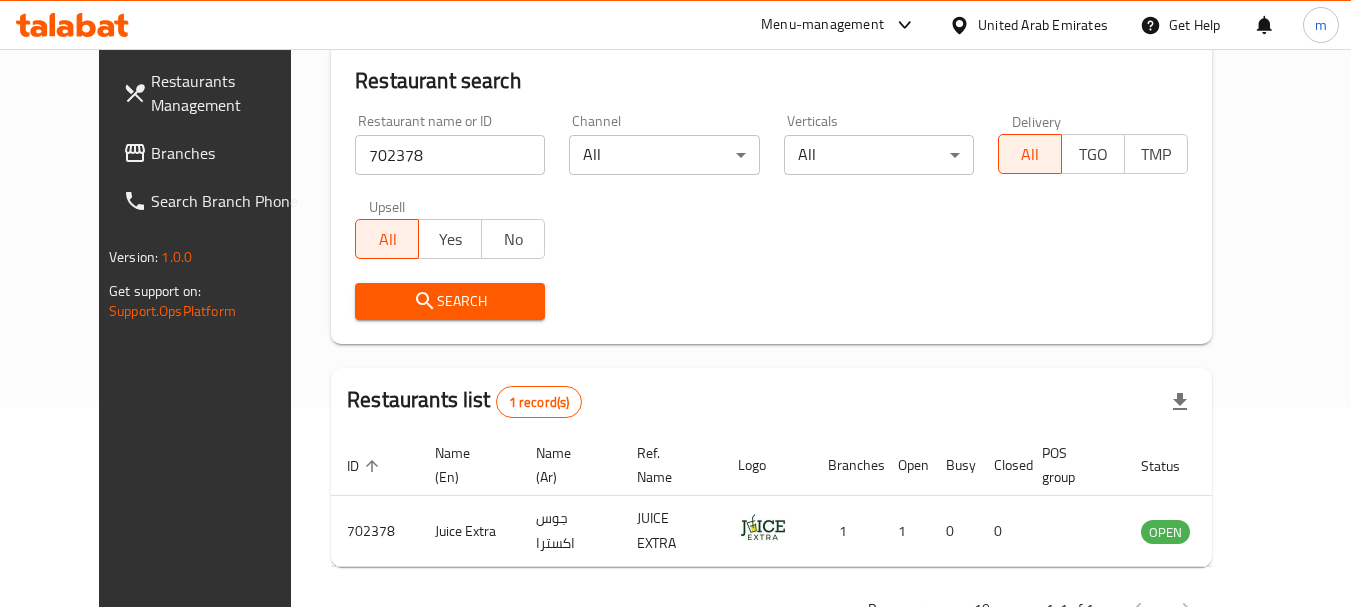 click on "United Arab Emirates" at bounding box center [1043, 25] 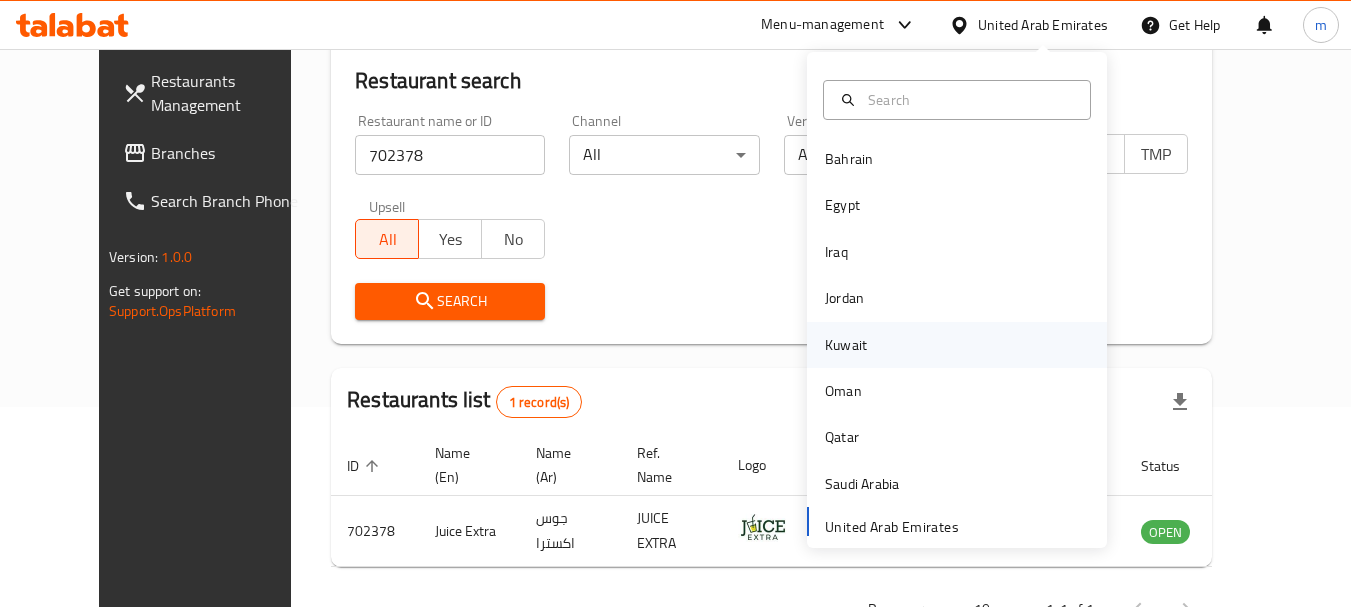 click on "Kuwait" at bounding box center [846, 345] 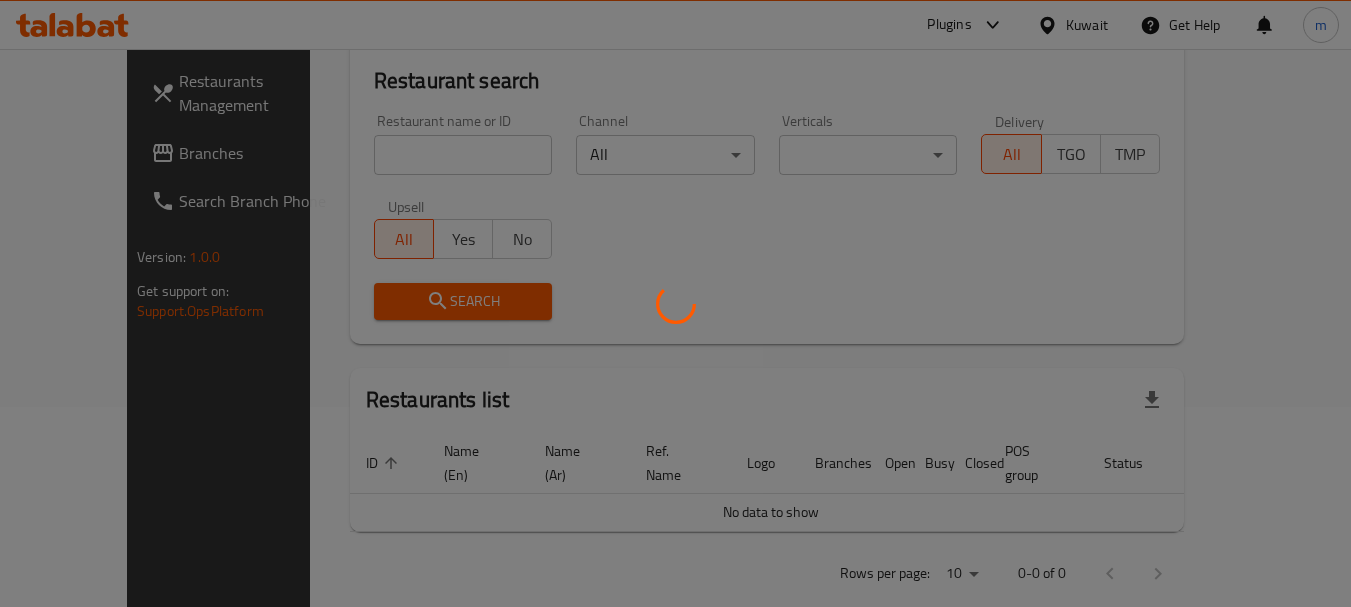 drag, startPoint x: 132, startPoint y: 142, endPoint x: 60, endPoint y: 166, distance: 75.89466 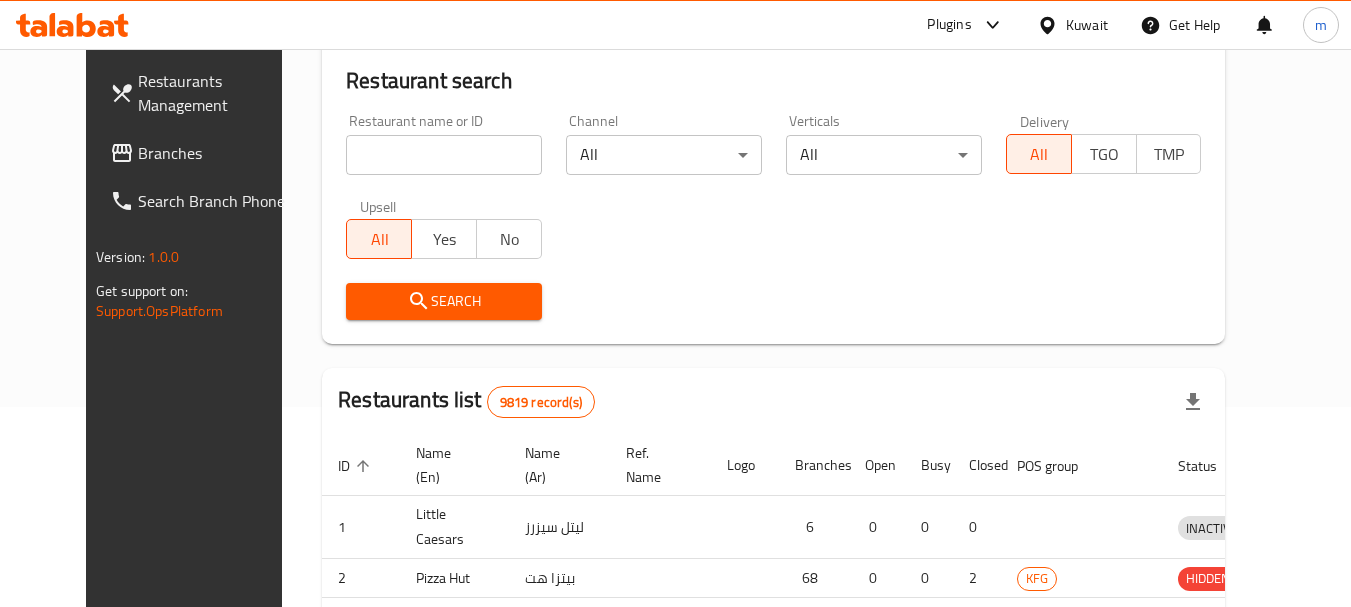 click at bounding box center (675, 303) 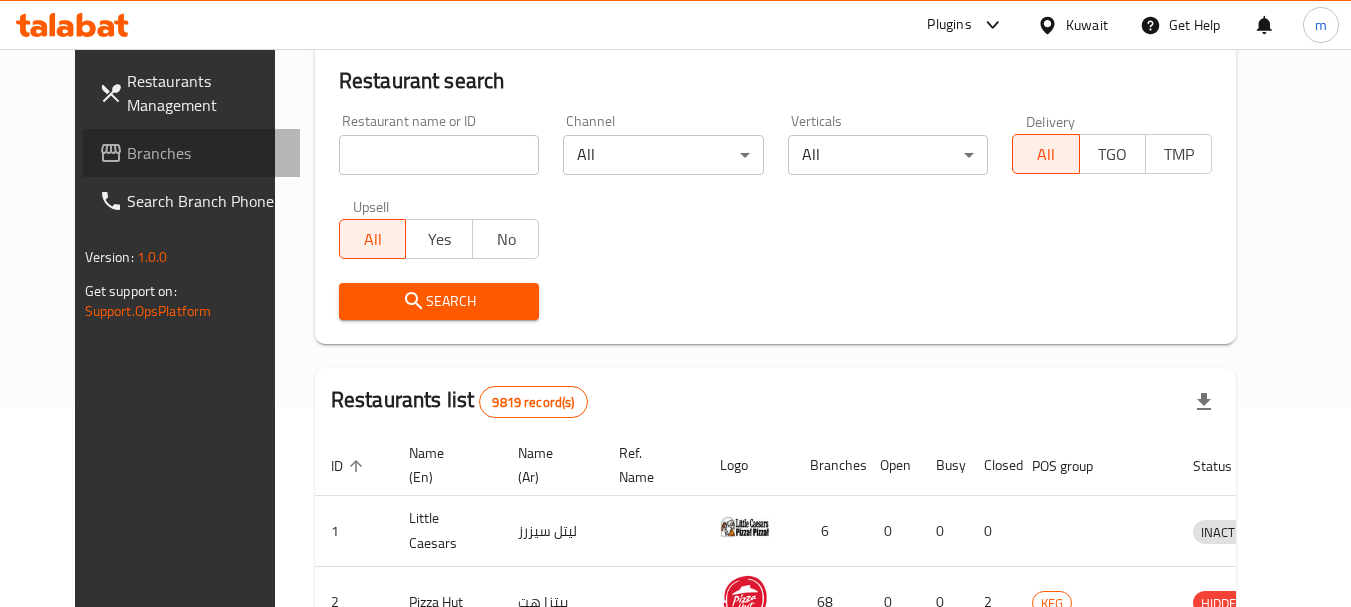 click on "Branches" at bounding box center (206, 153) 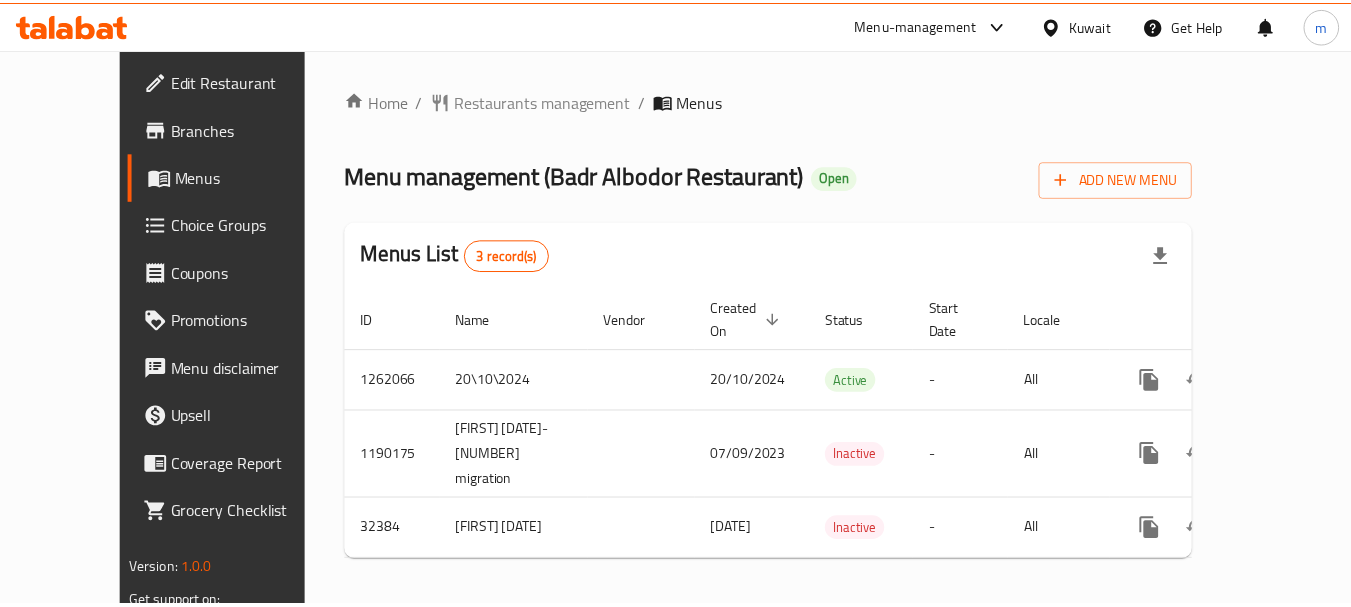 scroll, scrollTop: 0, scrollLeft: 0, axis: both 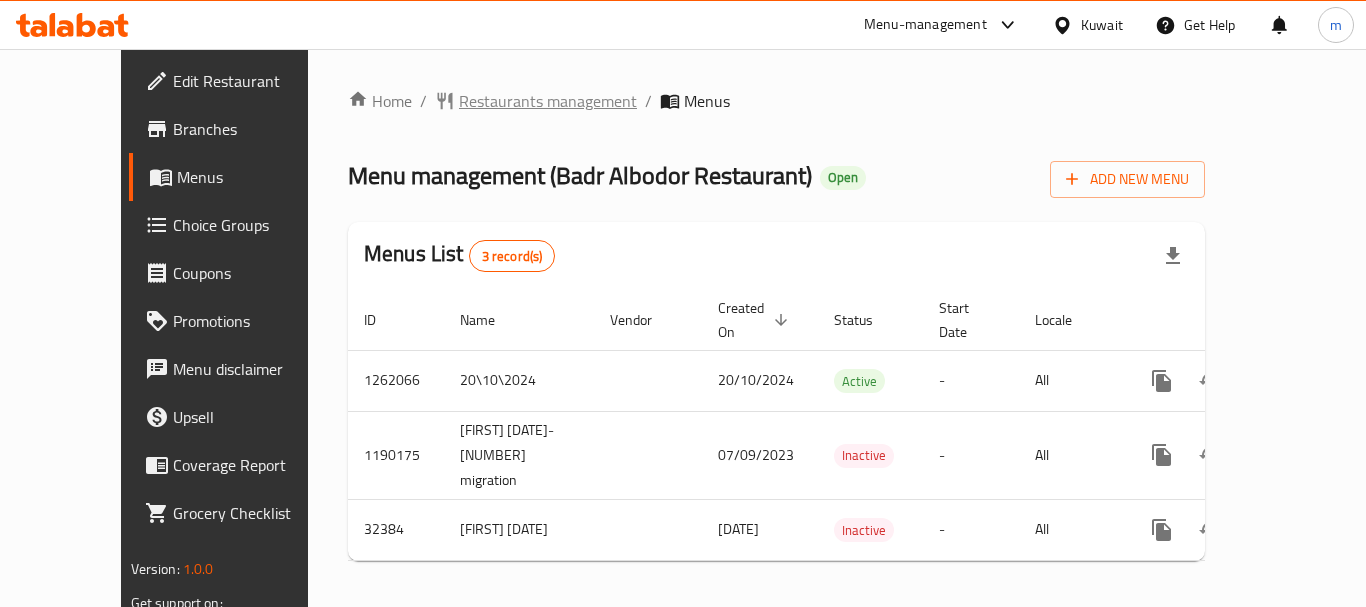 click on "Restaurants management" at bounding box center [548, 101] 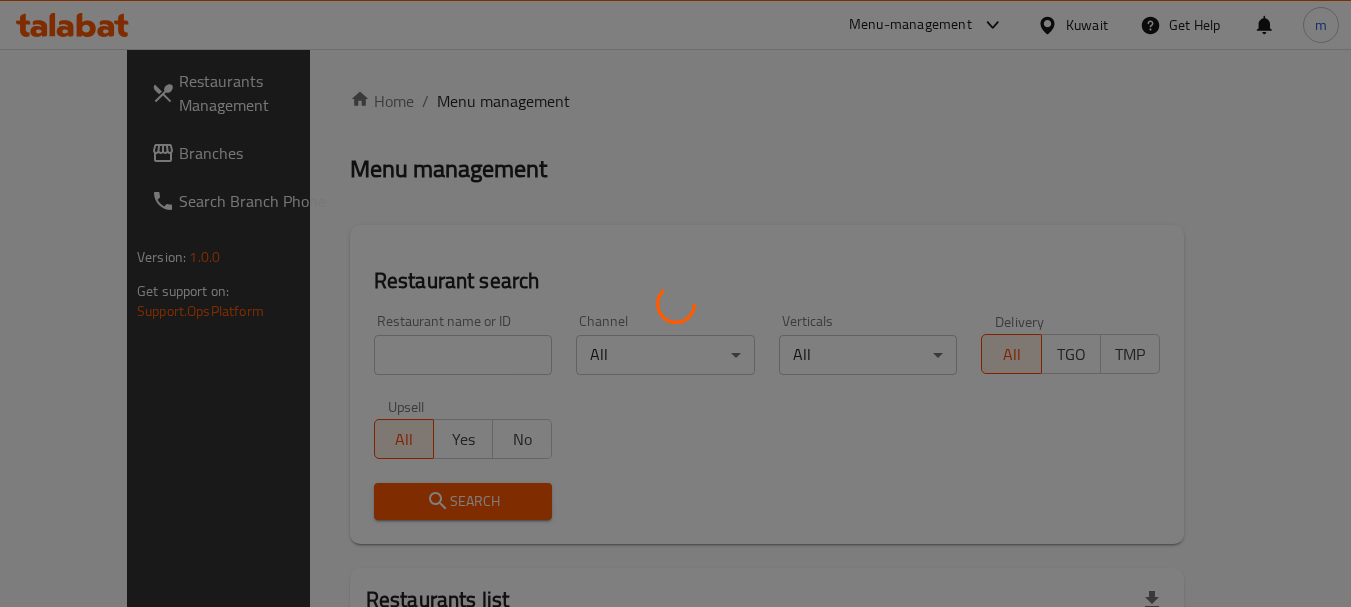 click at bounding box center [675, 303] 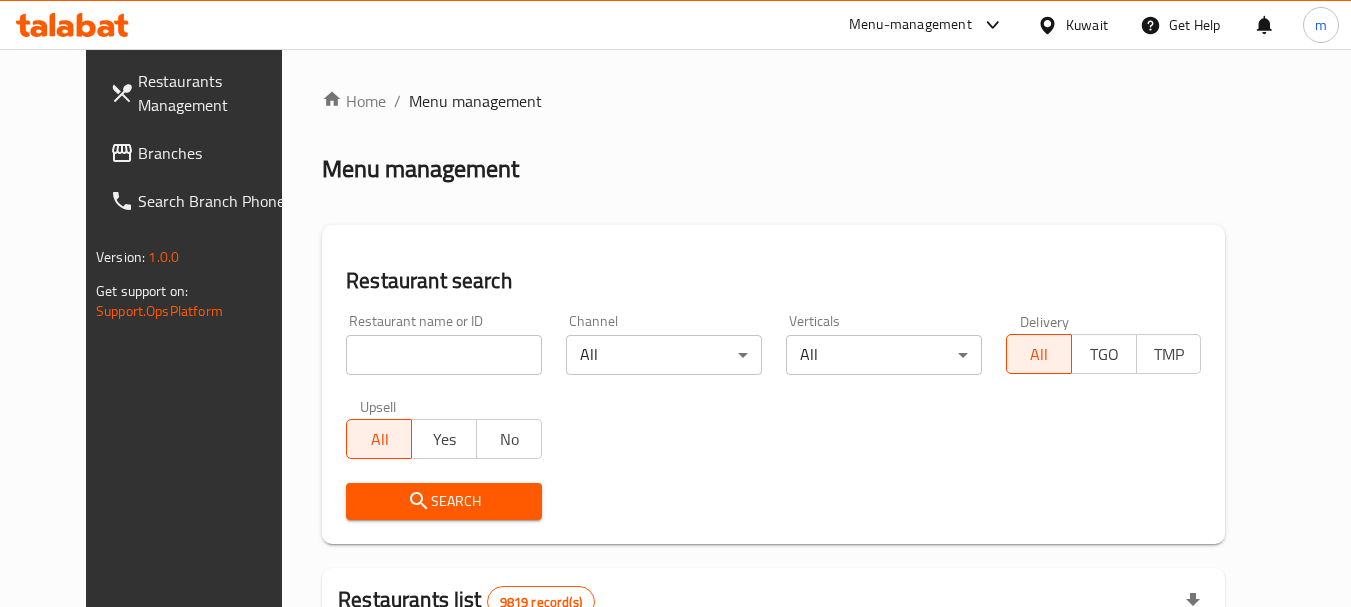 click at bounding box center [444, 355] 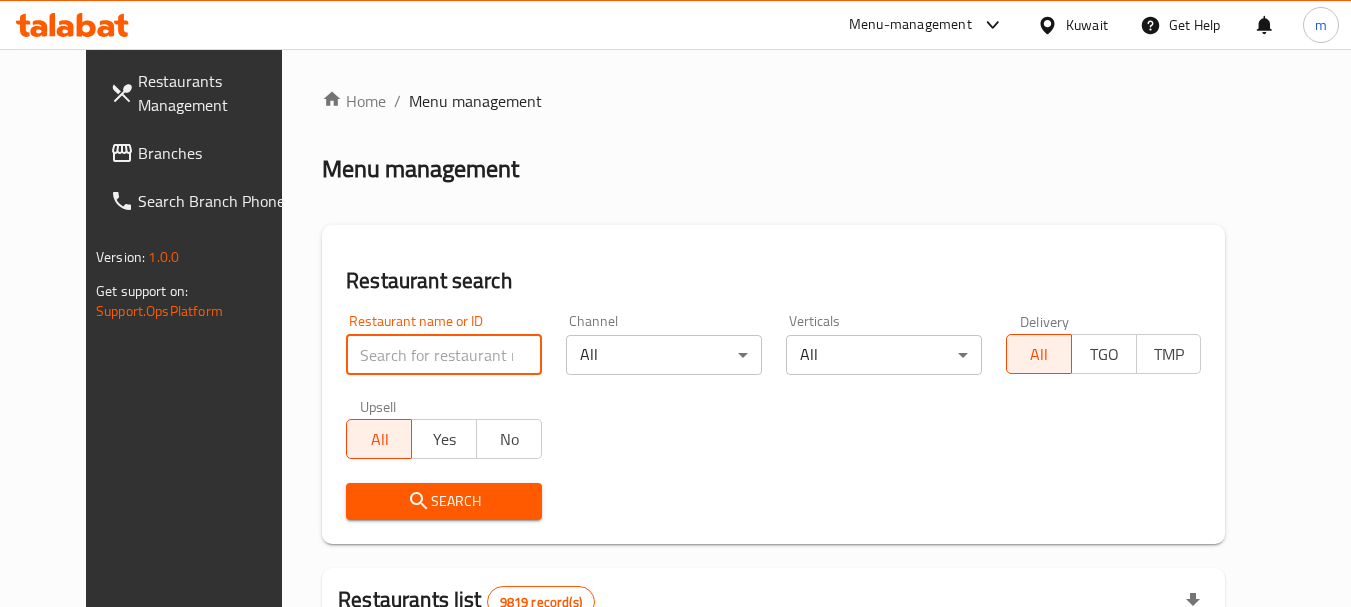 paste on "16588" 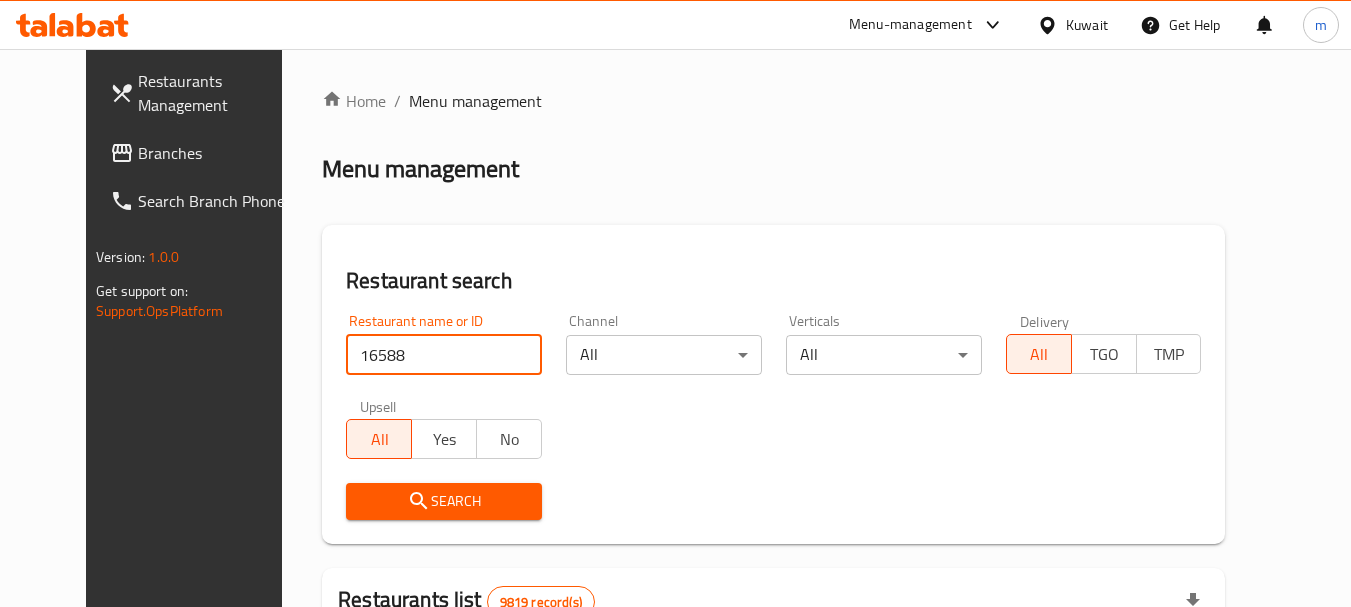 type on "16588" 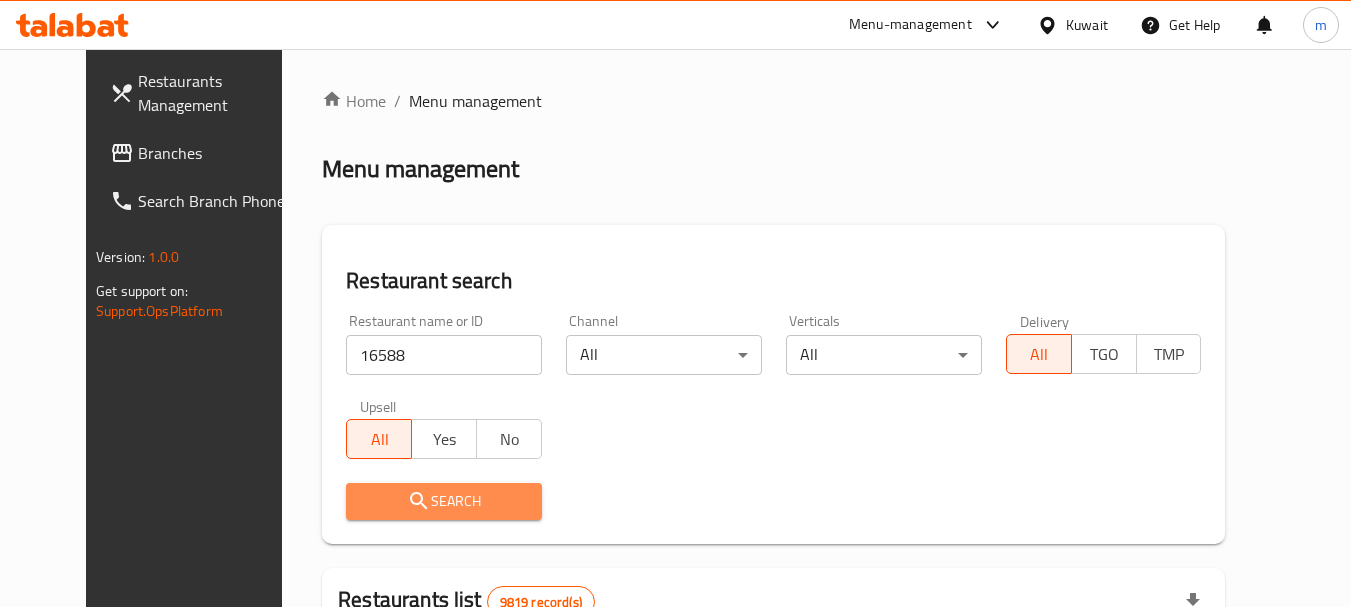 click 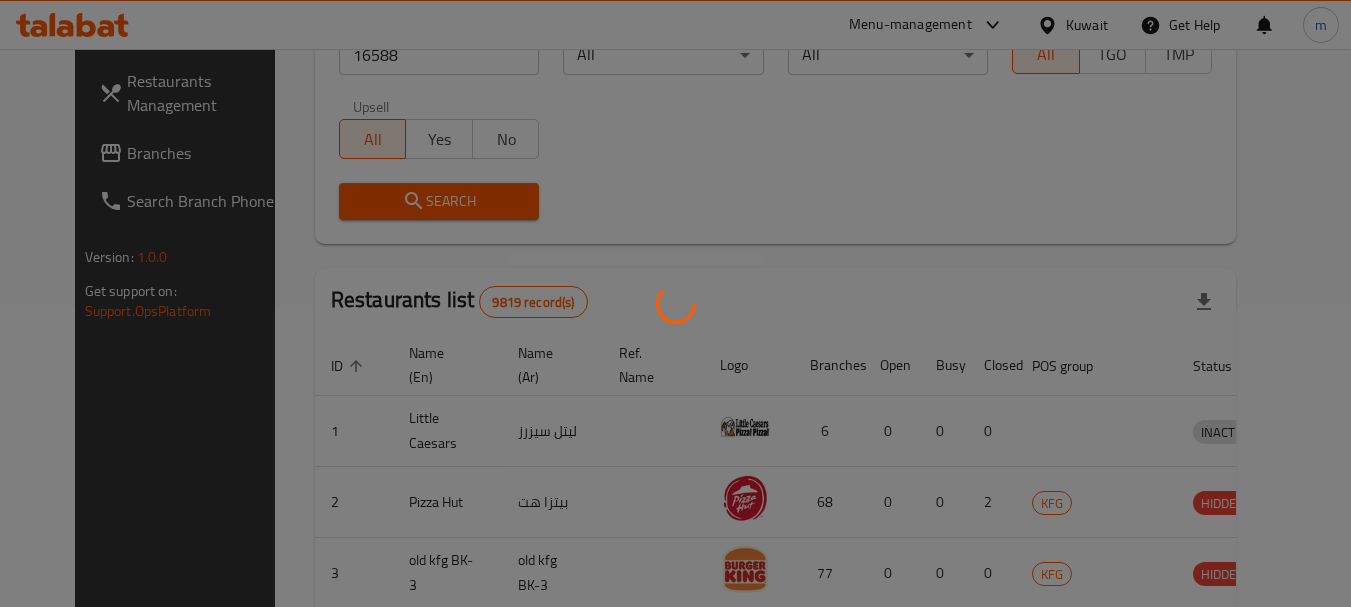 scroll, scrollTop: 268, scrollLeft: 0, axis: vertical 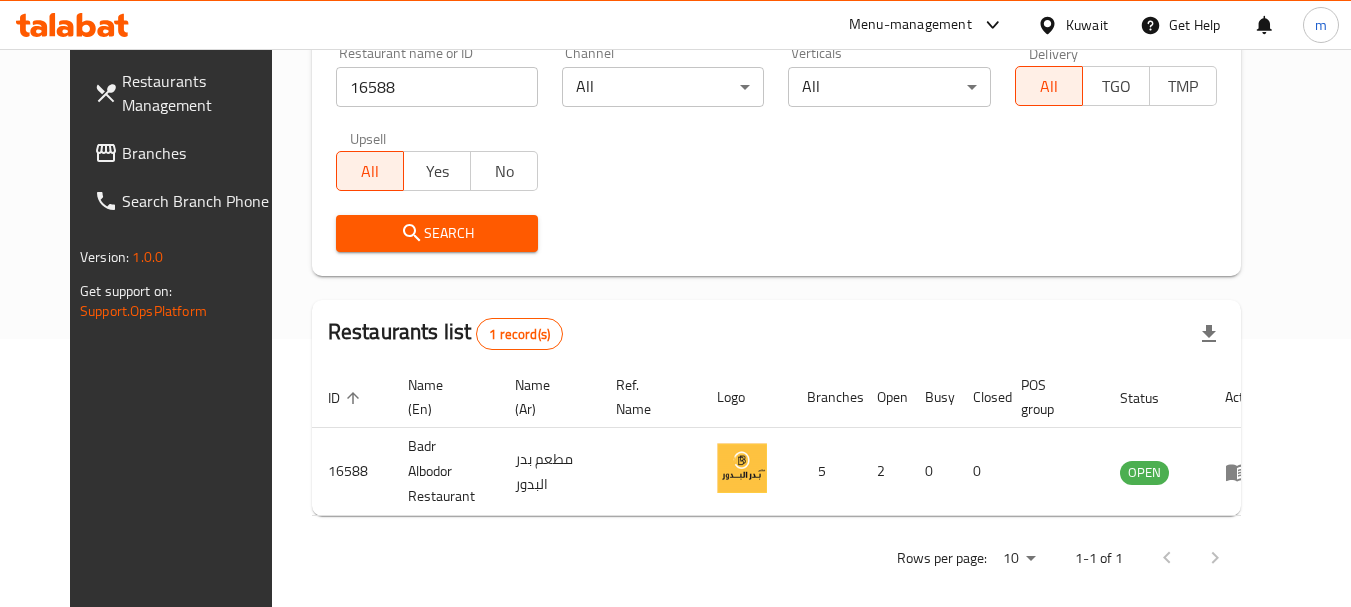 click on "Restaurants Management   Branches   Search Branch Phone  Version:    1.0.0  Get support on:    Support.OpsPlatform" at bounding box center [183, 352] 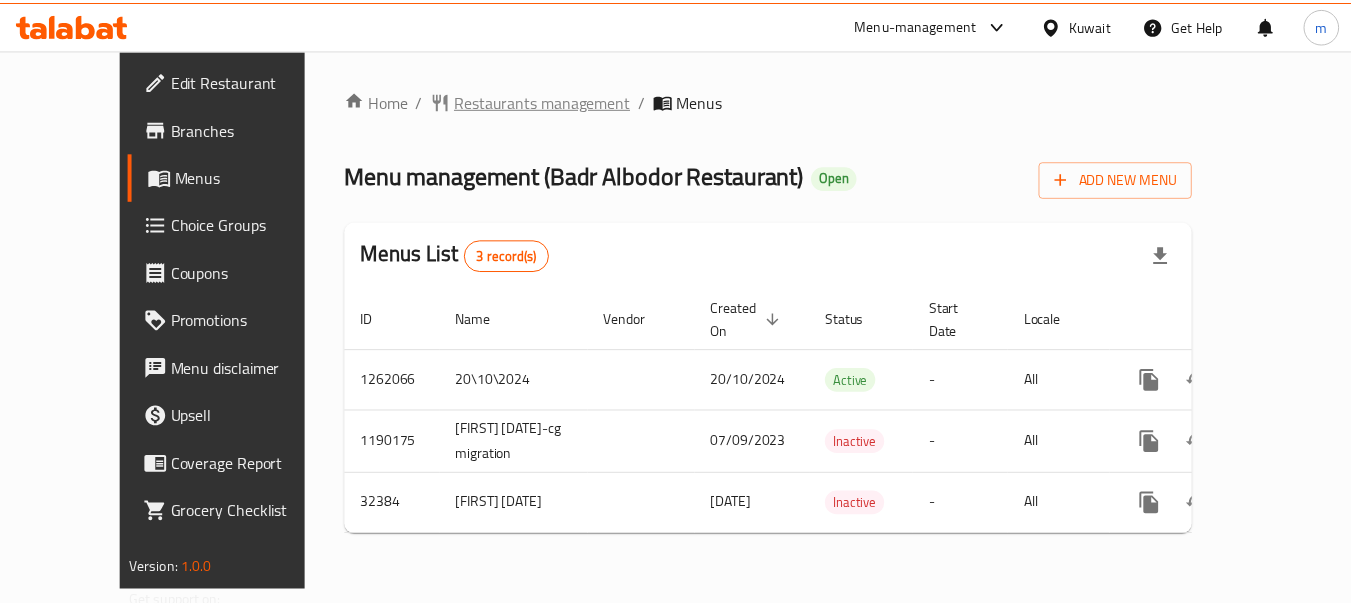 scroll, scrollTop: 0, scrollLeft: 0, axis: both 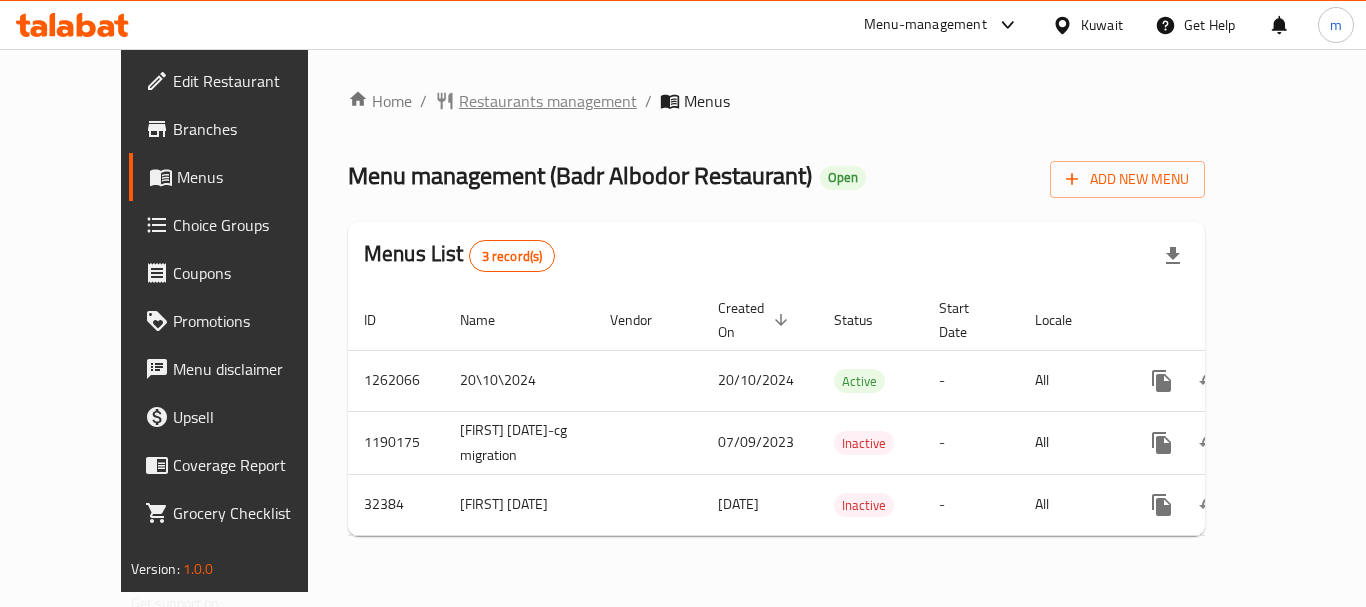 click on "Restaurants management" at bounding box center [548, 101] 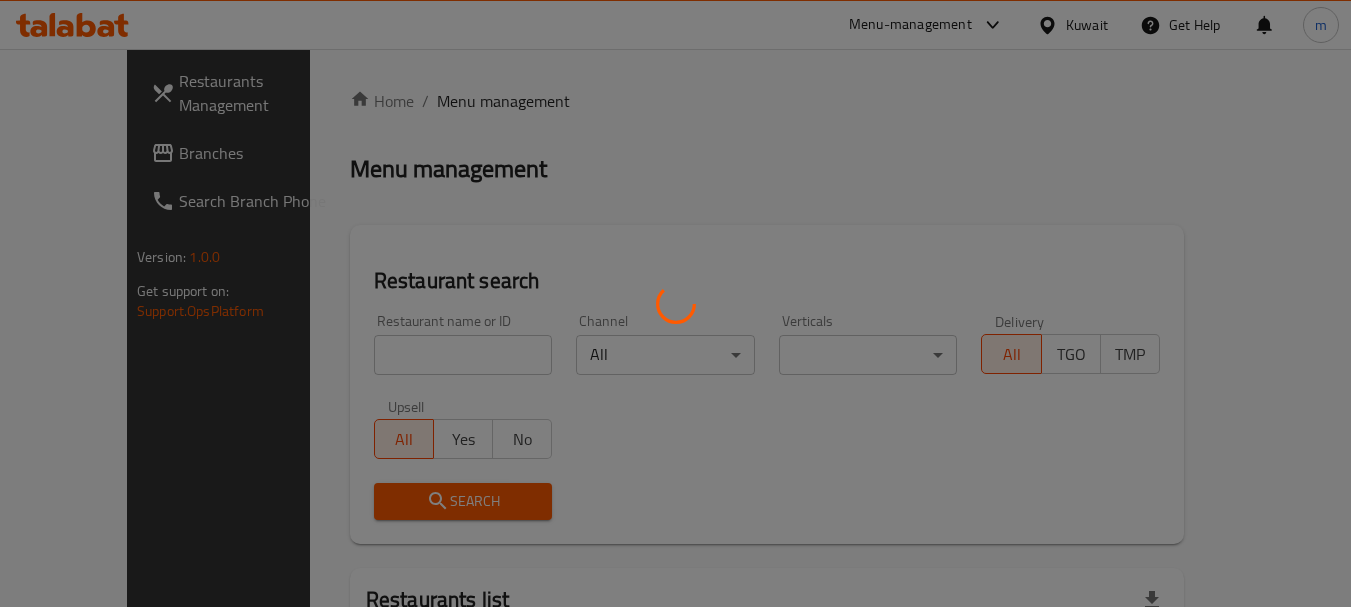 drag, startPoint x: 365, startPoint y: 353, endPoint x: 341, endPoint y: 361, distance: 25.298222 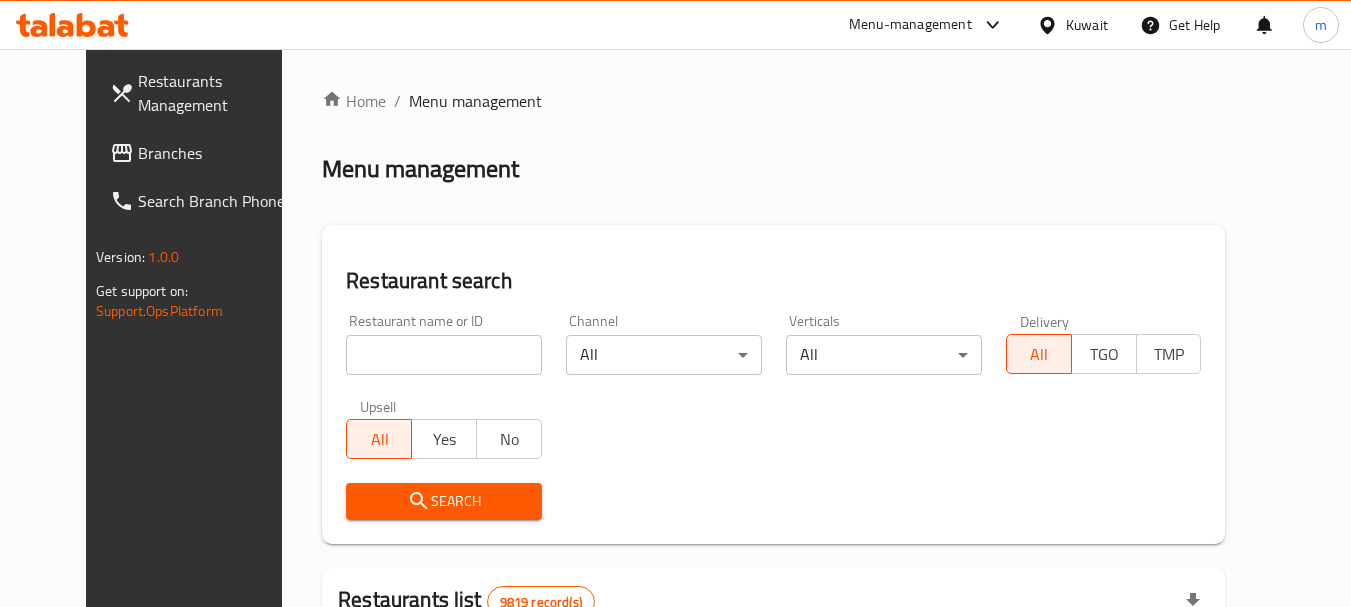 click on "Home / Menu management Menu management Restaurant search Restaurant name or ID Restaurant name or ID Channel All ​ Verticals All ​ Delivery All TGO TMP Upsell All Yes No   Search Restaurants list   9819 record(s) ID sorted ascending Name (En) Name (Ar) Ref. Name Logo Branches Open Busy Closed POS group Status Action 1 Little Caesars  ليتل سيزرز 6 0 0 0 INACTIVE 2 Pizza Hut بيتزا هت 68 0 0 2 KFG HIDDEN 3 old kfg BK-3 old kfg BK-3 77 0 0 0 KFG HIDDEN 4 Hardee's هارديز 58 51 0 0 Americana-Digital OPEN 5 Chicken Tikka دجاج تكا 15 12 0 0 OPEN 6 KFC كنتاكى 69 59 2 0 Americana-Digital OPEN 7 Dairy Queen ديري كوين 0 0 0 0 OPEN 8 Mais Alghanim ميس الغانم 11 11 0 0 OCIMS OPEN 9 Maki ماكي 2 2 0 0 OPEN 10 Rose PATISSERIE روز للمعجنات 1 1 0 0 OPEN Rows per page: 10 1-10 of 9819" at bounding box center [773, 692] 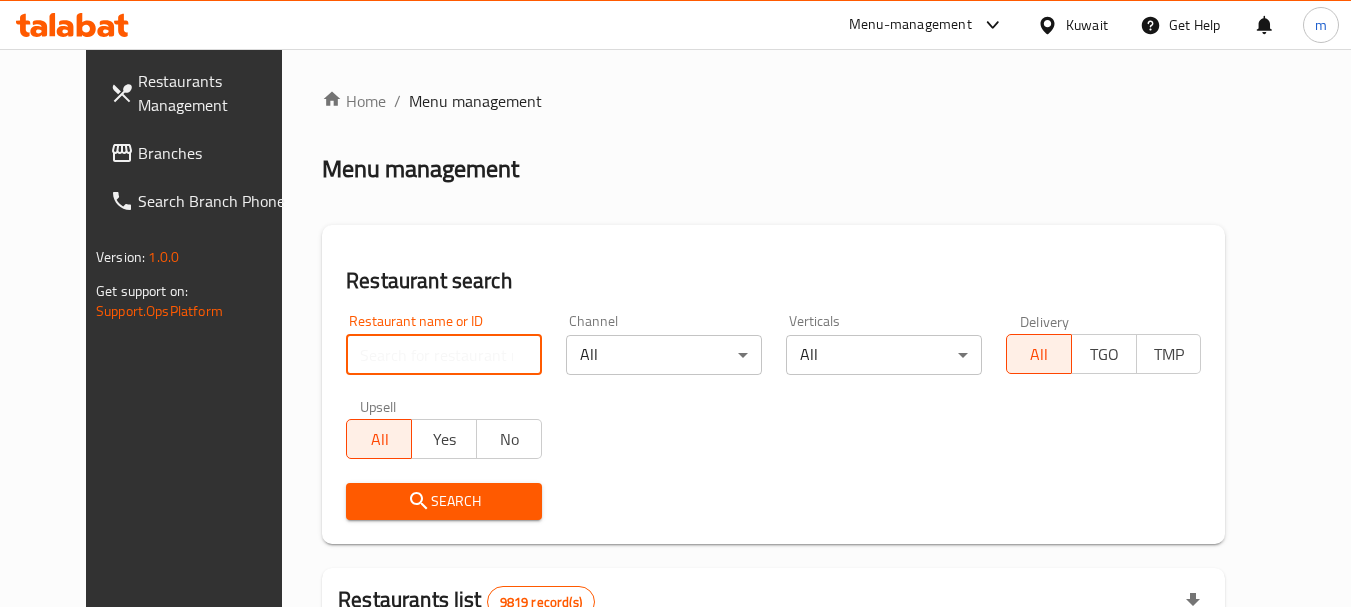 paste on "16588" 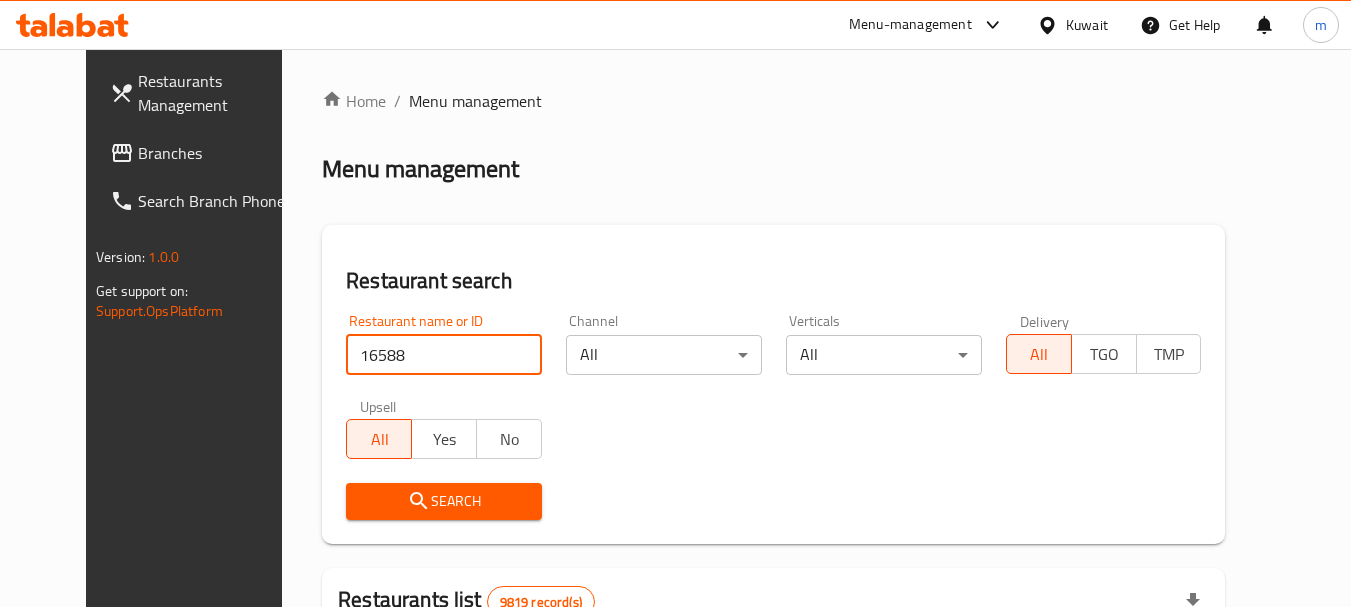 type on "16588" 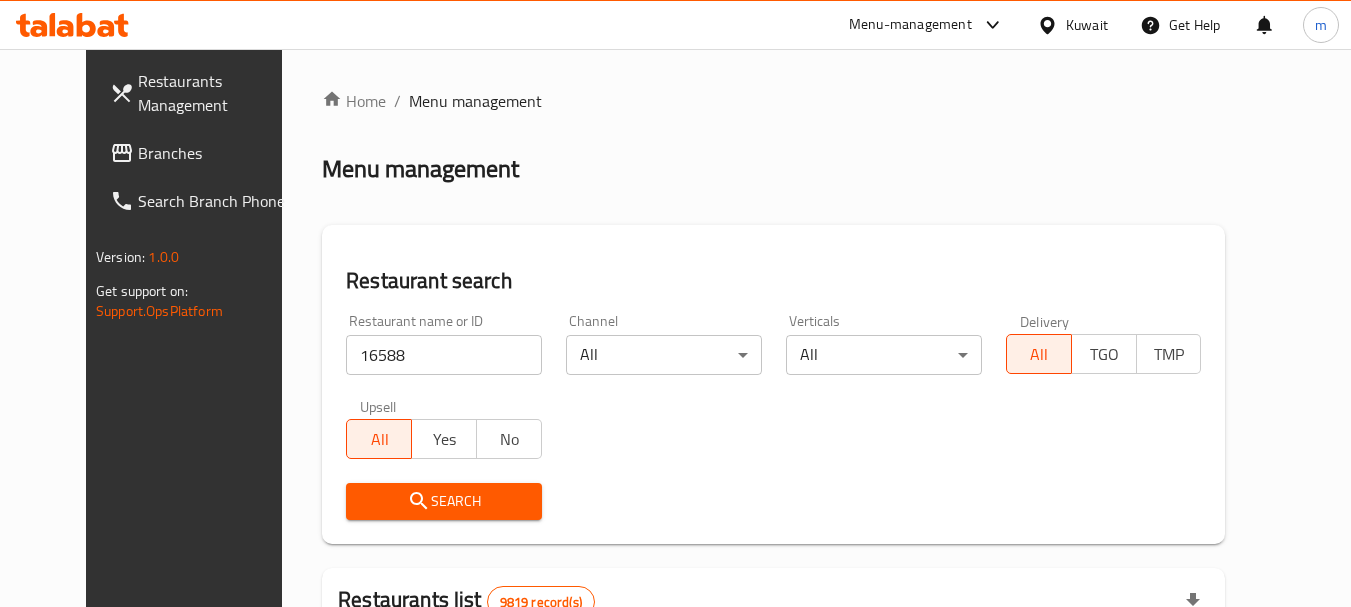 click 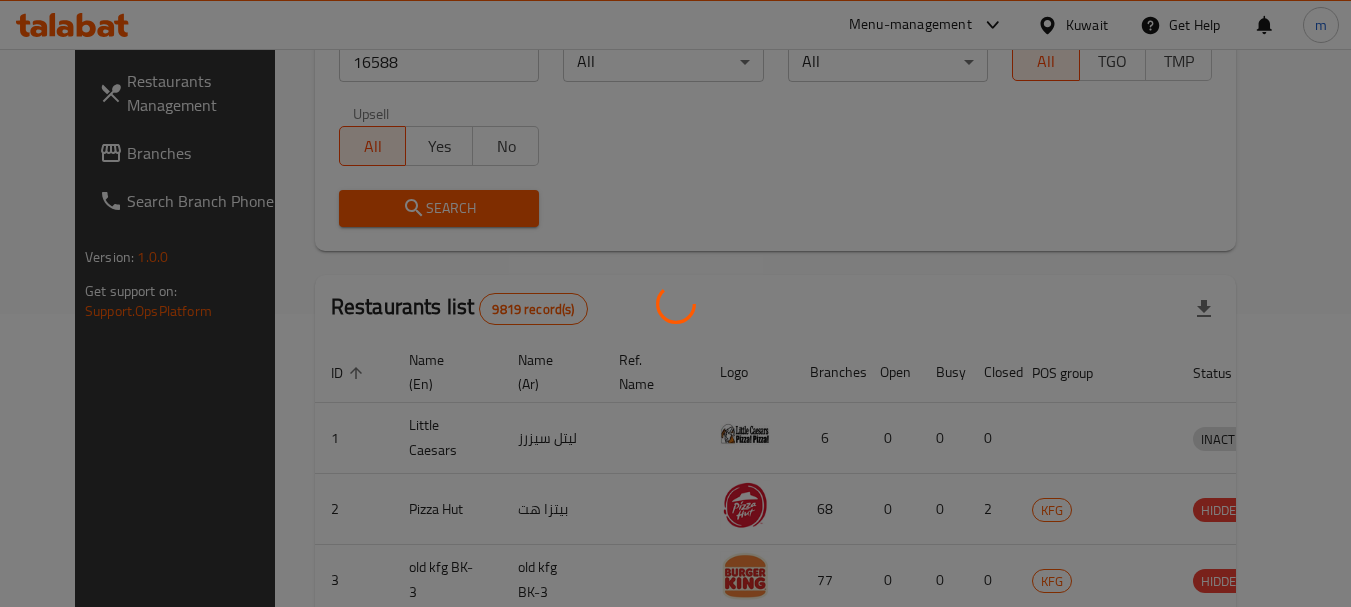 scroll, scrollTop: 268, scrollLeft: 0, axis: vertical 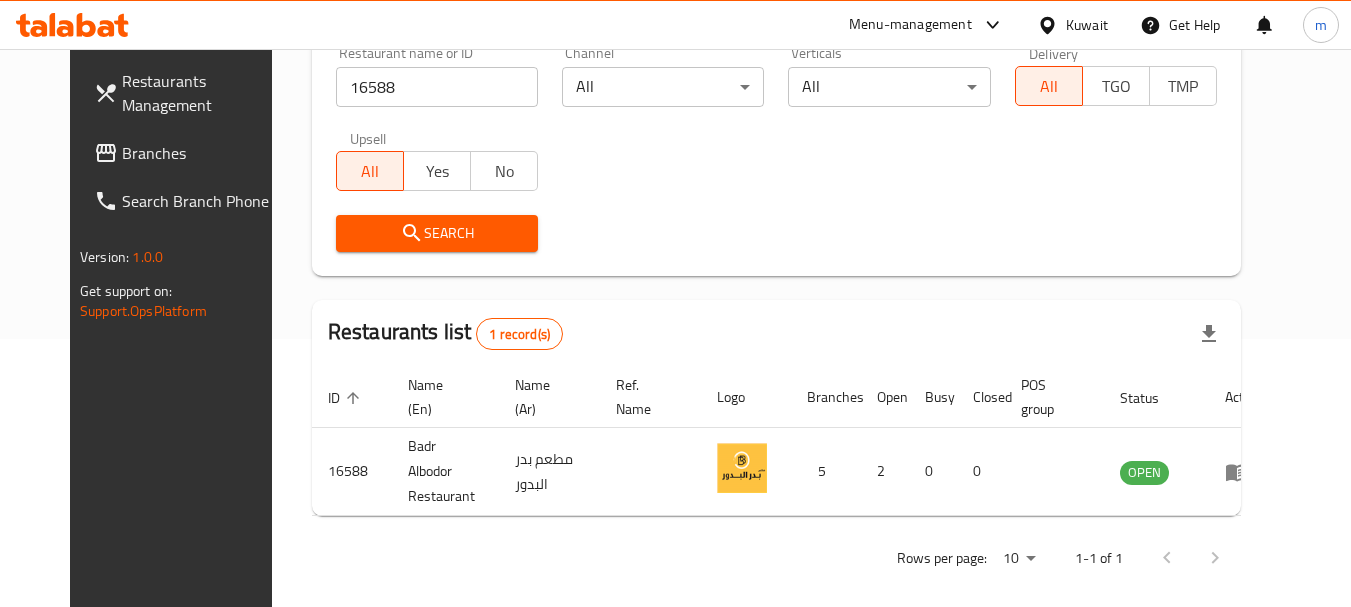 click on "Restaurants Management   Branches   Search Branch Phone  Version:    1.0.0  Get support on:    Support.OpsPlatform" at bounding box center [183, 352] 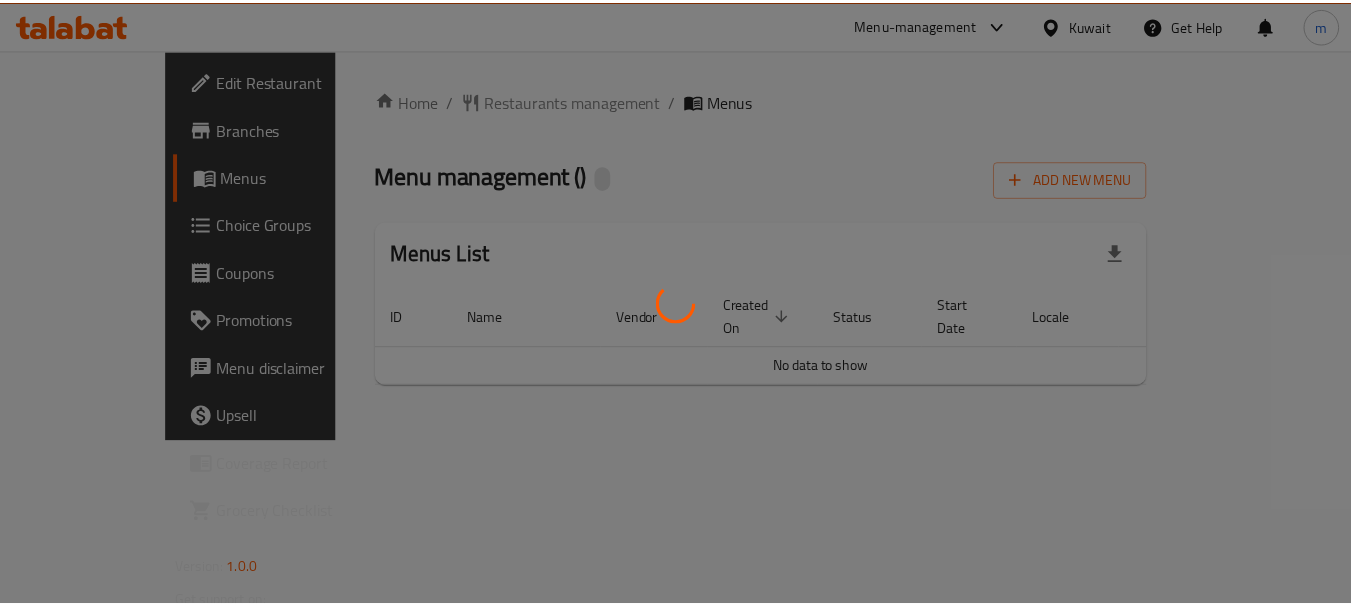 scroll, scrollTop: 0, scrollLeft: 0, axis: both 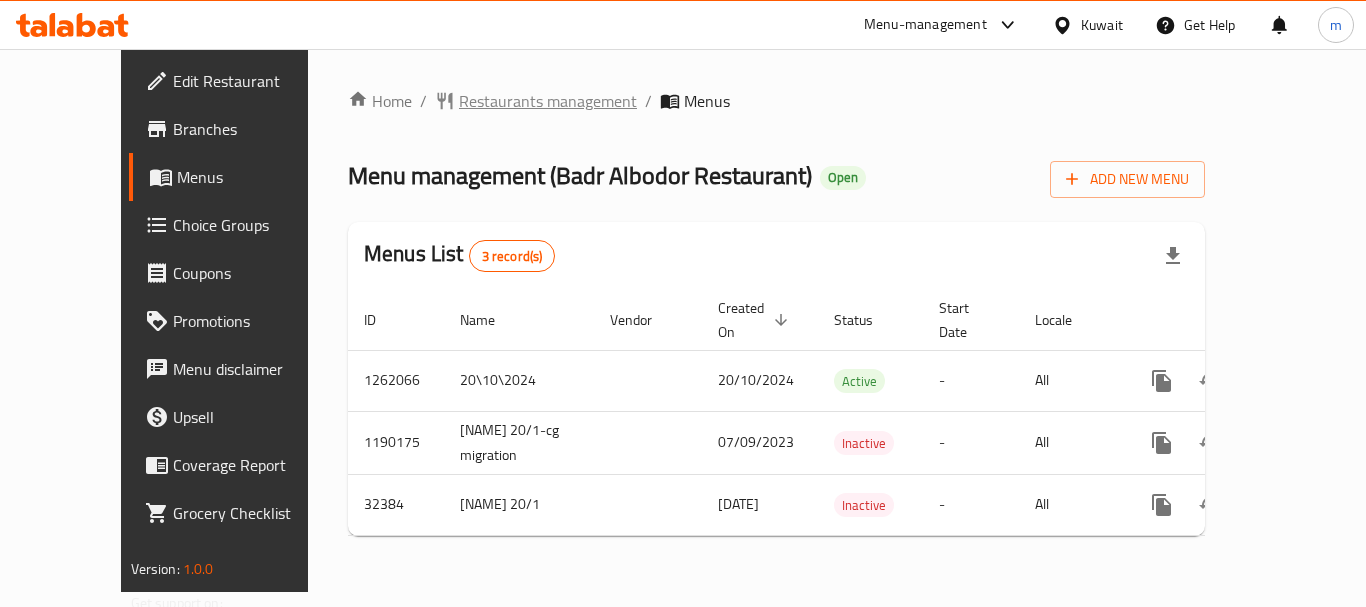 click on "Restaurants management" at bounding box center (548, 101) 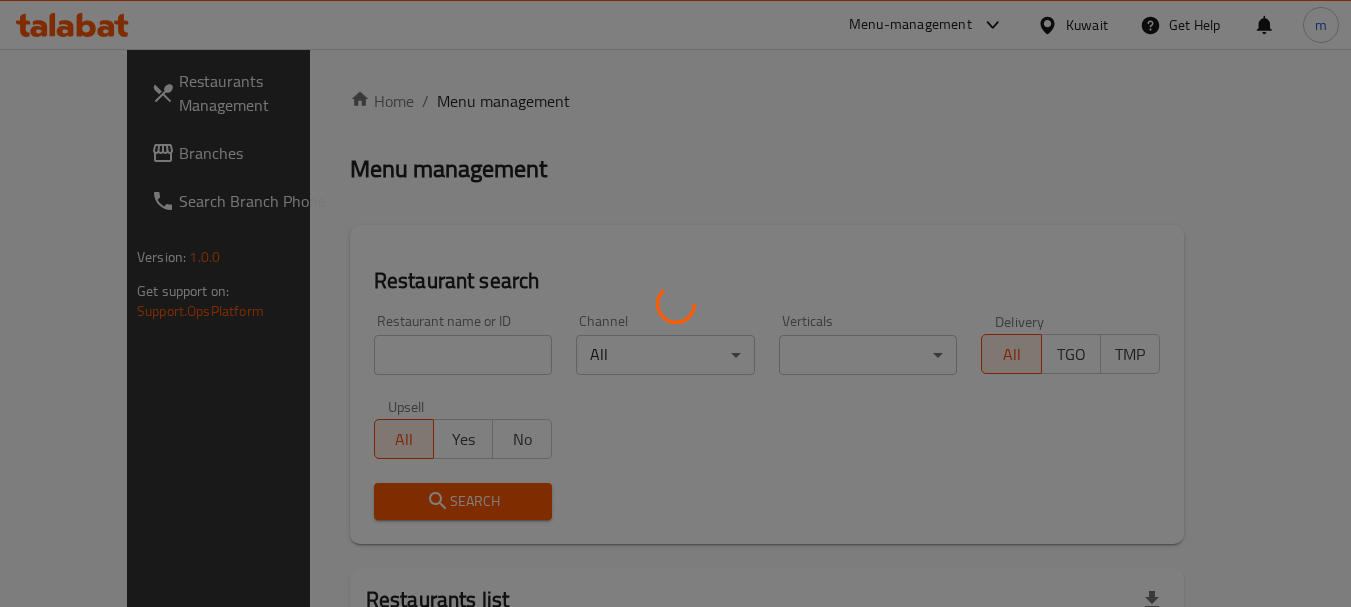 click at bounding box center [675, 303] 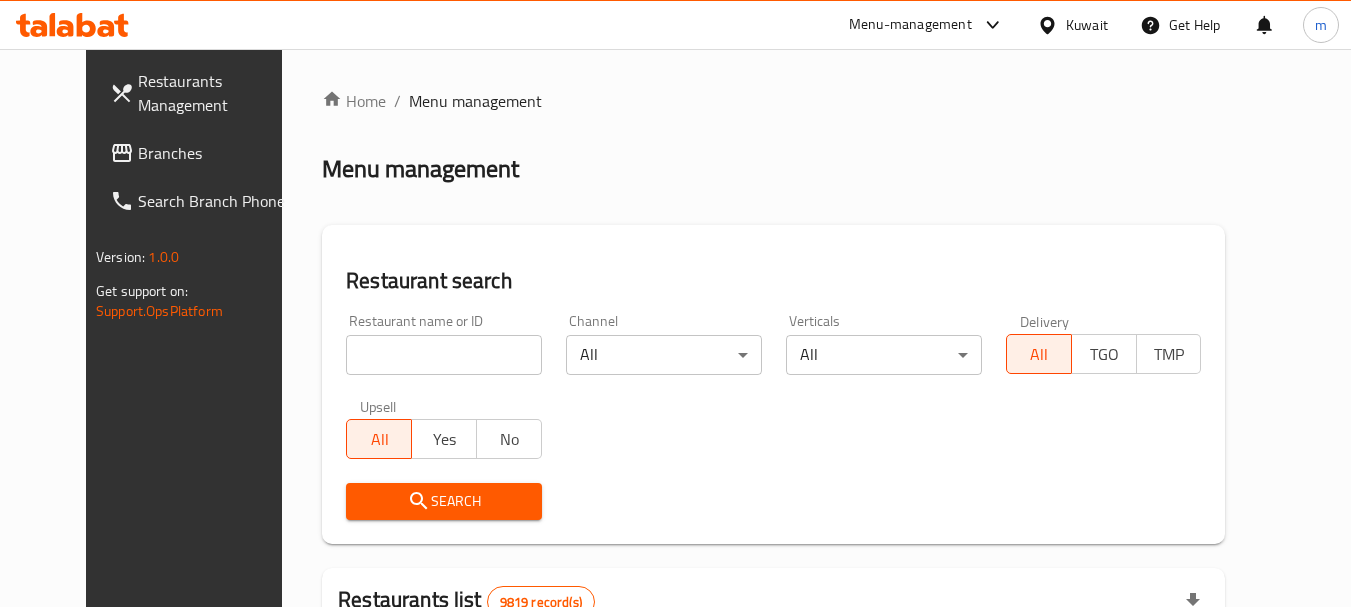click at bounding box center (444, 355) 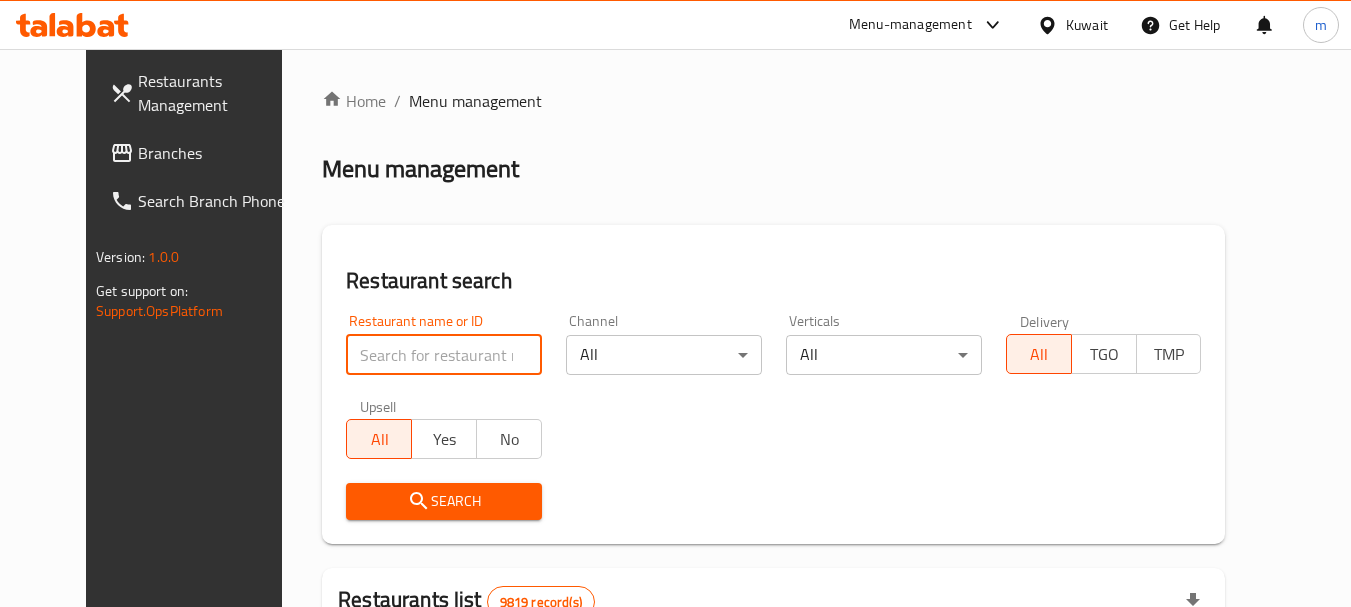 click at bounding box center (444, 355) 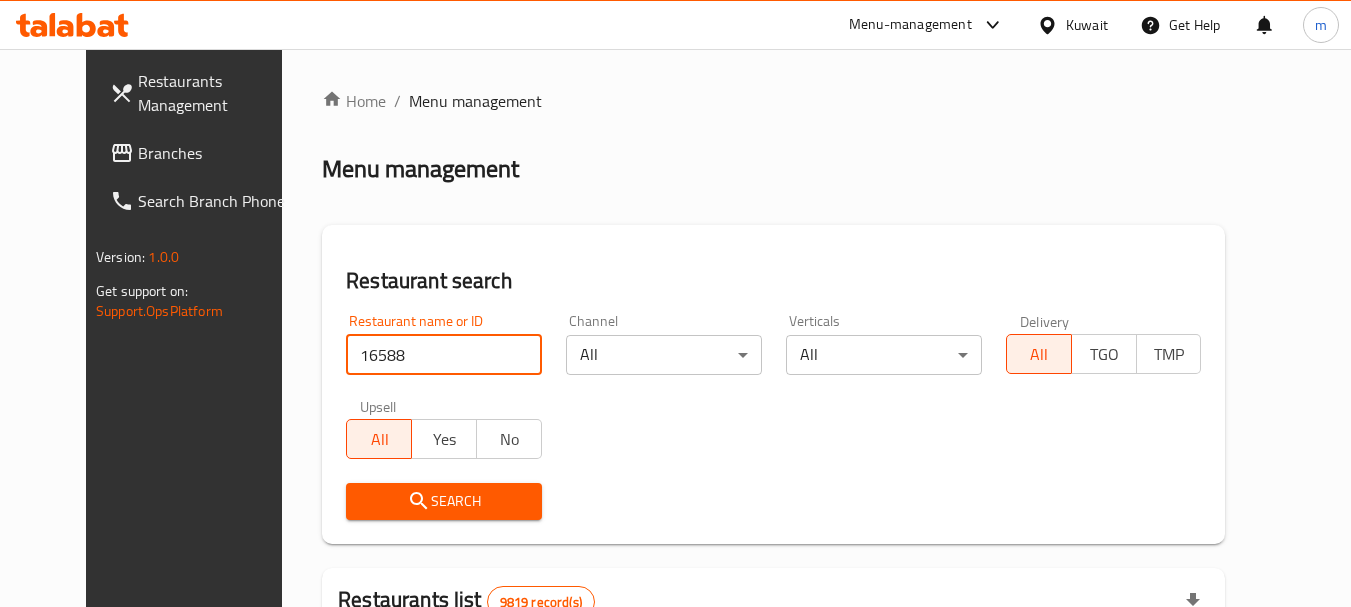 type on "16588" 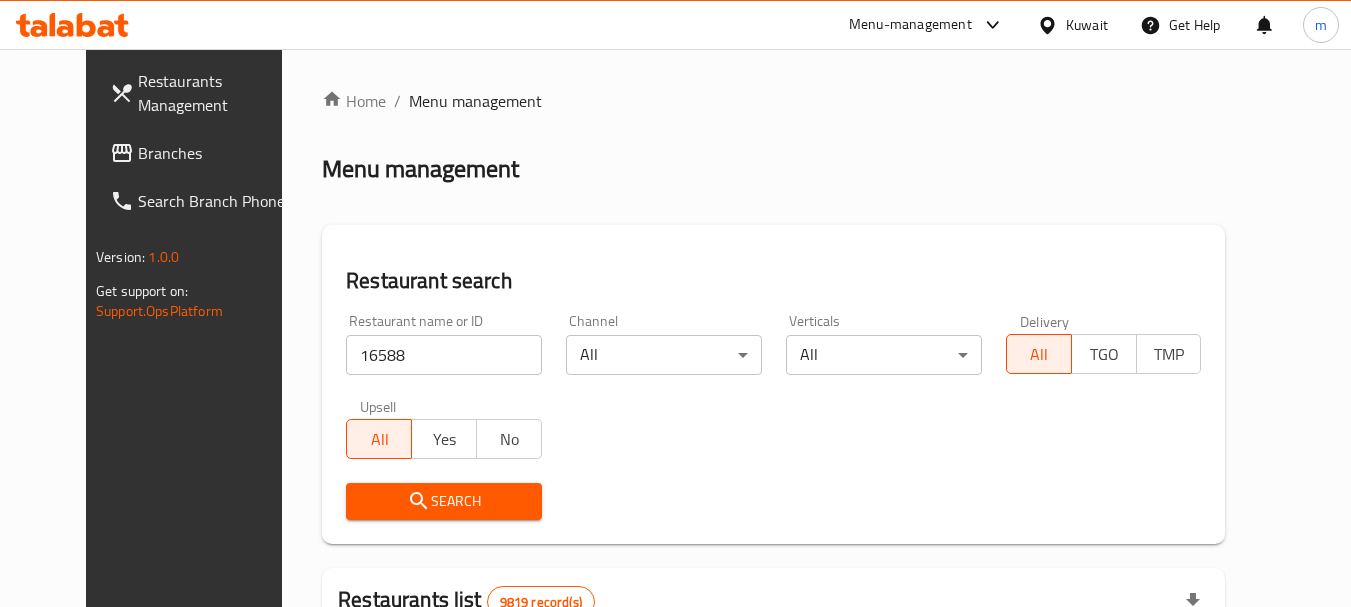 click on "Search" at bounding box center (444, 501) 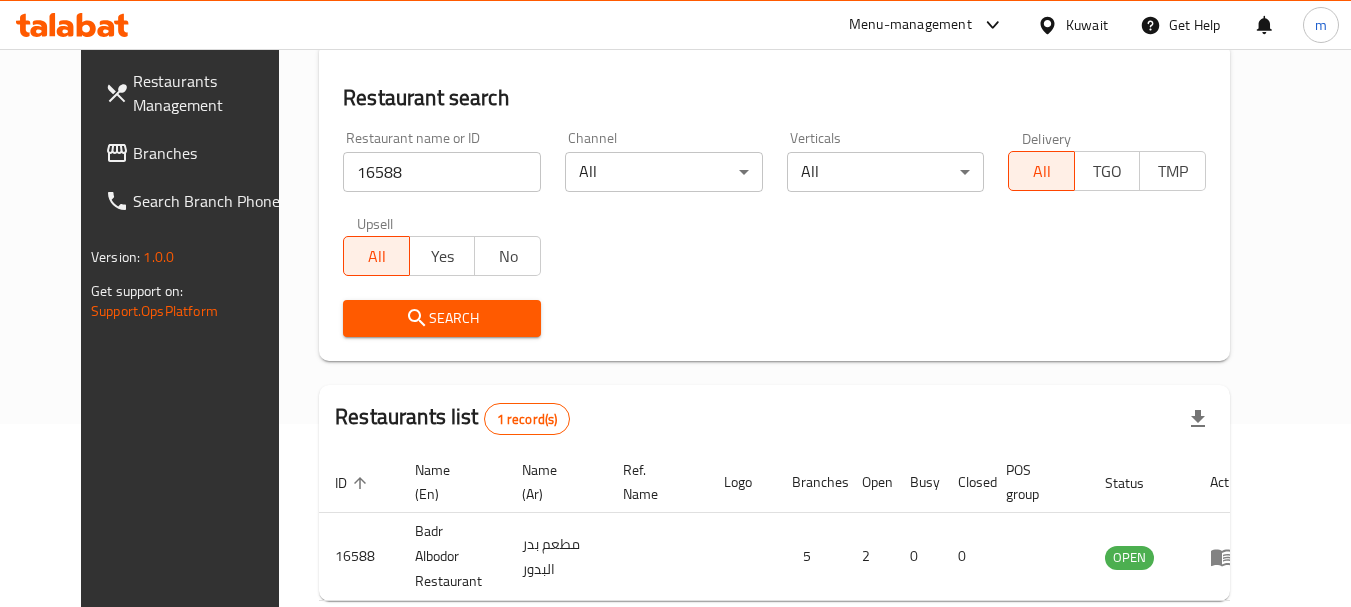 scroll, scrollTop: 260, scrollLeft: 0, axis: vertical 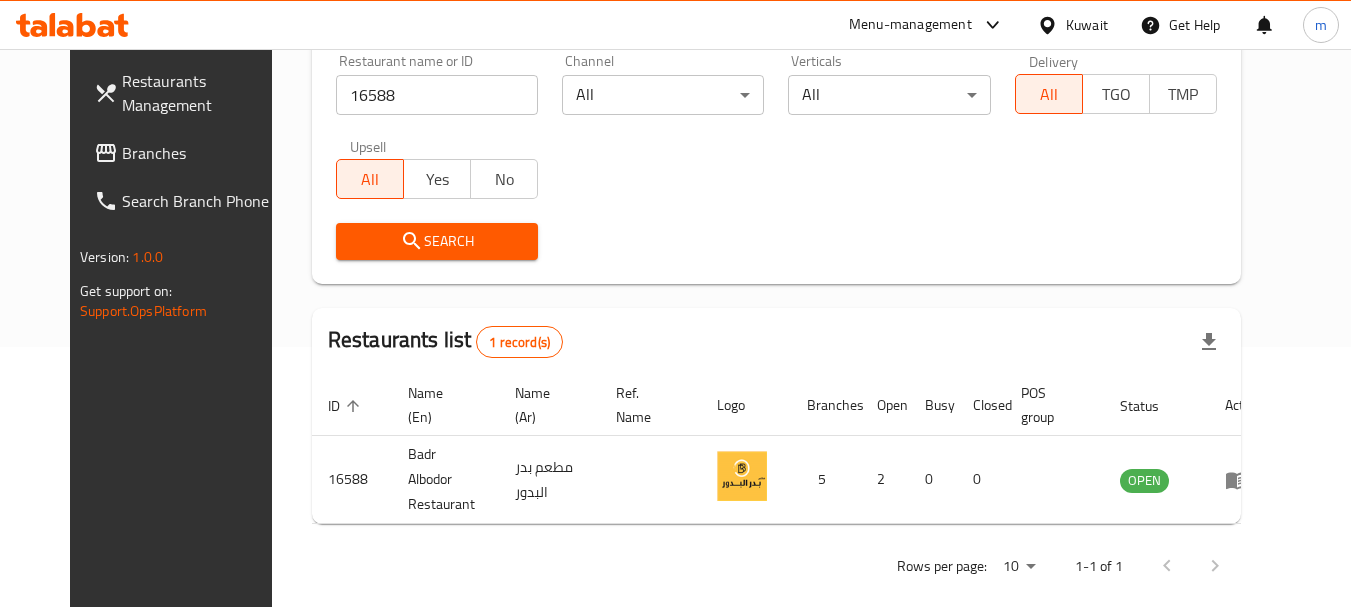 click on "Kuwait" at bounding box center [1087, 25] 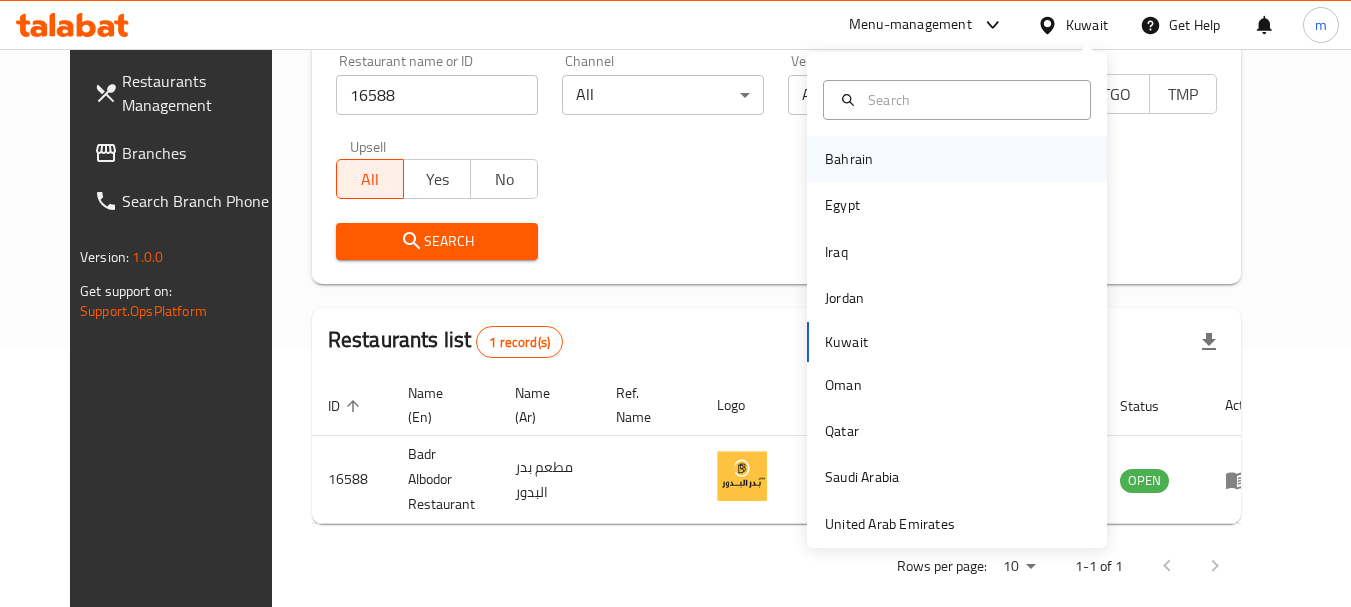 click on "Bahrain" at bounding box center [849, 159] 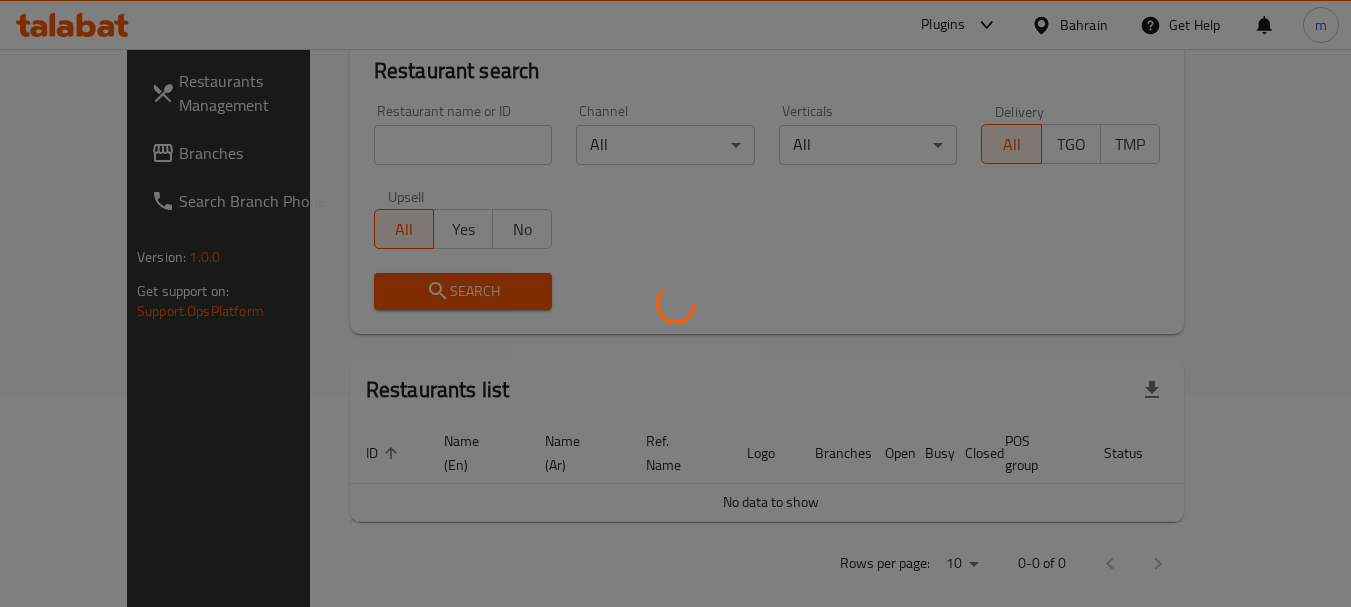 scroll, scrollTop: 260, scrollLeft: 0, axis: vertical 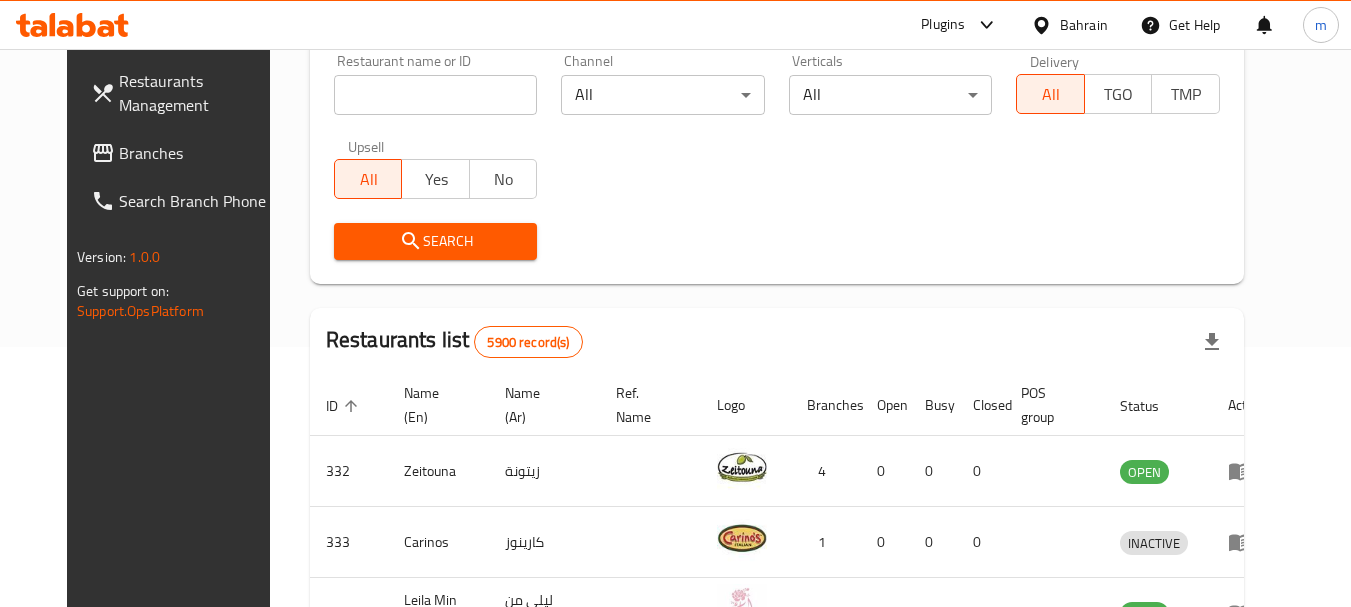 click on "Branches" at bounding box center [198, 153] 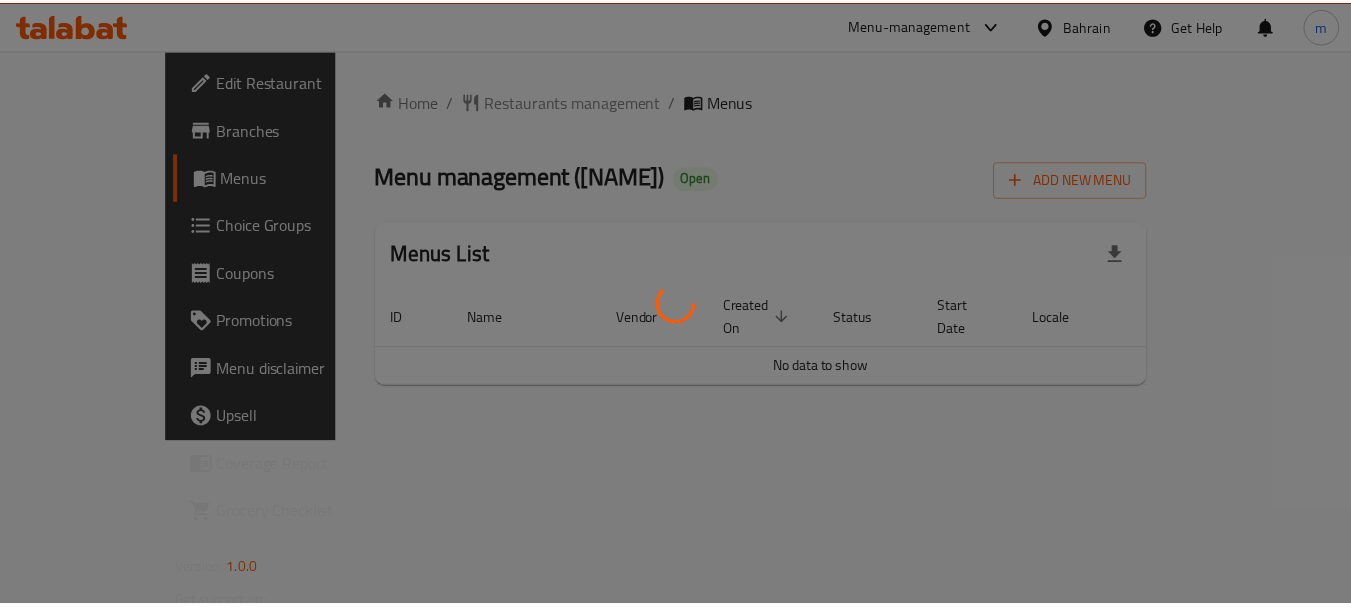 scroll, scrollTop: 0, scrollLeft: 0, axis: both 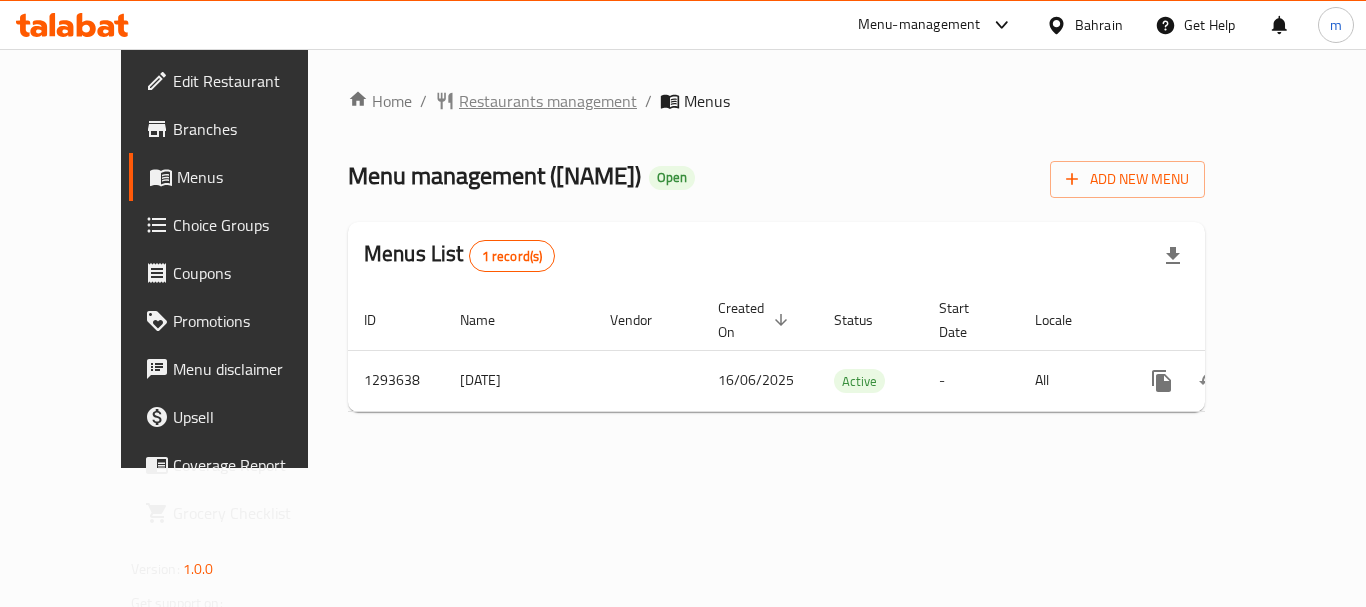 click on "Restaurants management" at bounding box center [548, 101] 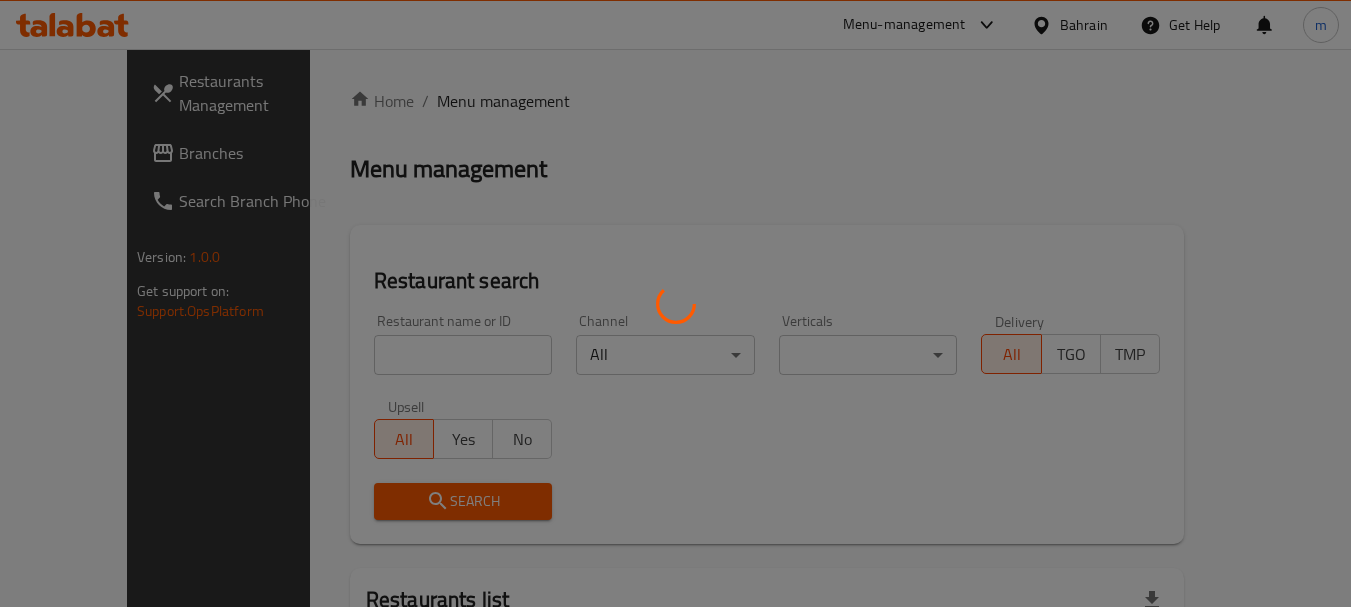 click at bounding box center [675, 303] 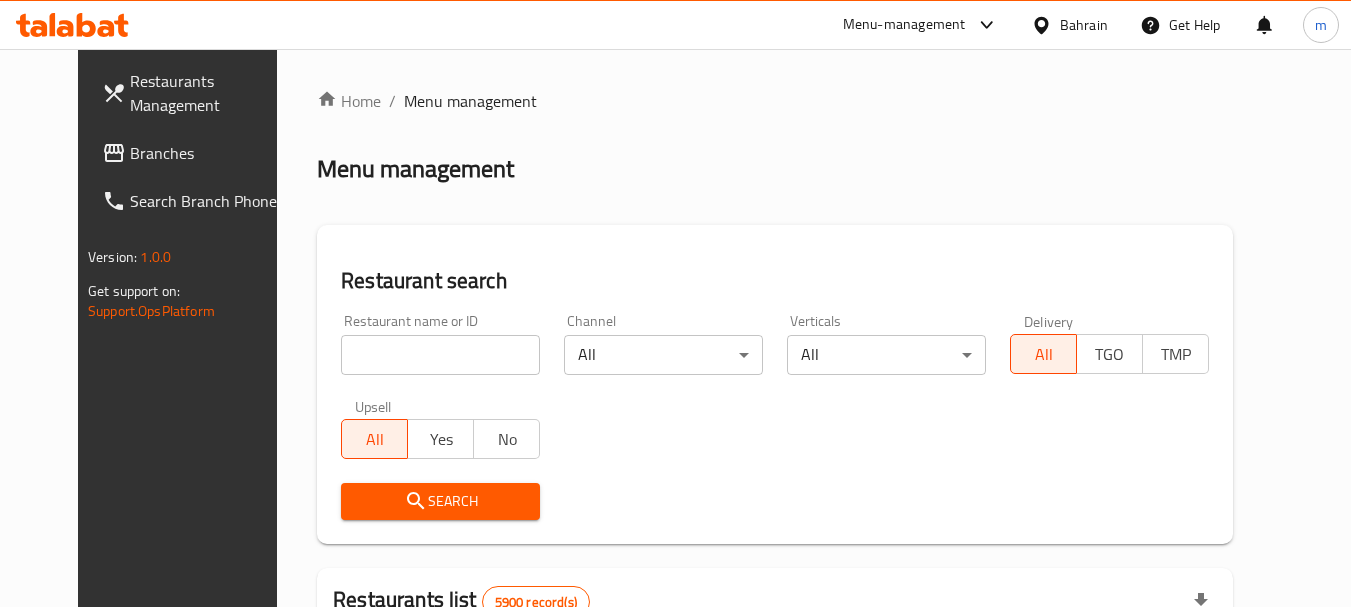 click at bounding box center [675, 303] 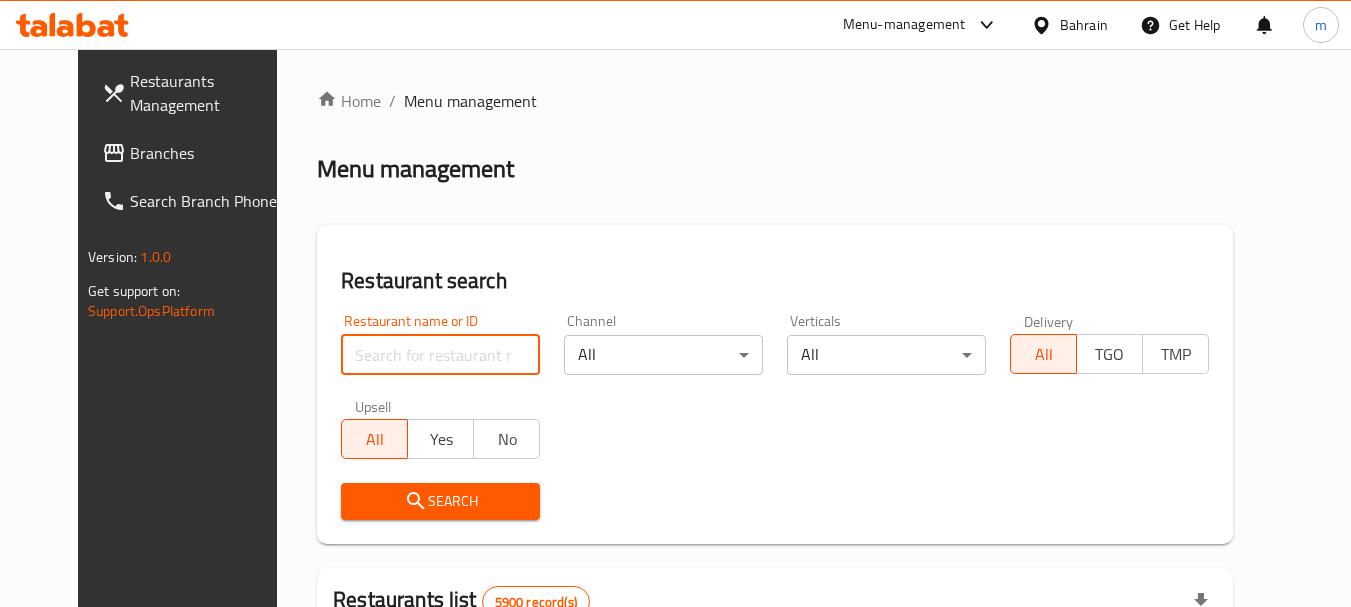 paste on "699641" 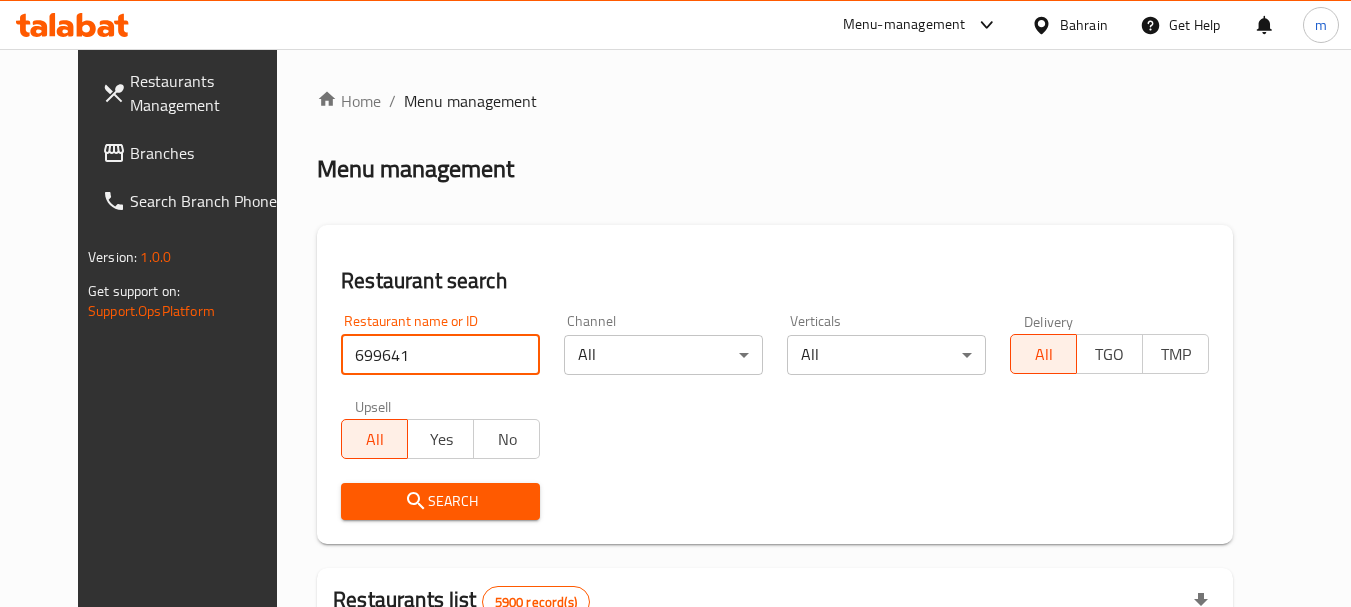 type on "699641" 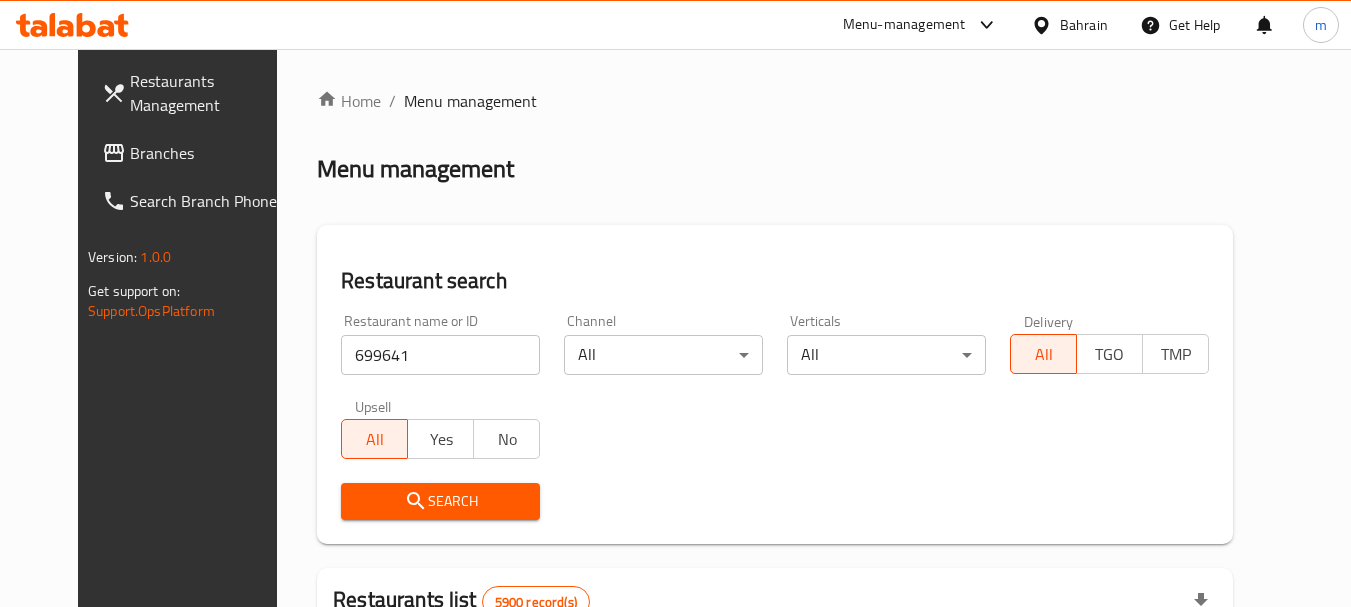 click on "Search" at bounding box center [440, 501] 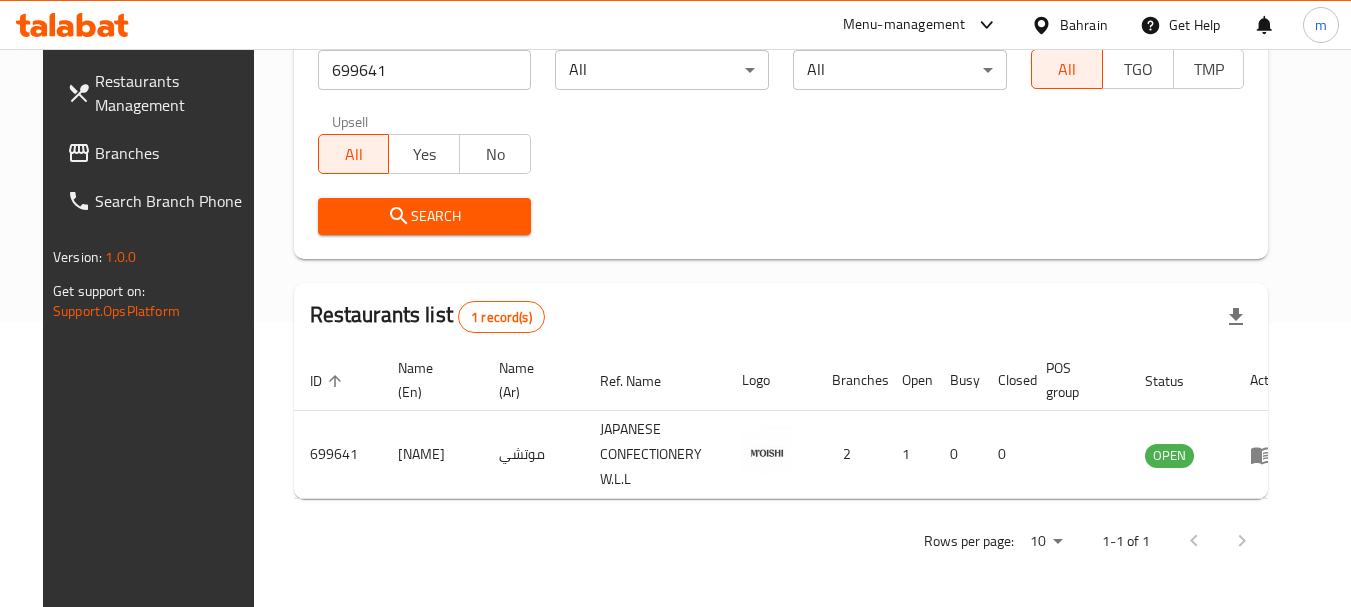 scroll, scrollTop: 285, scrollLeft: 0, axis: vertical 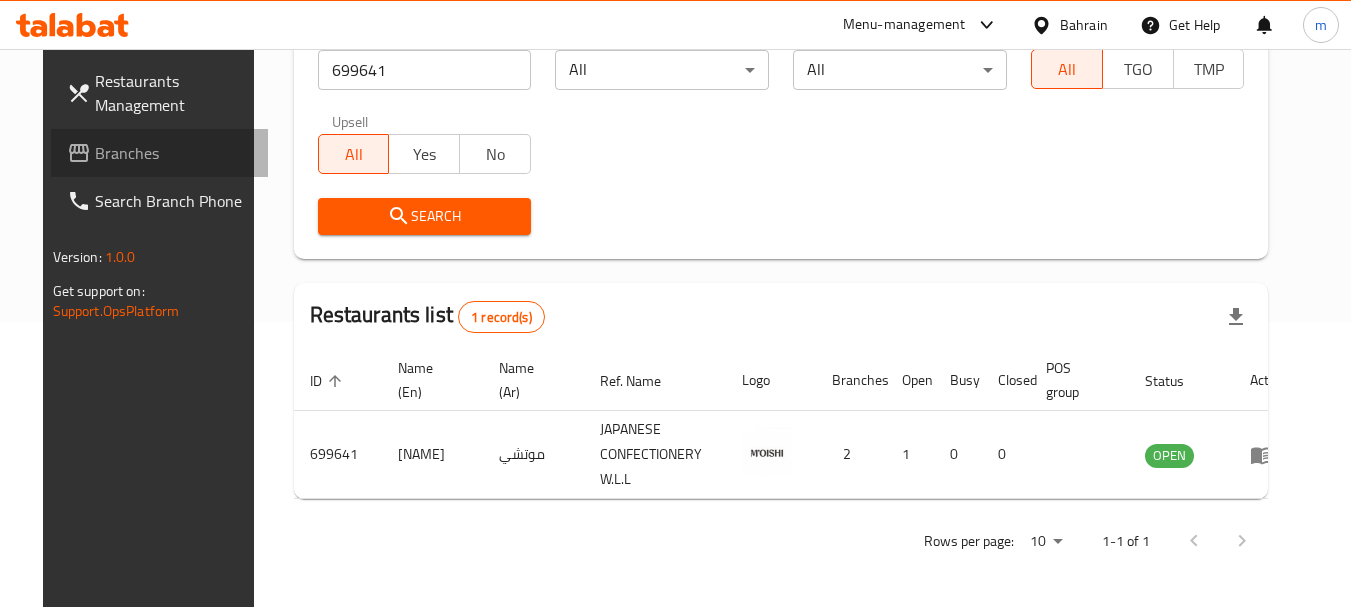 click on "Branches" at bounding box center (174, 153) 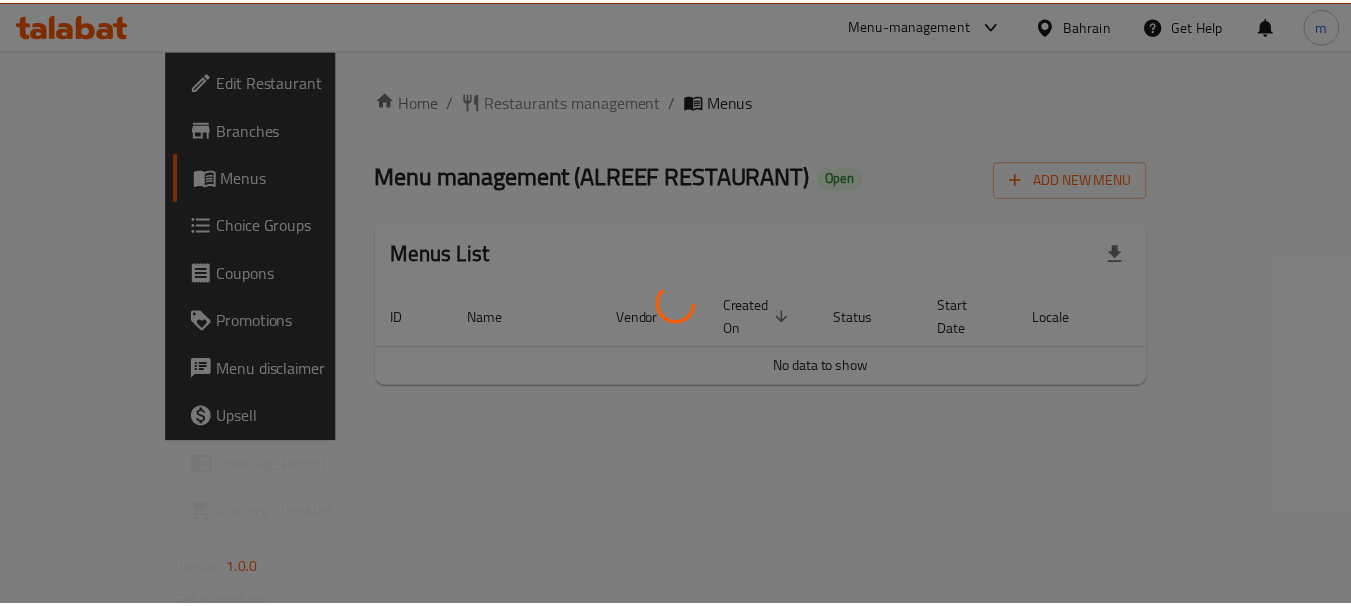 scroll, scrollTop: 0, scrollLeft: 0, axis: both 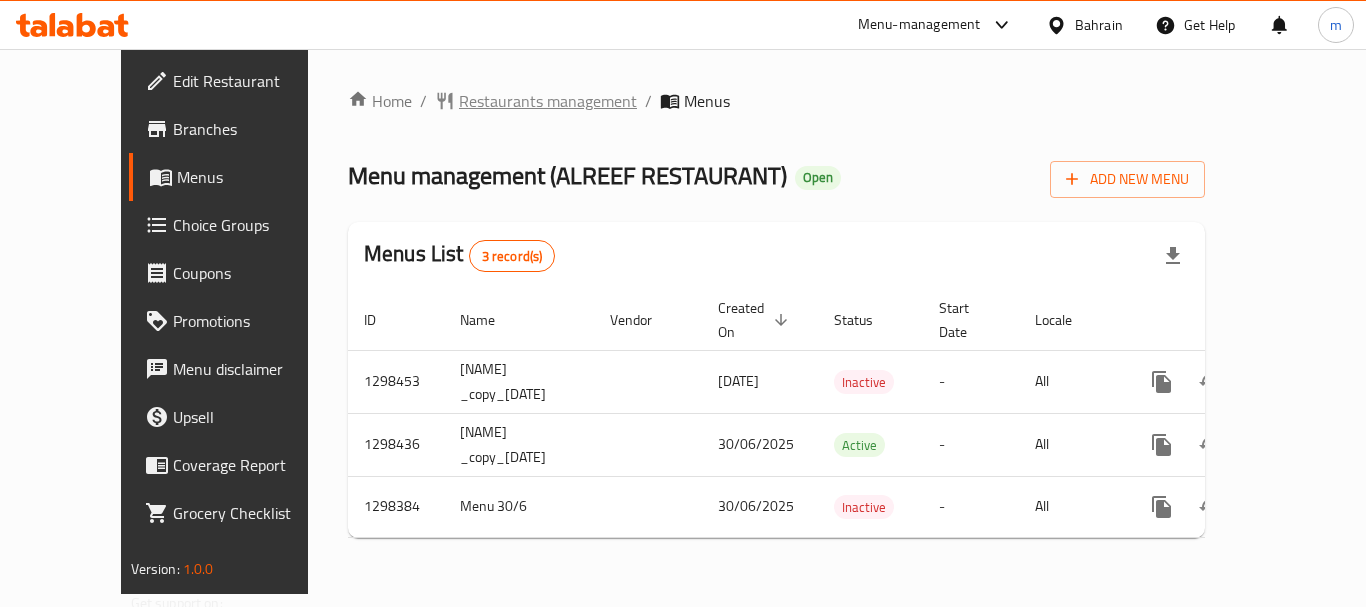 click on "Restaurants management" at bounding box center (548, 101) 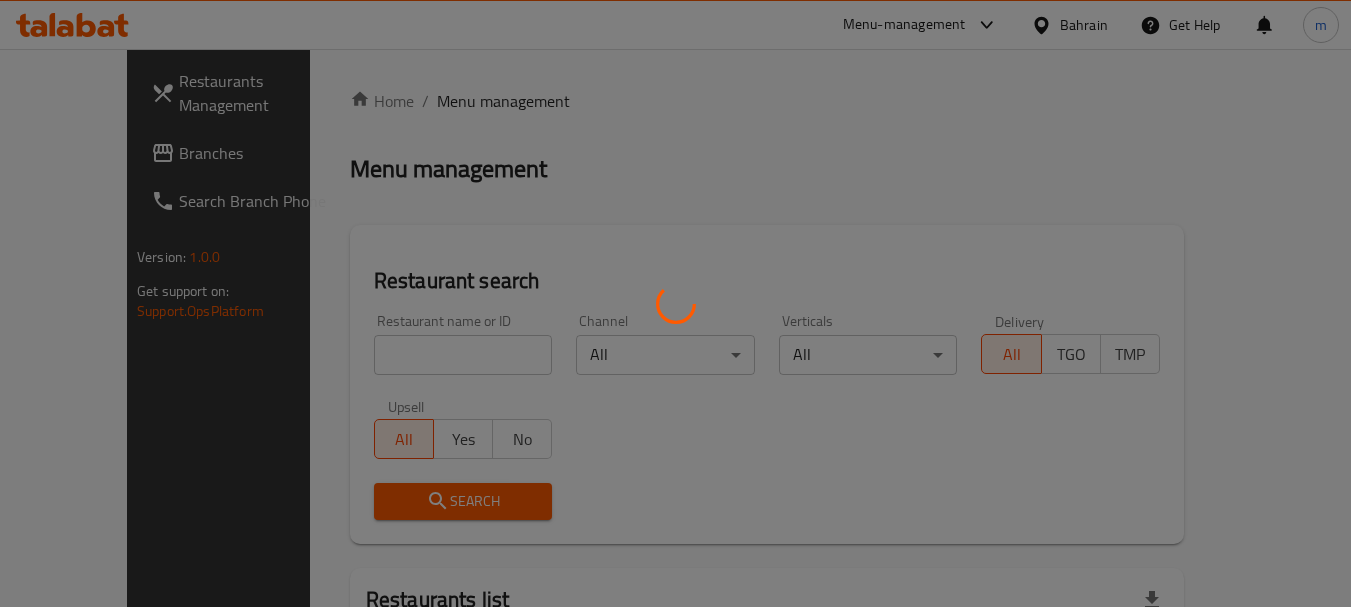 drag, startPoint x: 399, startPoint y: 341, endPoint x: 378, endPoint y: 359, distance: 27.658634 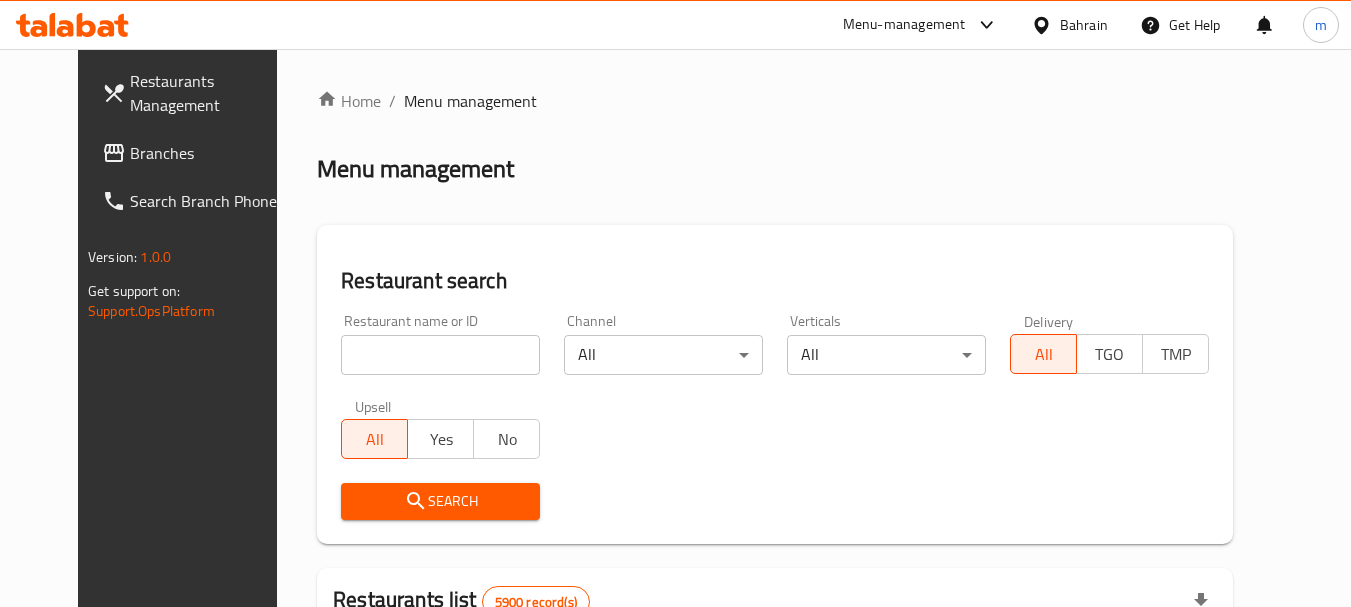 click on "Home / Menu management Menu management Restaurant search Restaurant name or ID Restaurant name or ID Channel All ​ Verticals All ​ Delivery All TGO TMP Upsell All Yes No   Search Restaurants list   5900 record(s) ID sorted ascending Name (En) Name (Ar) Ref. Name Logo Branches Open Busy Closed POS group Status Action 332 Zeitouna زيتونة 4 0 0 0 OPEN 333 Carinos كارينوز 1 0 0 0 INACTIVE 334 Leila Min Lebnan ليلى من لبنان 3 1 0 0 OPEN 335 Johnny Rockets جوني روكيتس 4 0 0 0 INACTIVE 336 [NAME] Hussein 1 0 0 0 INACTIVE 337 2466 2466 1 0 0 0 INACTIVE 341 Healthy Calorie هيلثي كالوري 7 2 0 1 OPEN 344 Franks A Lot فرانكس ألوت 2 0 1 0 OPEN 346 Mr.Candy مستر.كاندي 1 0 0 0 INACTIVE 351 REDPAN BURGER STEAK رد بان برجر ستيك 1 0 0 0 INACTIVE Rows per page: 10 1-10 of 5900" at bounding box center (775, 693) 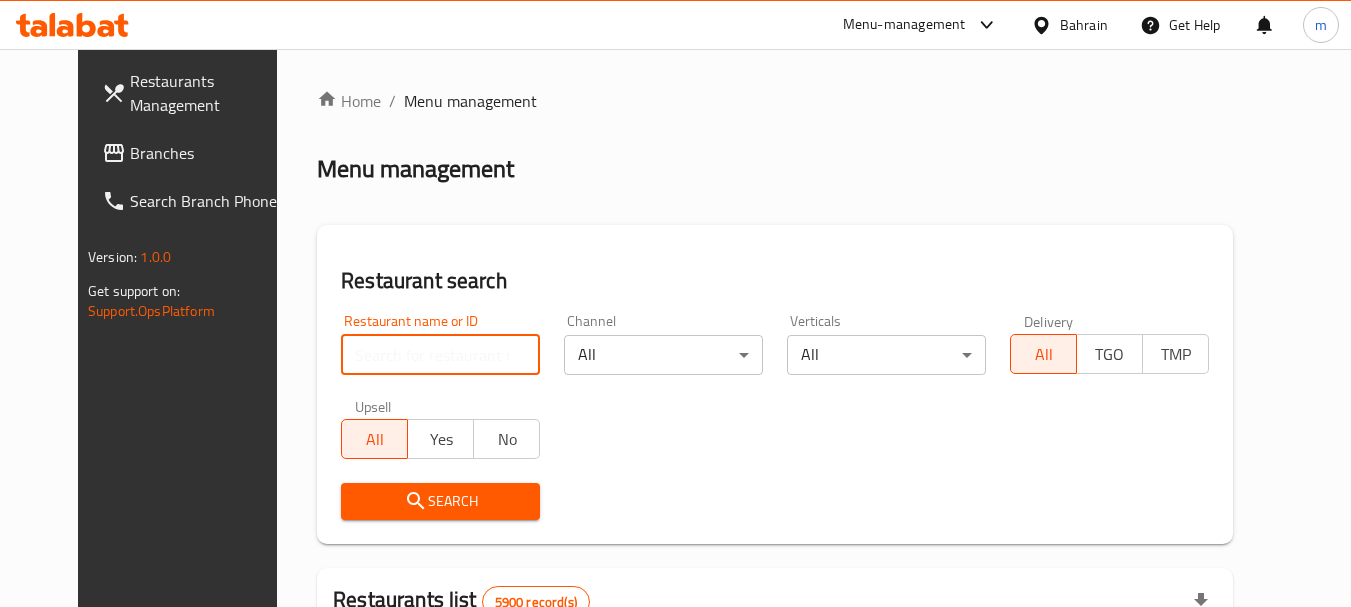 paste on "700917" 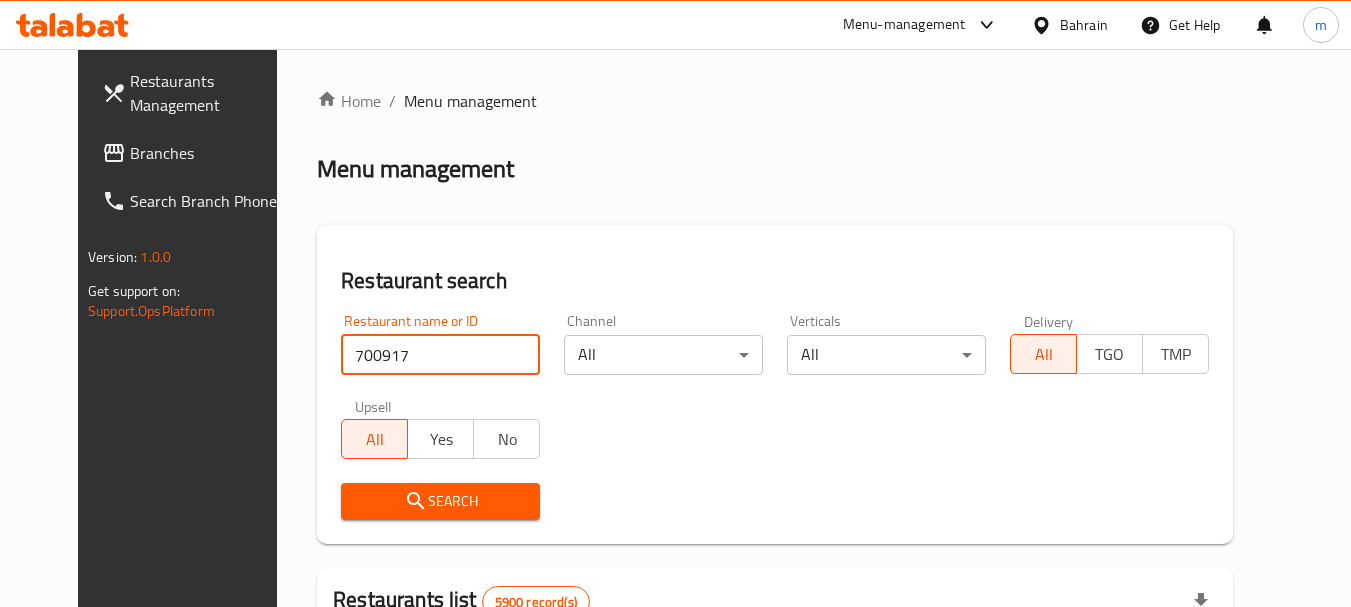 type on "700917" 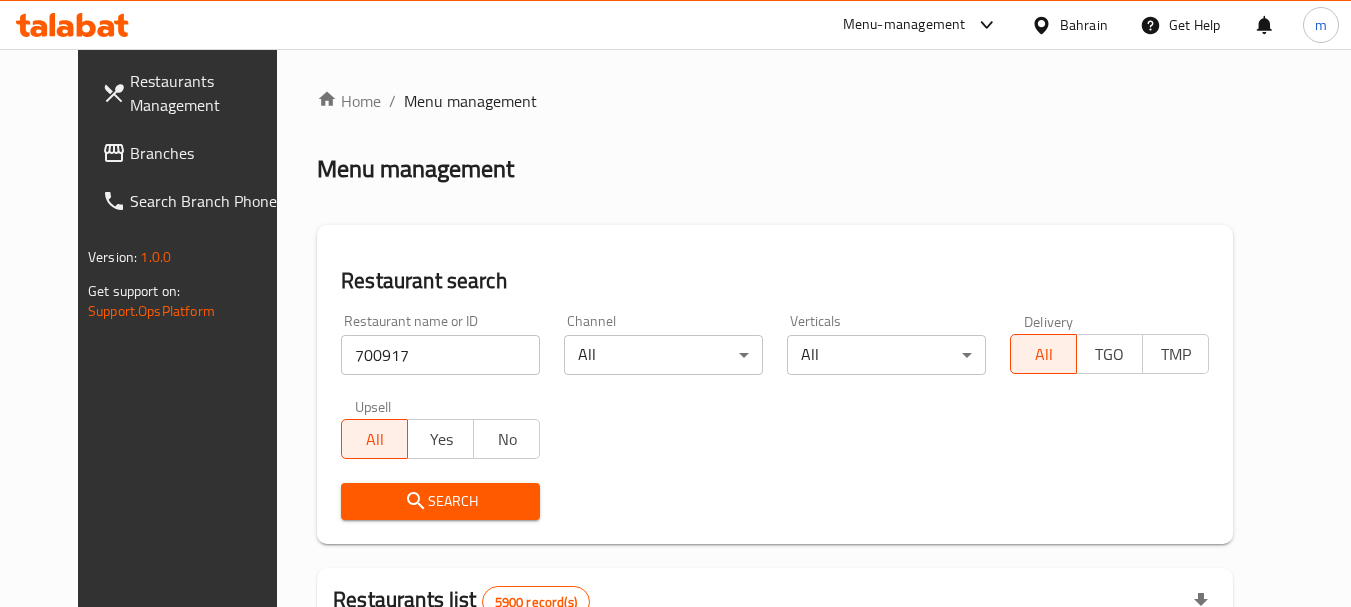 click 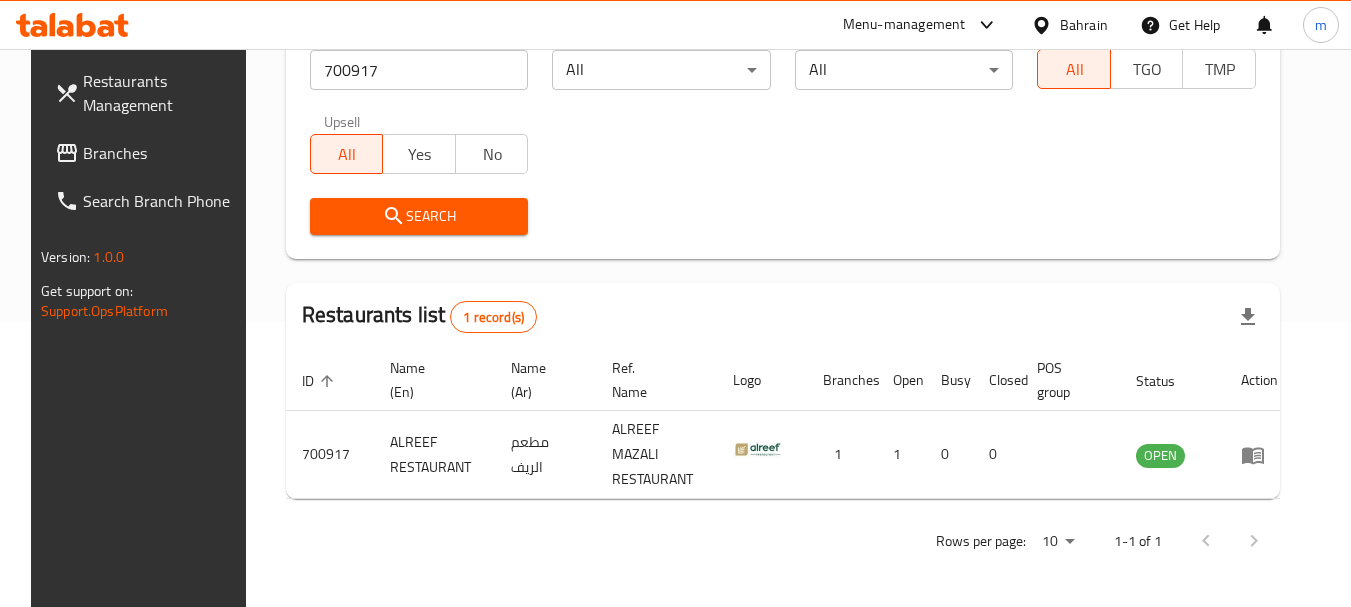 scroll, scrollTop: 268, scrollLeft: 0, axis: vertical 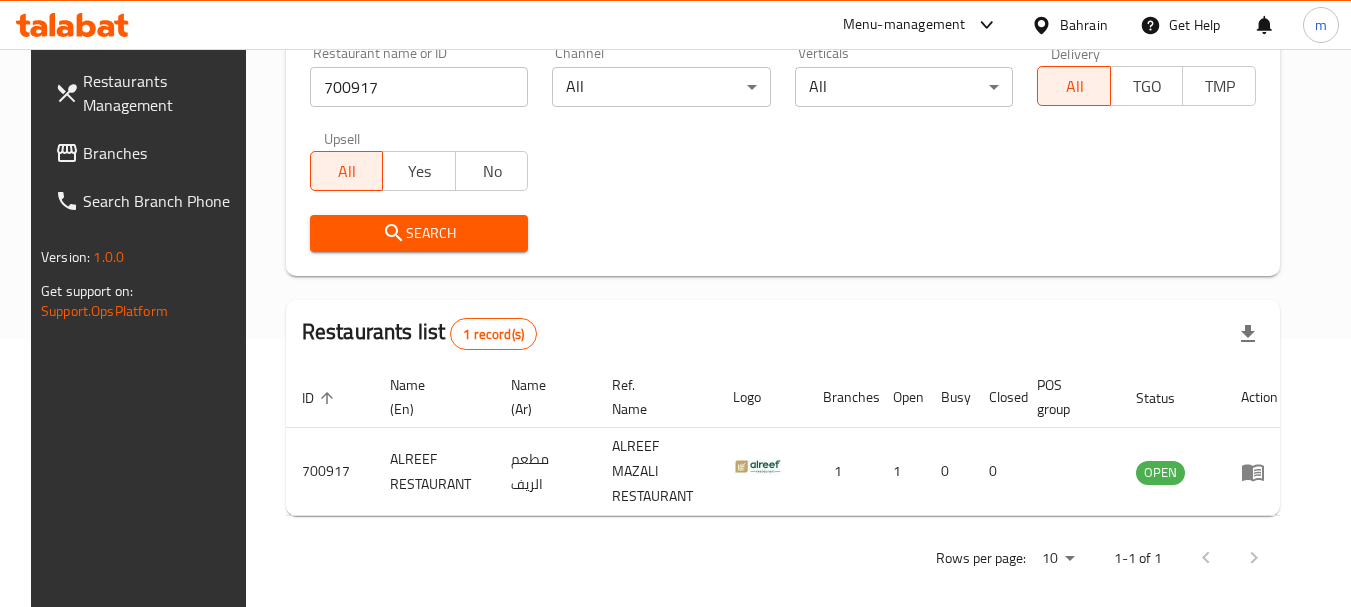 click on "Bahrain" at bounding box center (1084, 25) 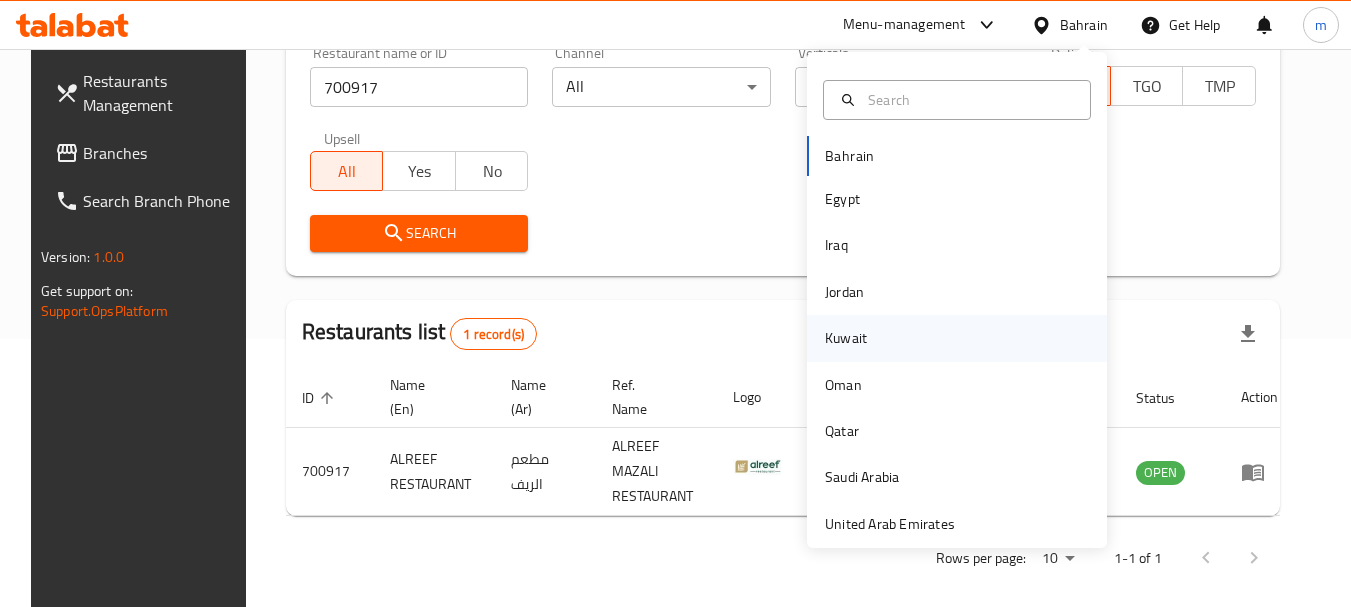 click on "Kuwait" at bounding box center [846, 338] 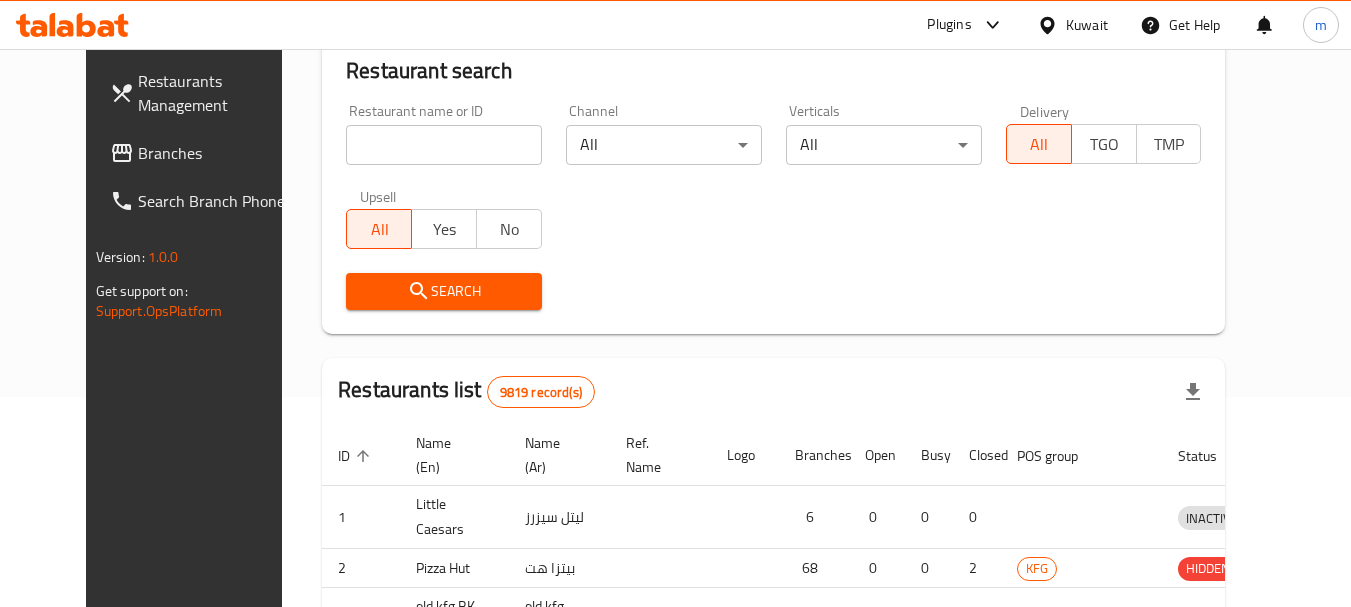 scroll, scrollTop: 268, scrollLeft: 0, axis: vertical 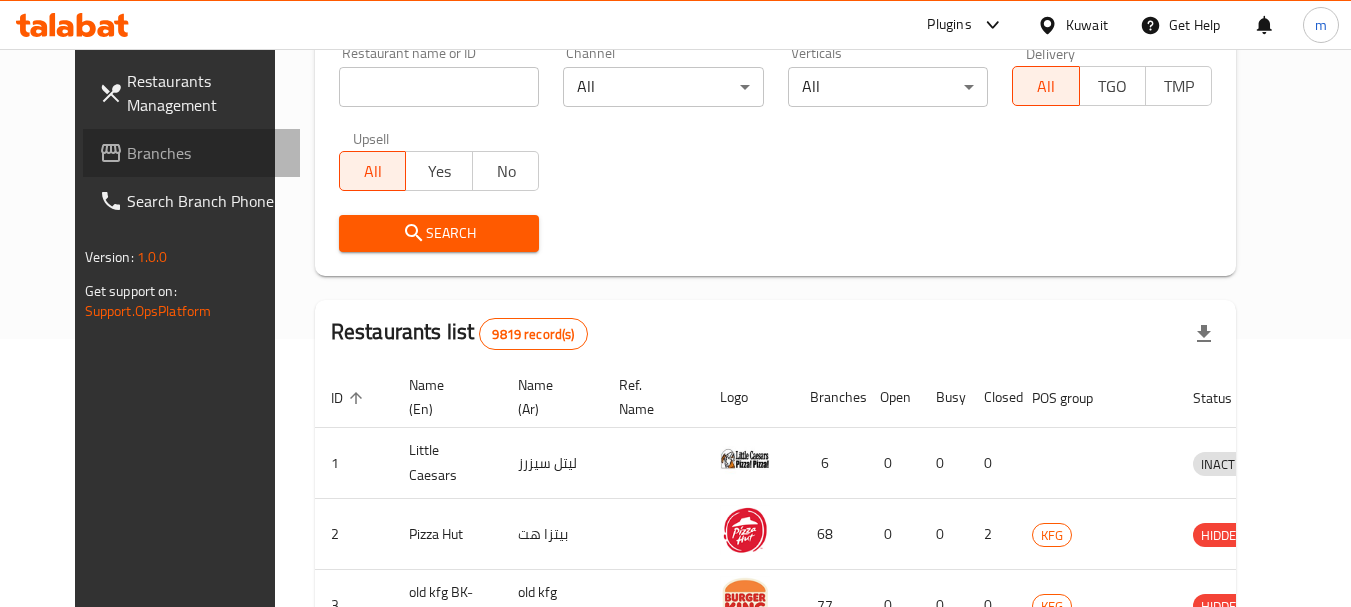 click on "Branches" at bounding box center (206, 153) 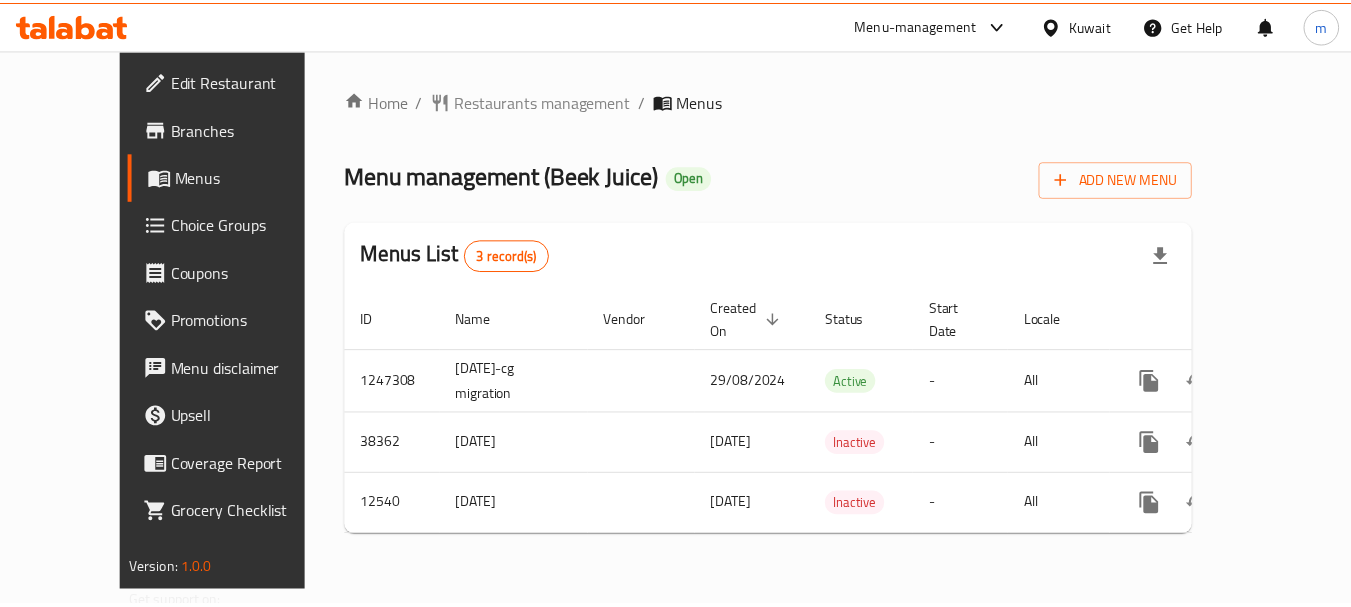 scroll, scrollTop: 0, scrollLeft: 0, axis: both 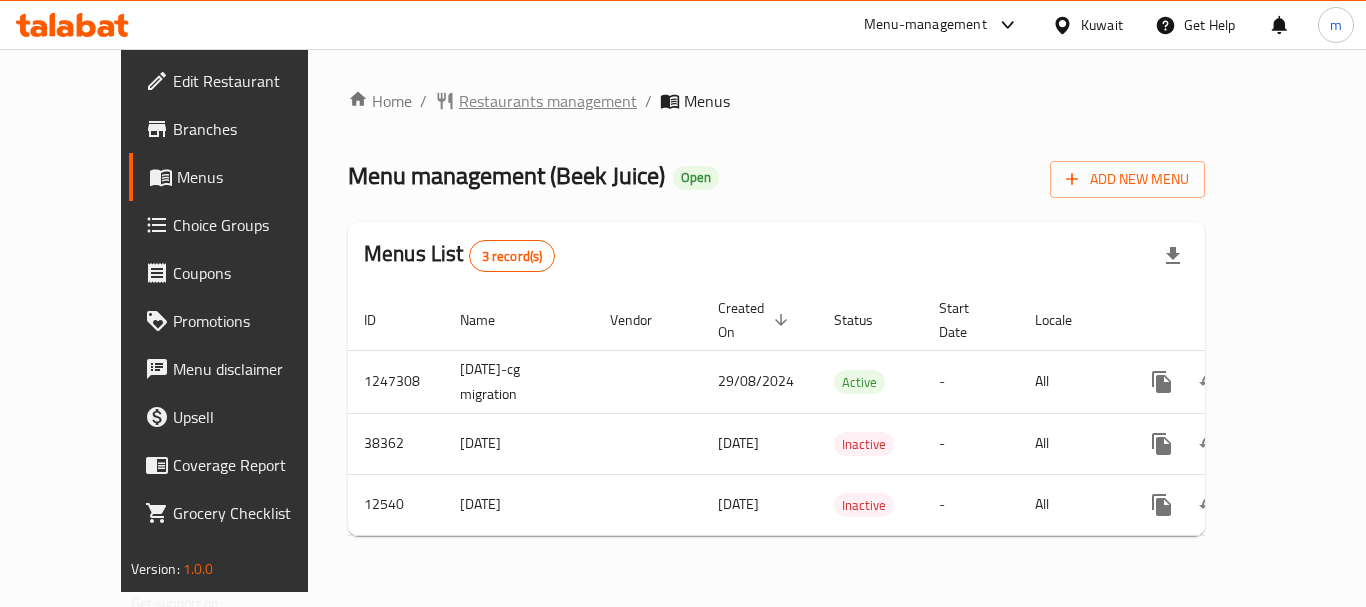 click on "Restaurants management" at bounding box center (548, 101) 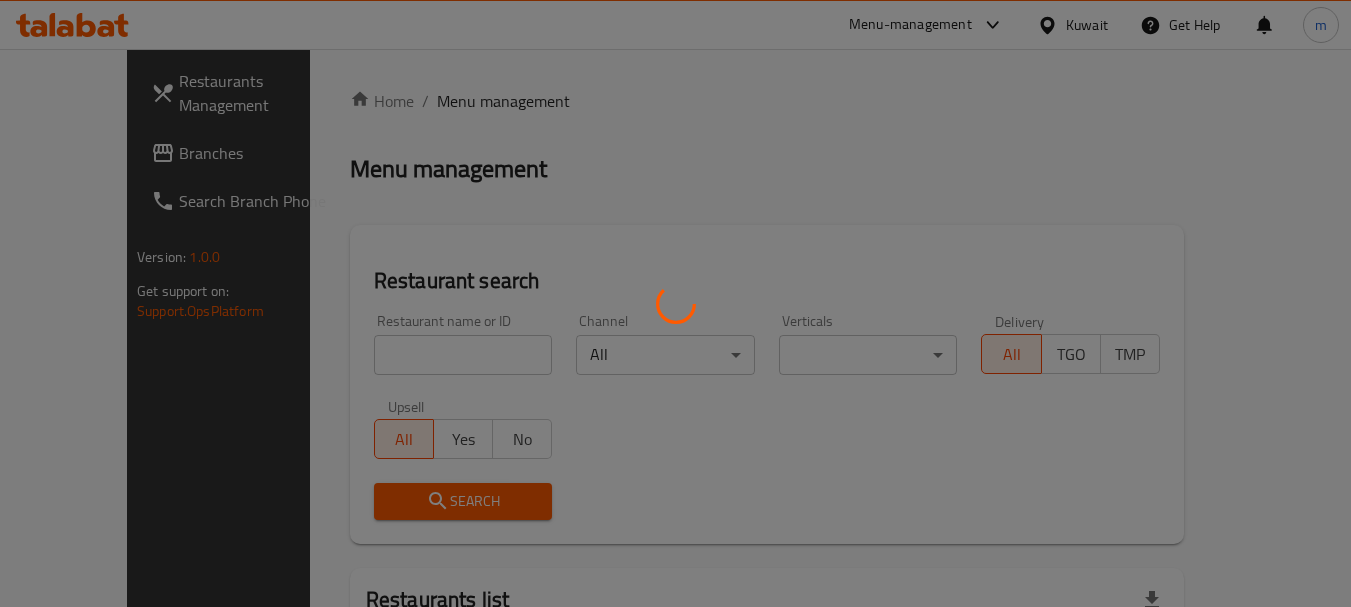 click at bounding box center (675, 303) 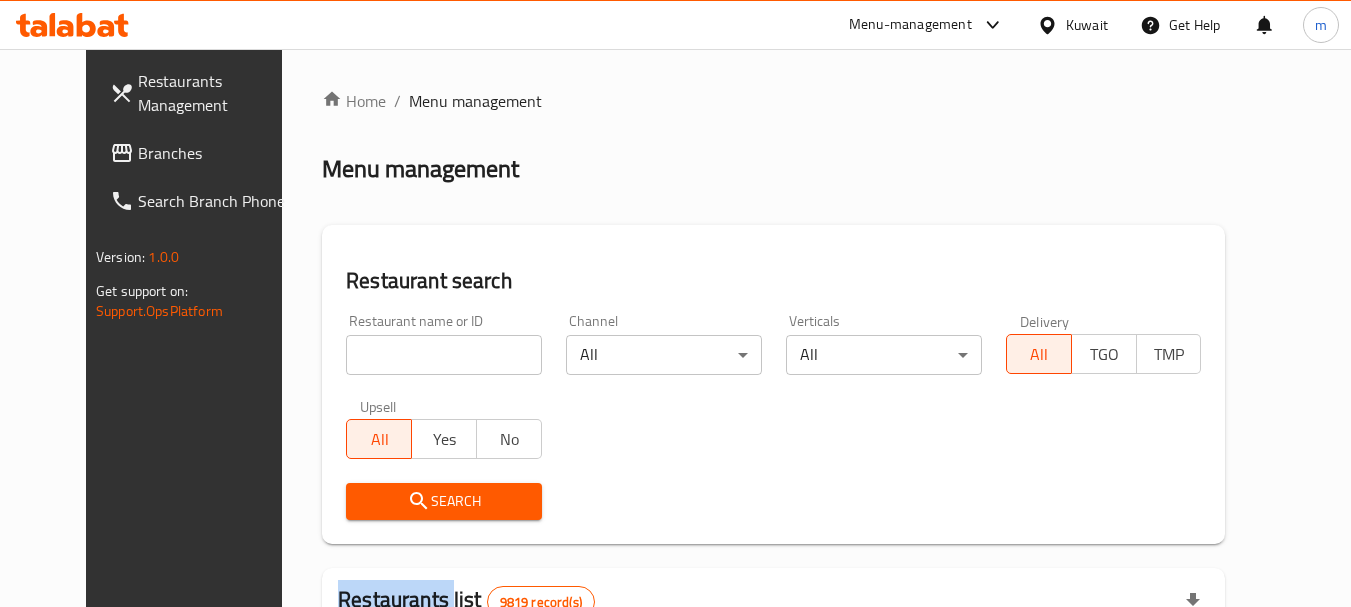 click at bounding box center (675, 303) 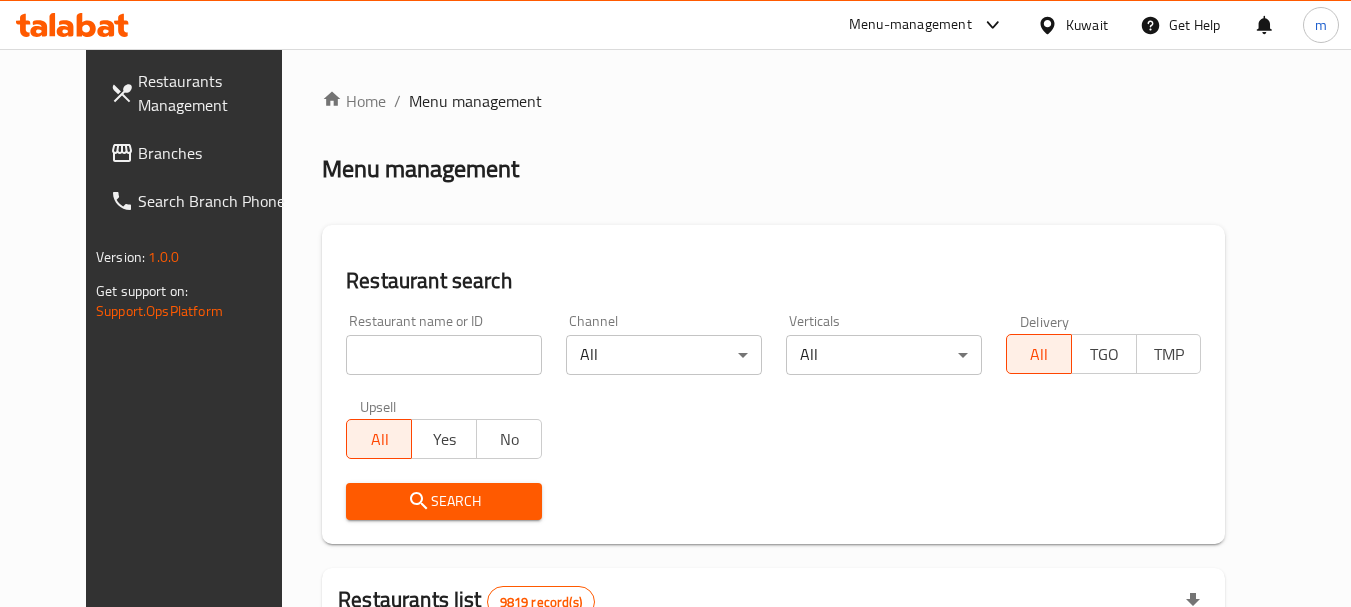 click at bounding box center (444, 355) 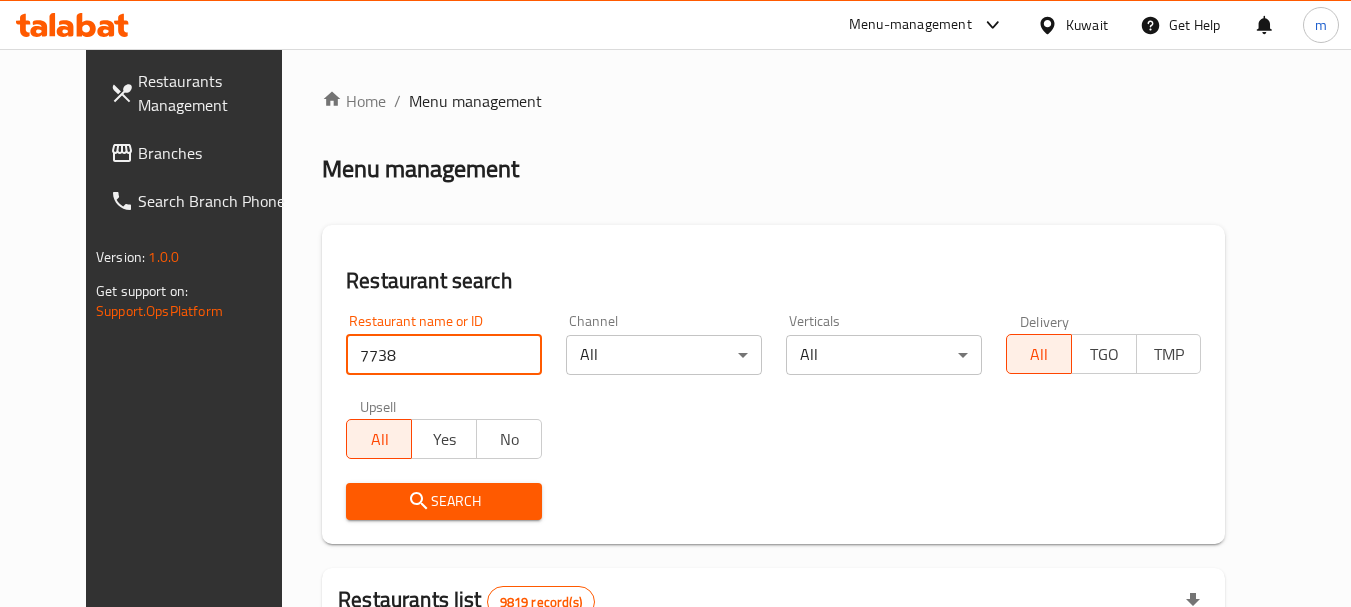 type on "7738" 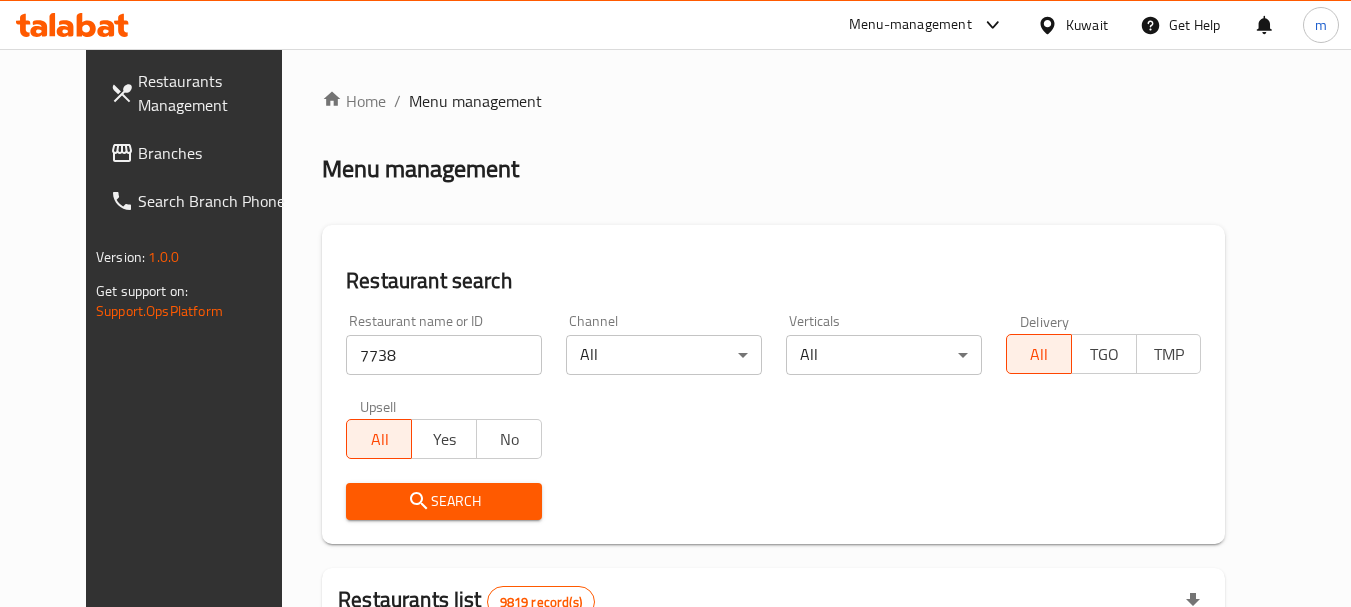 click 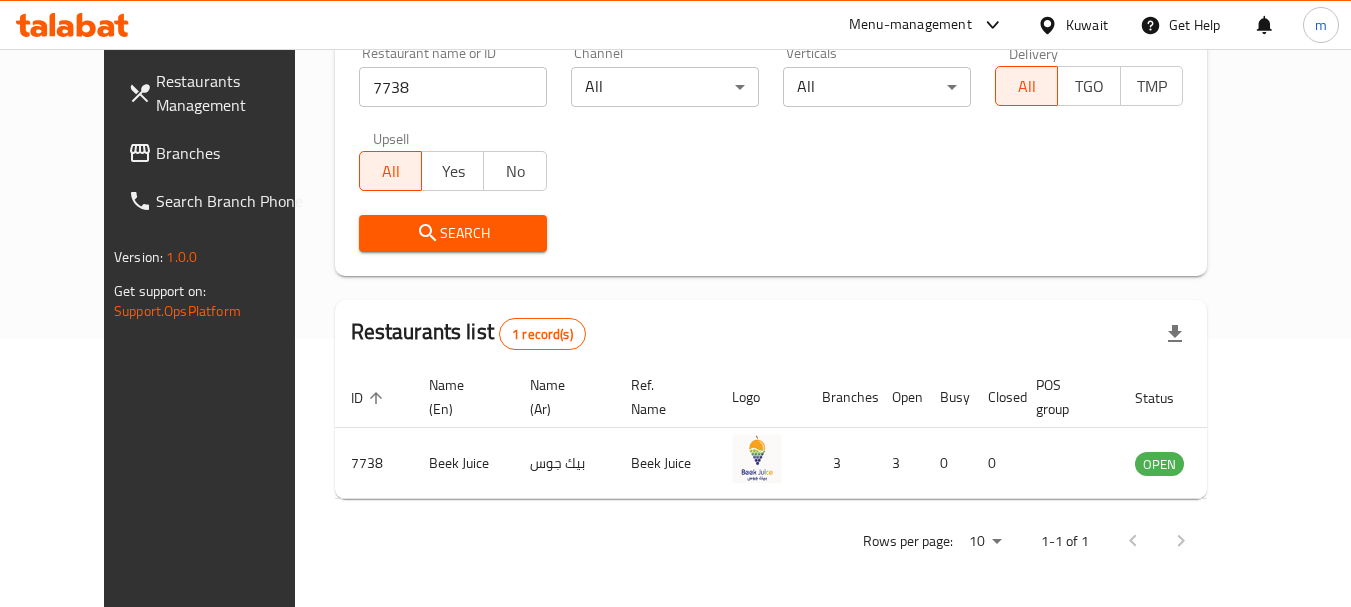 scroll, scrollTop: 268, scrollLeft: 0, axis: vertical 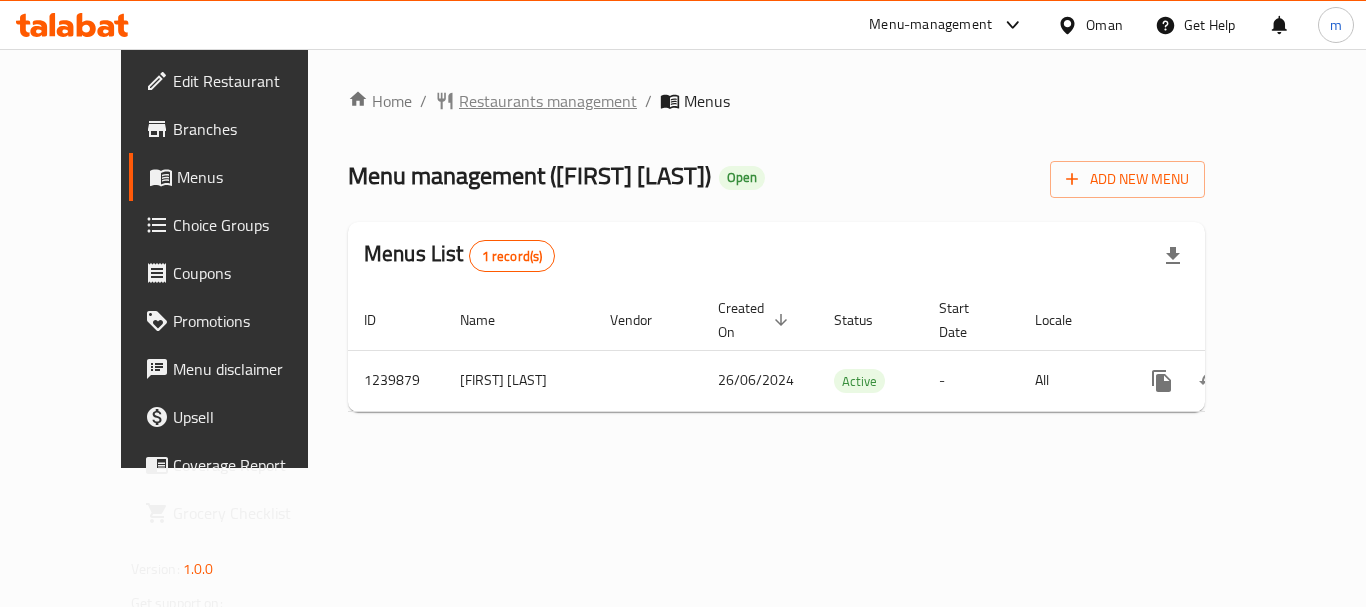 click on "Restaurants management" at bounding box center (548, 101) 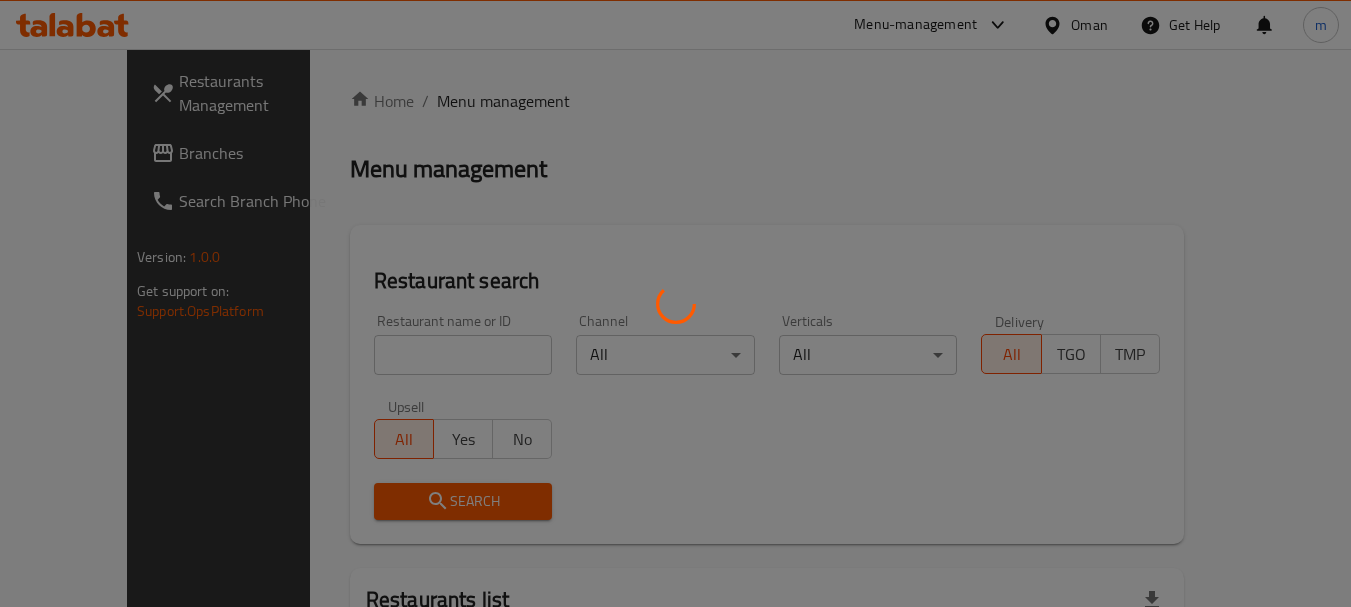 click at bounding box center (675, 303) 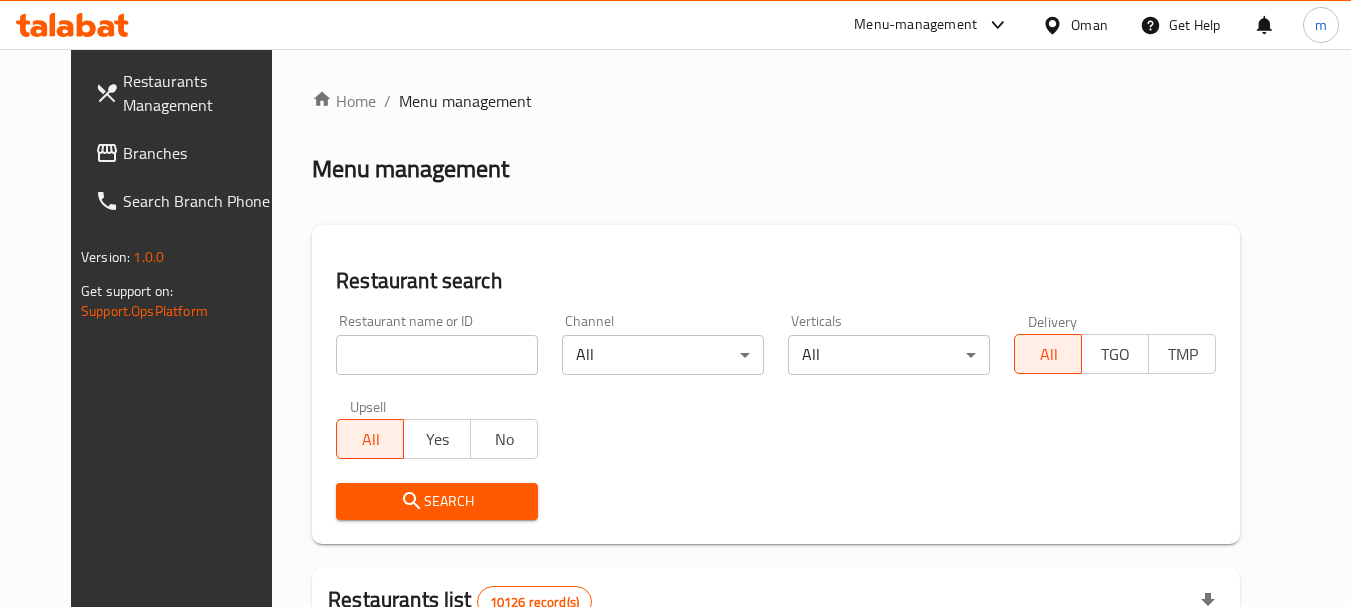 click at bounding box center [437, 355] 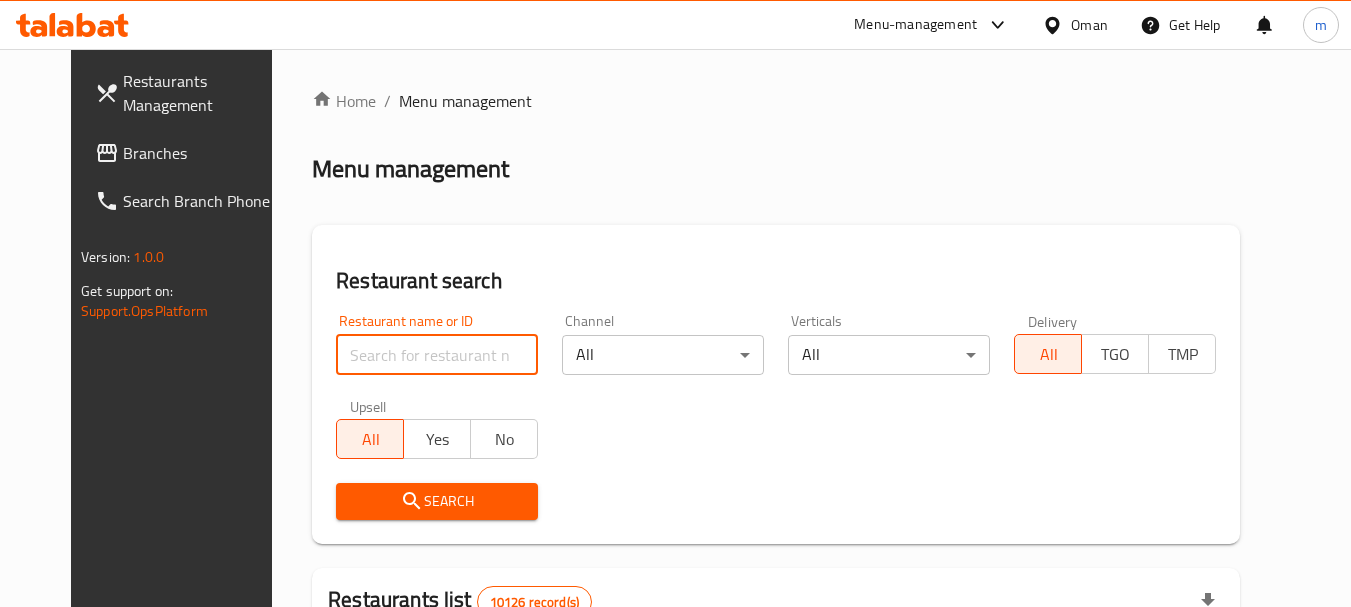 paste on "680112" 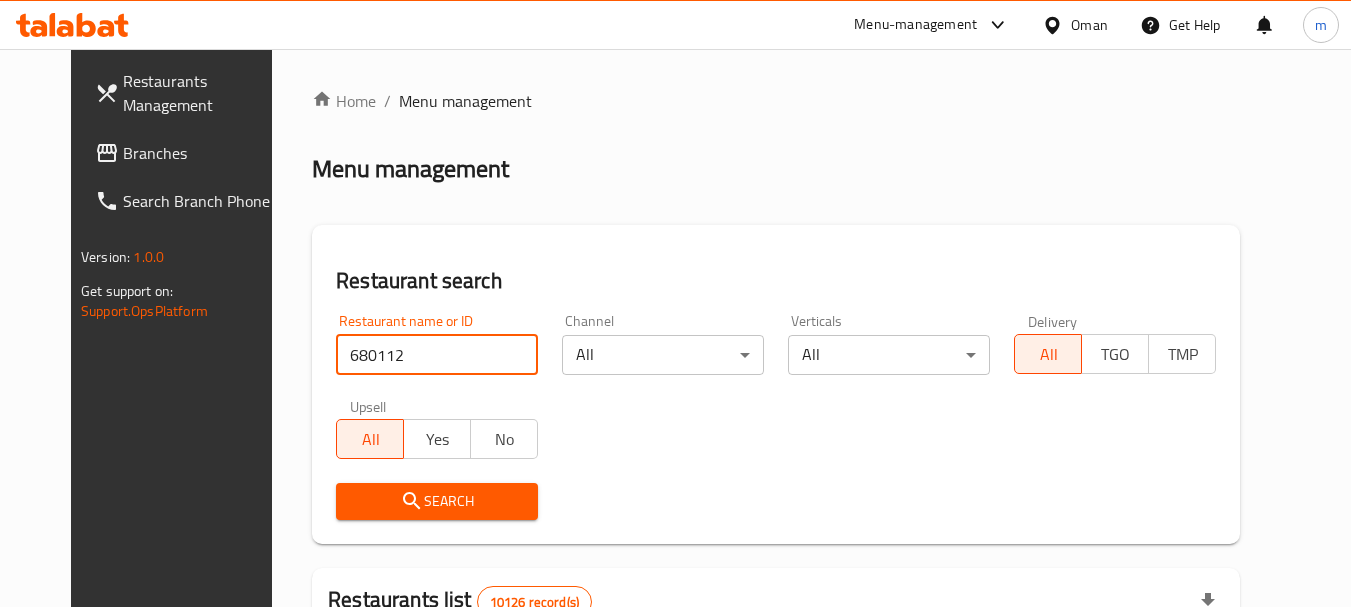type on "680112" 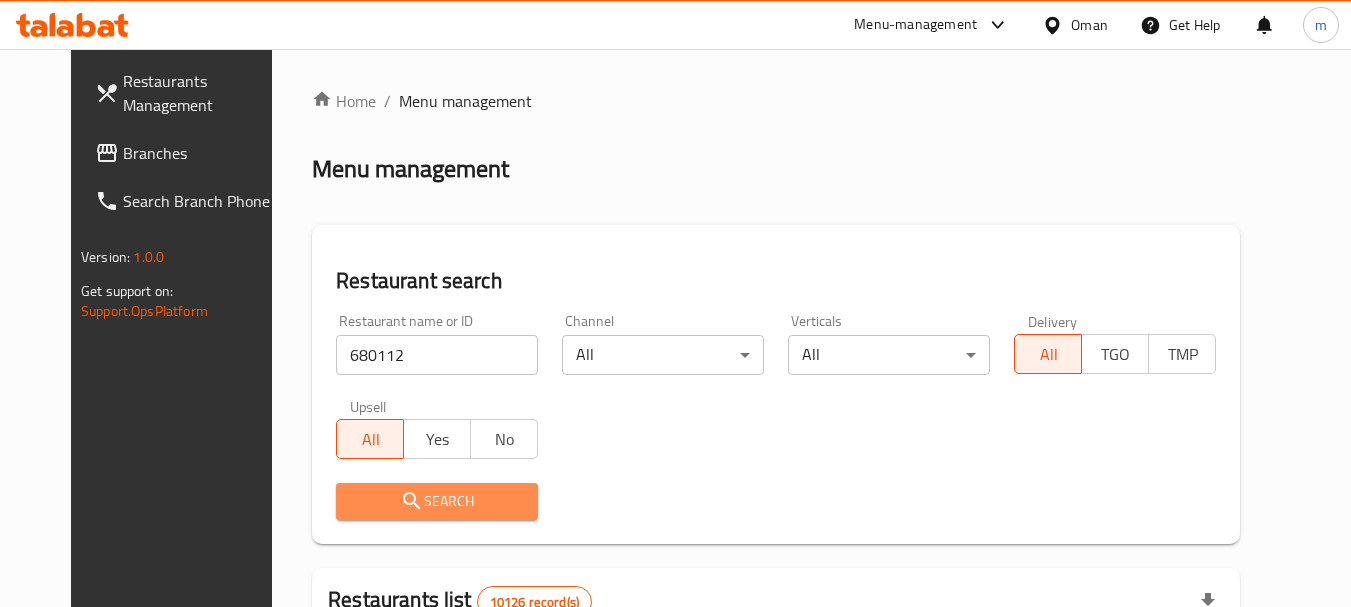 click on "Search" at bounding box center [437, 501] 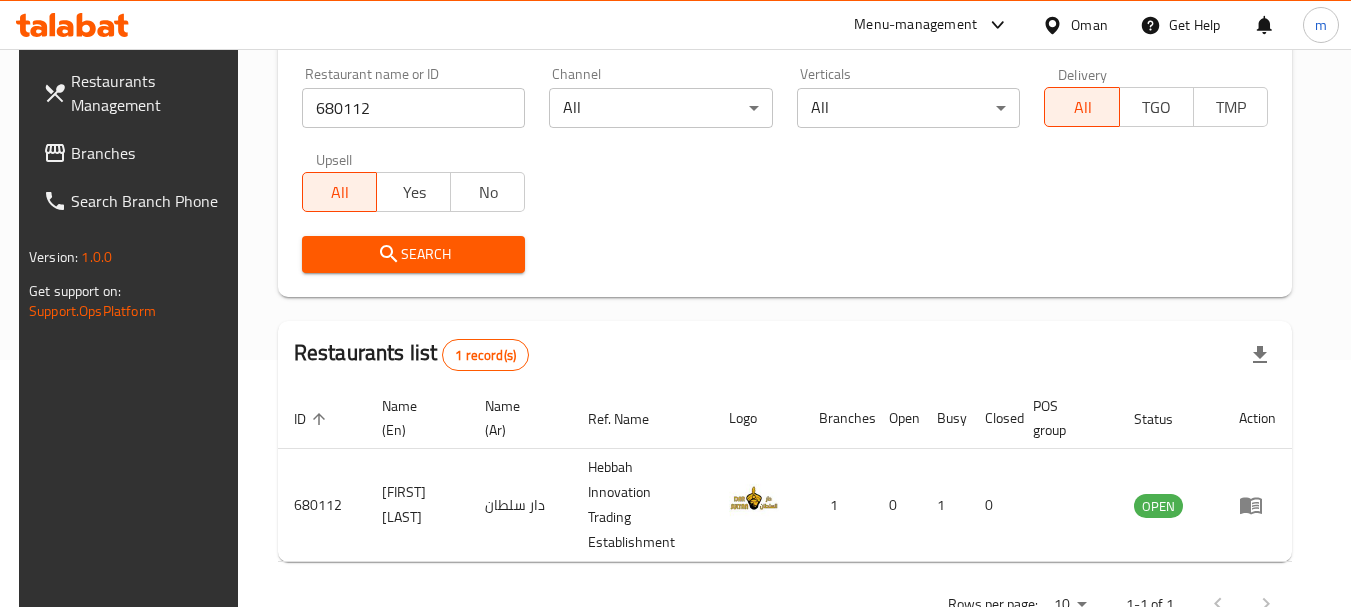 scroll, scrollTop: 285, scrollLeft: 0, axis: vertical 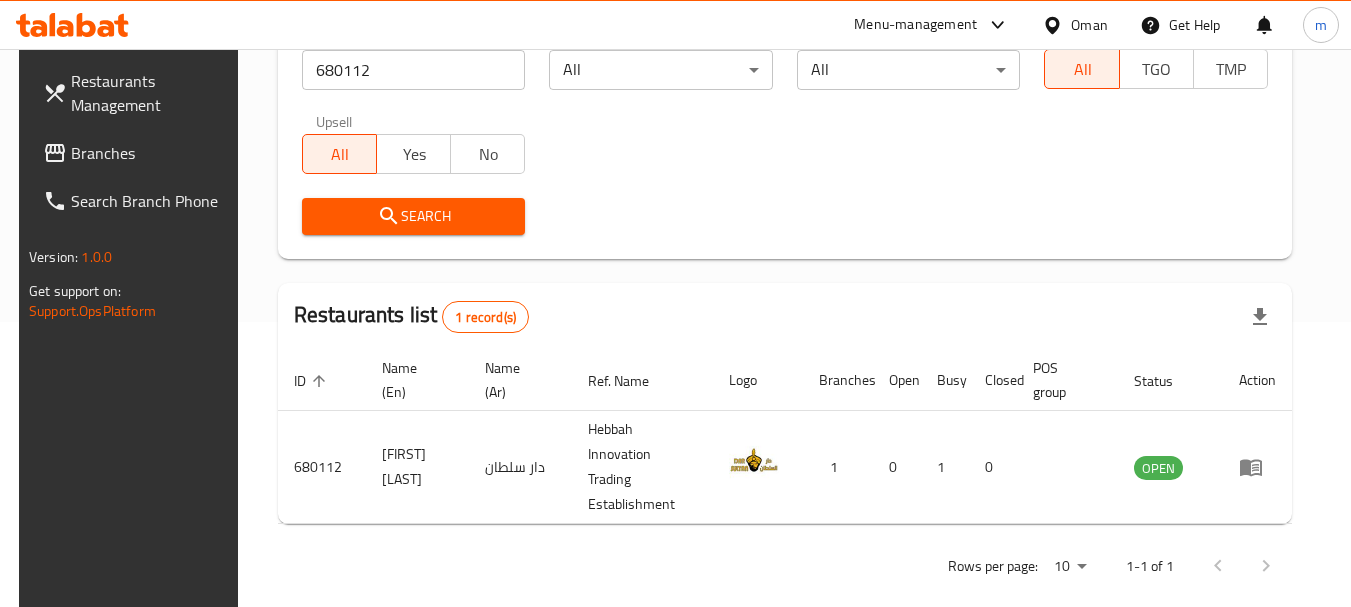 click on "Restaurants Management   Branches   Search Branch Phone  Version:    1.0.0  Get support on:    Support.OpsPlatform" at bounding box center (132, 352) 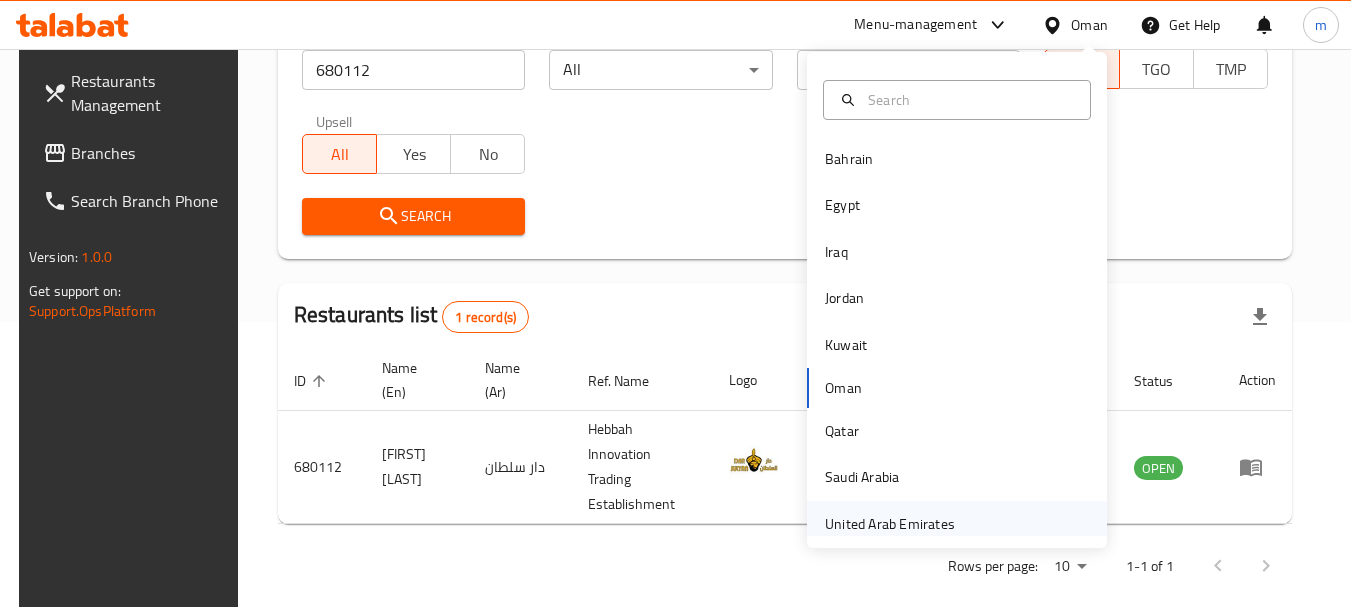 click on "United Arab Emirates" at bounding box center (890, 524) 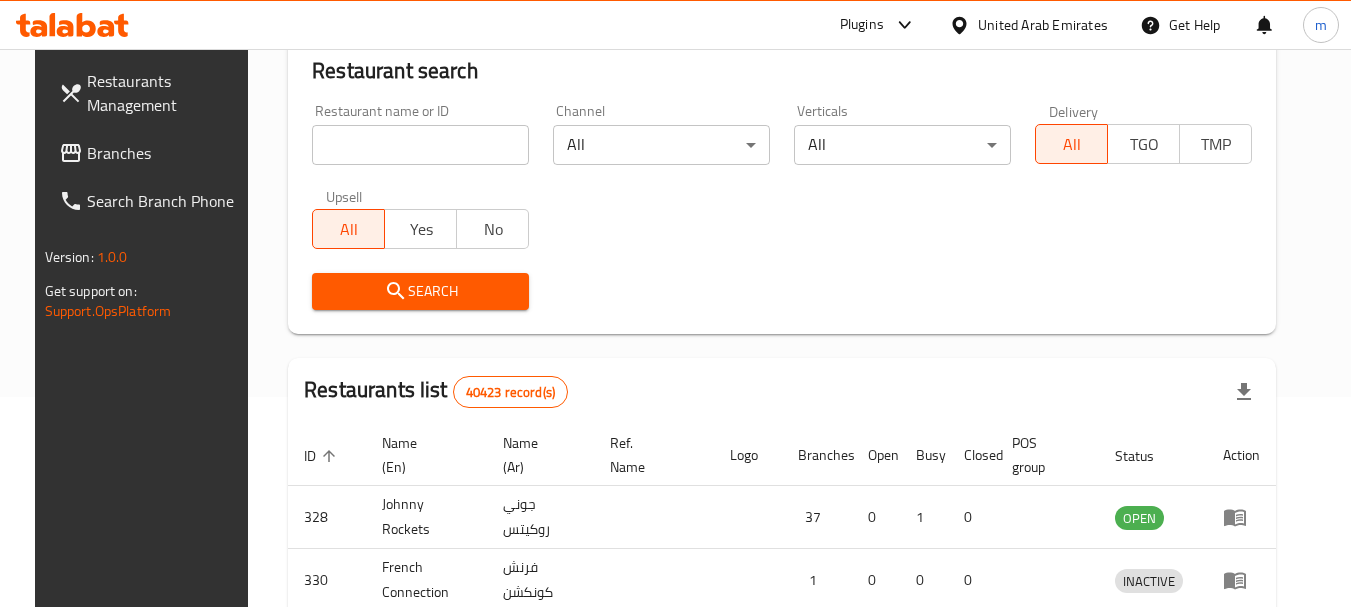 scroll, scrollTop: 285, scrollLeft: 0, axis: vertical 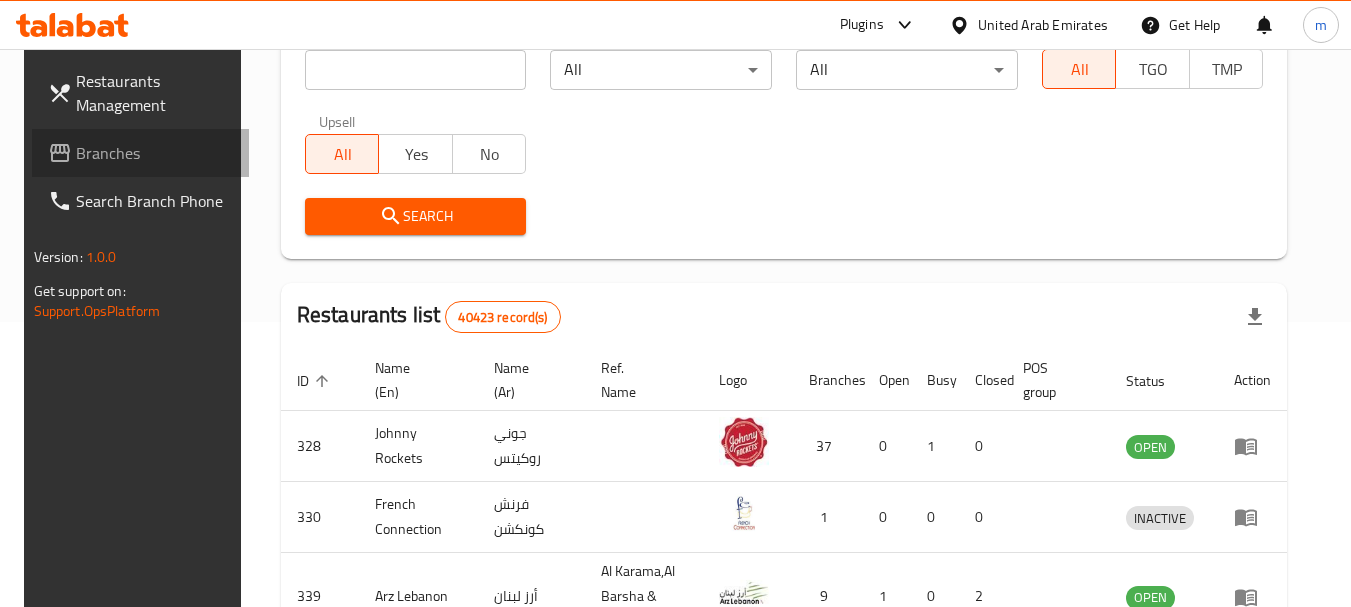 click on "Branches" at bounding box center [155, 153] 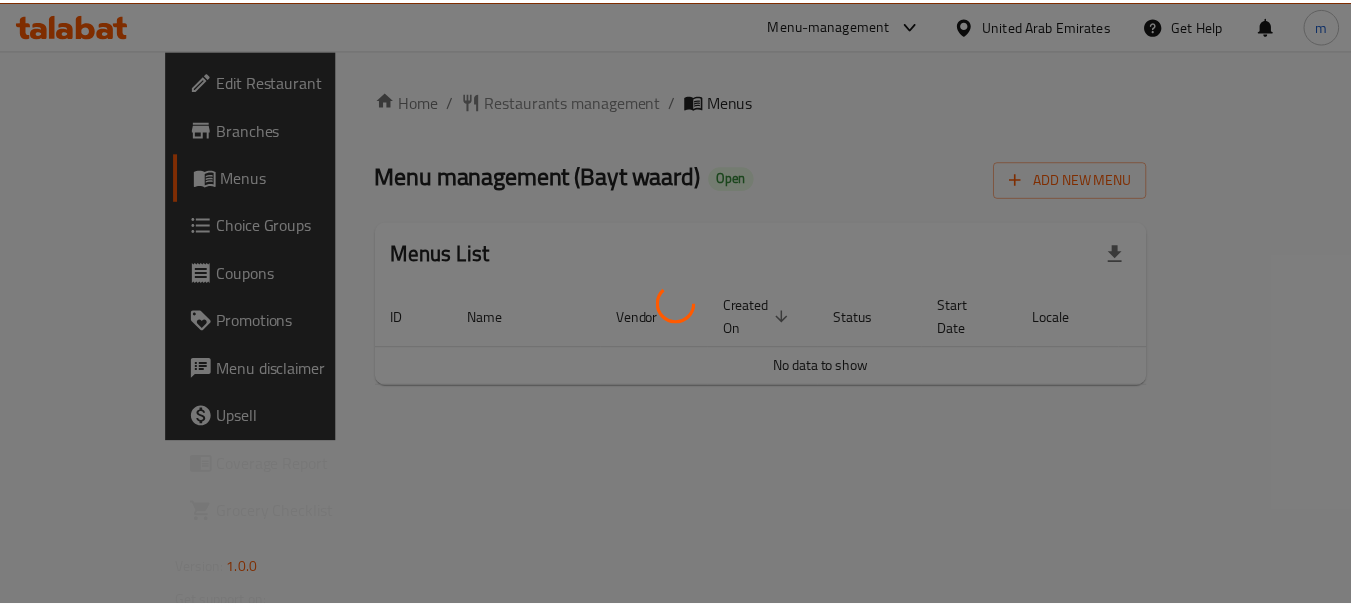 scroll, scrollTop: 0, scrollLeft: 0, axis: both 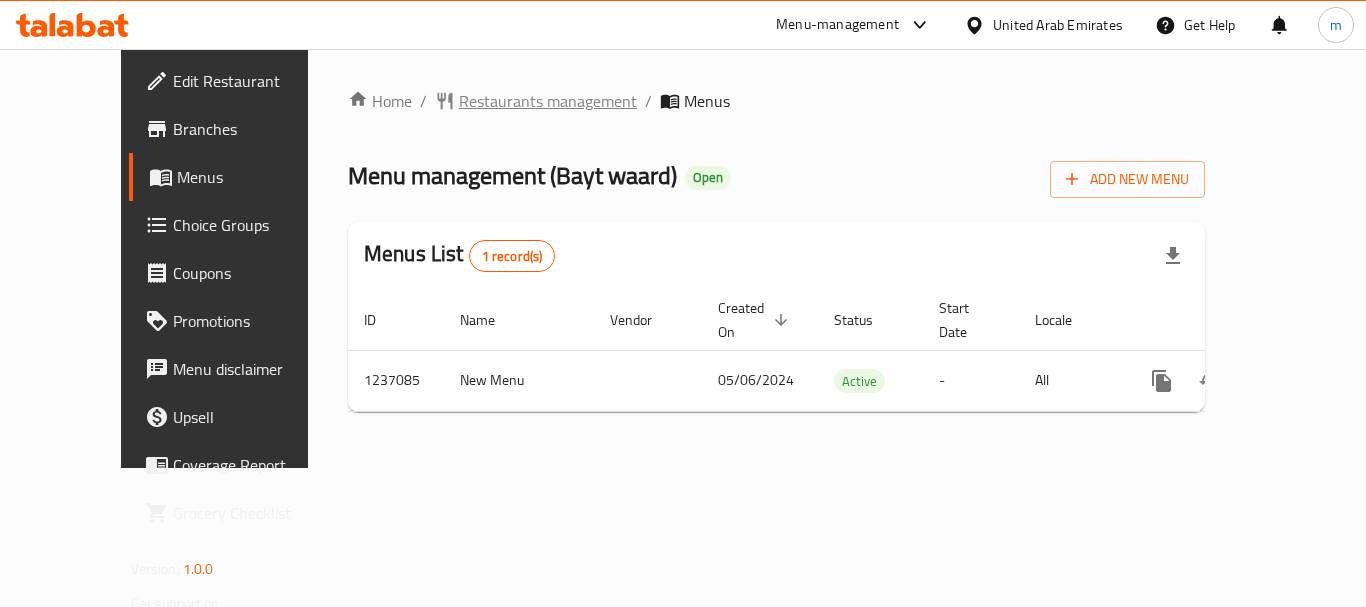 click on "Restaurants management" at bounding box center [548, 101] 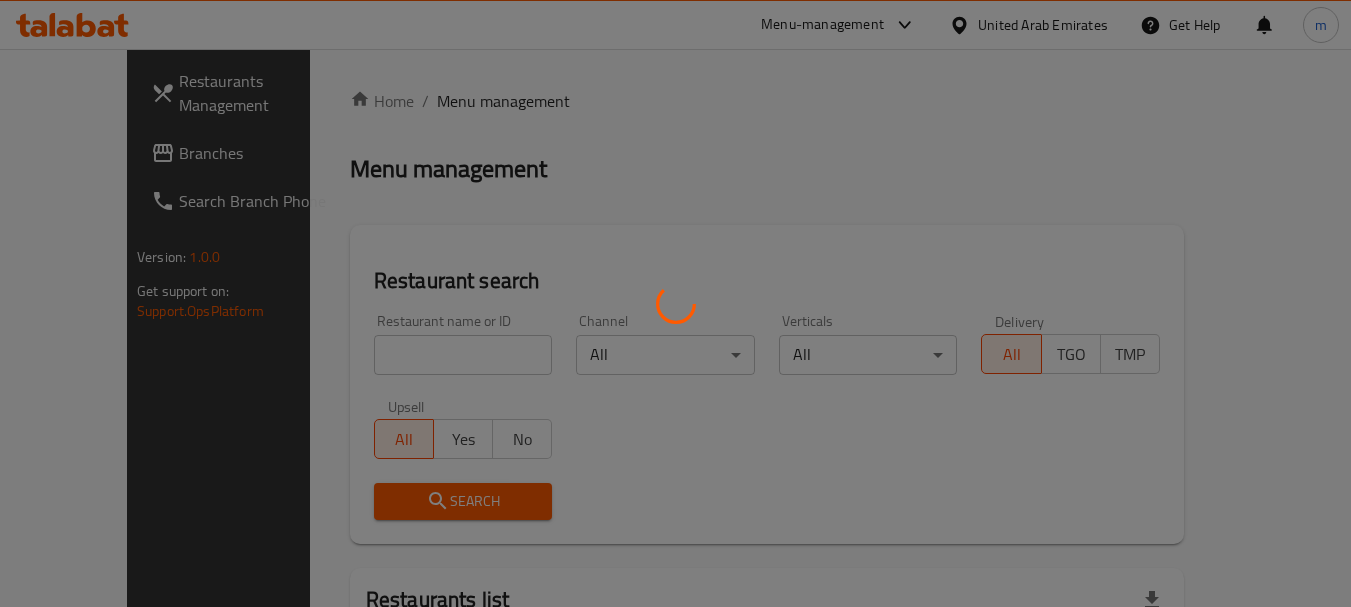 click at bounding box center (675, 303) 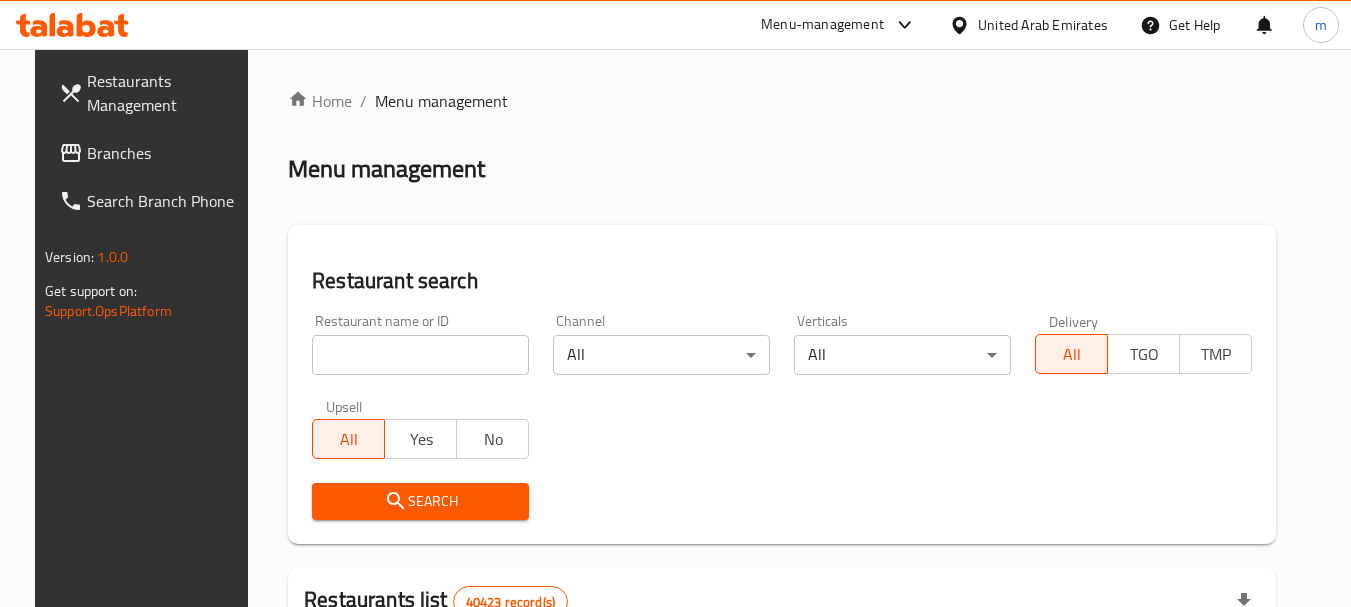 click on "Home / Menu management Menu management Restaurant search Restaurant name or ID Restaurant name or ID Channel All ​ Verticals All ​ Delivery All TGO TMP Upsell All Yes No   Search Restaurants list   40423 record(s) ID sorted ascending Name (En) Name (Ar) Ref. Name Logo Branches Open Busy Closed POS group Status Action 328 Johnny Rockets جوني روكيتس 37 0 1 0 OPEN 330 French Connection فرنش كونكشن 1 0 0 0 INACTIVE 339 Arz Lebanon أرز لبنان Al Karama,Al Barsha & Mirdif 9 1 0 2 OPEN 340 Mega Wraps ميجا رابس 3 0 0 0 INACTIVE 342 Sandella's Flatbread Cafe سانديلاز فلات براد 7 0 0 0 INACTIVE 343 Dragon Hut كوخ التنين 1 0 0 0 INACTIVE 348 Thai Kitchen المطبخ التايلندى 1 0 0 0 INACTIVE 349 Mughal  موغل 1 0 0 0 HIDDEN 350 HOT N COOL (Old) هوت و كول 1 0 0 0 INACTIVE 355 Al Habasha  الحبشة 11 1 0 0 HIDDEN Rows per page: 10 1-10 of 40423" at bounding box center (782, 717) 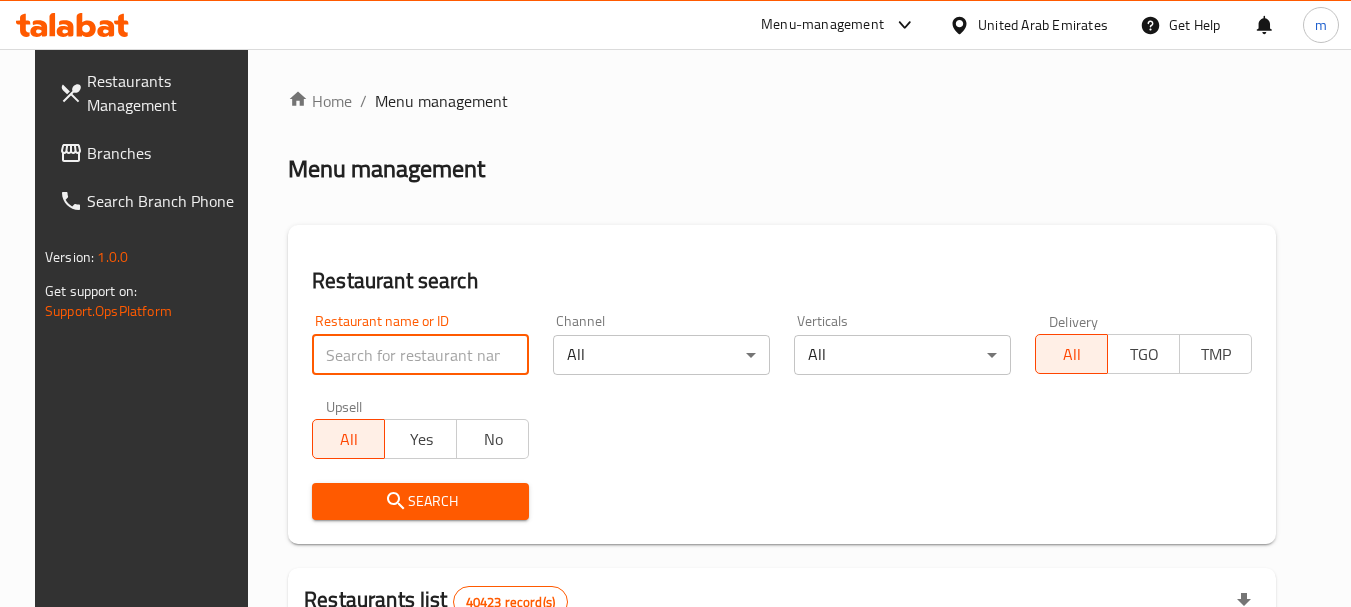 click at bounding box center (420, 355) 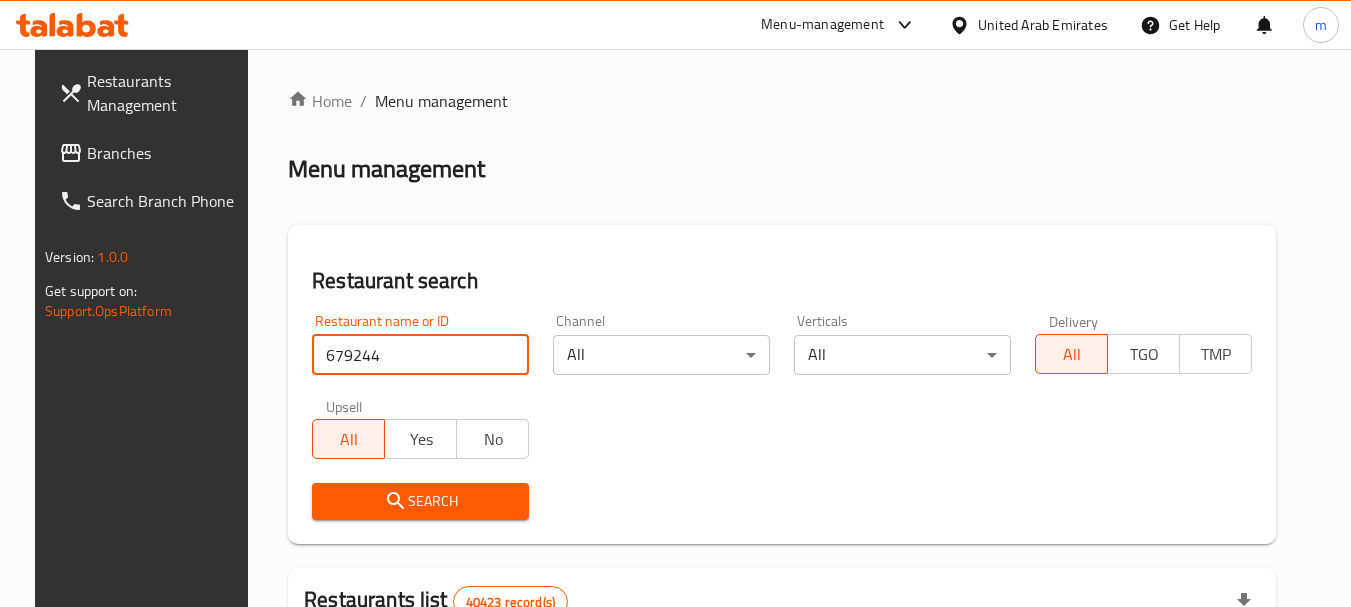 type on "679244" 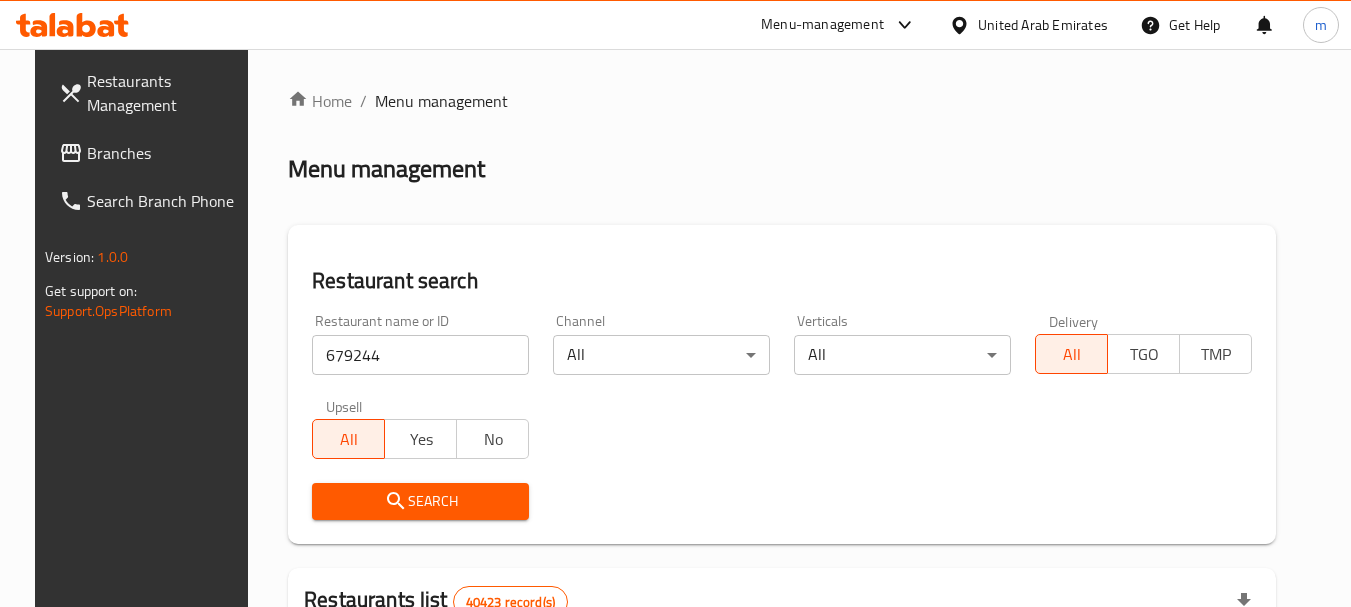 click on "Search" at bounding box center [420, 501] 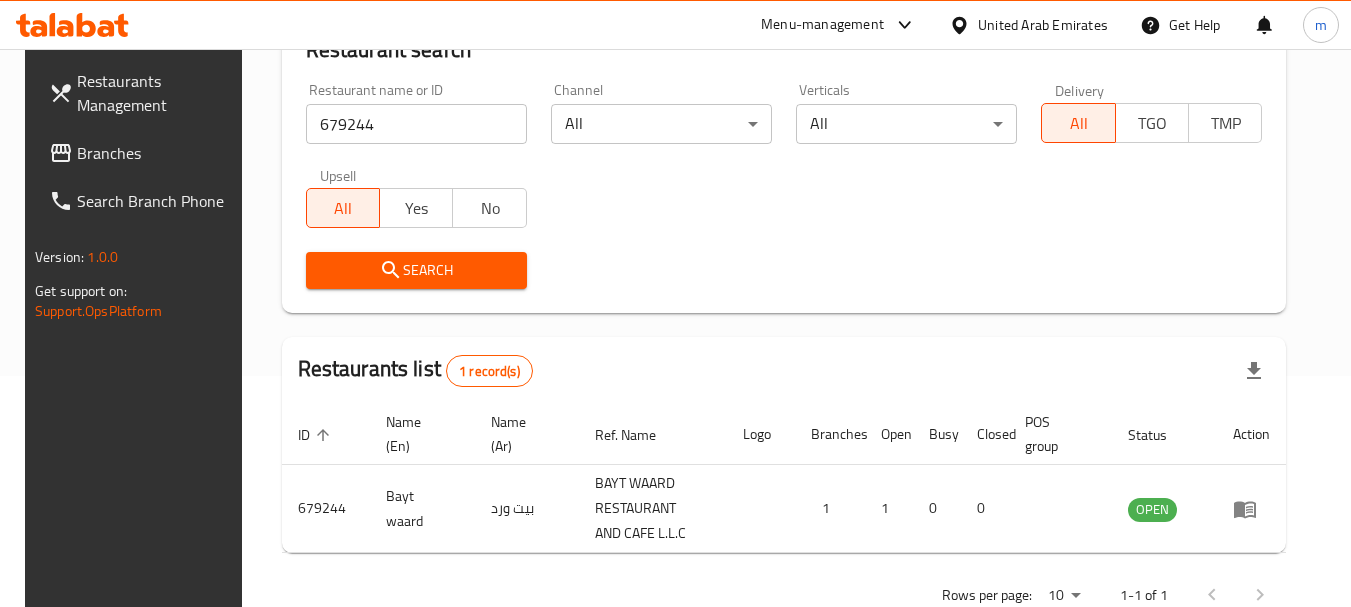 scroll, scrollTop: 285, scrollLeft: 0, axis: vertical 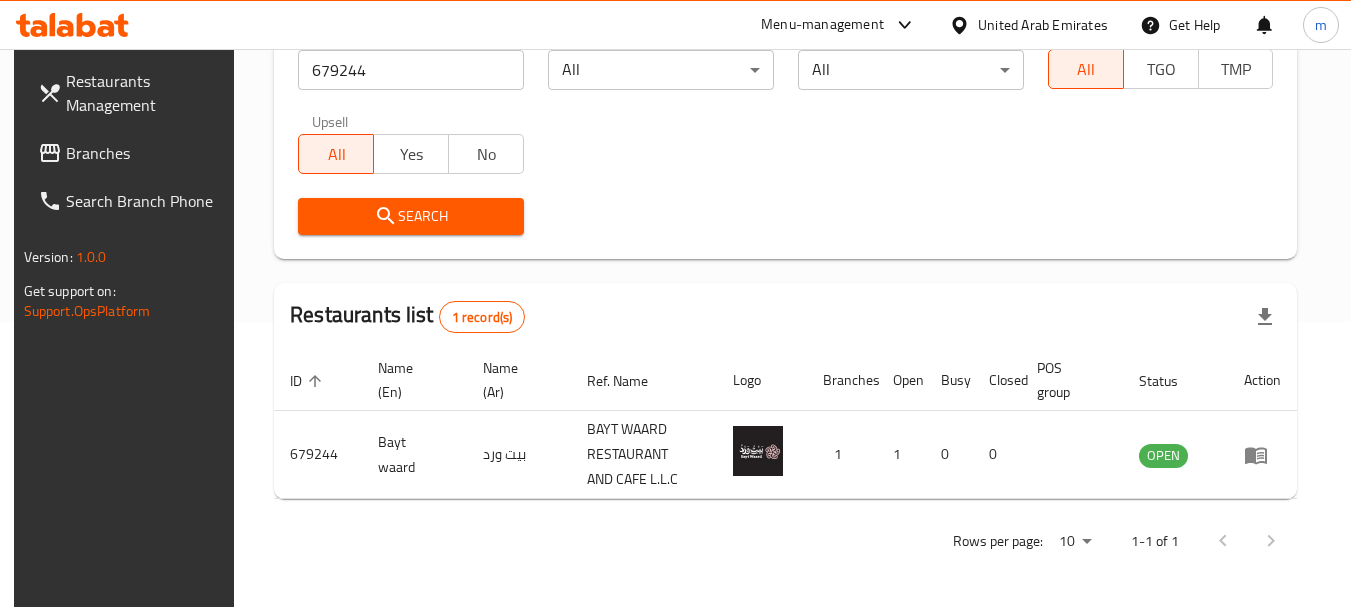 click on "United Arab Emirates" at bounding box center (1043, 25) 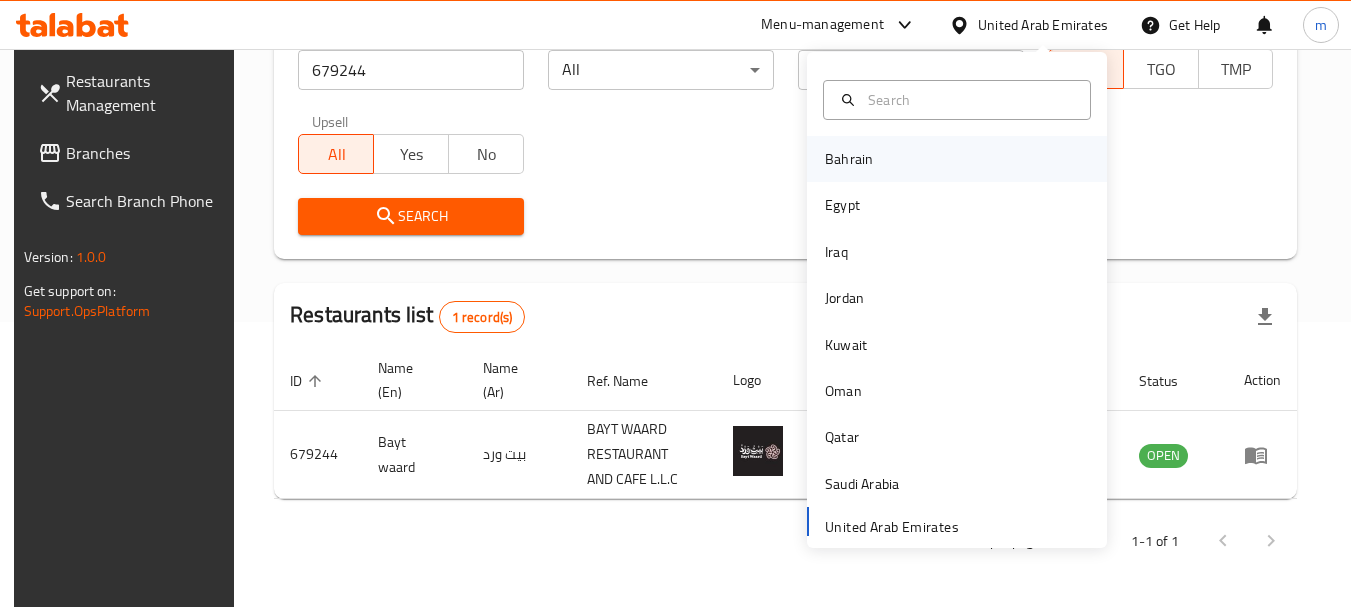 click on "Bahrain" at bounding box center (849, 159) 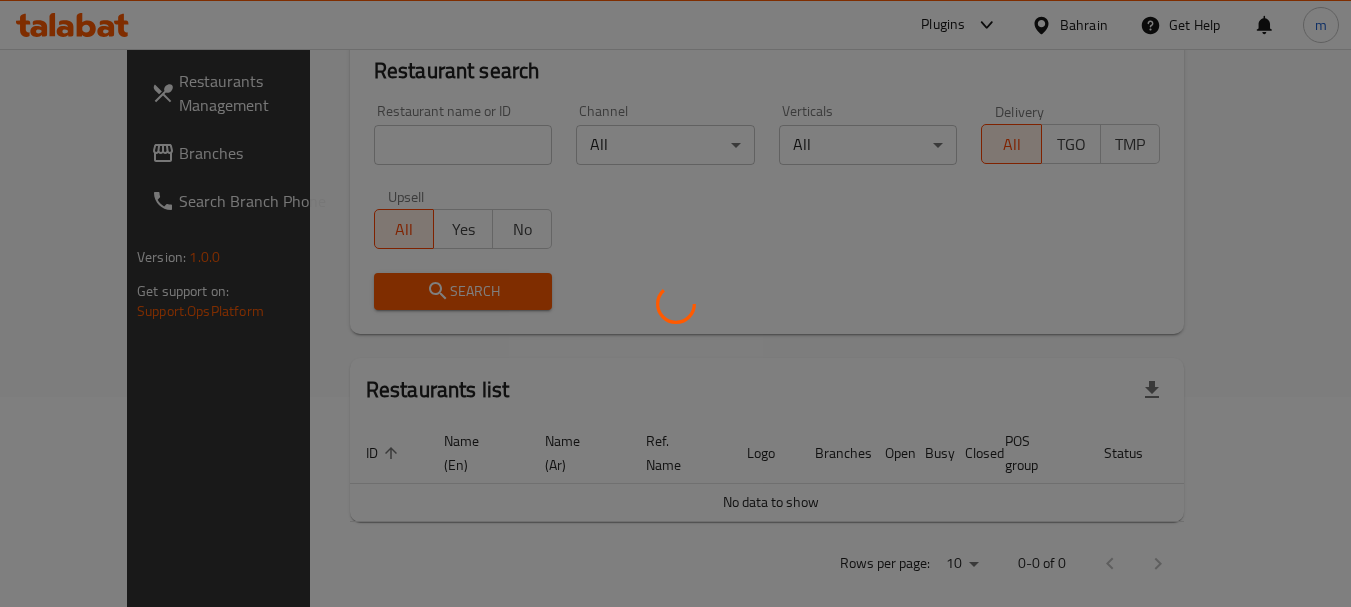 scroll, scrollTop: 285, scrollLeft: 0, axis: vertical 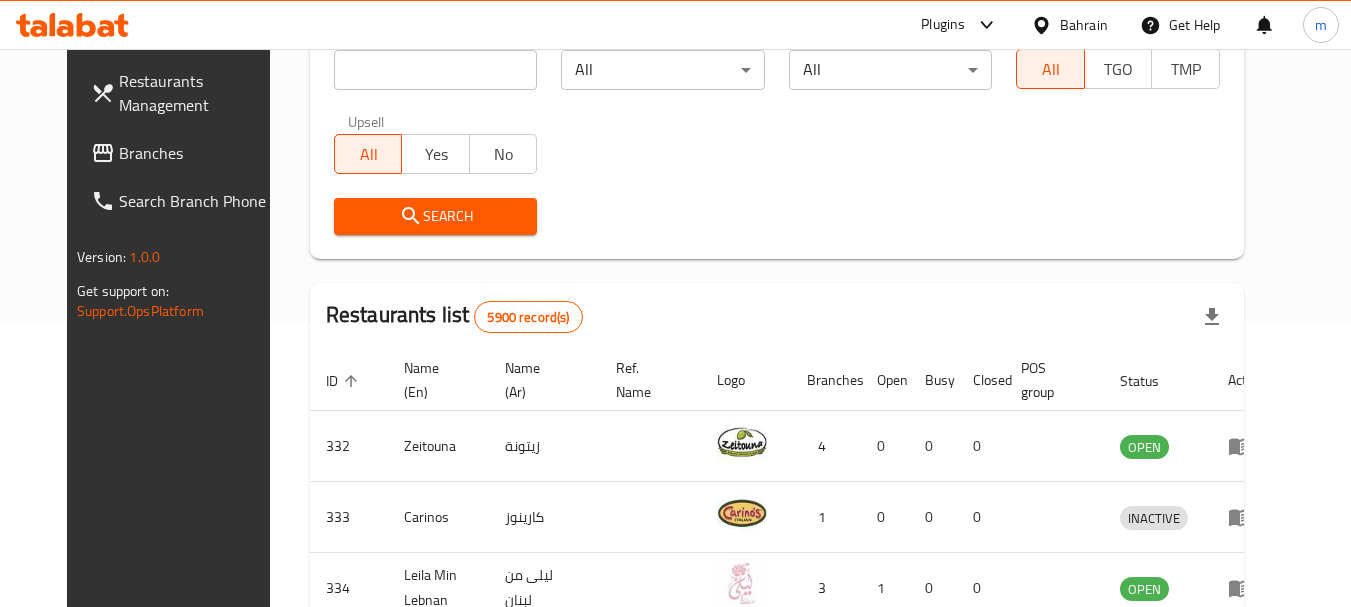 click on "Branches" at bounding box center (198, 153) 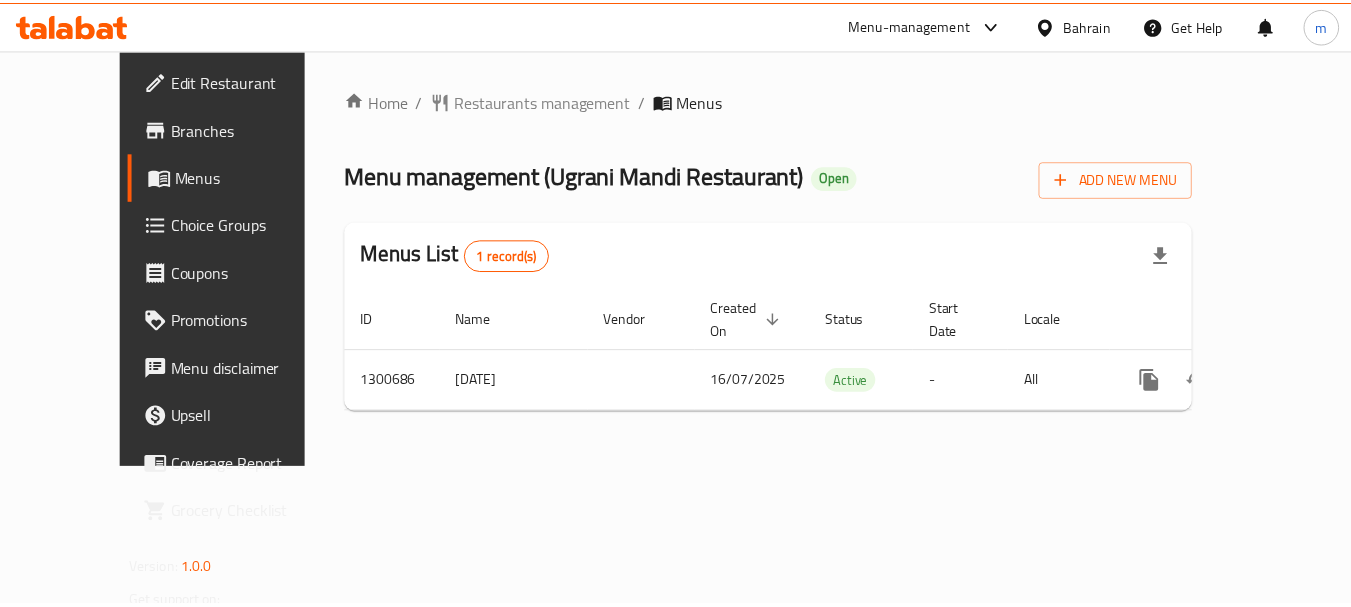 scroll, scrollTop: 0, scrollLeft: 0, axis: both 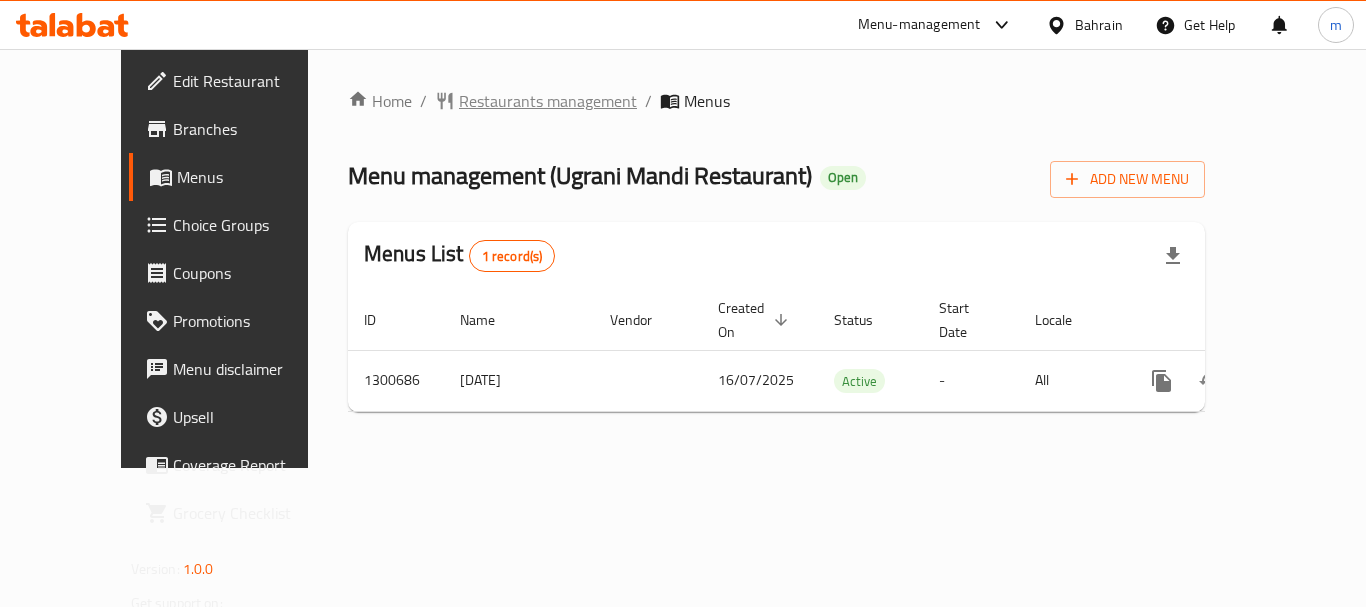 click on "Restaurants management" at bounding box center [548, 101] 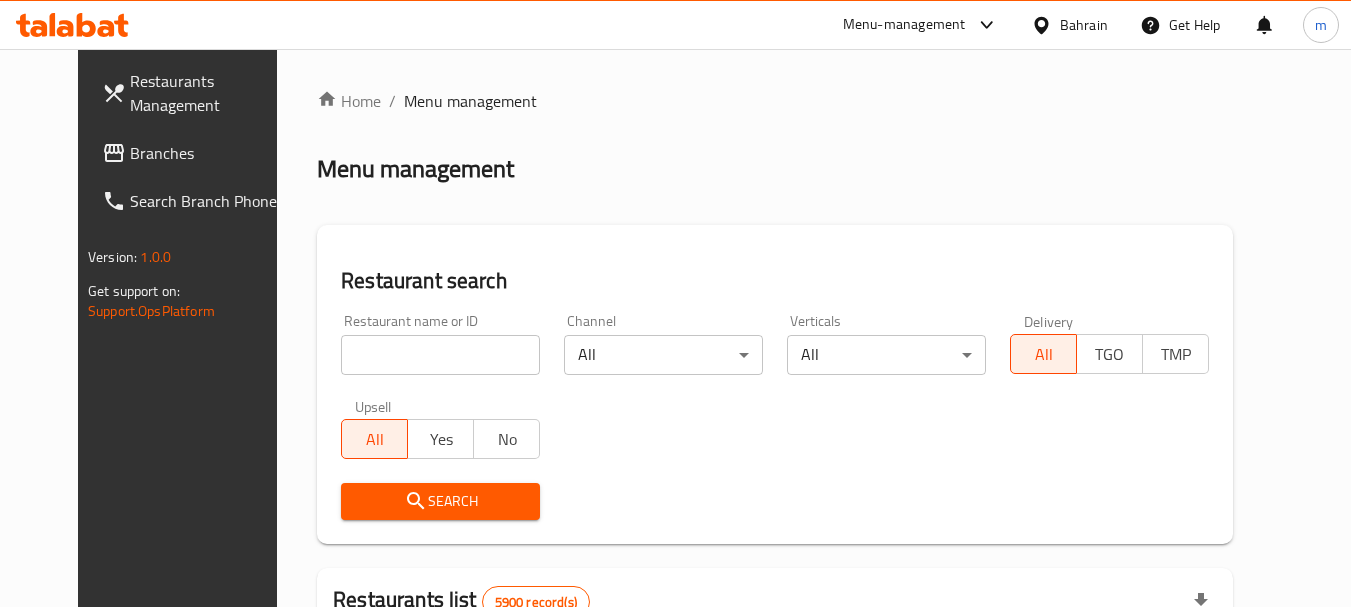click on "Home / Menu management Menu management Restaurant search Restaurant name or ID Restaurant name or ID Channel All ​ Verticals All ​ Delivery All TGO TMP Upsell All Yes No   Search Restaurants list   5900 record(s) ID sorted ascending Name (En) Name (Ar) Ref. Name Logo Branches Open Busy Closed POS group Status Action 332 Zeitouna زيتونة 4 0 0 0 OPEN 333 Carinos كارينوز 1 0 0 0 INACTIVE 334 Leila Min Lebnan ليلى من لبنان 3 1 0 0 OPEN 335 Johnny Rockets جوني روكيتس 4 0 0 0 INACTIVE 336 [PERSON] [PERSON] 1 0 0 0 INACTIVE 337 2466 2466 1 0 0 0 INACTIVE 341 Healthy Calorie هيلثي كالوري 7 1 0 2 OPEN 344 Franks A Lot فرانكس ألوت 2 1 0 0 OPEN 346 Mr.Candy مستر.كاندي 1 0 0 0 INACTIVE 351 REDPAN BURGER STEAK رد بان برجر ستيك 1 0 0 0 INACTIVE Rows per page: 10 1-10 of 5900" at bounding box center (775, 693) 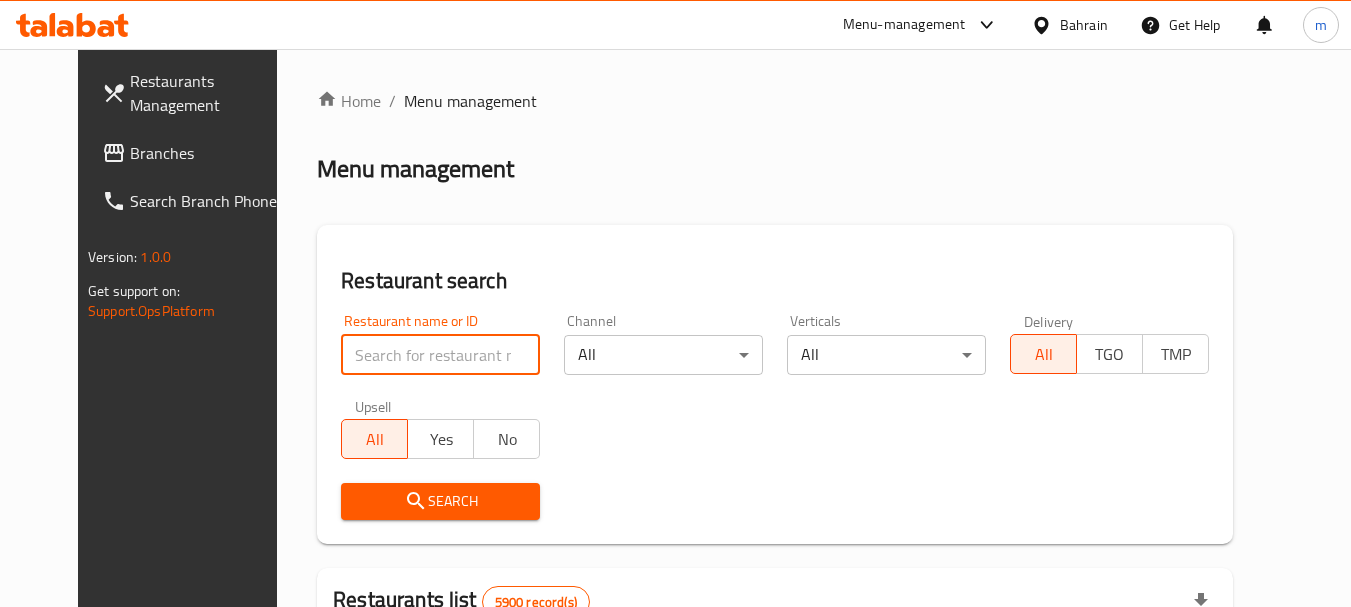 click at bounding box center [440, 355] 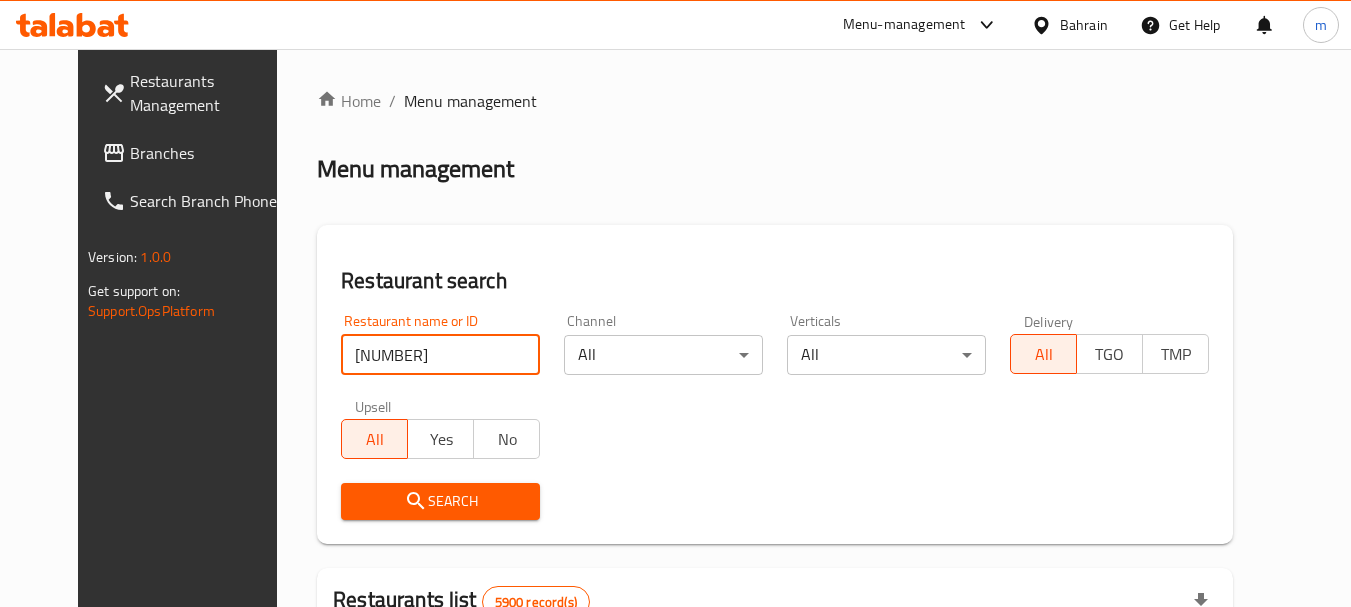 type on "701803" 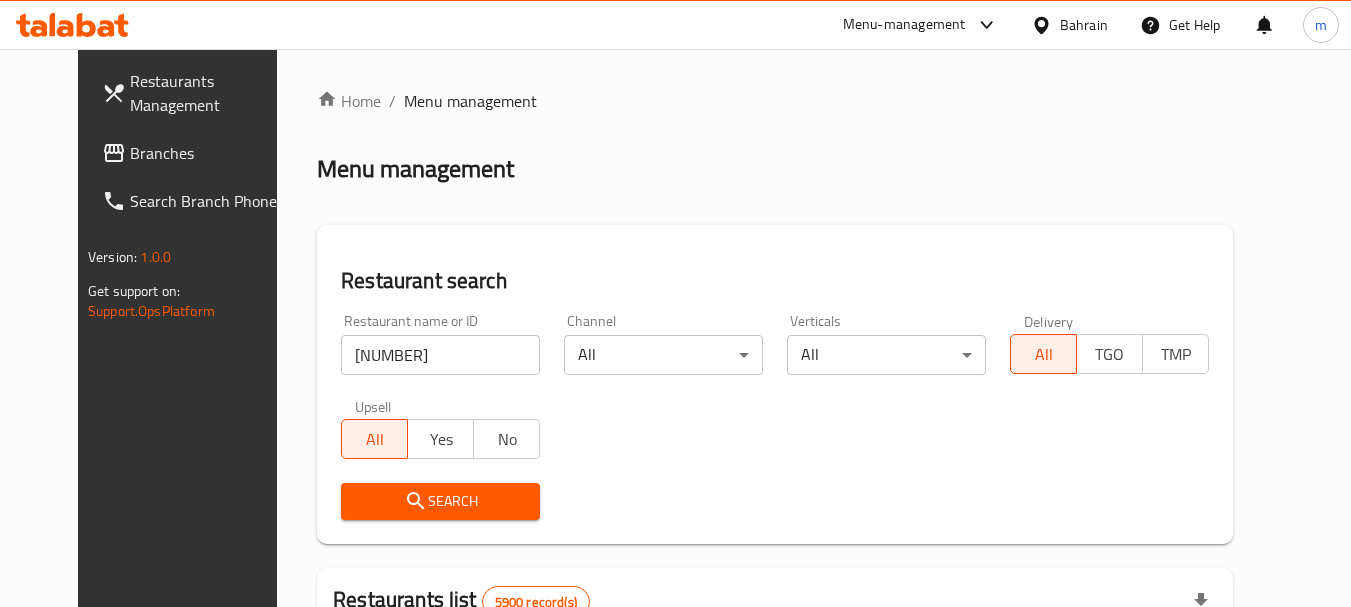 click on "Search" at bounding box center (440, 501) 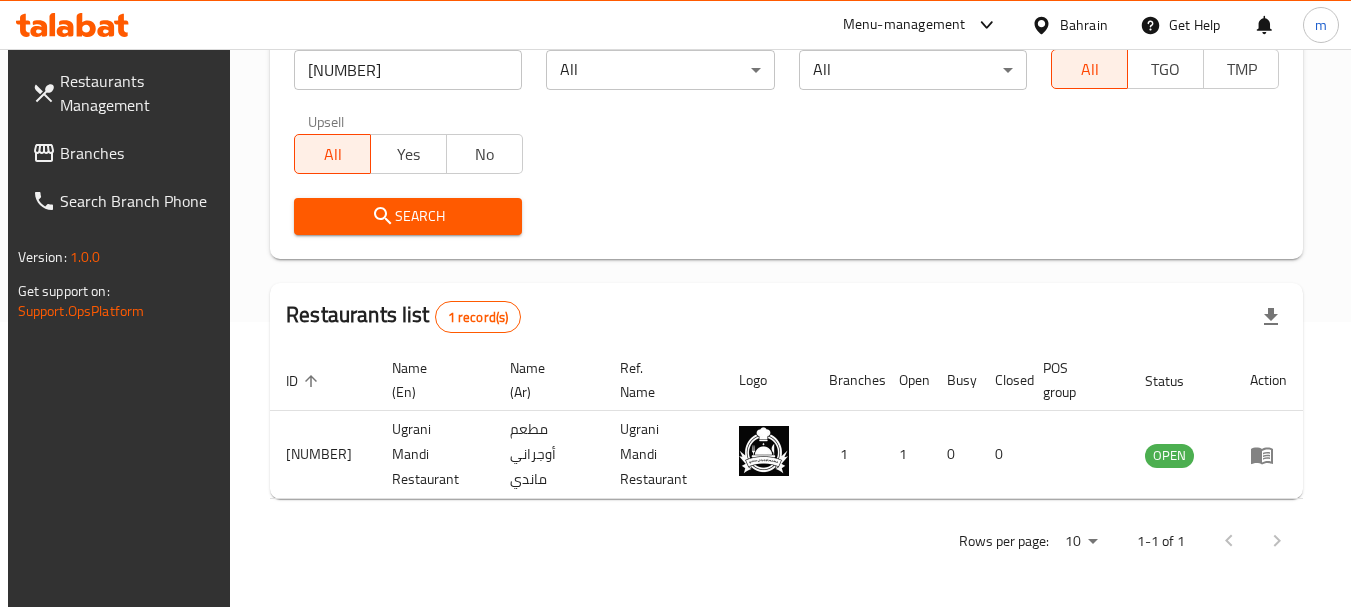 scroll, scrollTop: 245, scrollLeft: 0, axis: vertical 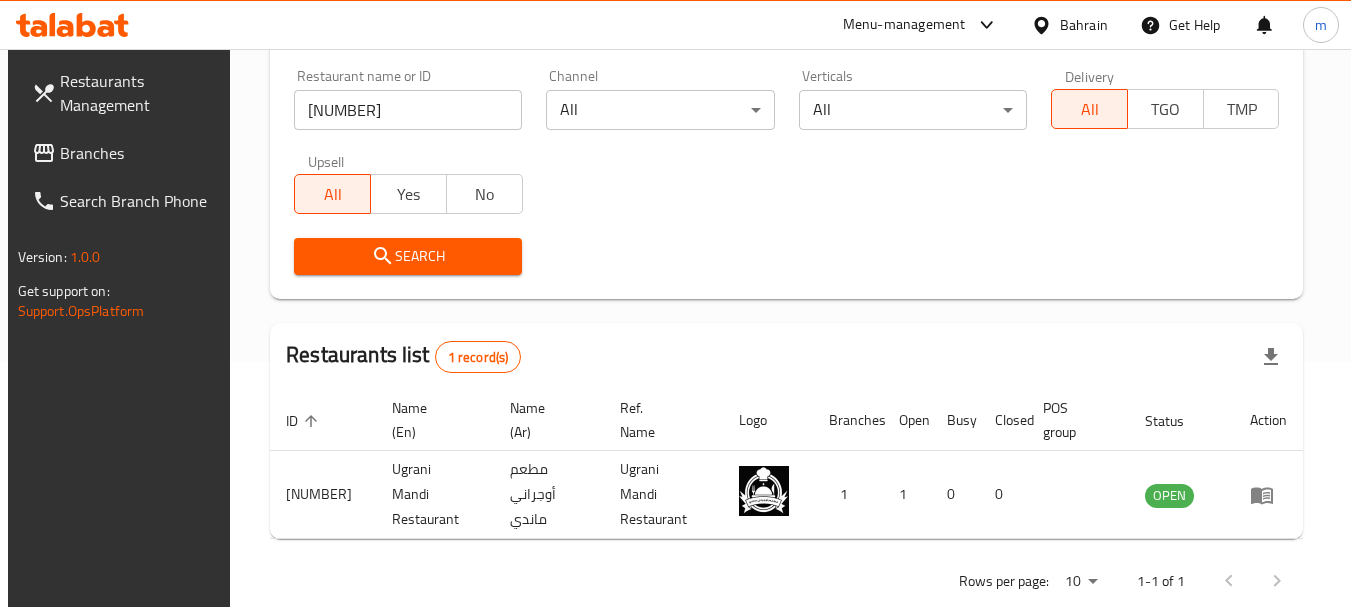click on "Bahrain" at bounding box center [1084, 25] 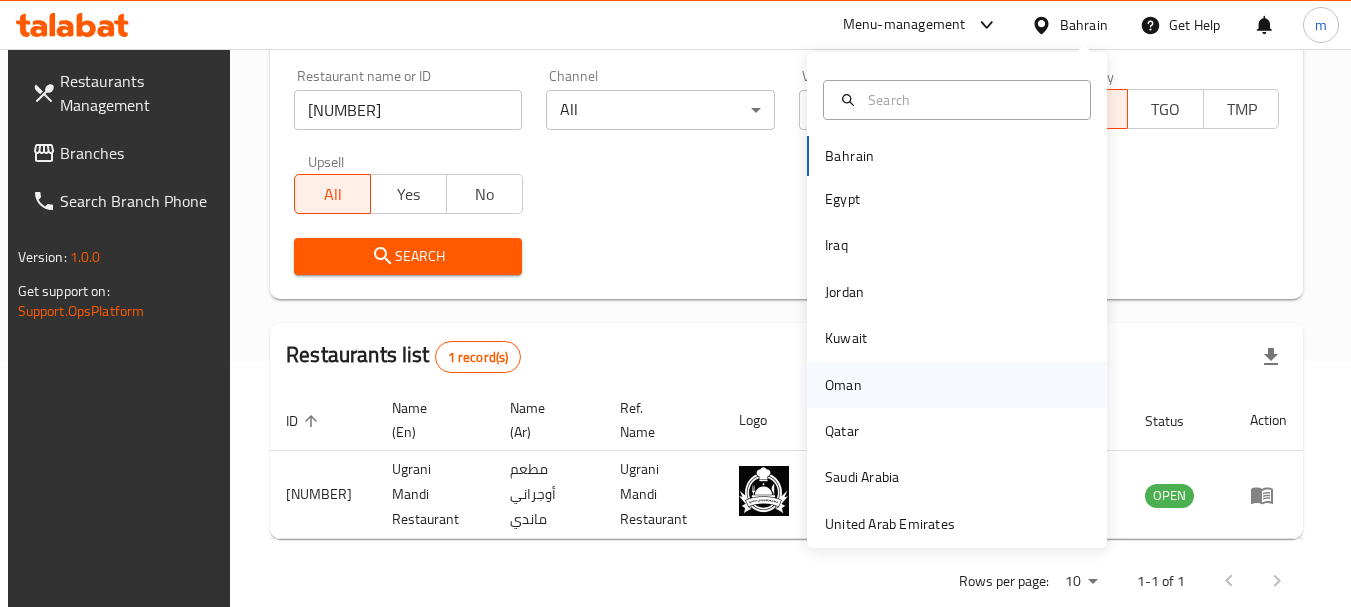 click on "Oman" at bounding box center (843, 385) 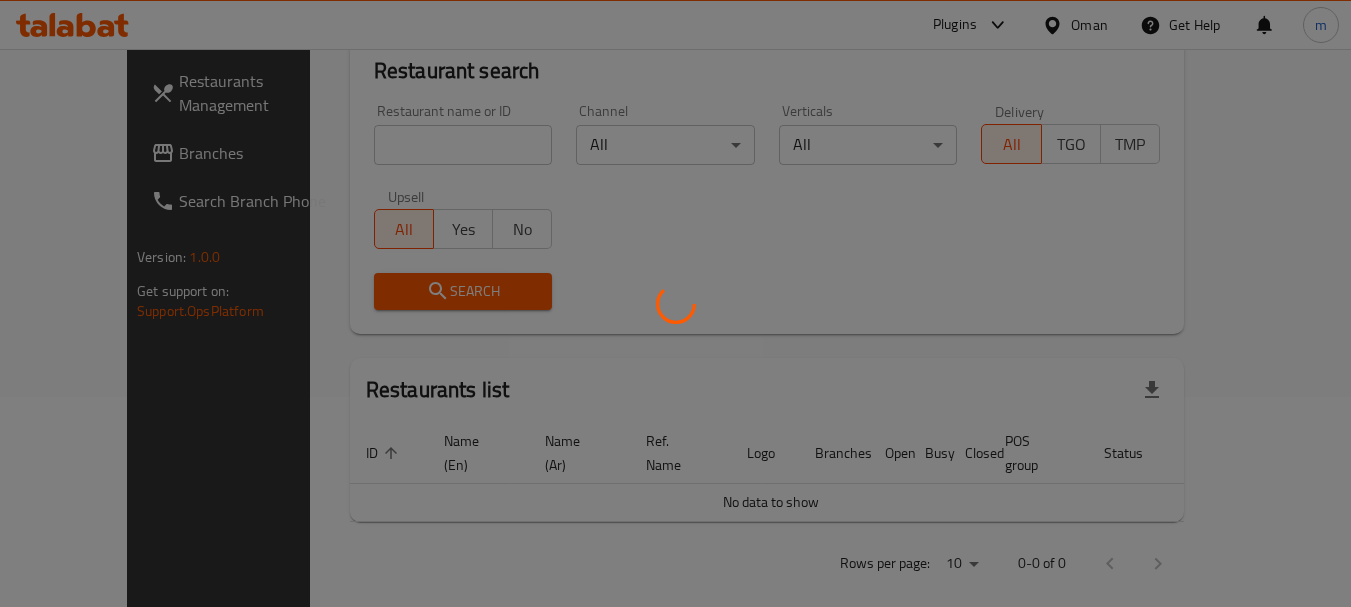 scroll, scrollTop: 245, scrollLeft: 0, axis: vertical 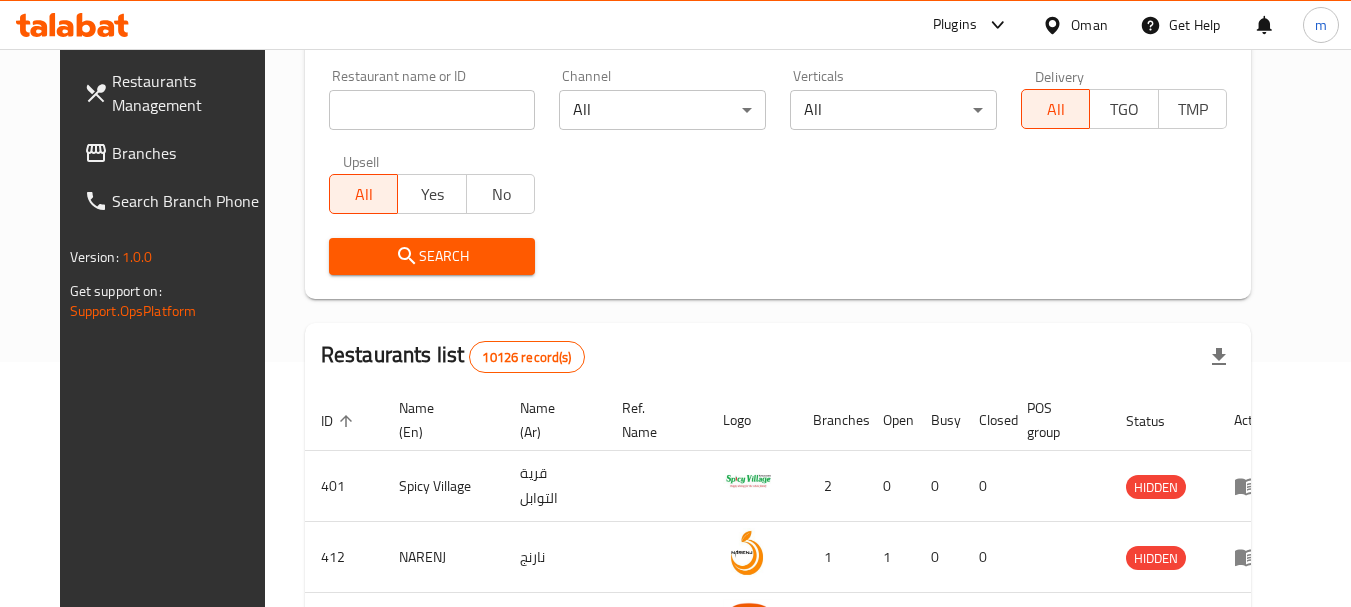 click on "Branches" at bounding box center [191, 153] 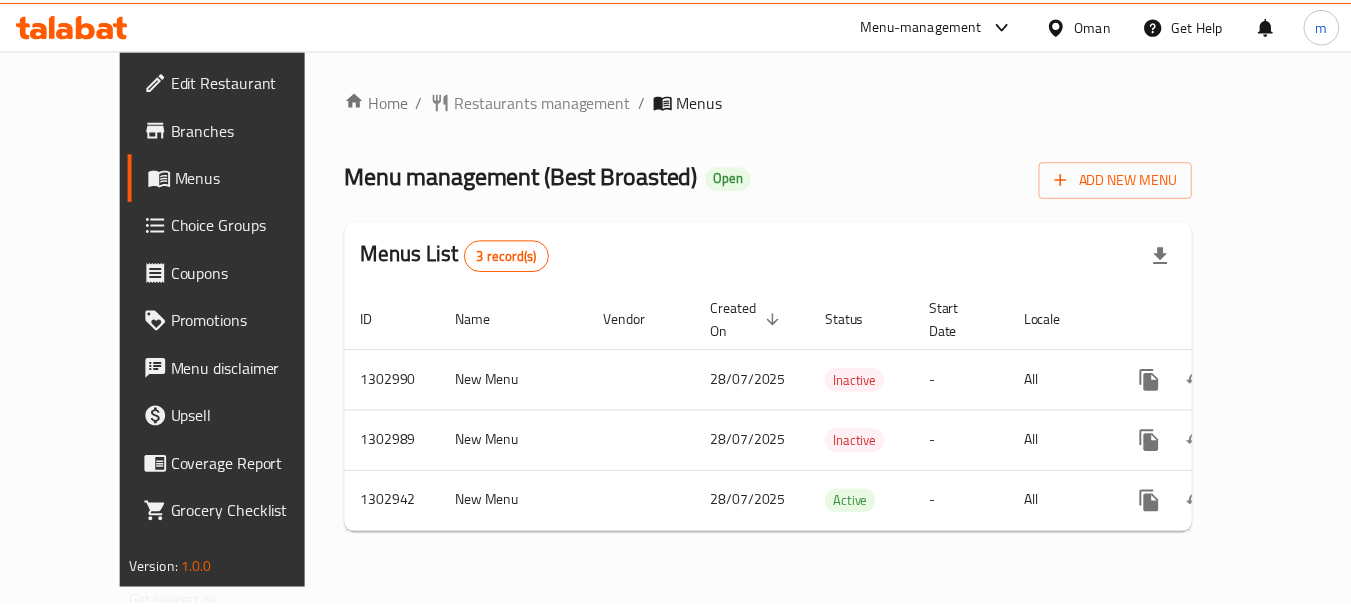 scroll, scrollTop: 0, scrollLeft: 0, axis: both 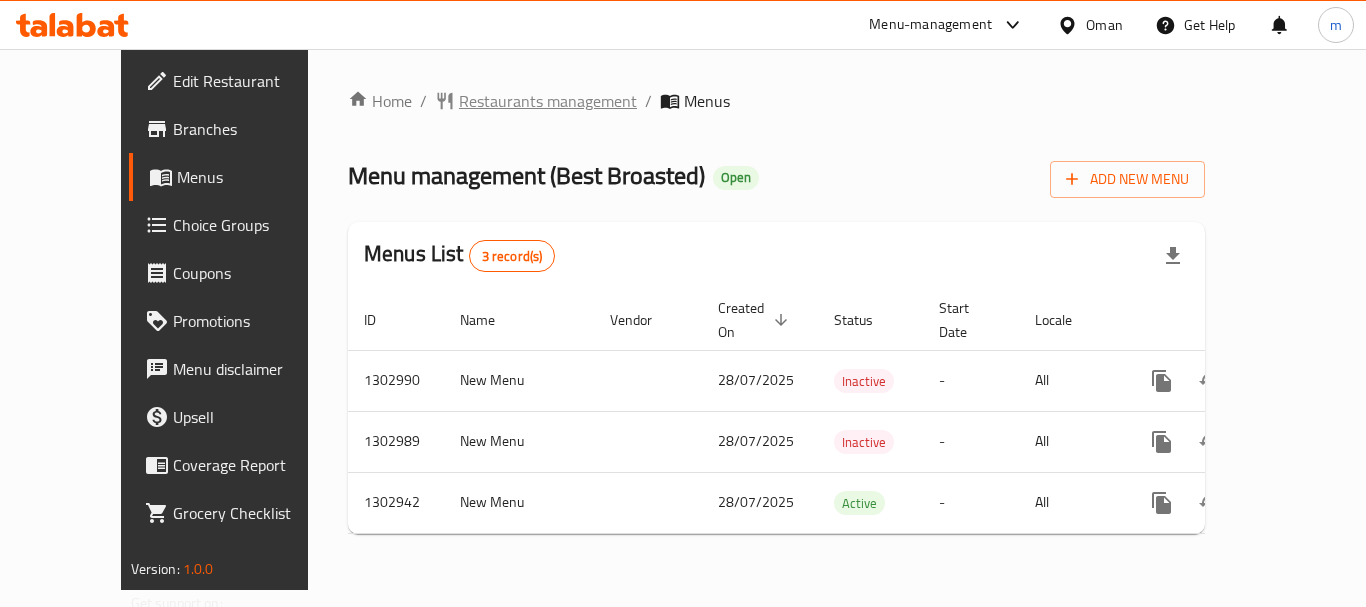 click on "Restaurants management" at bounding box center [548, 101] 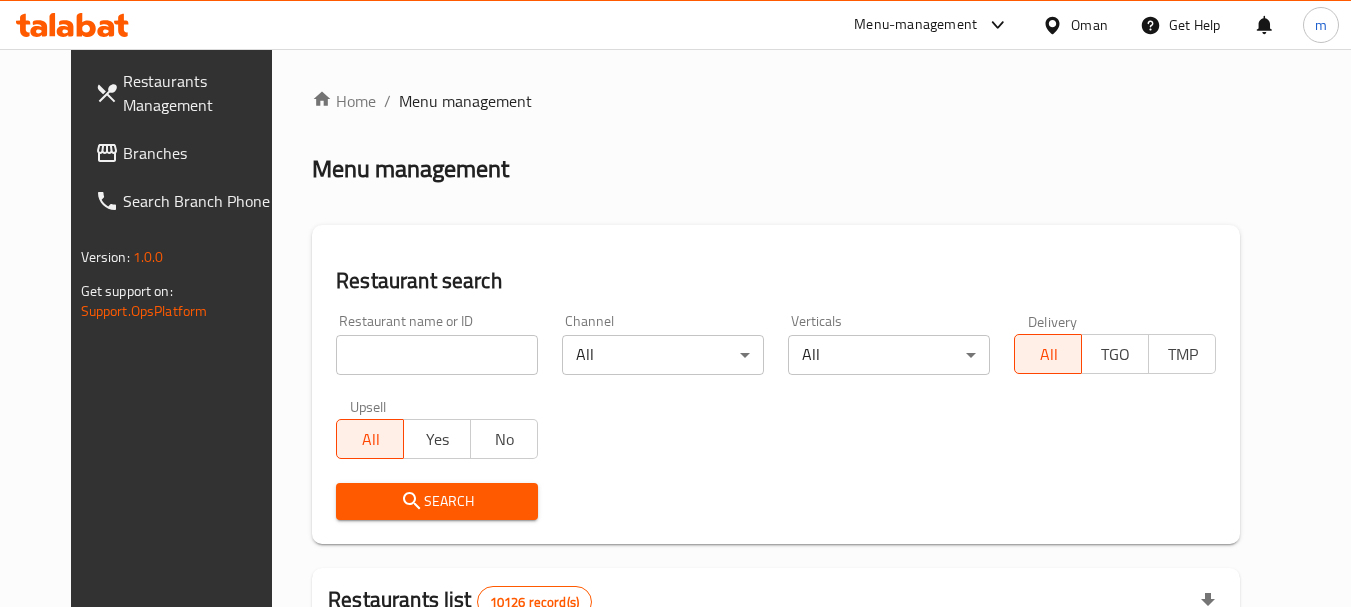 click on "Home / Menu management Menu management Restaurant search Restaurant name or ID Restaurant name or ID Channel All ​ Verticals All ​ Delivery All TGO TMP Upsell All Yes No   Search Restaurants list   10126 record(s) ID sorted ascending Name (En) Name (Ar) Ref. Name Logo Branches Open Busy Closed POS group Status Action 401 Spicy Village قرية التوابل 2 0 0 0 HIDDEN 412 NARENJ نارنج 1 1 0 0 HIDDEN 415 Best Burger بست برجر 2 0 0 0 INACTIVE 416 HOT POT RESTAURANT مطعم الوعاء الساخن Darsait Branch  1 0 0 0 INACTIVE 417 FUSION فيوجن 1 0 0 0 INACTIVE 420 BAMBOO KITCHEN بامبو كتشن 1 1 0 0 HIDDEN 422 GOLDEN BEAN CAFE مقهى البن الذهبي 1 1 0 0 INACTIVE 424 Just Grilled جست جريلد 1 0 0 0 INACTIVE 467 MEERATH FAMOUS ميرات المشهورة 1 1 0 0 OPEN 470 ZAIKA DELHI KA مذاق من دلهي  1 0 0 0 INACTIVE Rows per page: 10 1-10 of 10126" at bounding box center [776, 730] 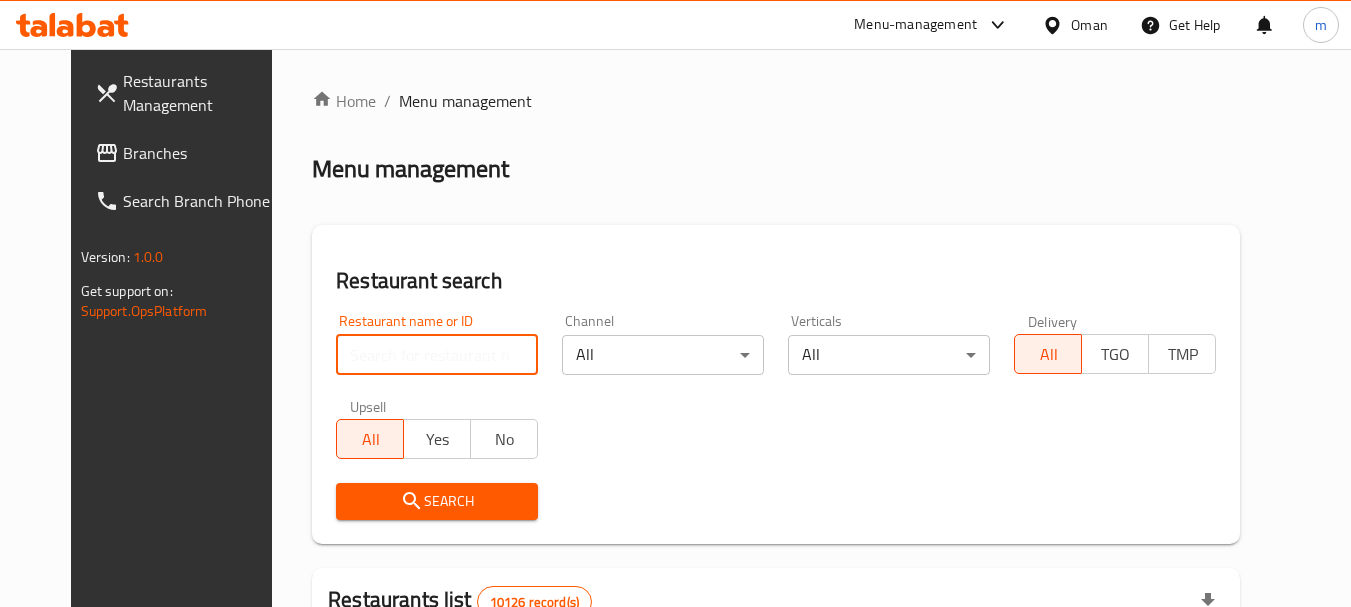 paste on "702622" 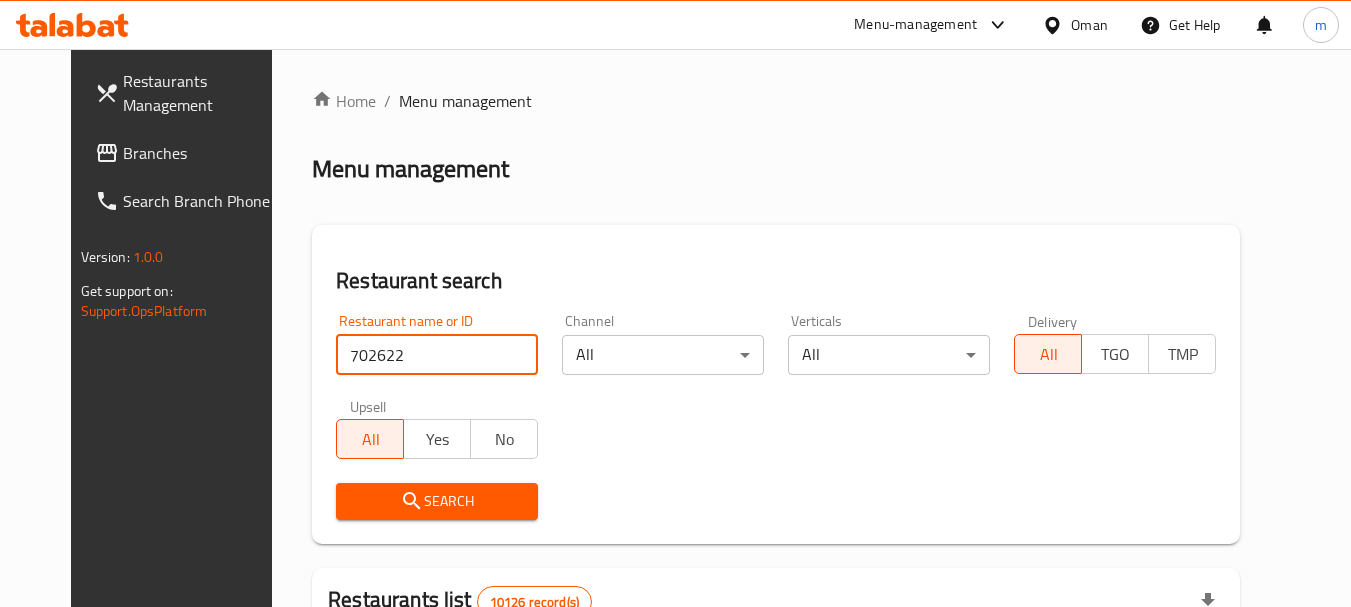type on "702622" 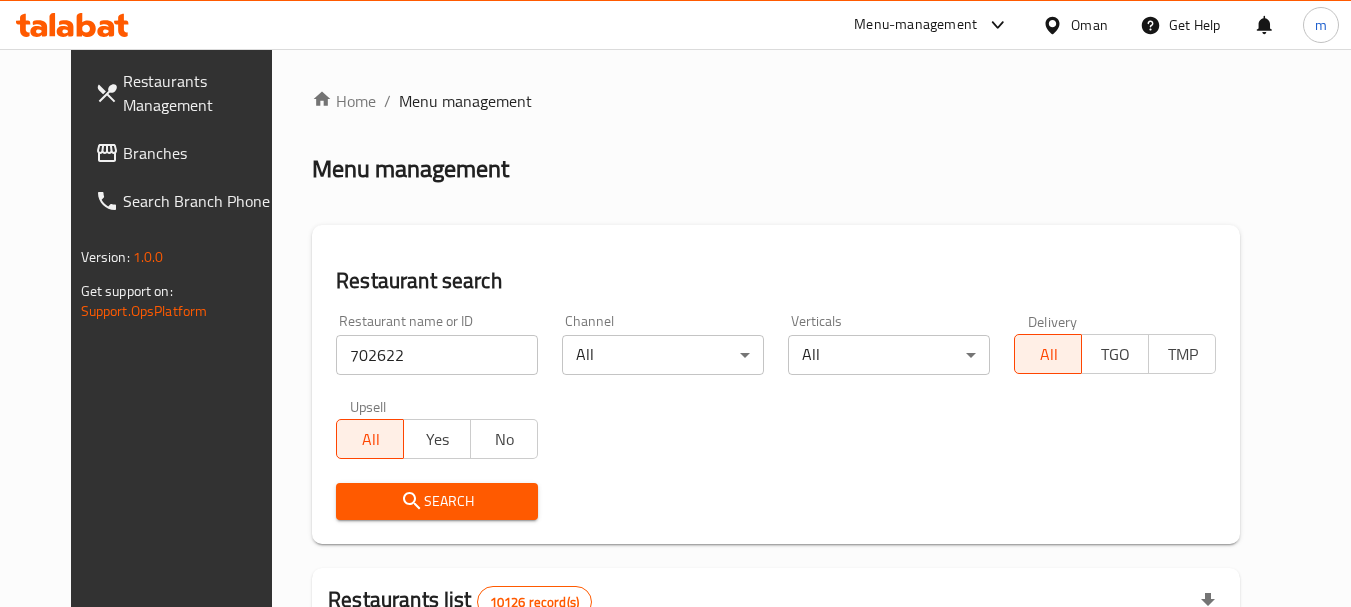 click 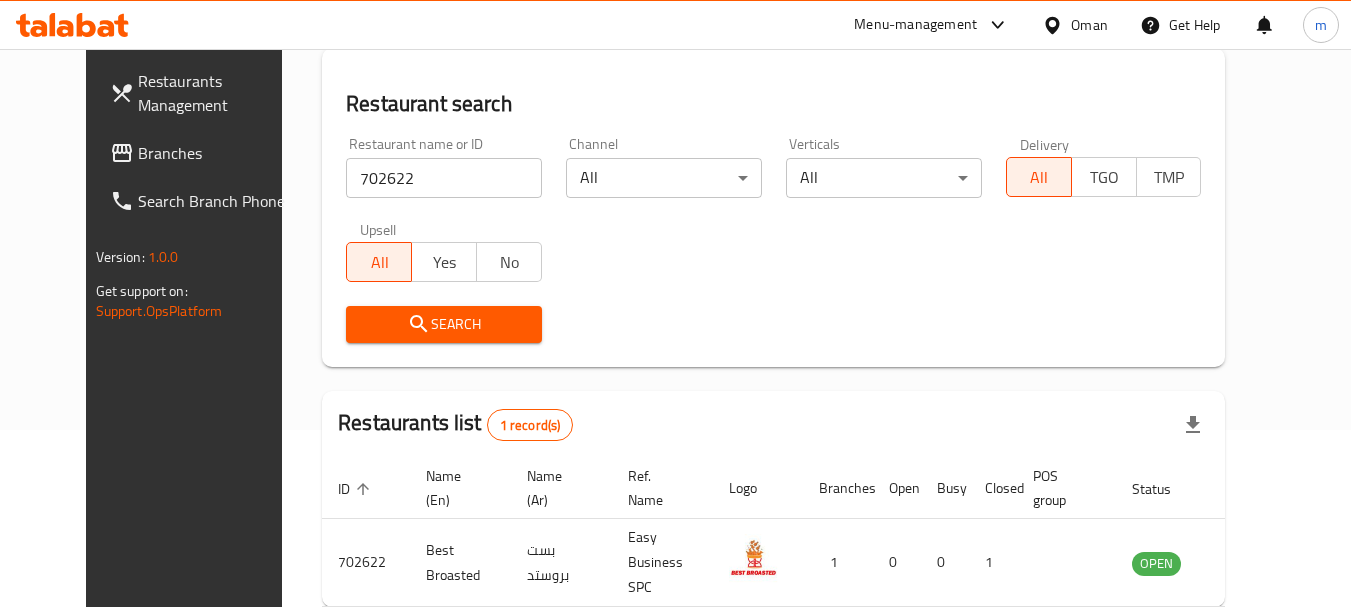 scroll, scrollTop: 268, scrollLeft: 0, axis: vertical 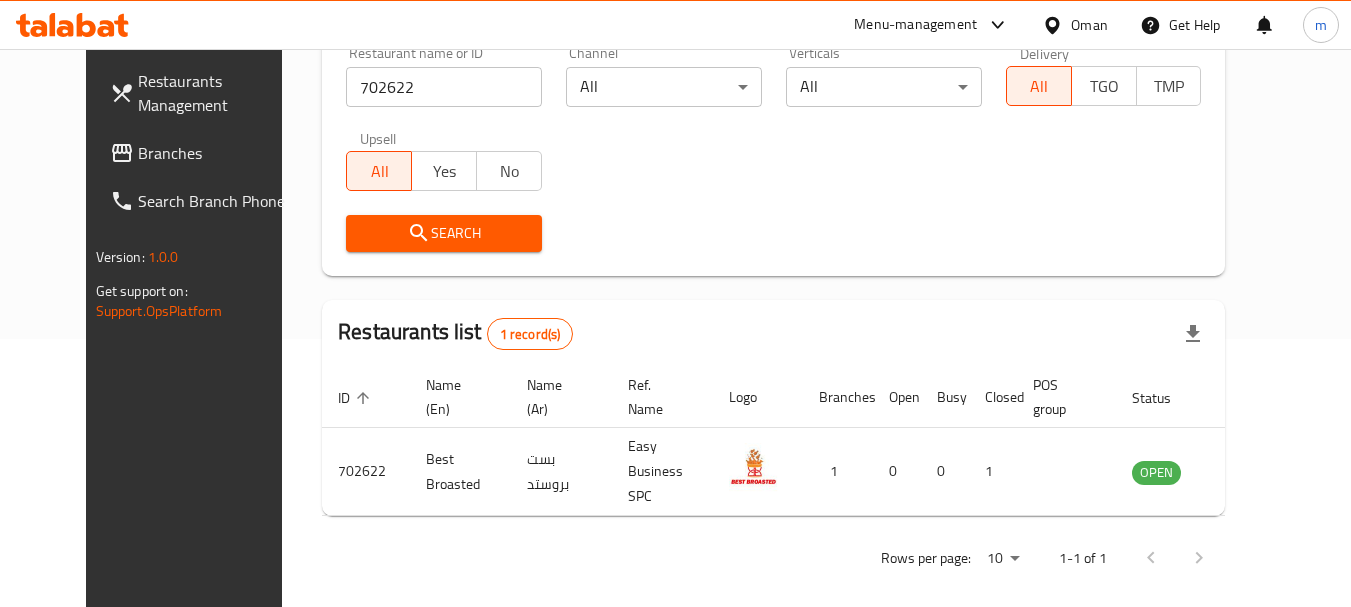 click at bounding box center [1056, 25] 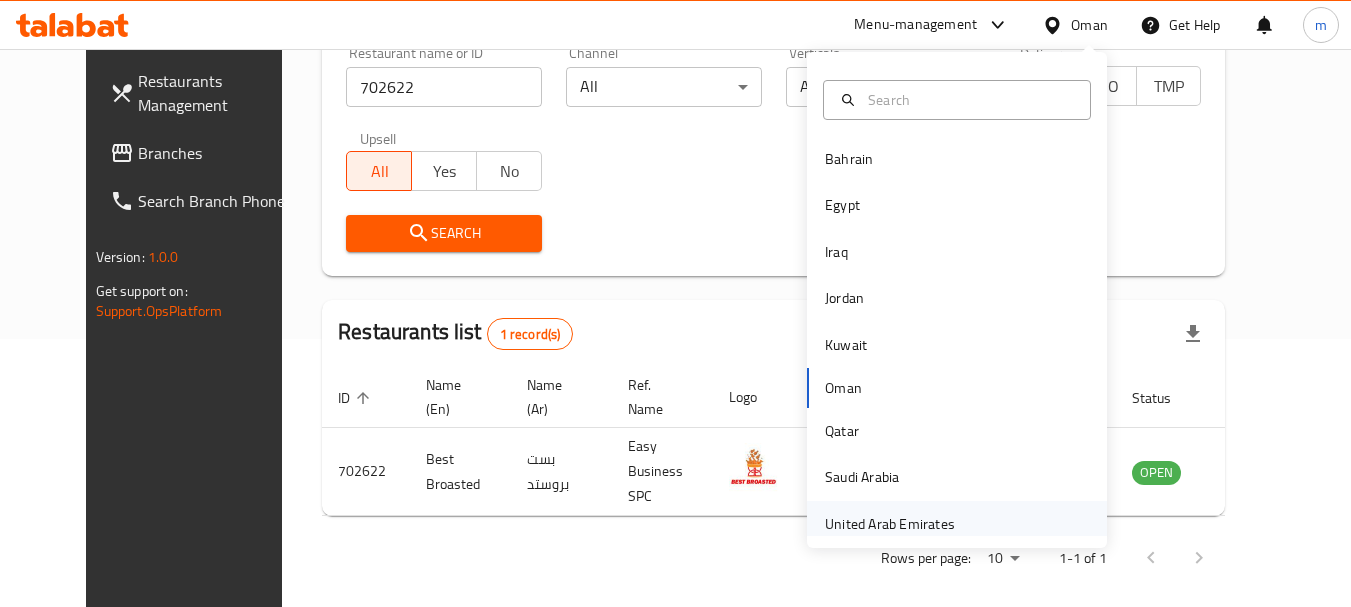 click on "United Arab Emirates" at bounding box center (890, 524) 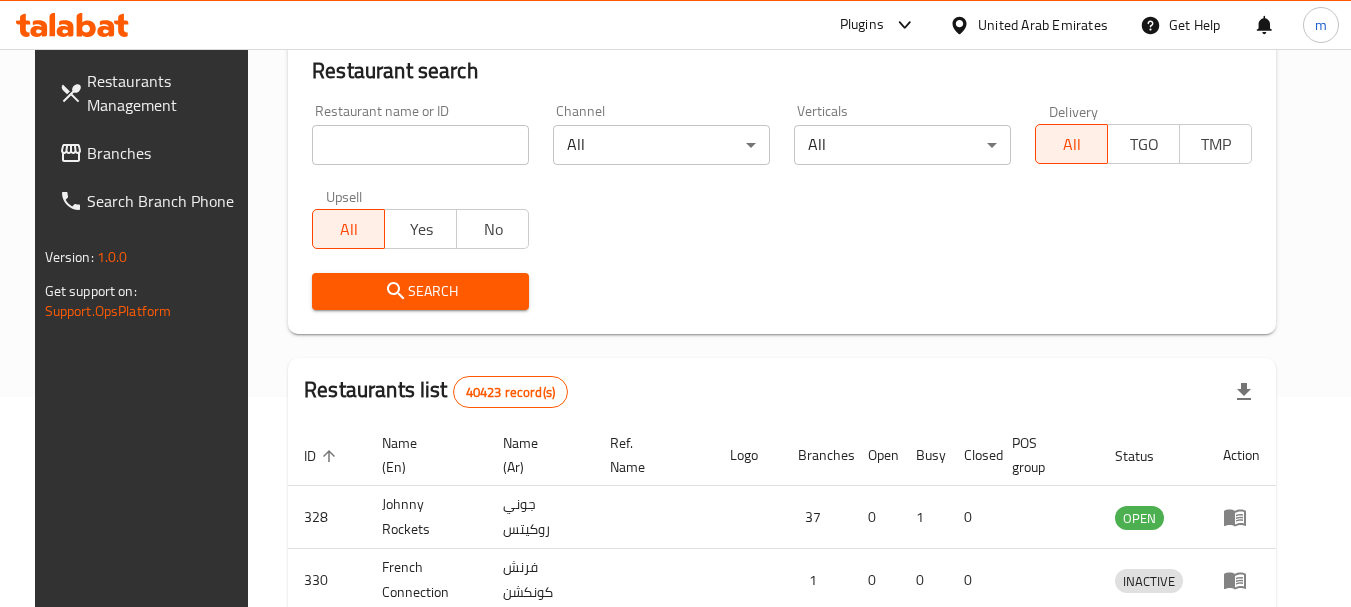 scroll, scrollTop: 268, scrollLeft: 0, axis: vertical 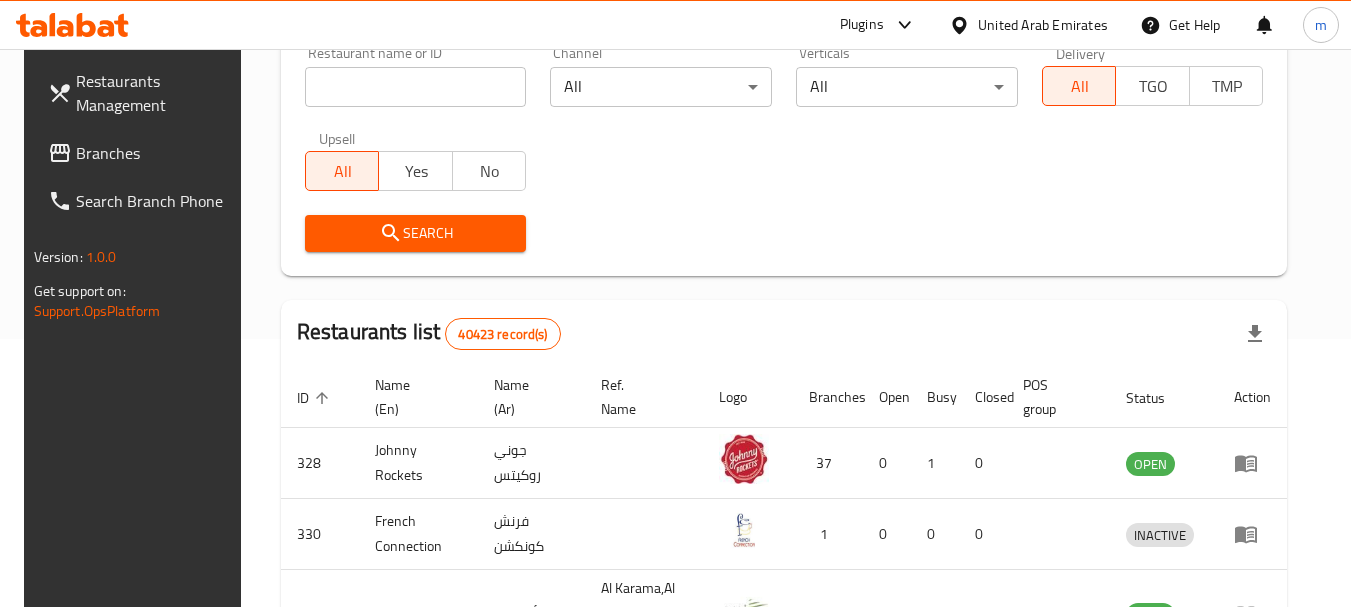 click on "Branches" at bounding box center (155, 153) 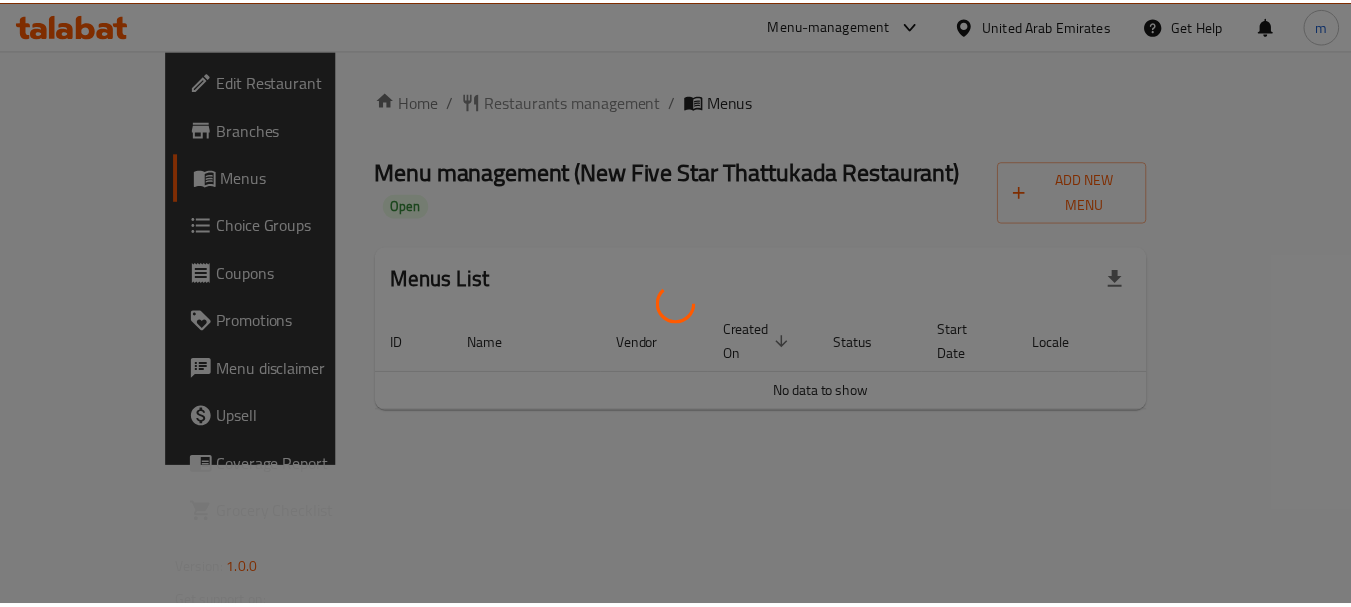 scroll, scrollTop: 0, scrollLeft: 0, axis: both 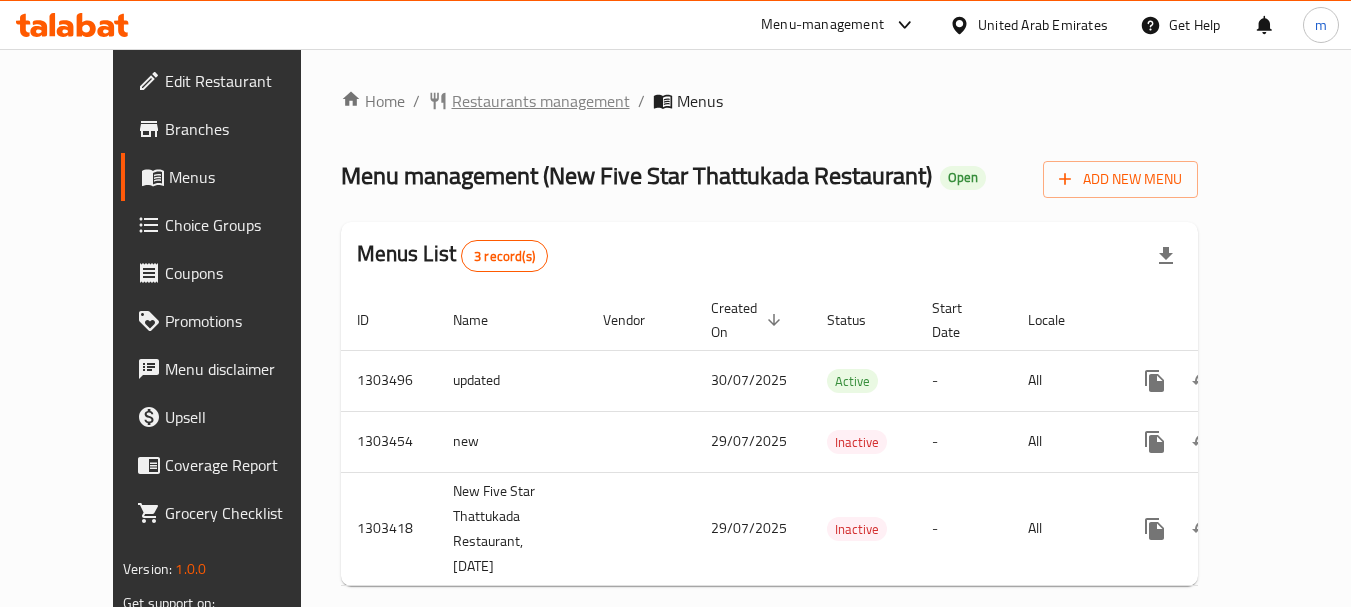 click on "Restaurants management" at bounding box center (541, 101) 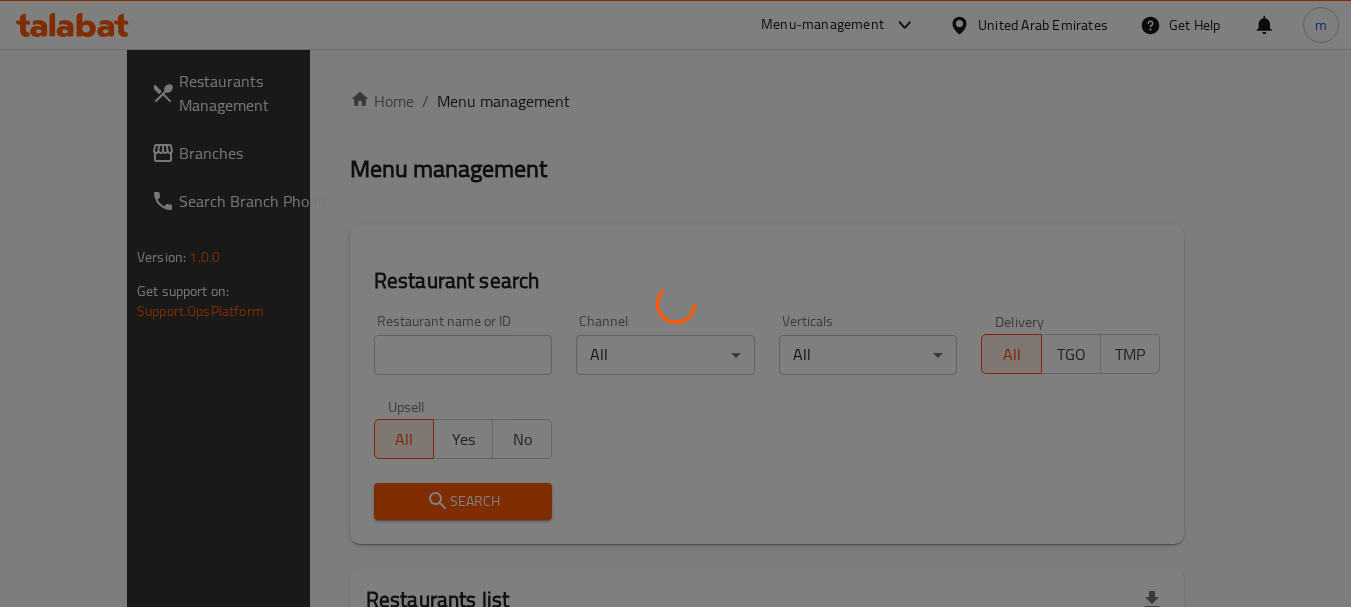click at bounding box center [675, 303] 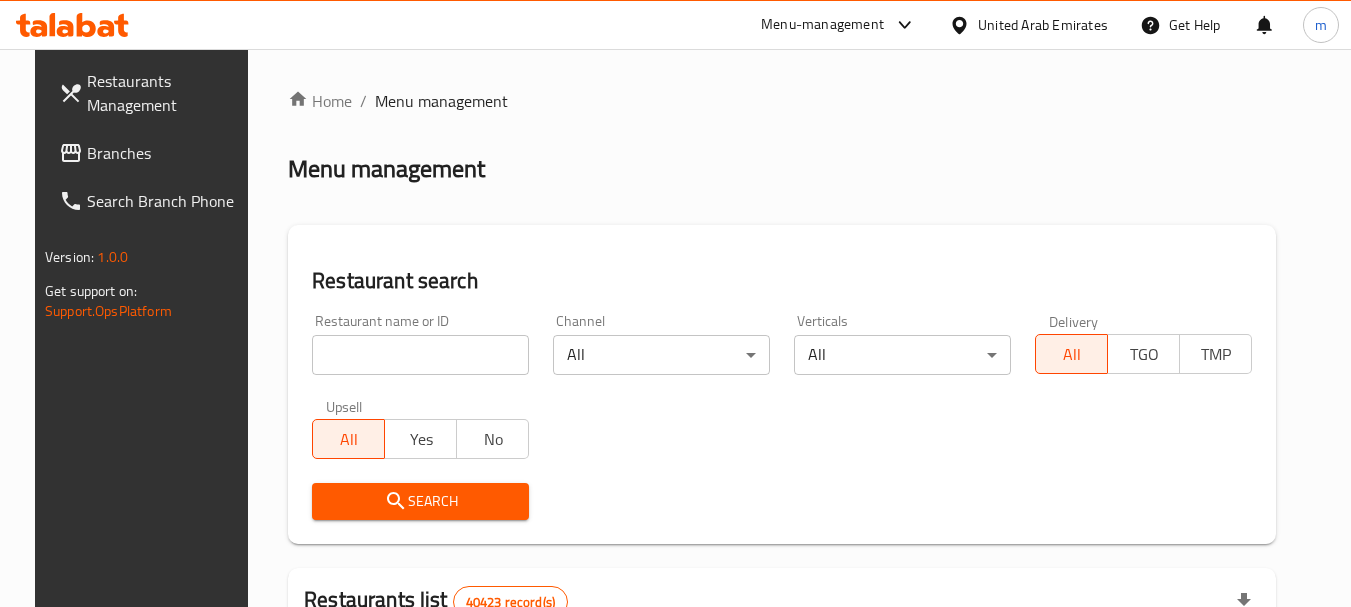 click on "Home / Menu management Menu management Restaurant search Restaurant name or ID Restaurant name or ID Channel All ​ Verticals All ​ Delivery All TGO TMP Upsell All Yes No   Search Restaurants list   40423 record(s) ID sorted ascending Name (En) Name (Ar) Ref. Name Logo Branches Open Busy Closed POS group Status Action 328 Johnny Rockets جوني روكيتس 37 0 1 0 OPEN 330 French Connection فرنش كونكشن 1 0 0 0 INACTIVE 339 Arz Lebanon أرز لبنان Al Karama,Al Barsha & Mirdif 9 1 0 2 OPEN 340 Mega Wraps ميجا رابس 3 0 0 0 INACTIVE 342 Sandella's Flatbread Cafe سانديلاز فلات براد 7 0 0 0 INACTIVE 343 Dragon Hut كوخ التنين 1 0 0 0 INACTIVE 348 Thai Kitchen المطبخ التايلندى 1 0 0 0 INACTIVE 349 Mughal  موغل 1 0 0 0 HIDDEN 350 HOT N COOL (Old) هوت و كول 1 0 0 0 INACTIVE 355 Al Habasha  الحبشة 11 1 0 0 HIDDEN Rows per page: 10 1-10 of 40423" at bounding box center (782, 717) 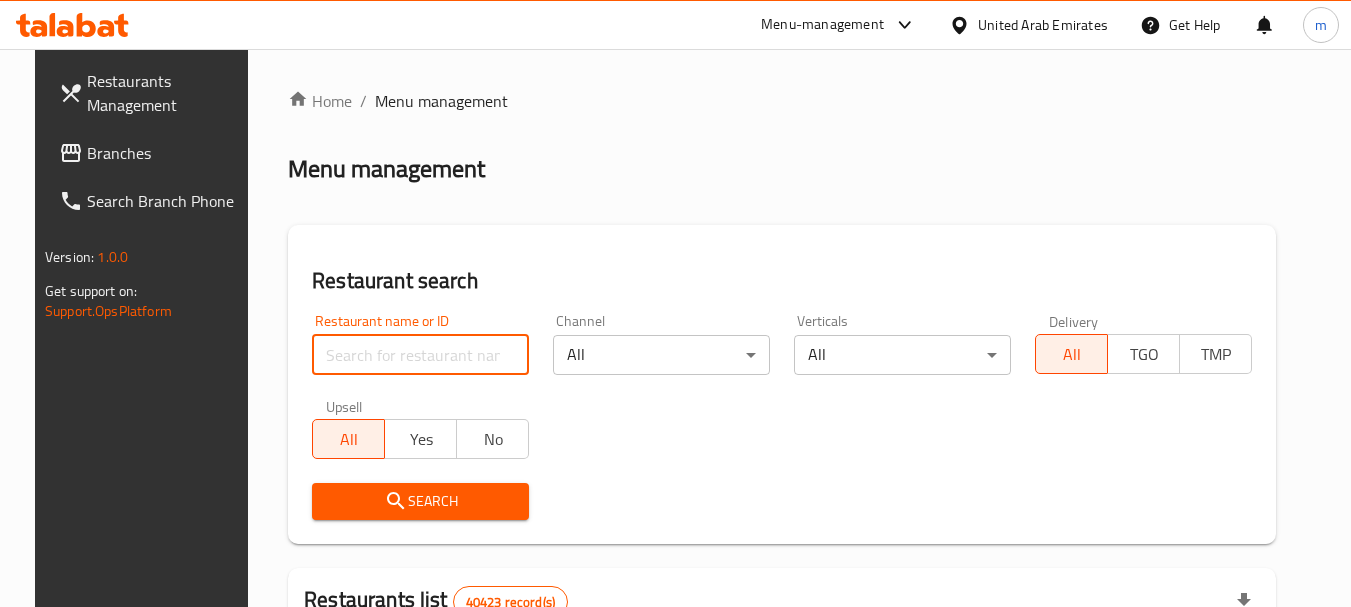 paste on "702829" 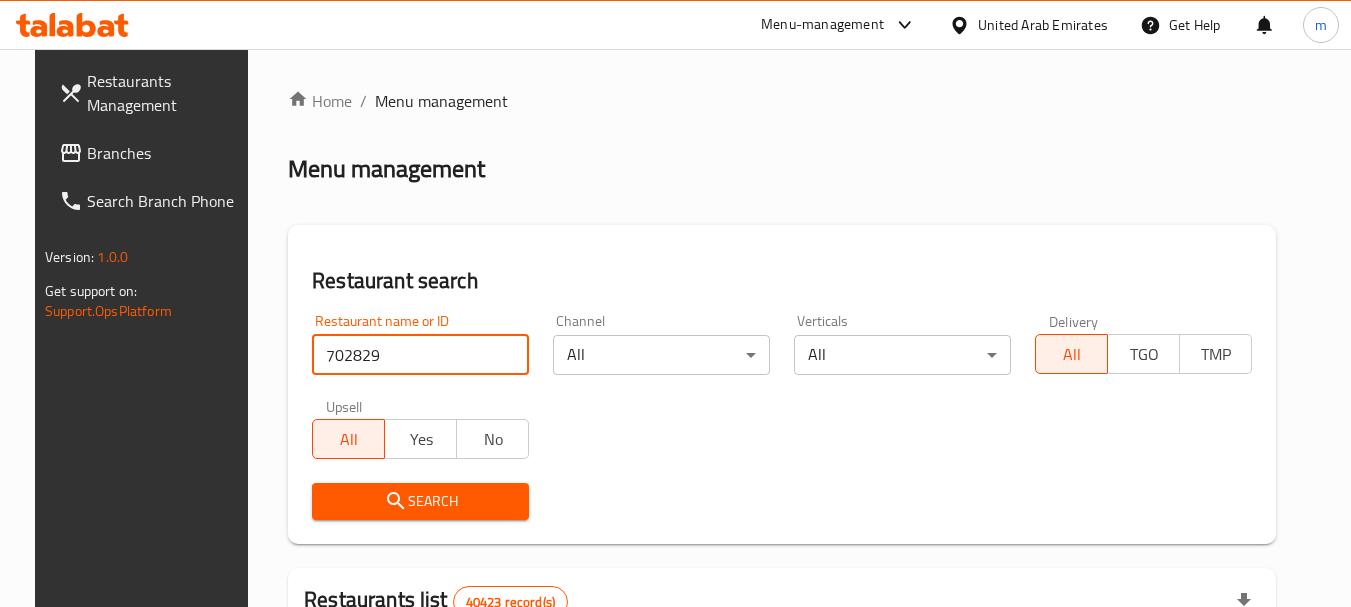 type on "702829" 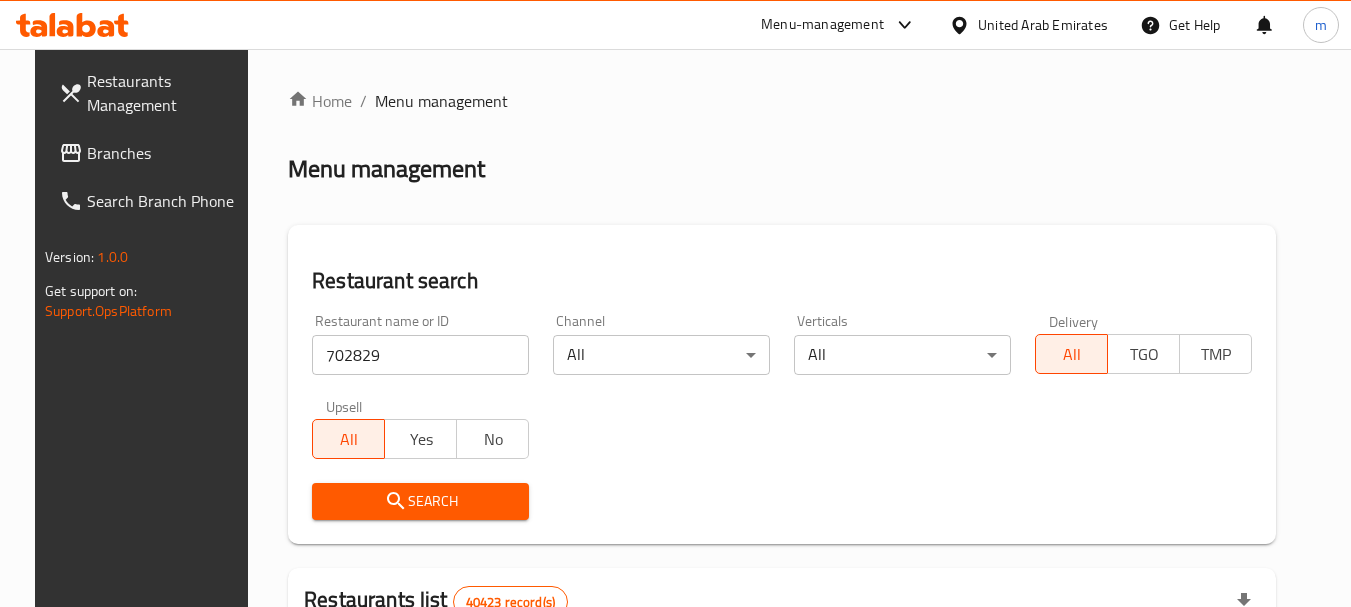 click on "Search" at bounding box center (420, 501) 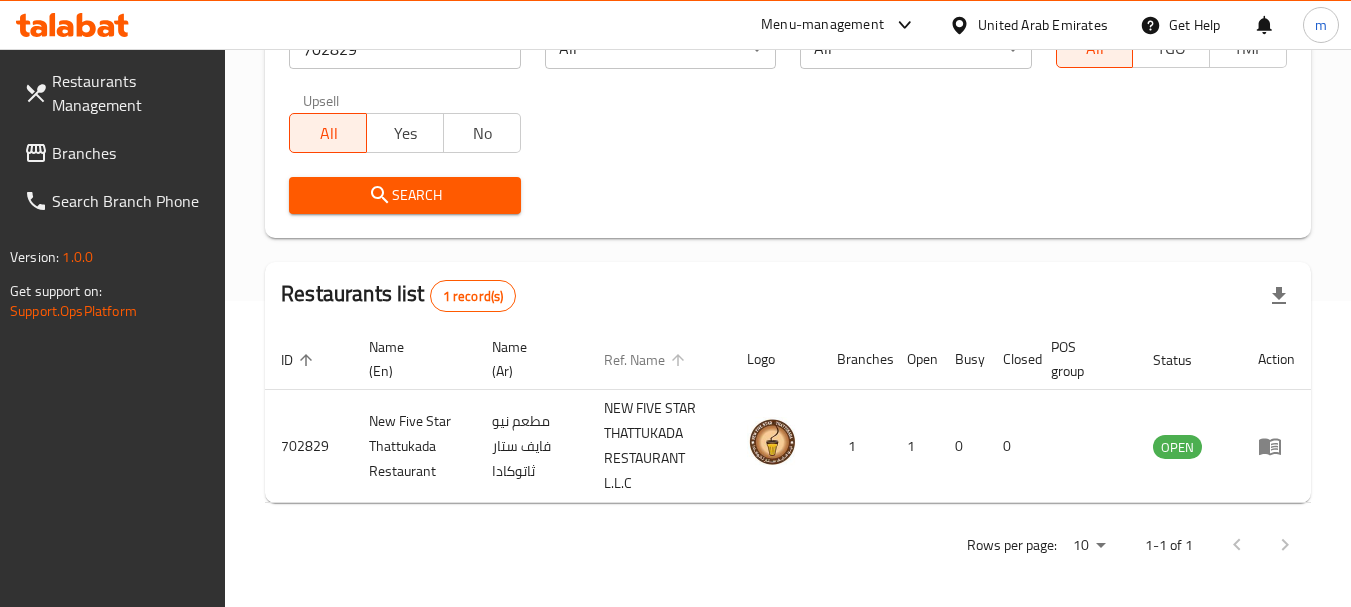 scroll, scrollTop: 310, scrollLeft: 0, axis: vertical 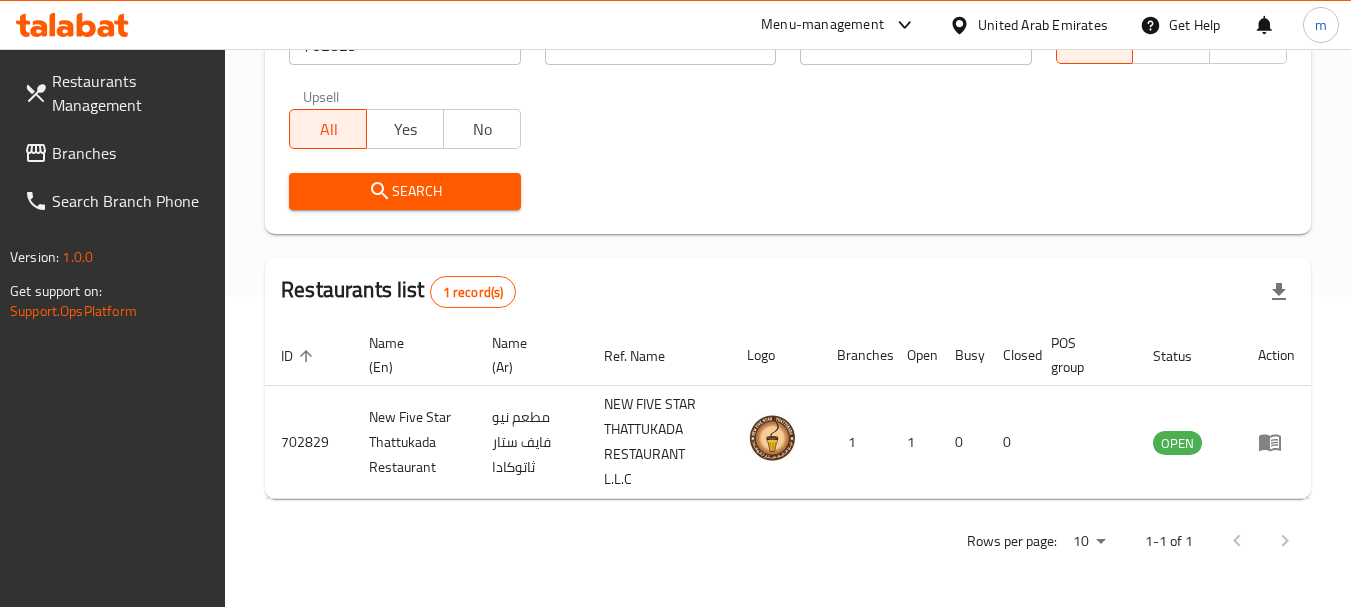 click on "Branches" at bounding box center [131, 153] 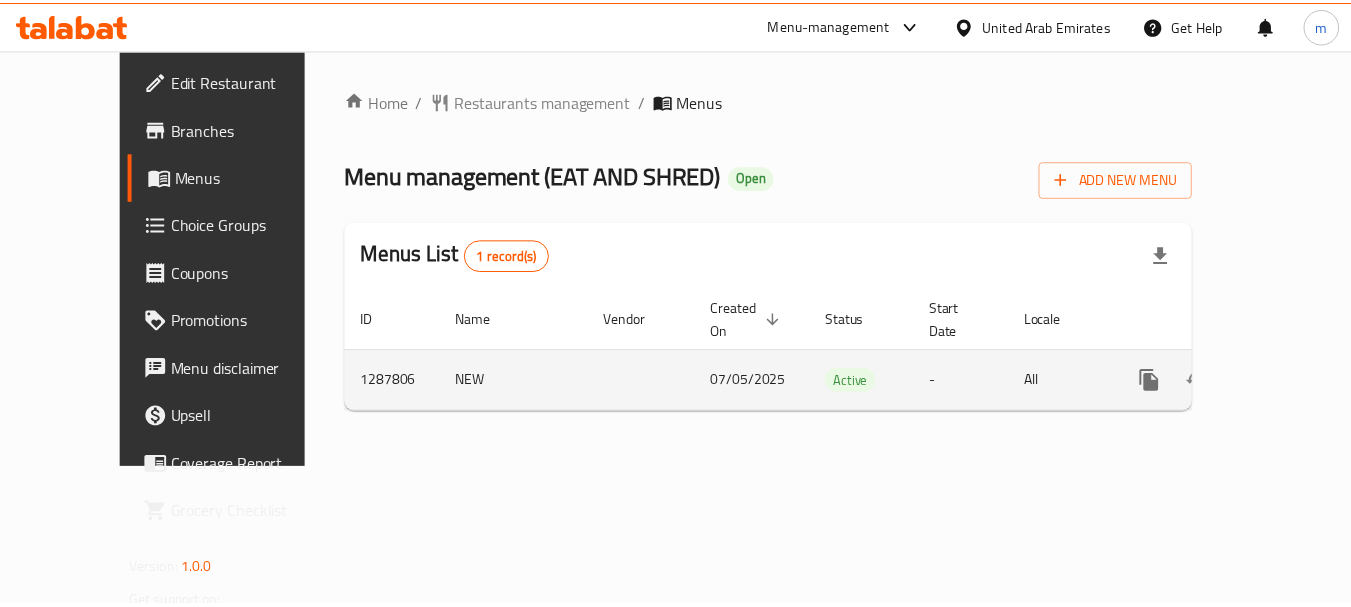scroll, scrollTop: 0, scrollLeft: 0, axis: both 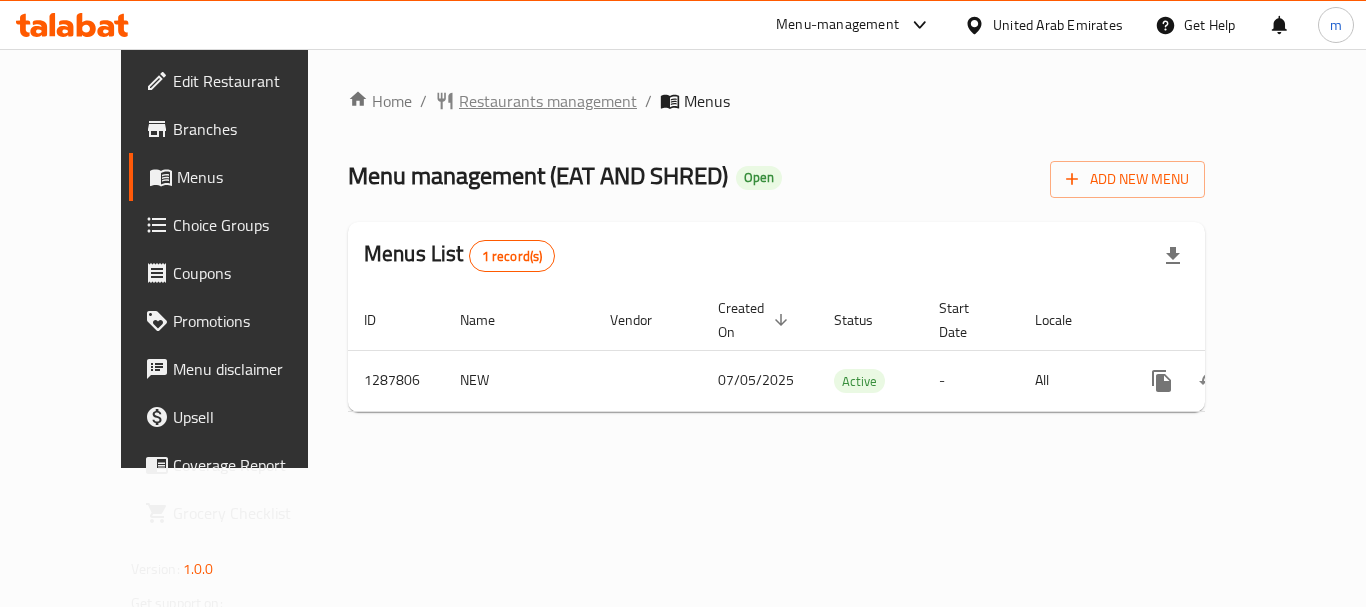 click on "Restaurants management" at bounding box center (548, 101) 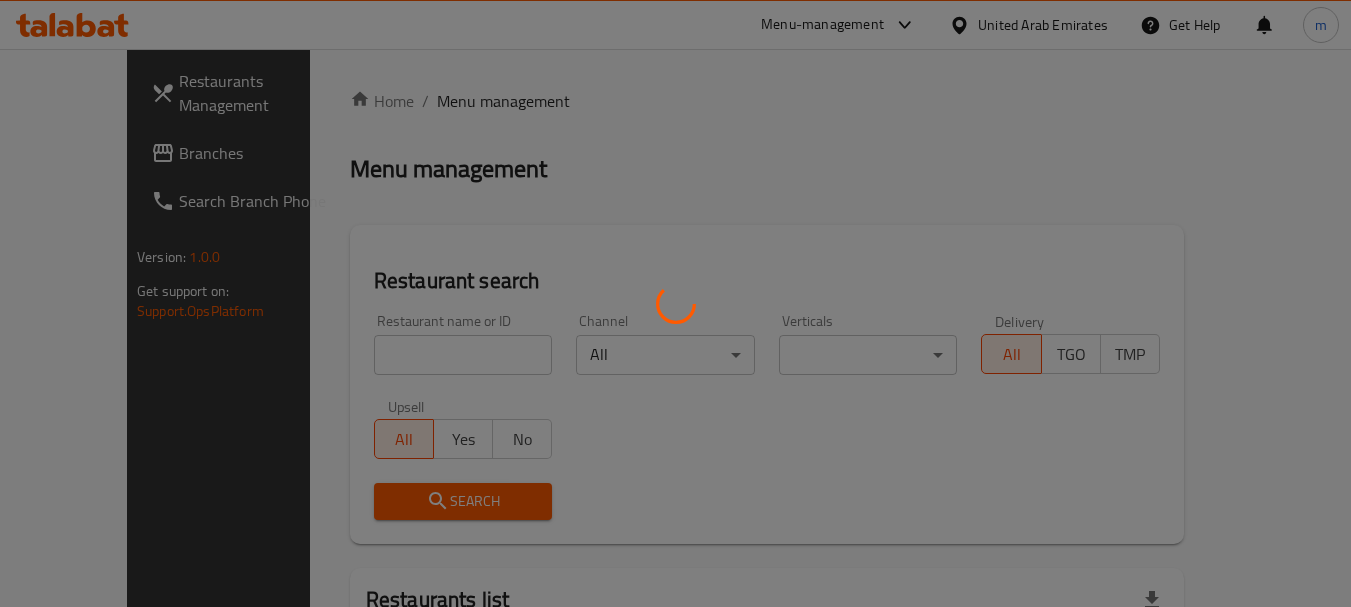 click at bounding box center [675, 303] 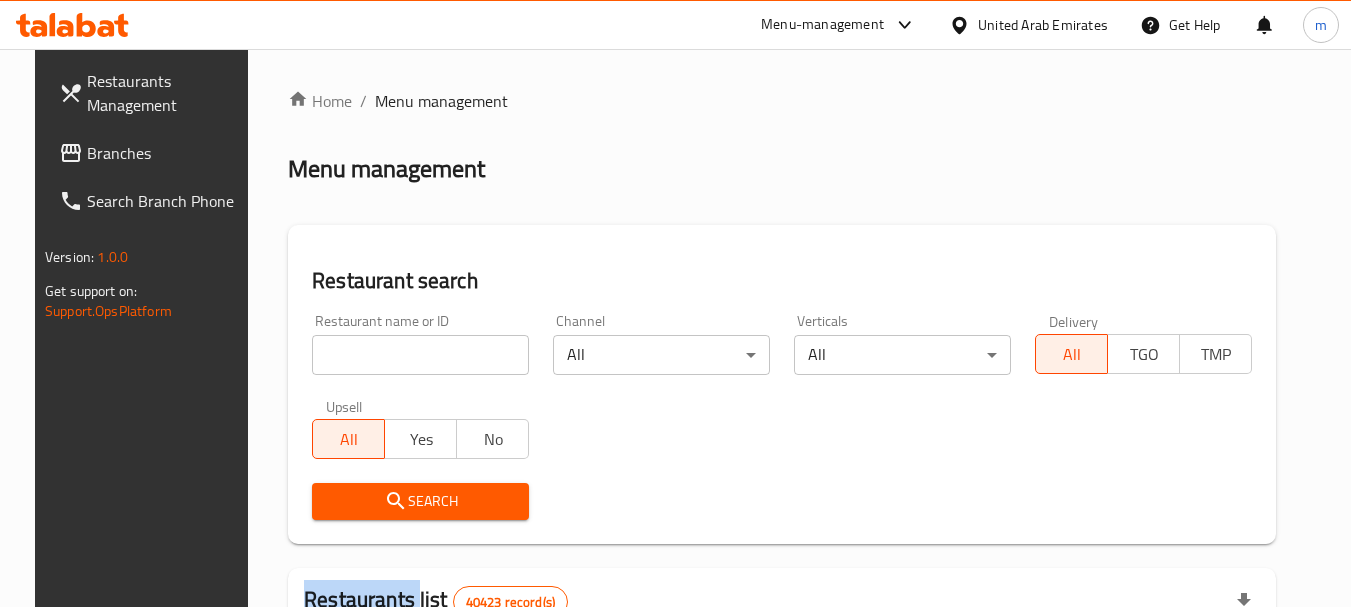 drag, startPoint x: 392, startPoint y: 359, endPoint x: 380, endPoint y: 359, distance: 12 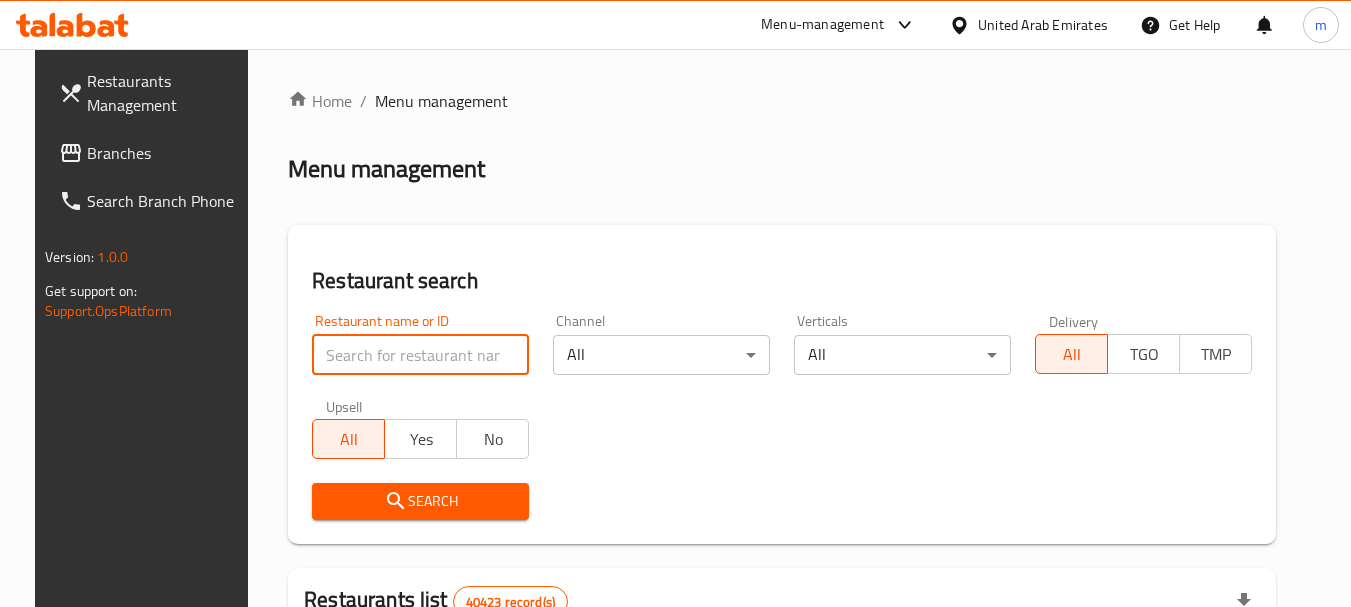 click at bounding box center [420, 355] 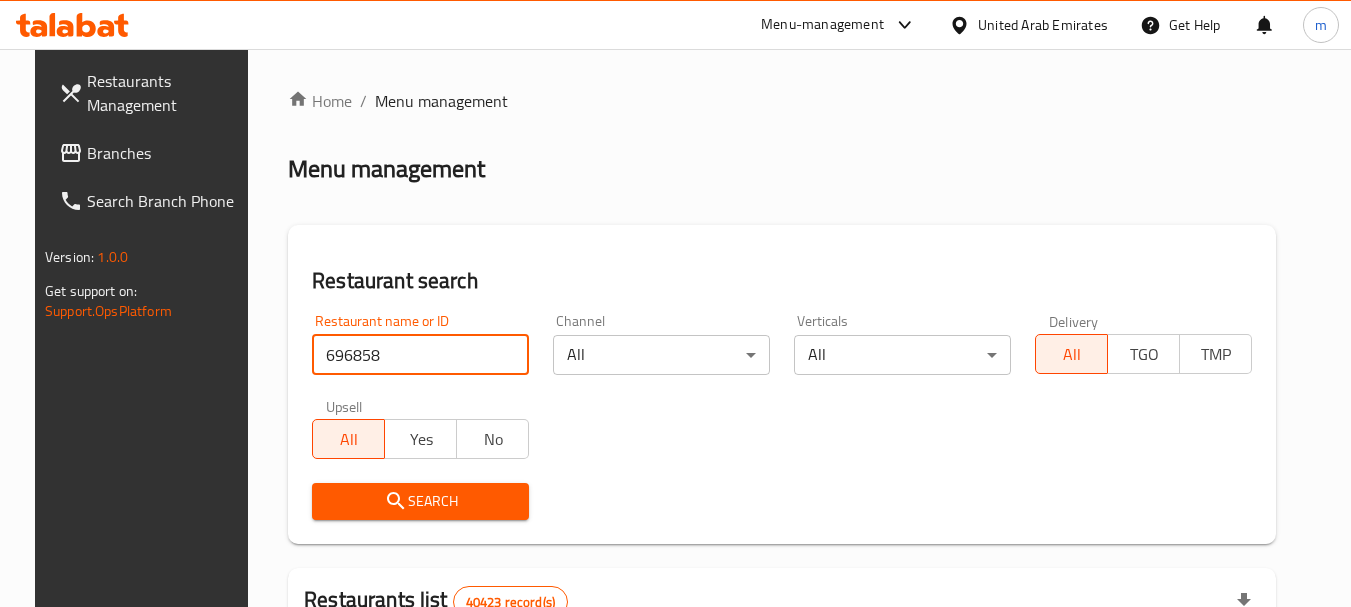 type on "696858" 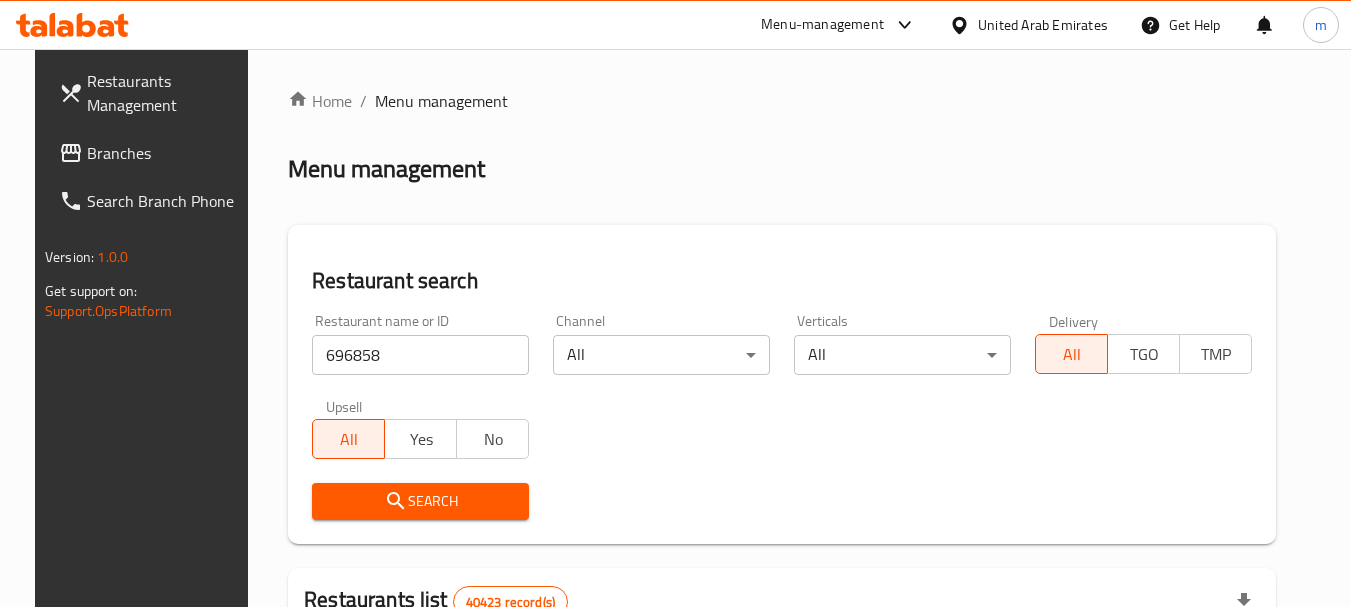 click on "Search" at bounding box center [420, 501] 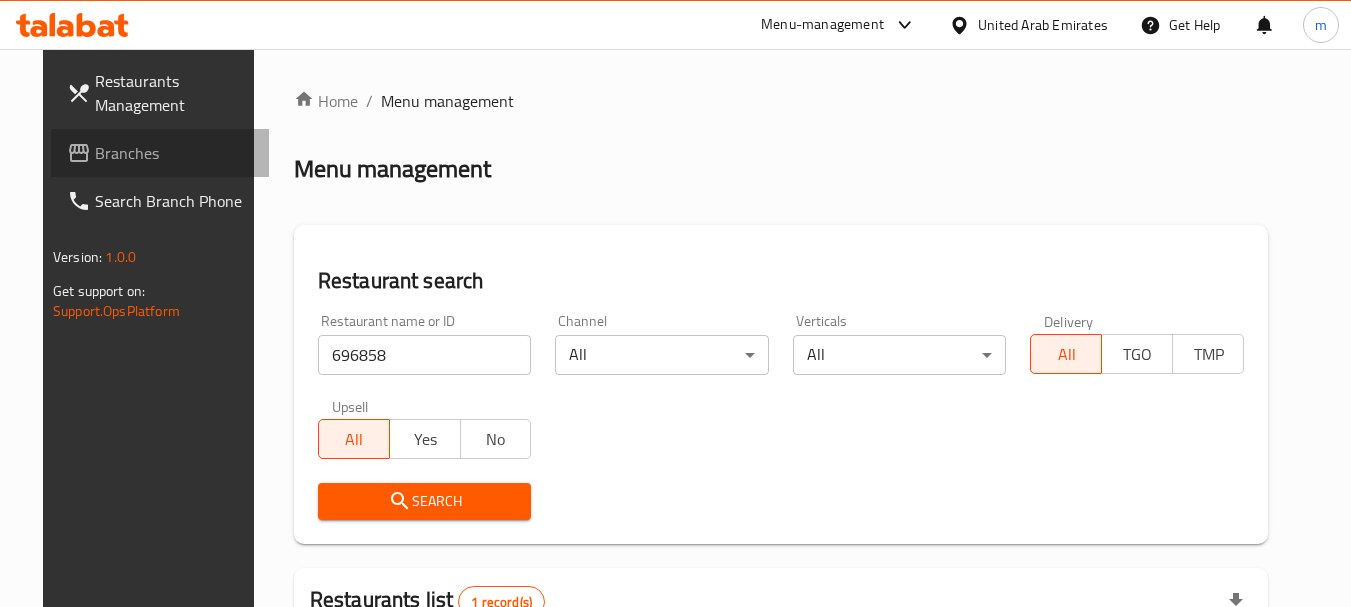 click on "Branches" at bounding box center (174, 153) 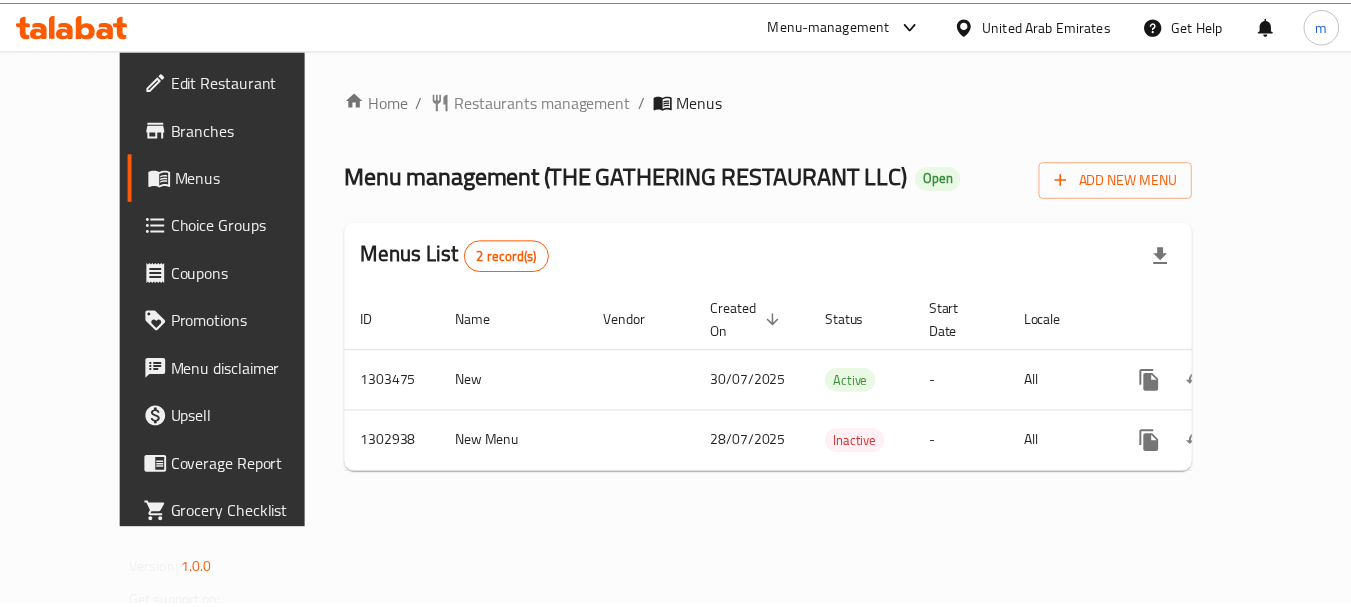scroll, scrollTop: 0, scrollLeft: 0, axis: both 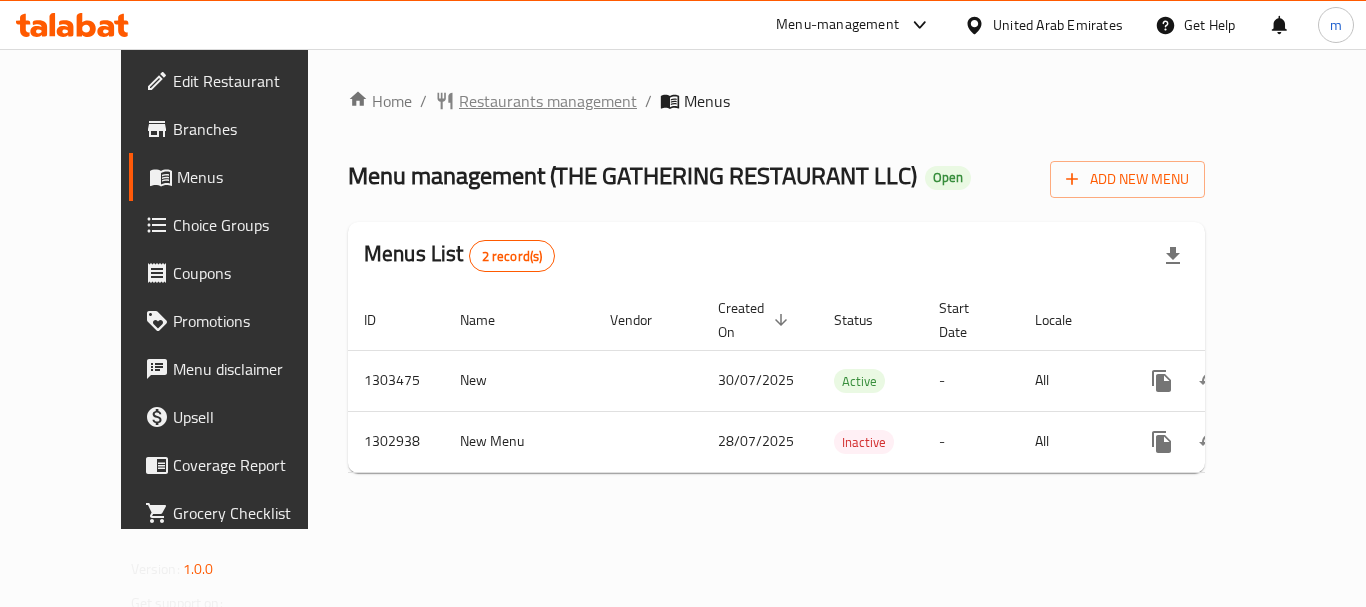 click on "Restaurants management" at bounding box center [548, 101] 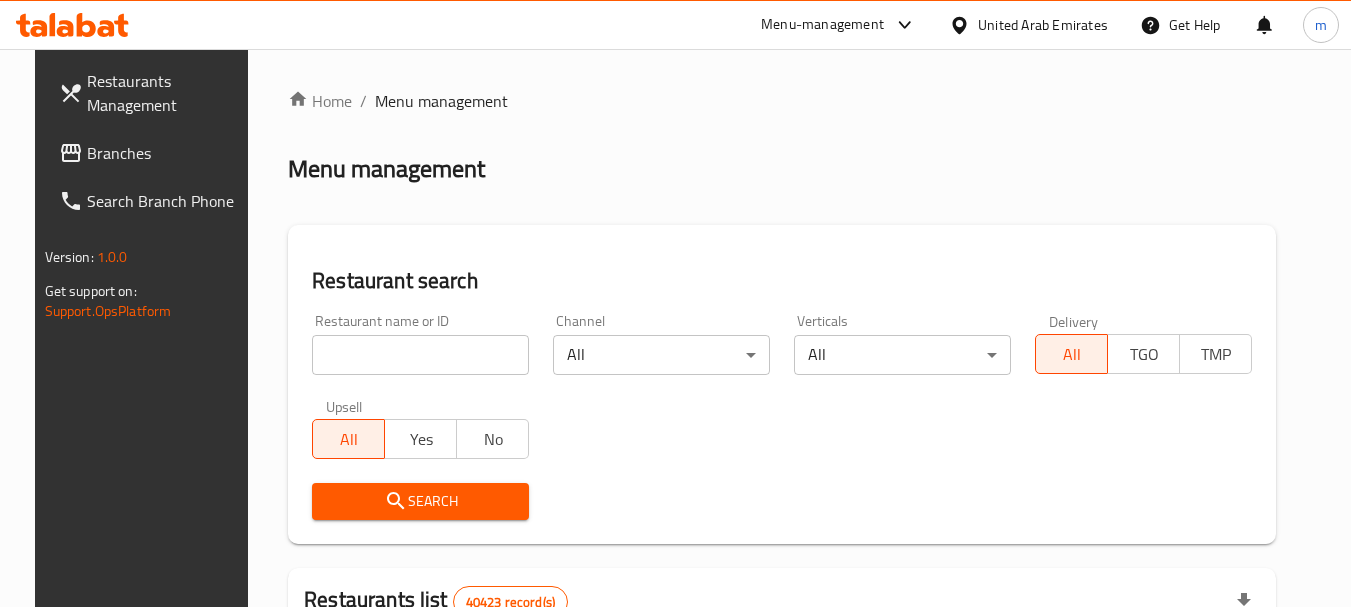 click at bounding box center (420, 355) 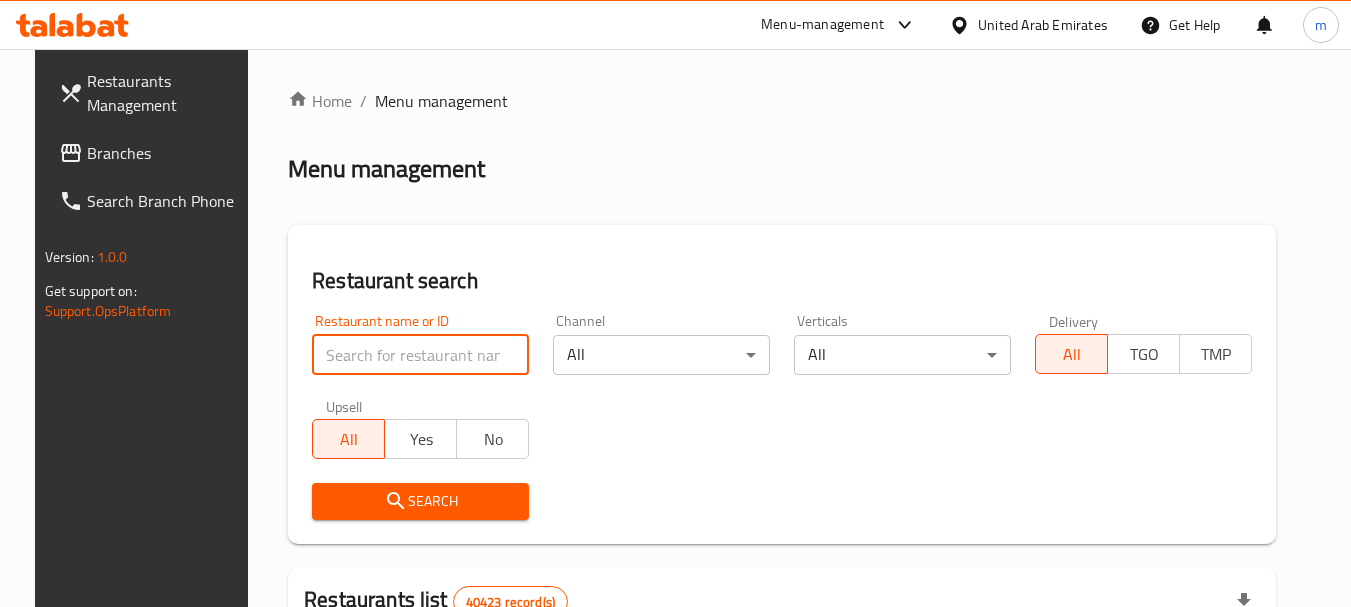 click at bounding box center [420, 355] 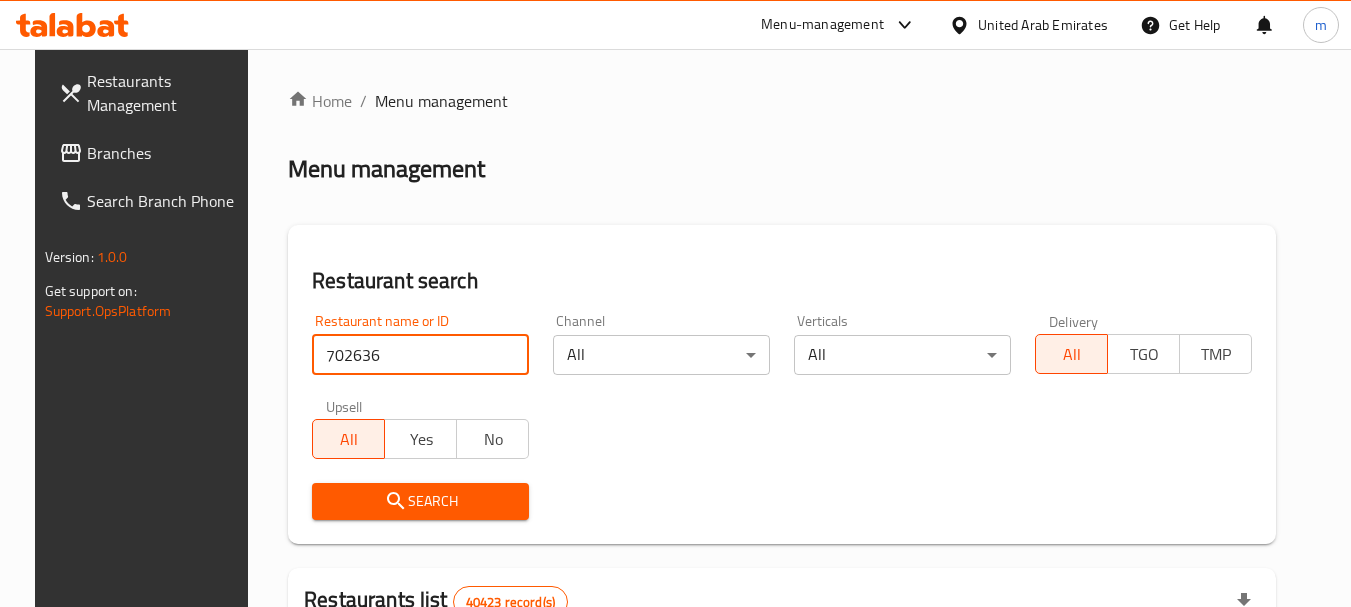 type on "702636" 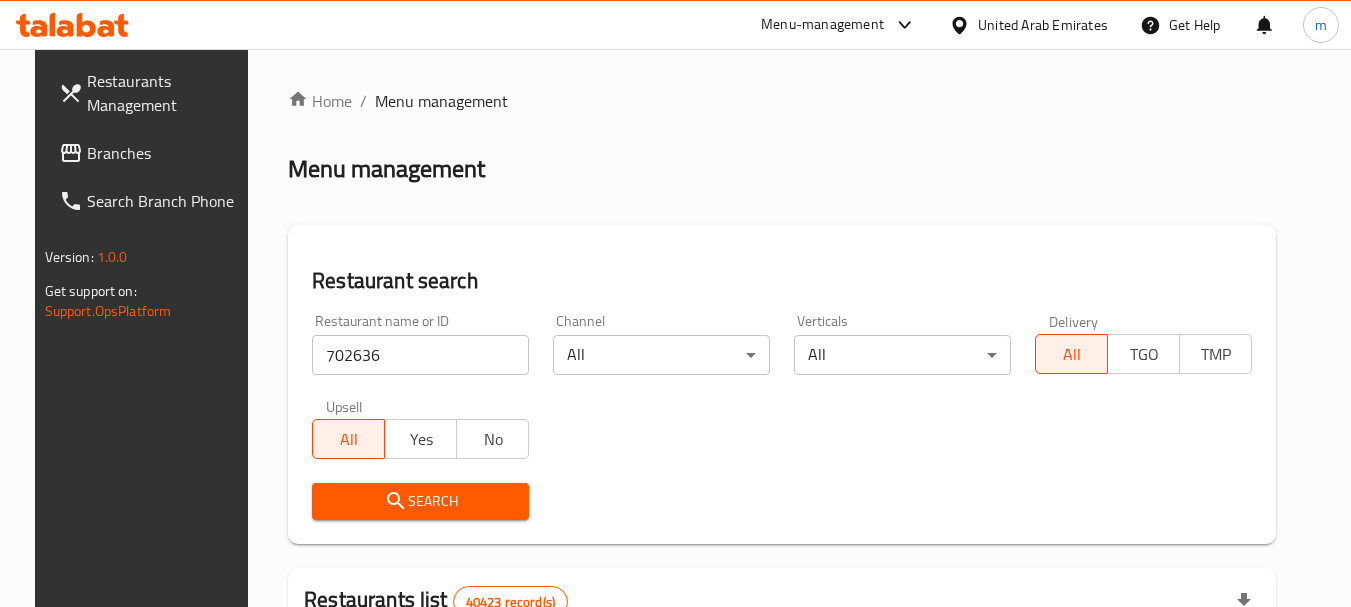 drag, startPoint x: 414, startPoint y: 493, endPoint x: 649, endPoint y: 414, distance: 247.92337 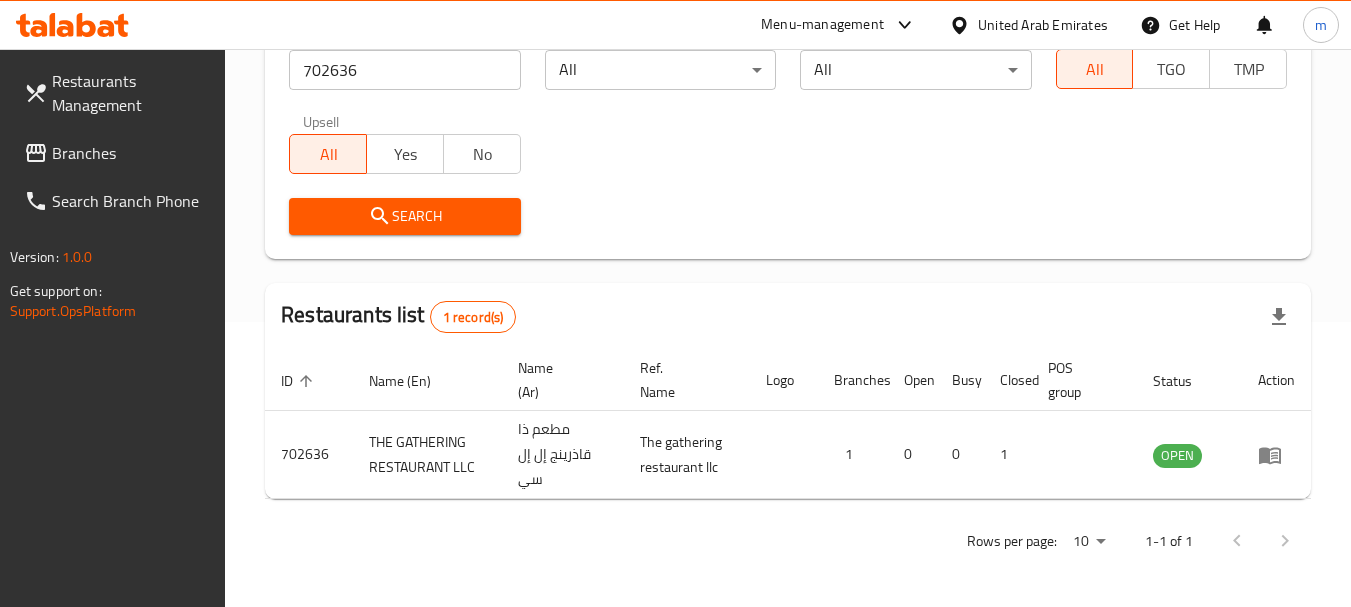 scroll, scrollTop: 285, scrollLeft: 0, axis: vertical 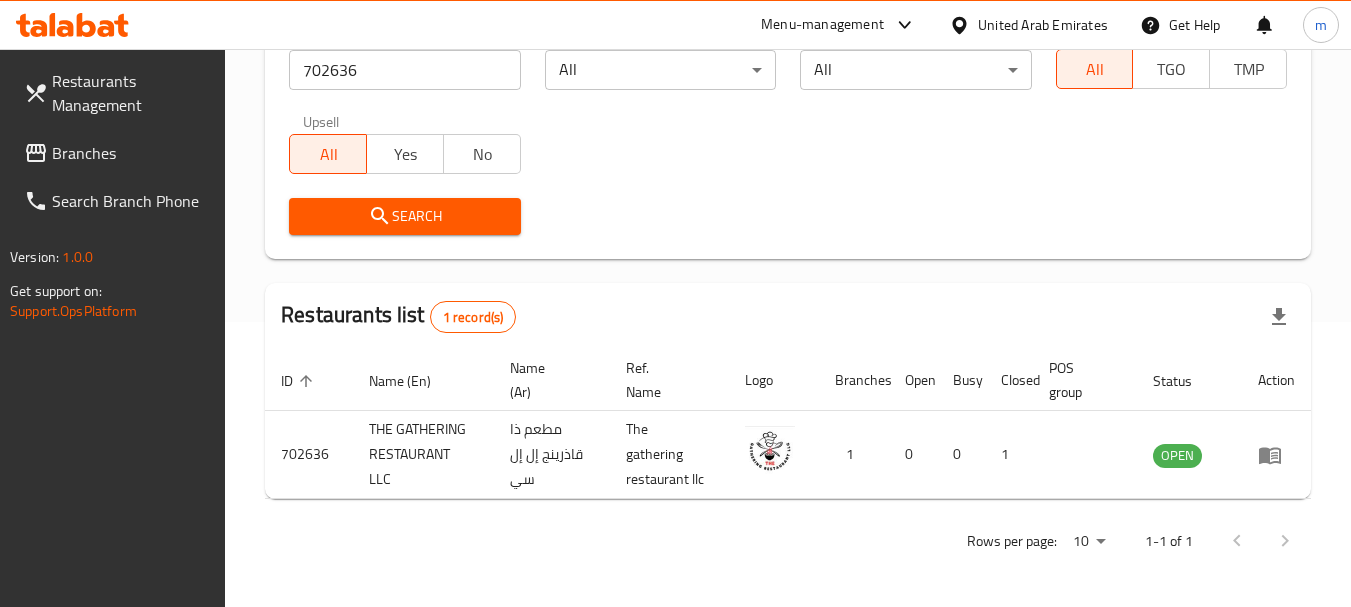 click on "United Arab Emirates" at bounding box center (1043, 25) 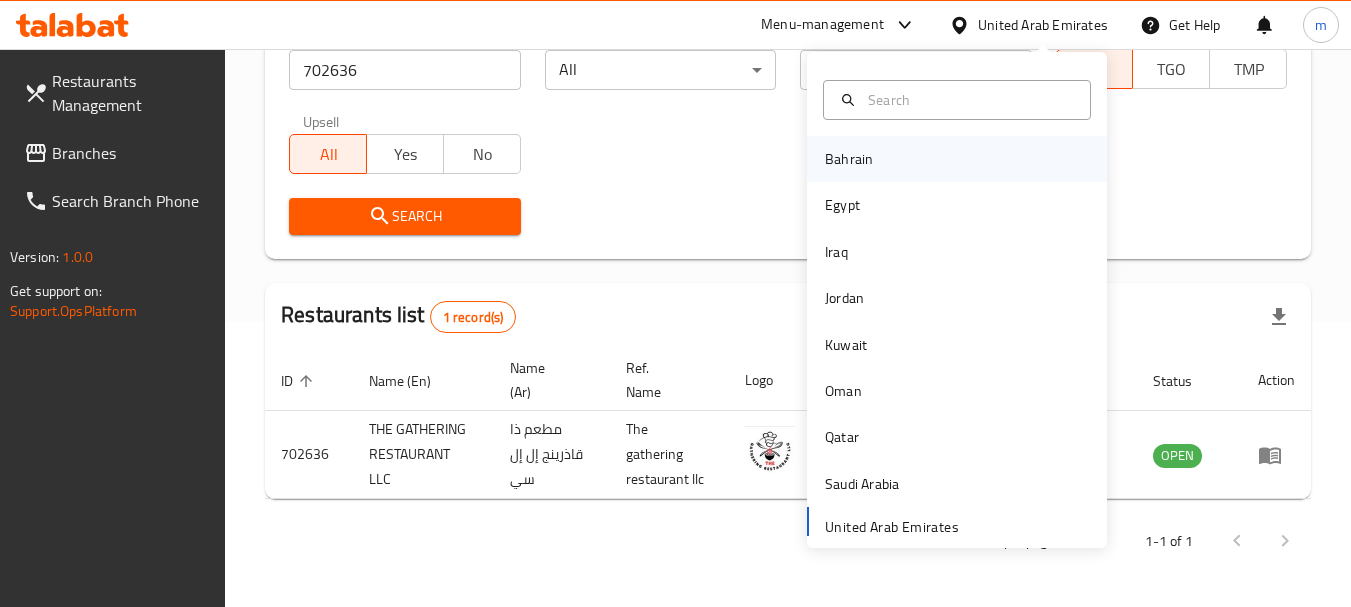 click on "Bahrain" at bounding box center [849, 159] 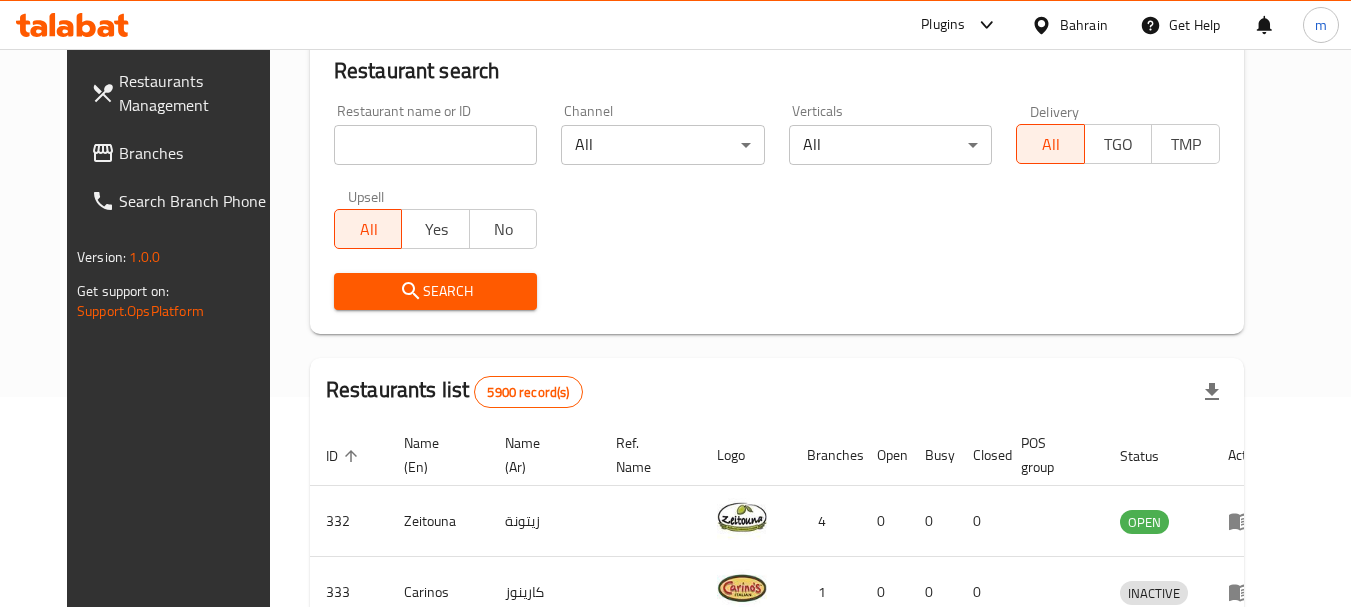 scroll, scrollTop: 285, scrollLeft: 0, axis: vertical 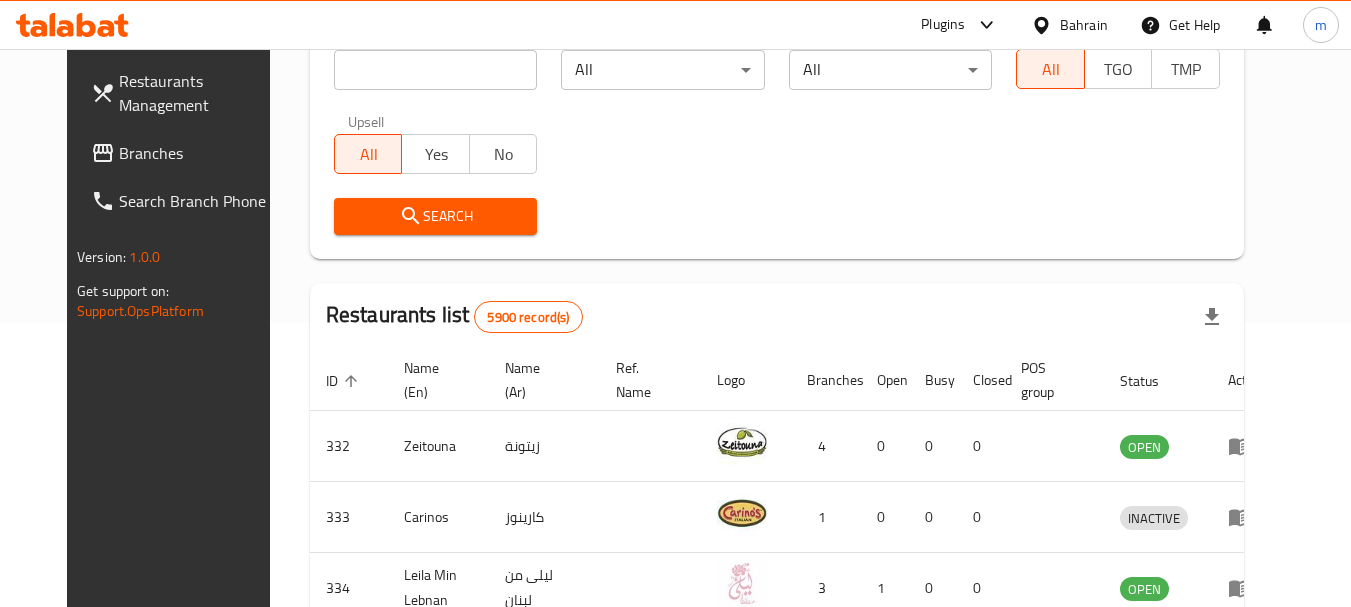 click on "Branches" at bounding box center [198, 153] 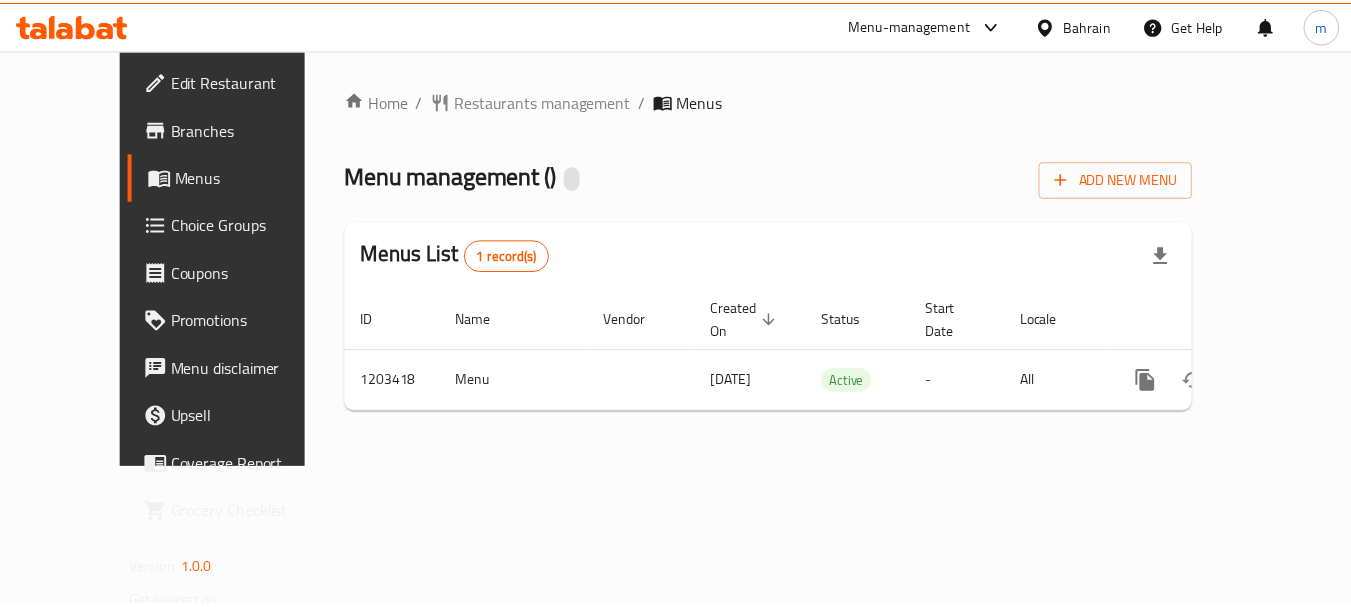 scroll, scrollTop: 0, scrollLeft: 0, axis: both 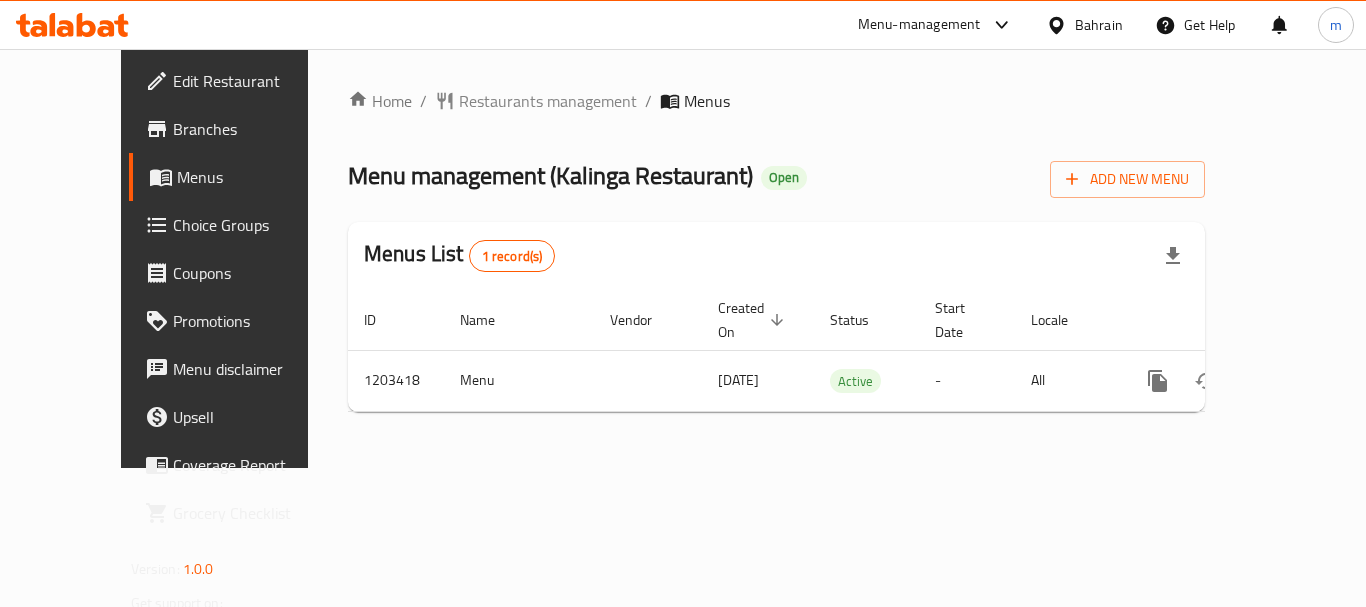 click on "Home / Restaurants management / Menus Menu management ( Kalinga Restaurant )  Open Add New Menu Menus List   1 record(s) ID Name Vendor Created On sorted descending Status Start Date Locale Actions 1203418 Menu 29/10/2023 Active - All" at bounding box center (776, 258) 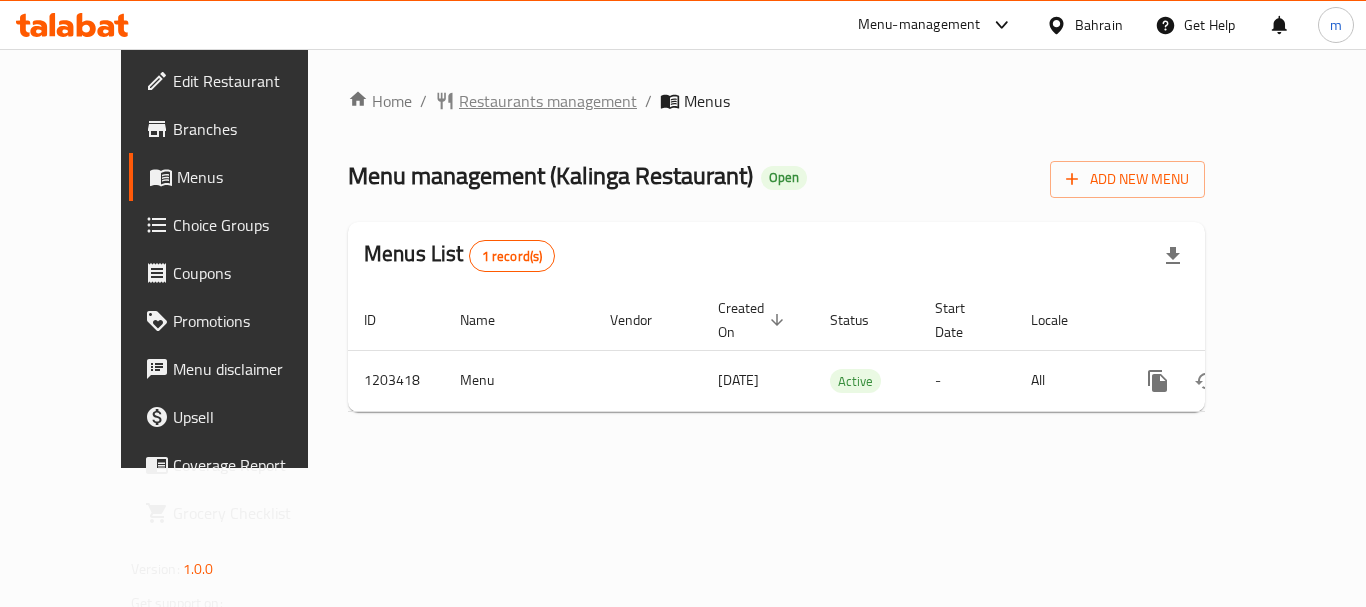 click on "Restaurants management" at bounding box center [548, 101] 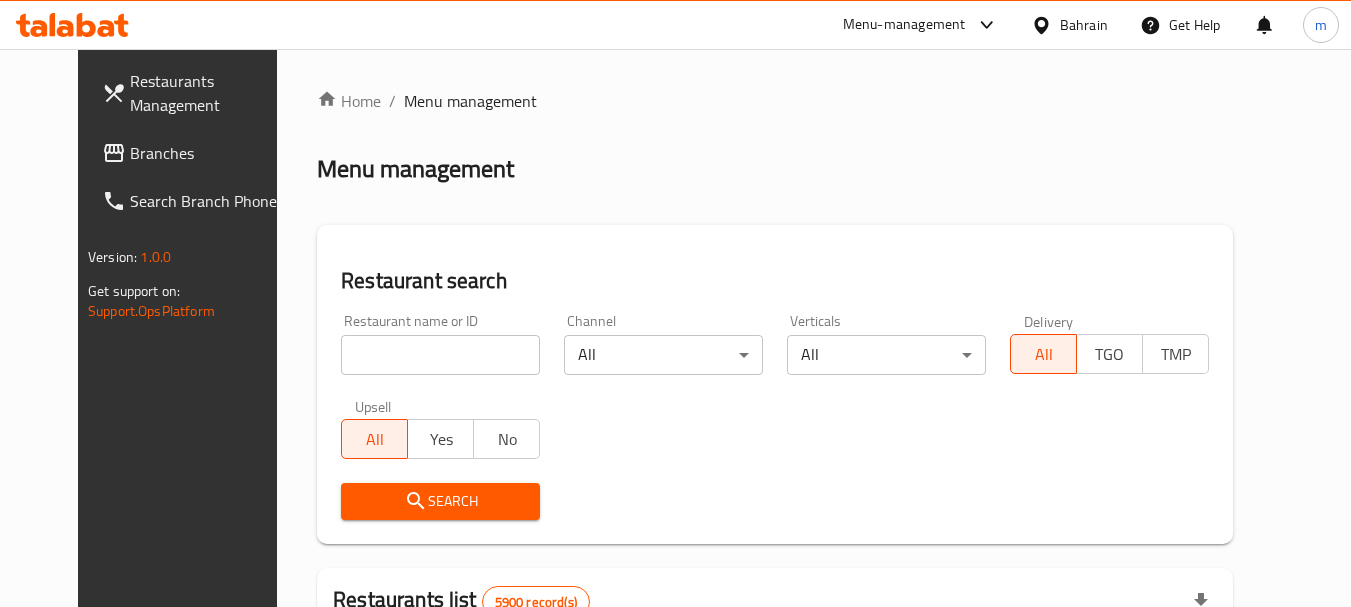 click on "Home / Menu management Menu management Restaurant search Restaurant name or ID Restaurant name or ID Channel All ​ Verticals All ​ Delivery All TGO TMP Upsell All Yes No   Search Restaurants list   5900 record(s) ID sorted ascending Name (En) Name (Ar) Ref. Name Logo Branches Open Busy Closed POS group Status Action 332 Zeitouna زيتونة 4 0 0 0 OPEN 333 Carinos كارينوز 1 0 0 0 INACTIVE 334 Leila Min Lebnan ليلى من لبنان 3 1 0 0 OPEN 335 Johnny Rockets جوني روكيتس 4 0 0 0 INACTIVE 336 Hussien حسين 1 0 0 0 INACTIVE 337 2466 2466 1 0 0 0 INACTIVE 341 Healthy Calorie هيلثي كالوري 7 1 0 2 OPEN 344 Franks A Lot فرانكس ألوت 2 1 0 0 OPEN 346 Mr.Candy مستر.كاندي 1 0 0 0 INACTIVE 351 REDPAN BURGER STEAK رد بان برجر ستيك 1 0 0 0 INACTIVE Rows per page: 10 1-10 of 5900" at bounding box center (775, 693) 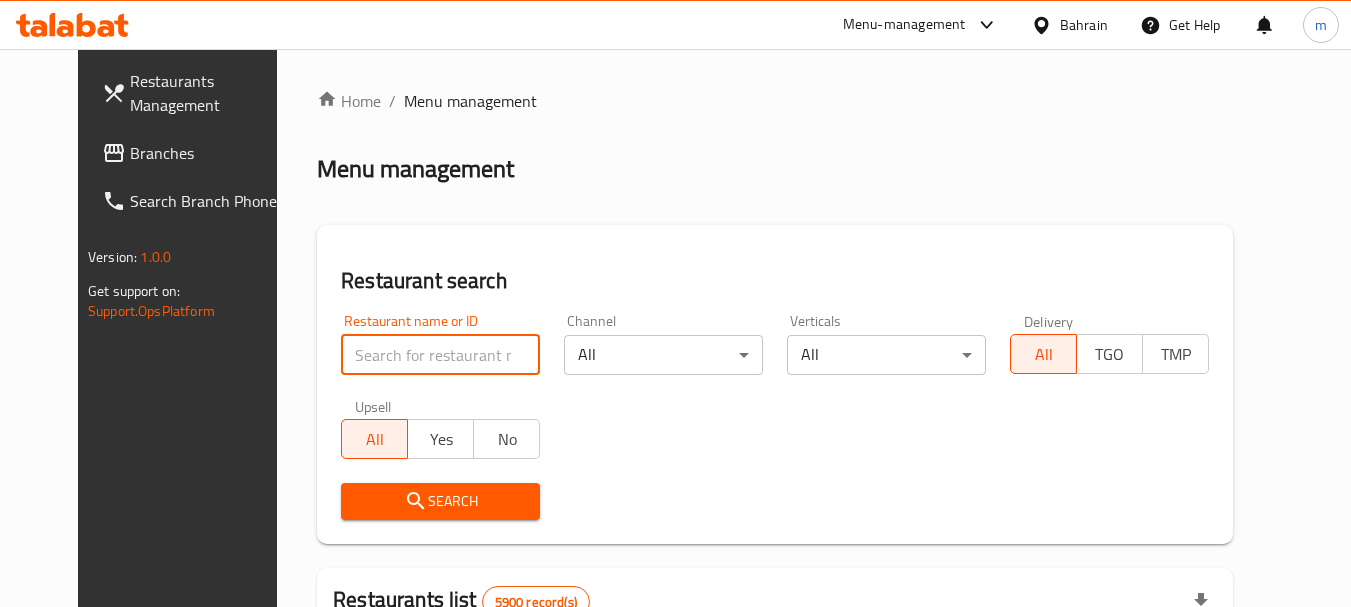 drag, startPoint x: 368, startPoint y: 364, endPoint x: 376, endPoint y: 377, distance: 15.264338 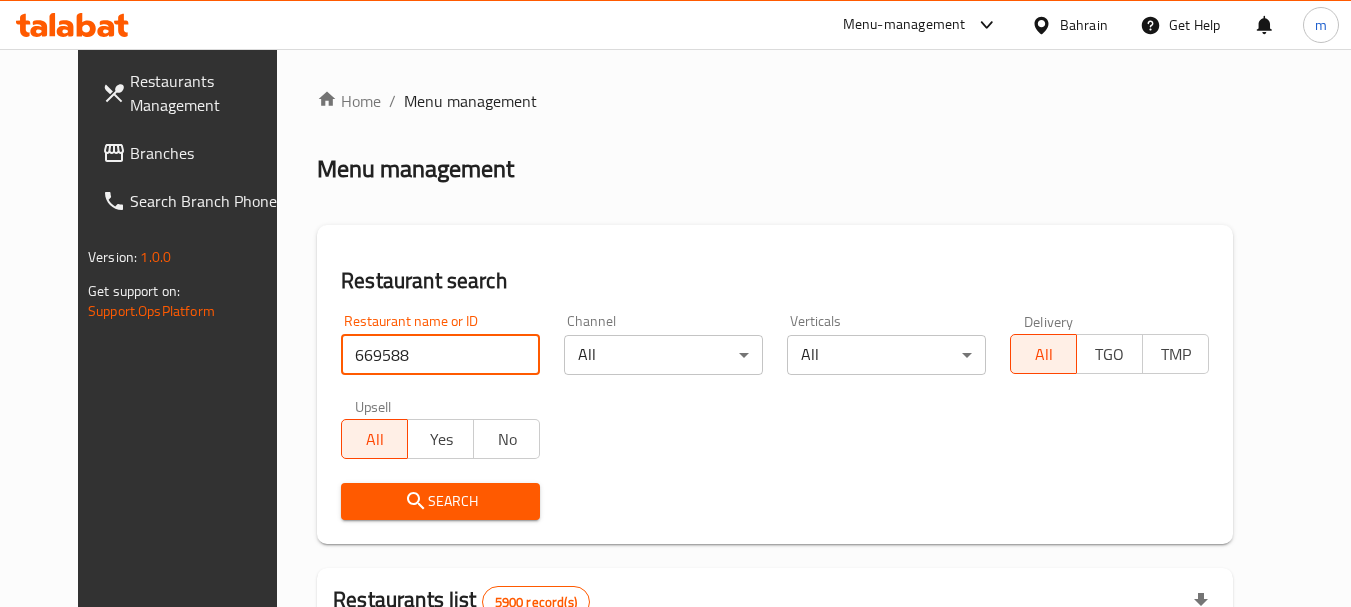 type on "669588" 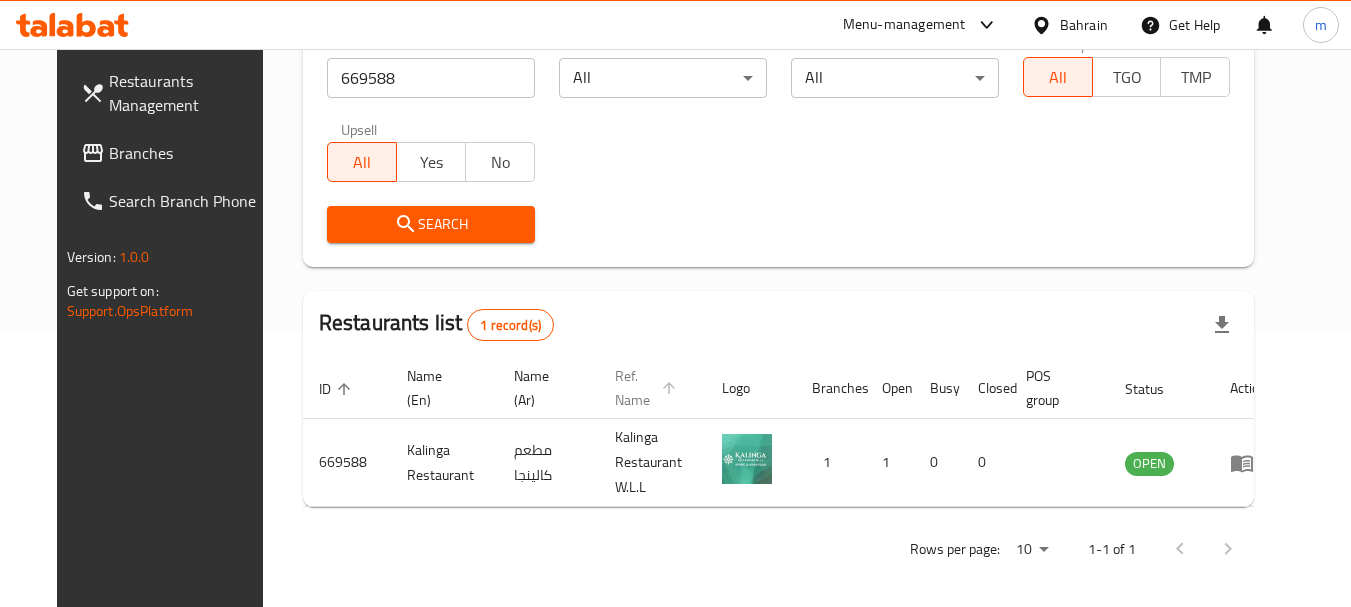 scroll, scrollTop: 285, scrollLeft: 0, axis: vertical 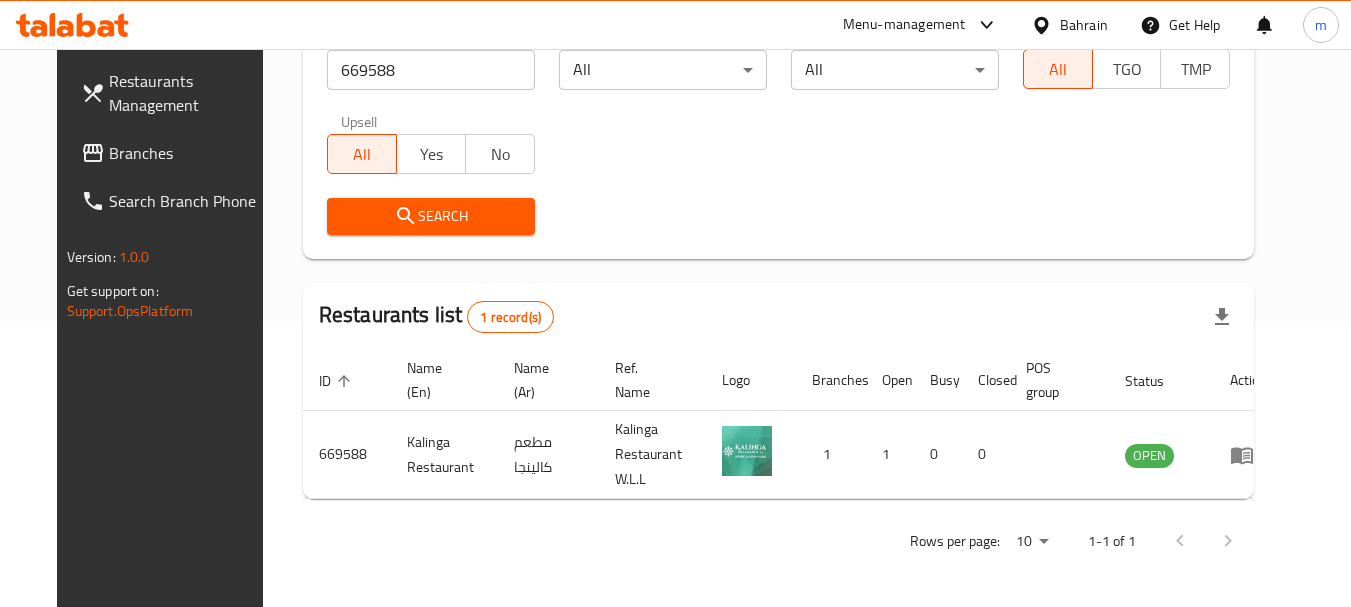 click on "Bahrain" at bounding box center (1084, 25) 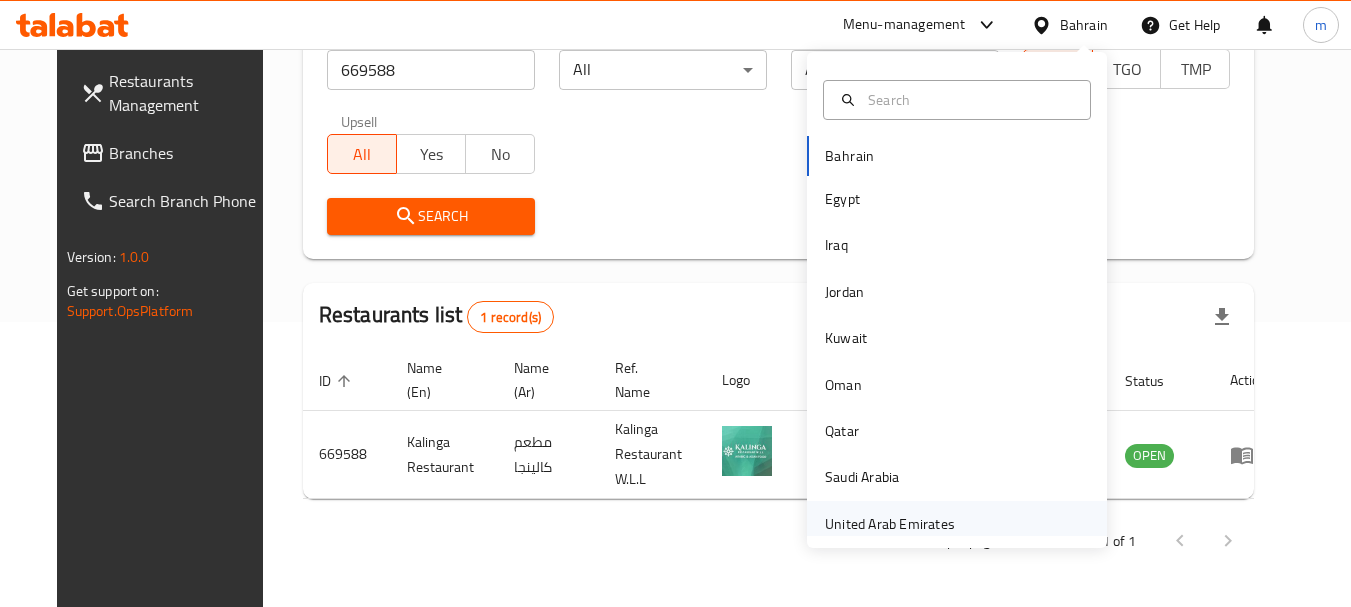 click on "United Arab Emirates" at bounding box center [890, 524] 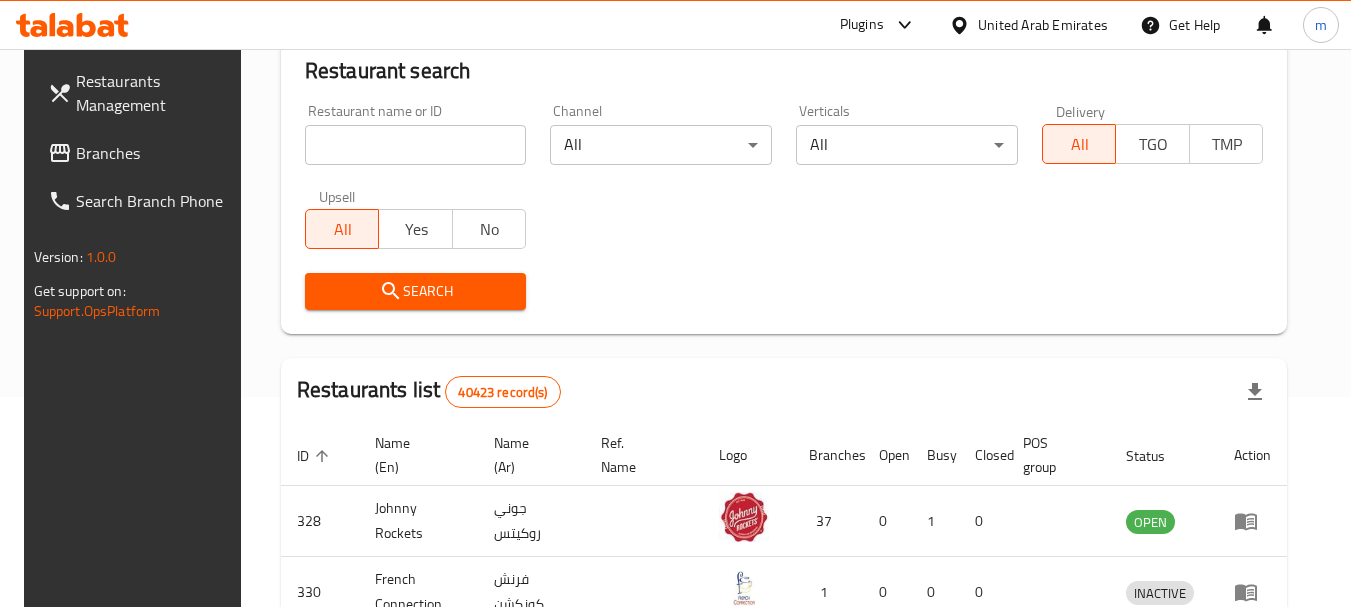 scroll, scrollTop: 285, scrollLeft: 0, axis: vertical 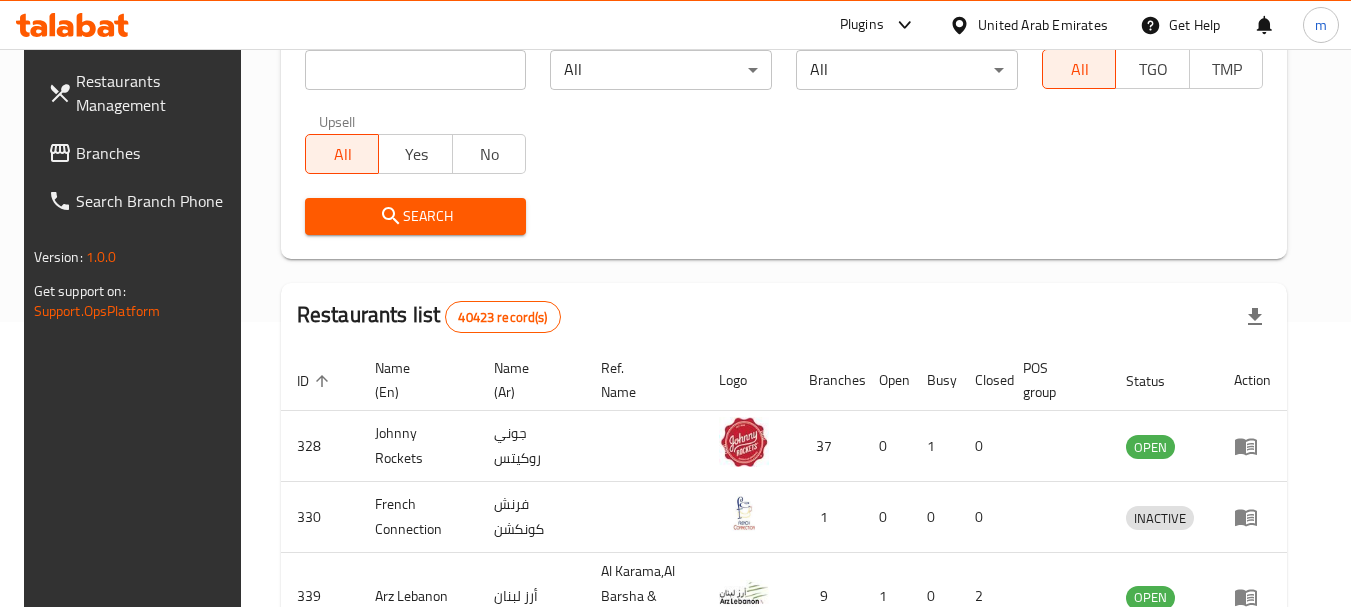 click on "Branches" at bounding box center (141, 153) 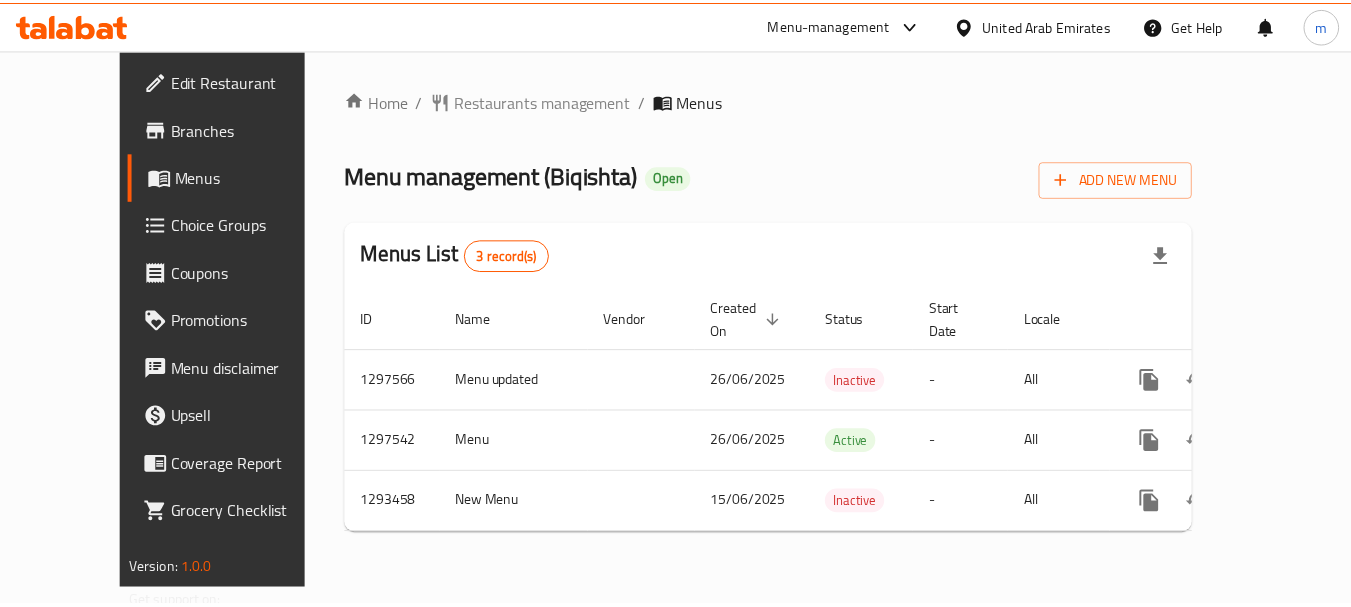 scroll, scrollTop: 0, scrollLeft: 0, axis: both 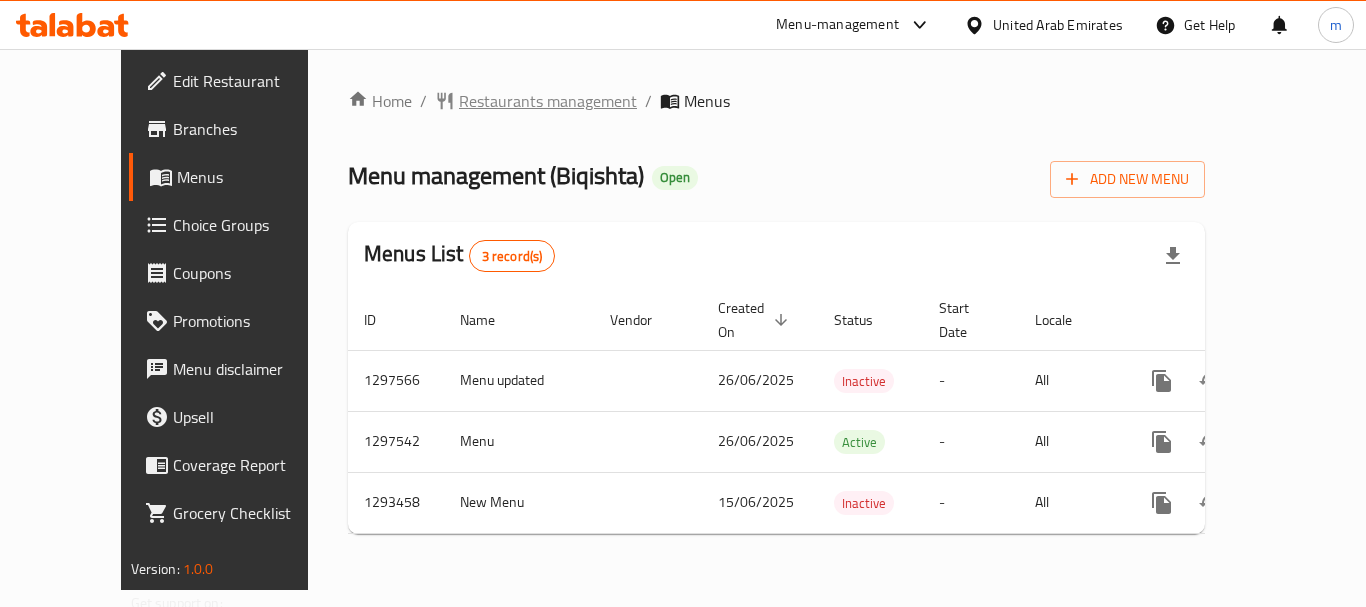 click on "Restaurants management" at bounding box center [548, 101] 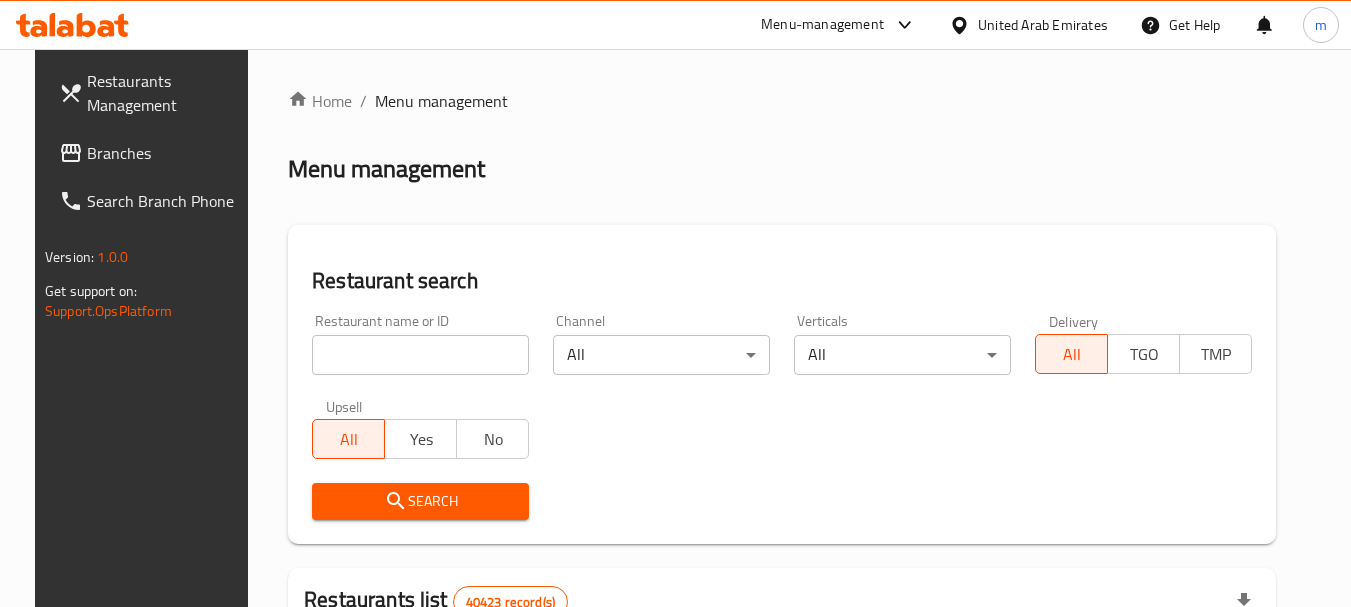 click at bounding box center (675, 303) 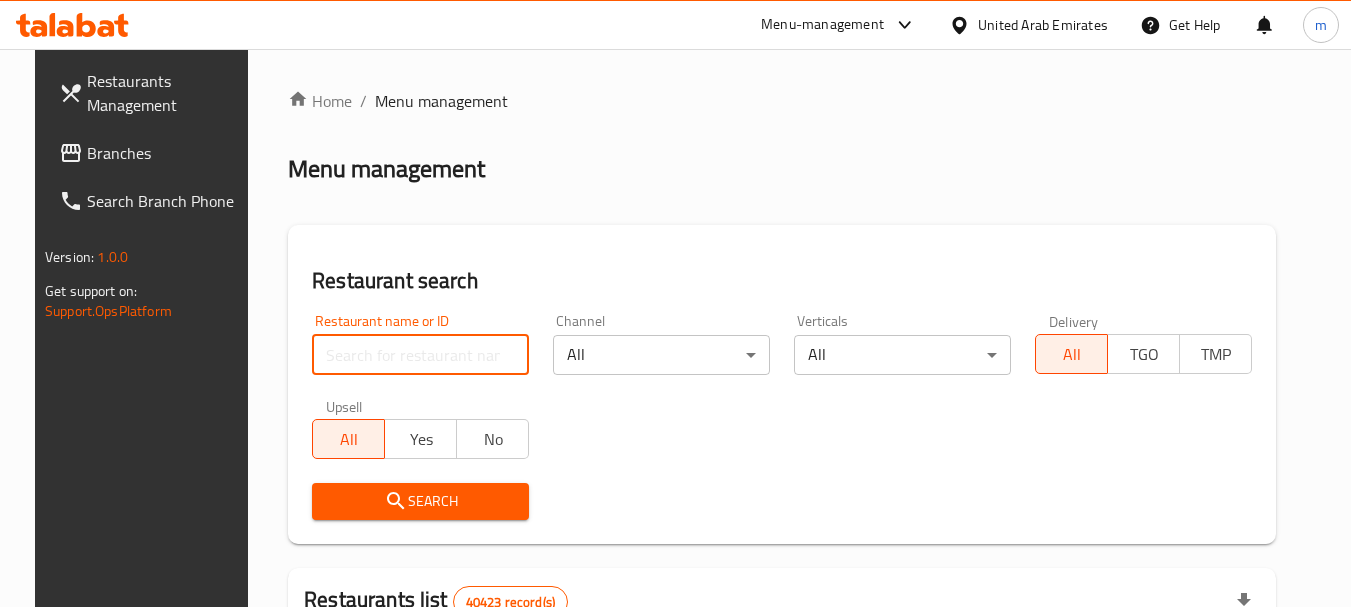 paste on "699548" 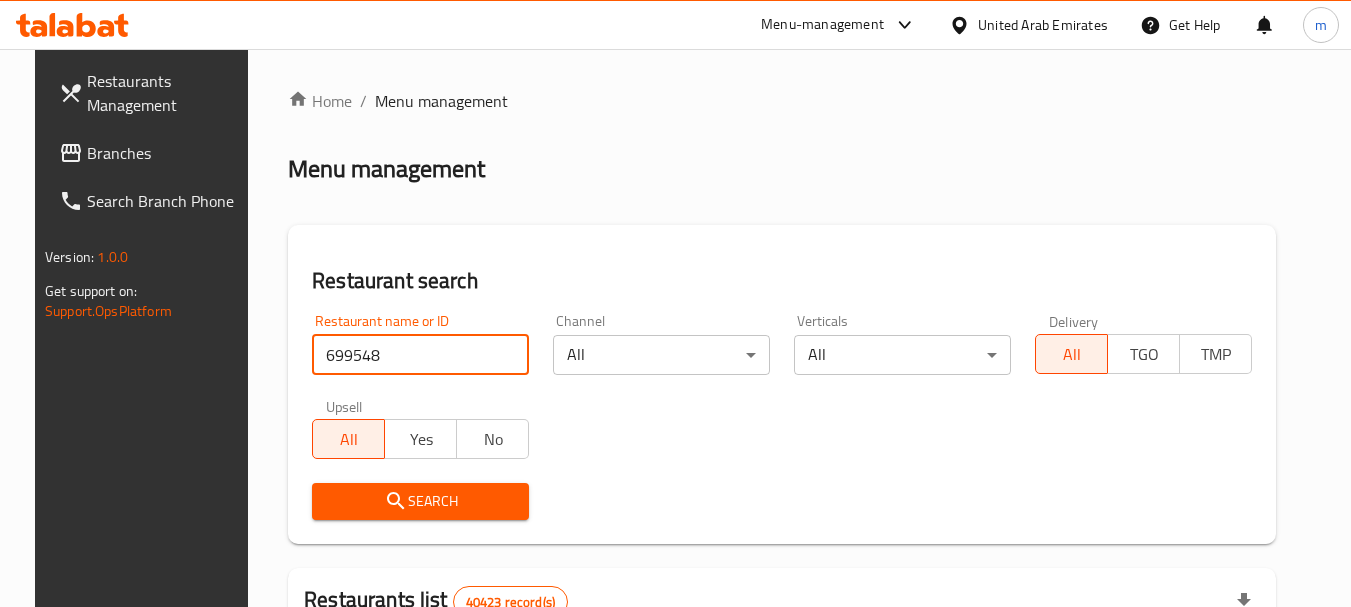 type on "699548" 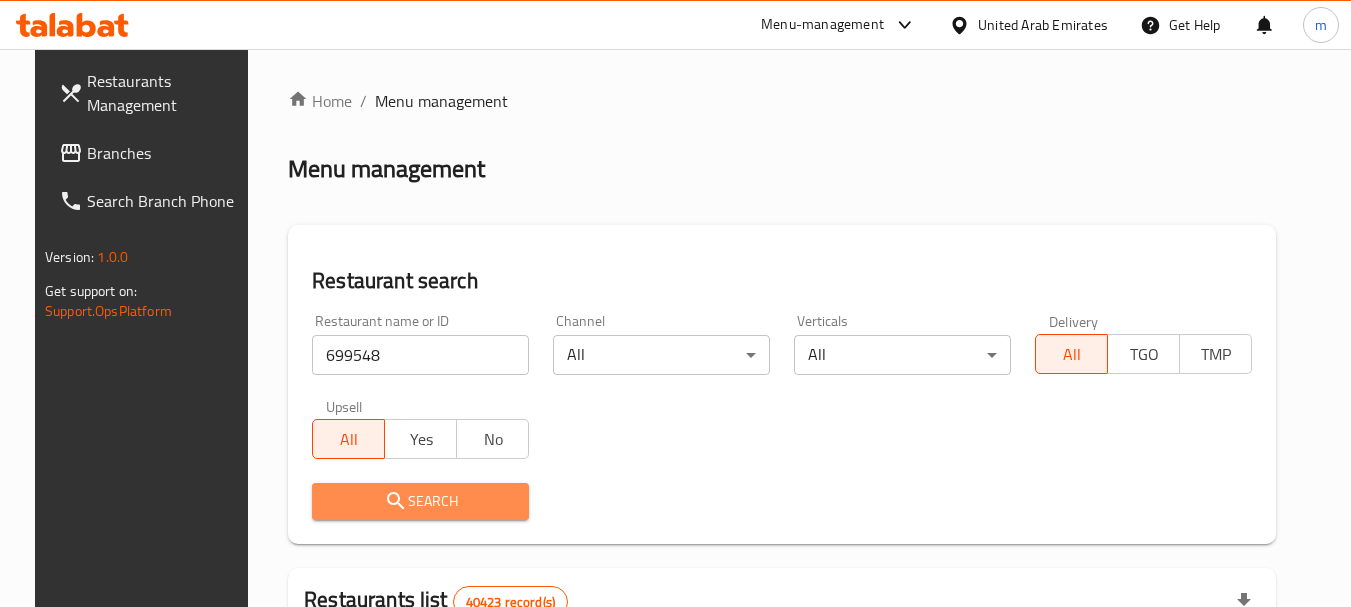 click on "Search" at bounding box center (420, 501) 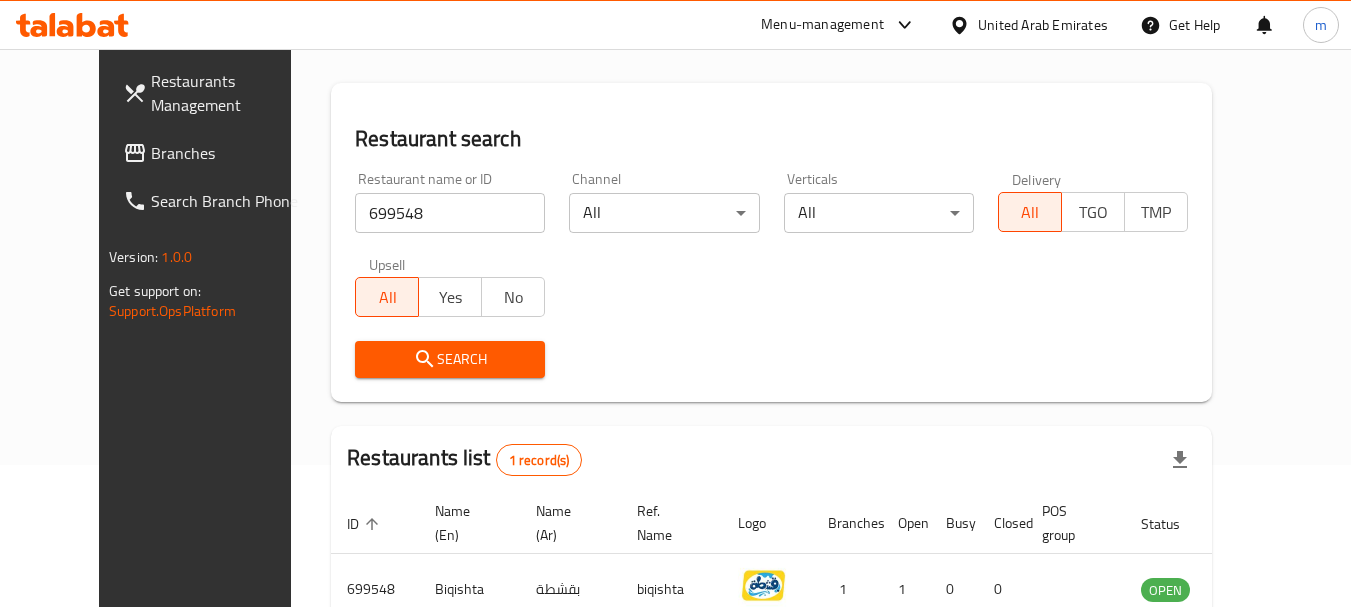 scroll, scrollTop: 268, scrollLeft: 0, axis: vertical 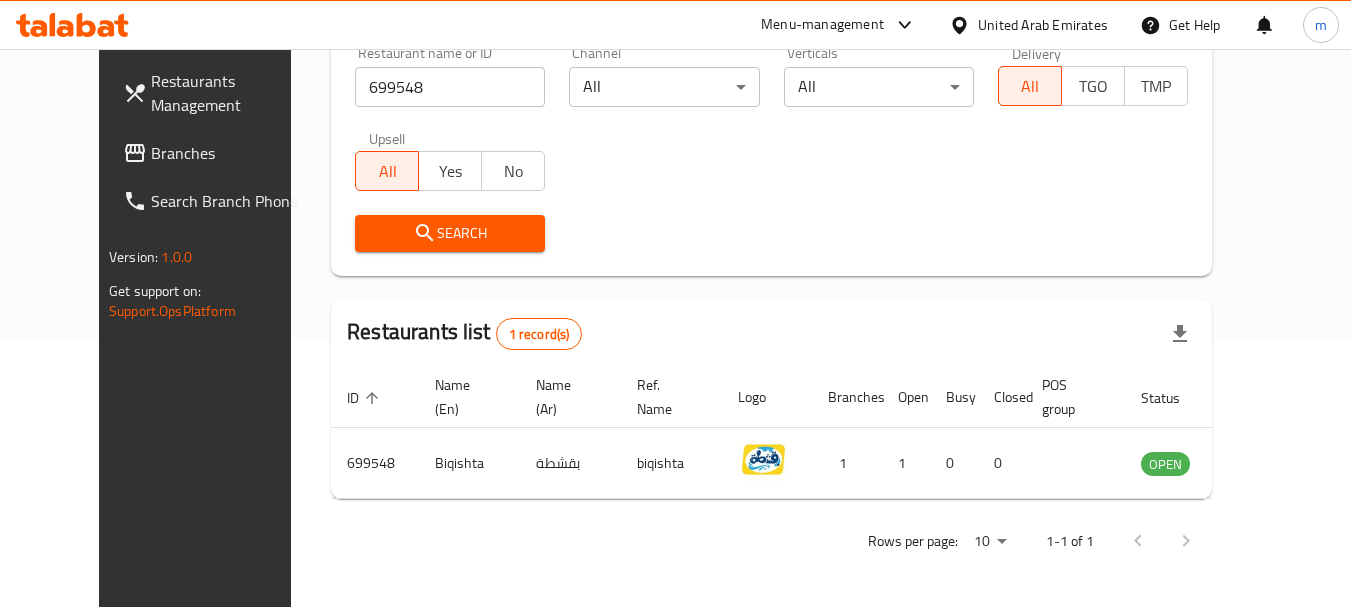 click on "United Arab Emirates" at bounding box center (1043, 25) 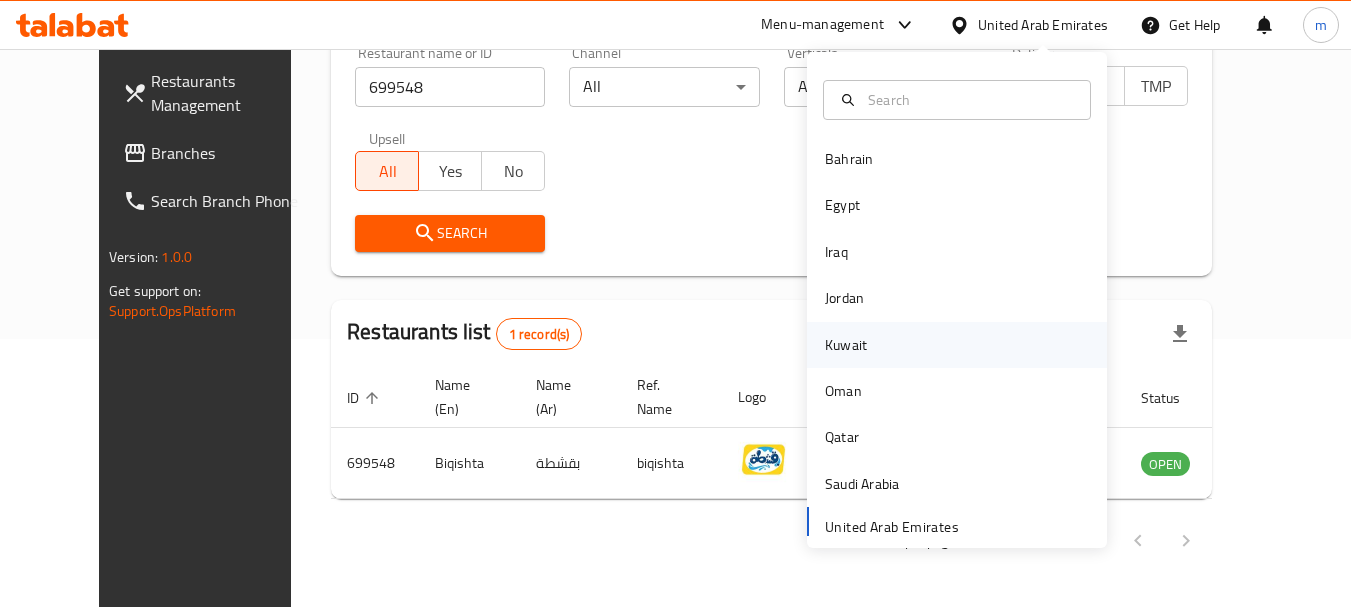 click on "Kuwait" at bounding box center (846, 345) 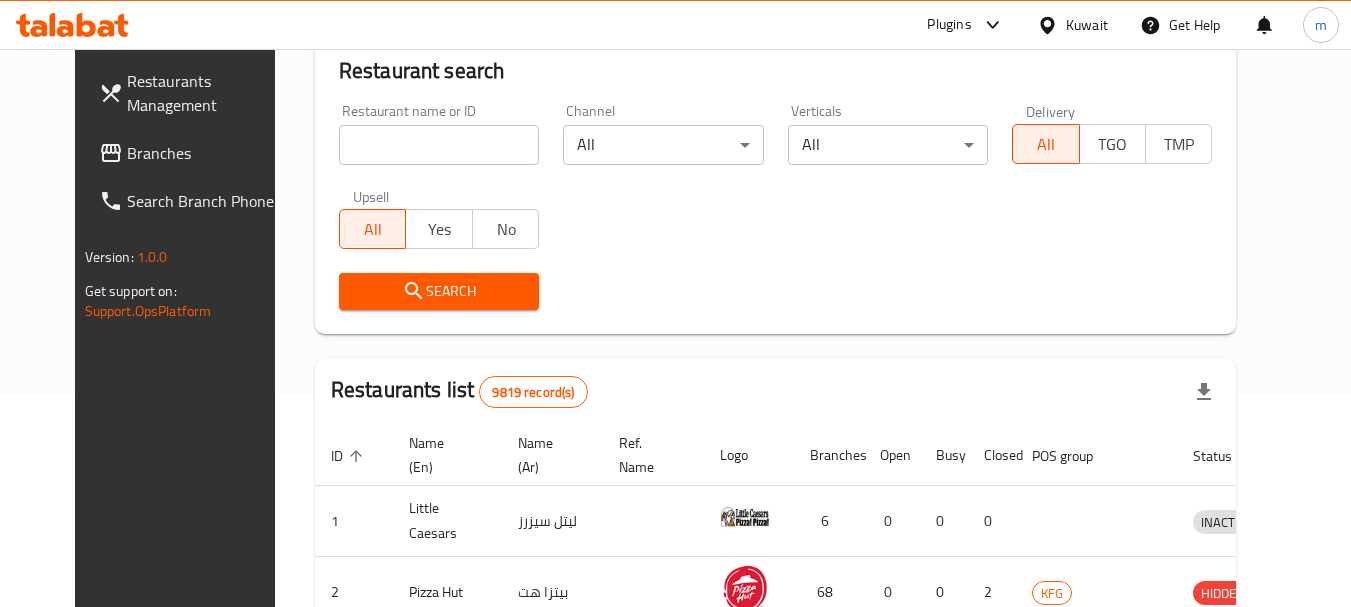 scroll, scrollTop: 268, scrollLeft: 0, axis: vertical 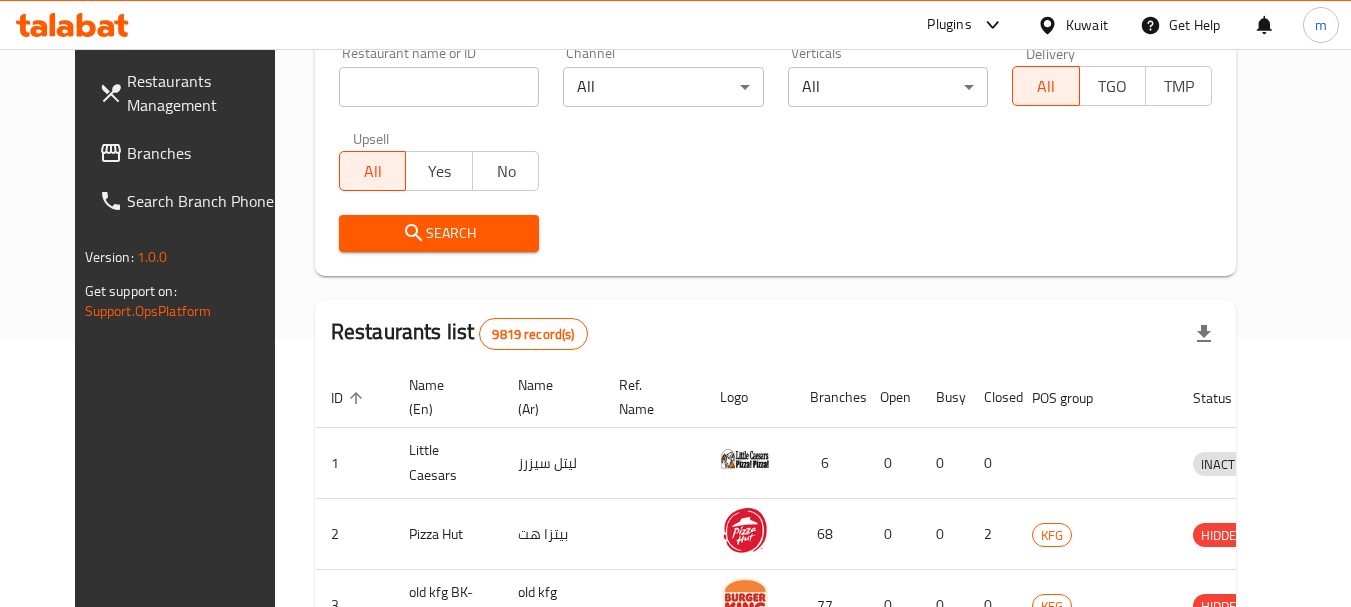 click on "Branches" at bounding box center (192, 153) 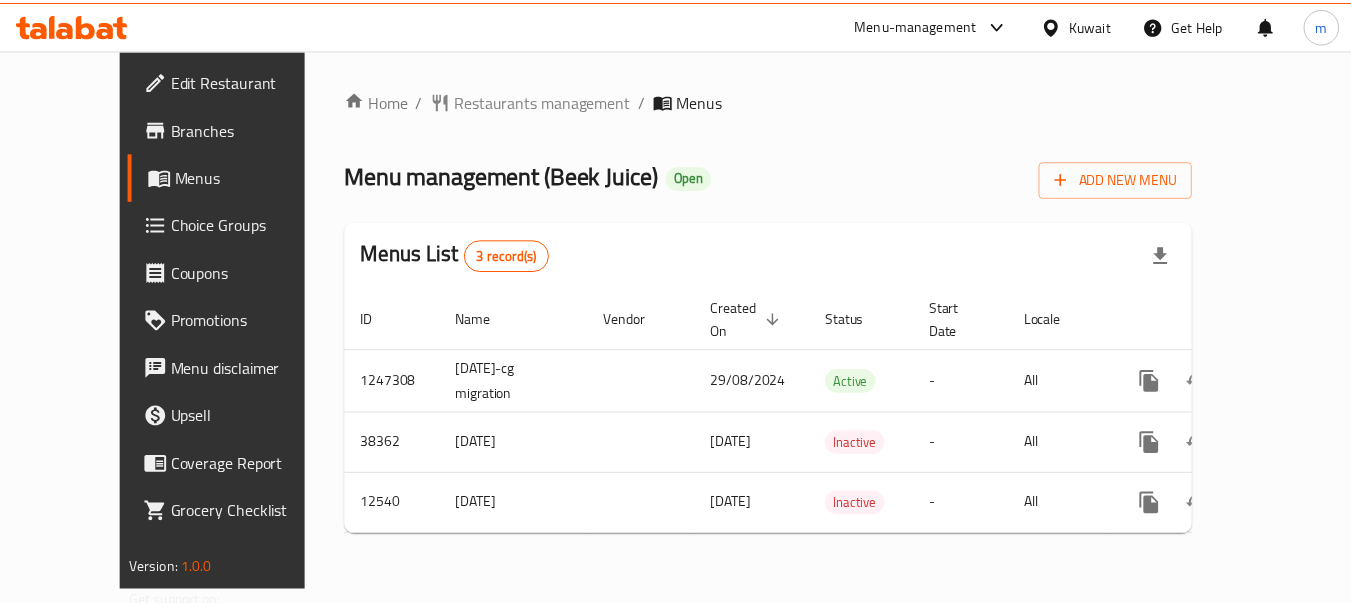scroll, scrollTop: 0, scrollLeft: 0, axis: both 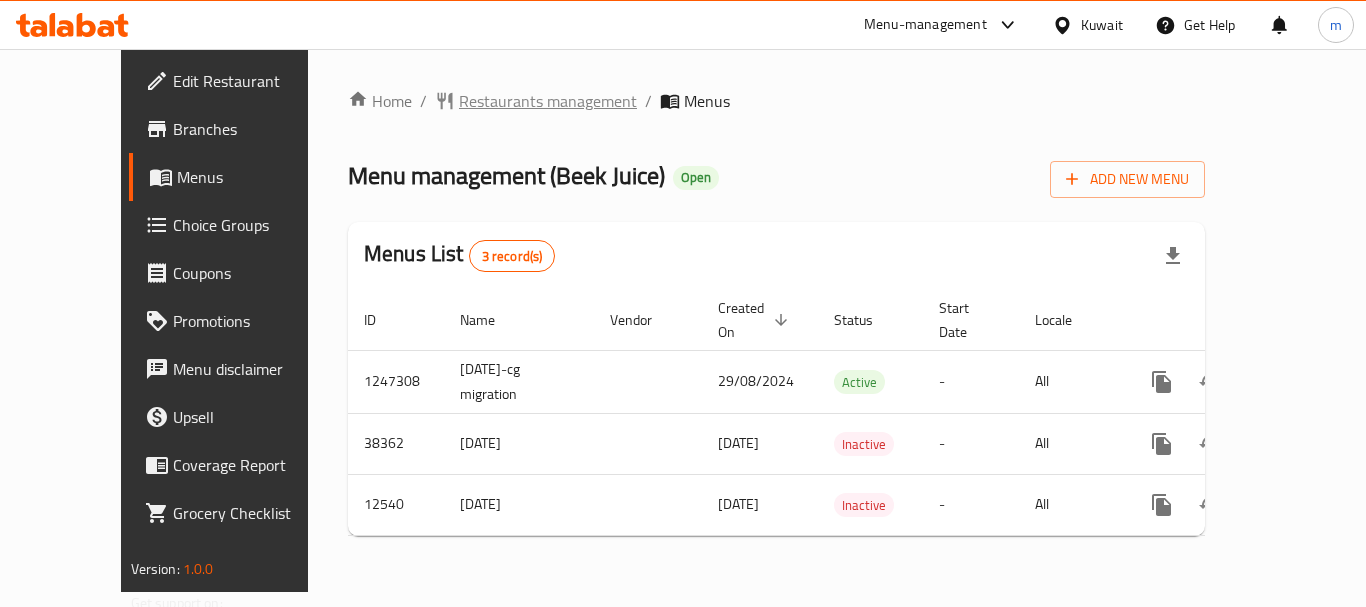 click on "Restaurants management" at bounding box center [548, 101] 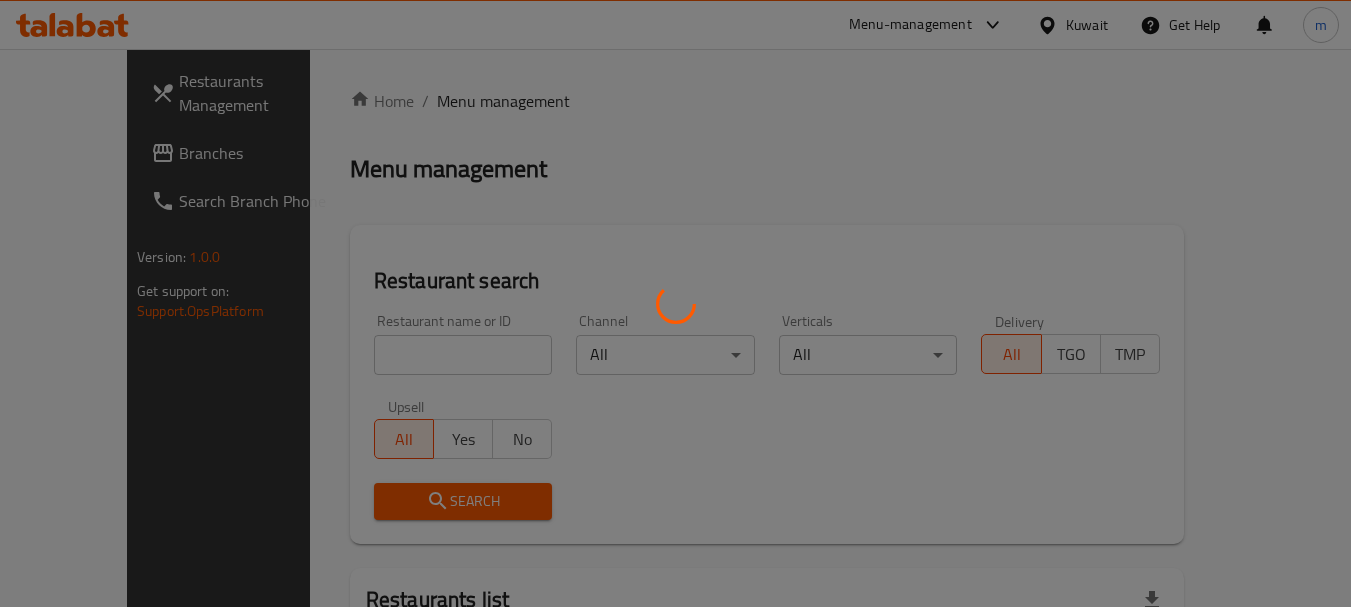 click at bounding box center (675, 303) 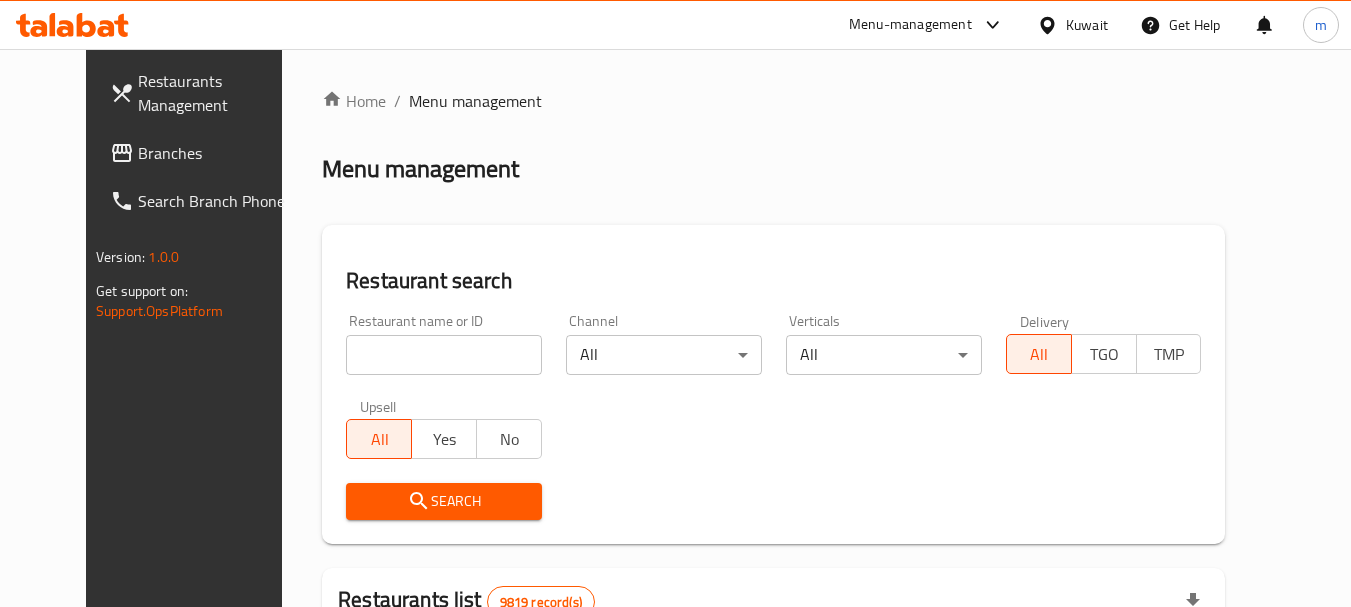 click at bounding box center [675, 303] 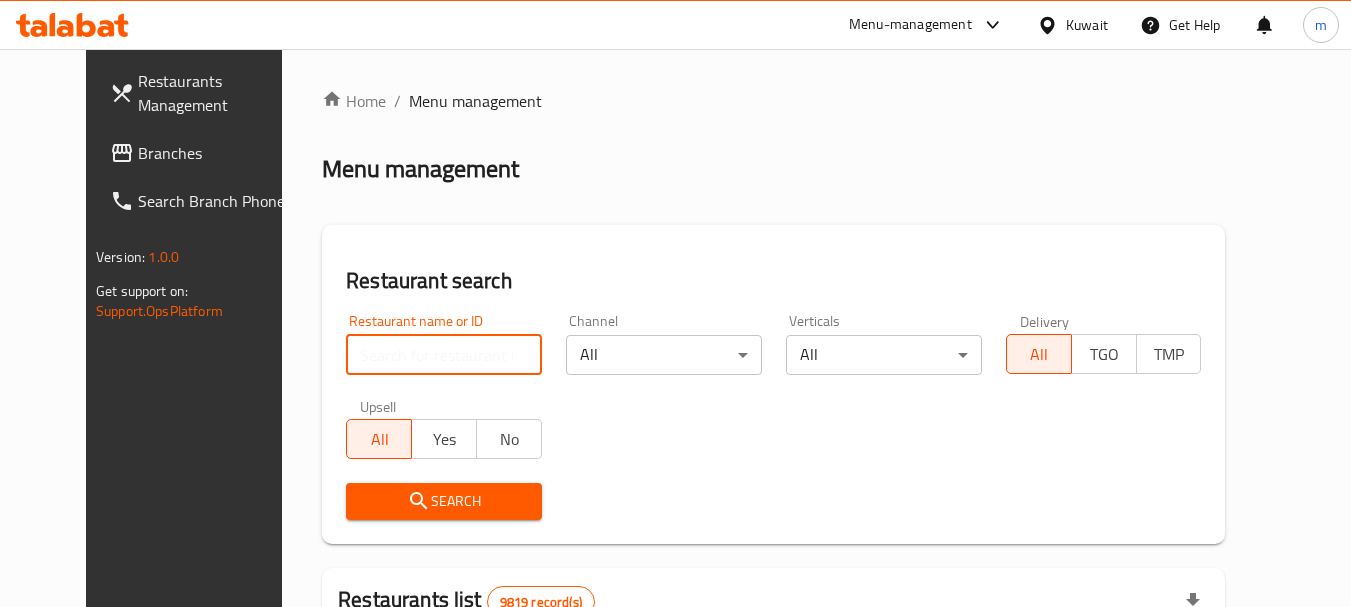 paste on "7738" 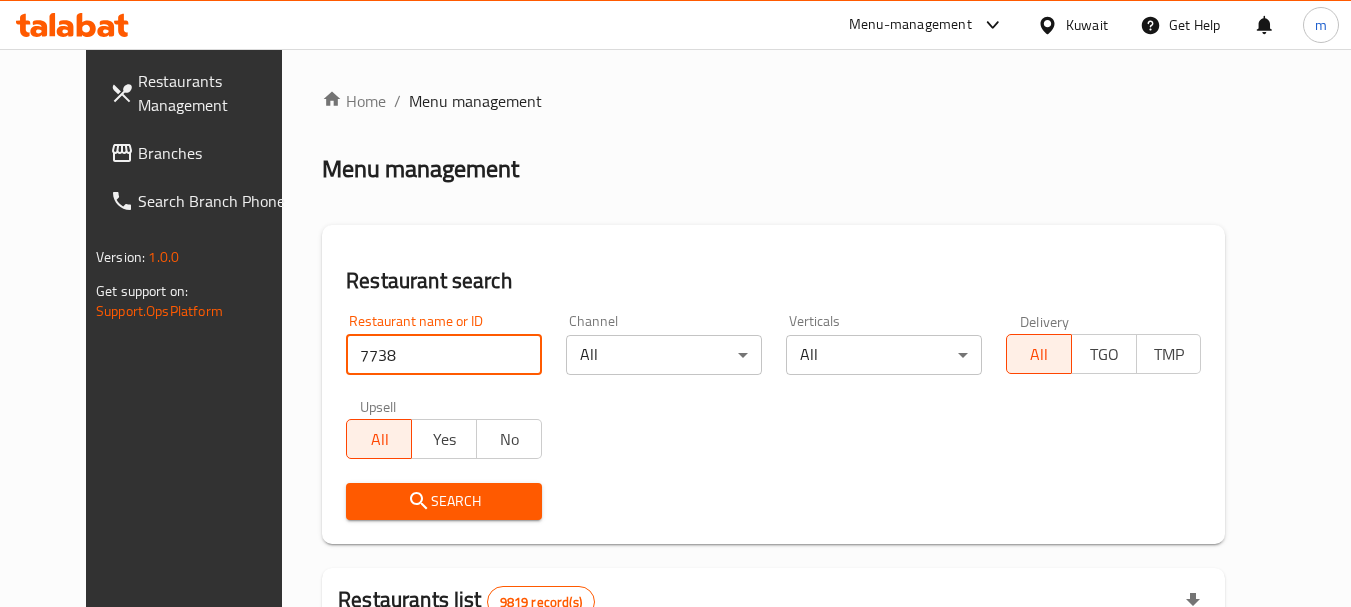 type on "7738" 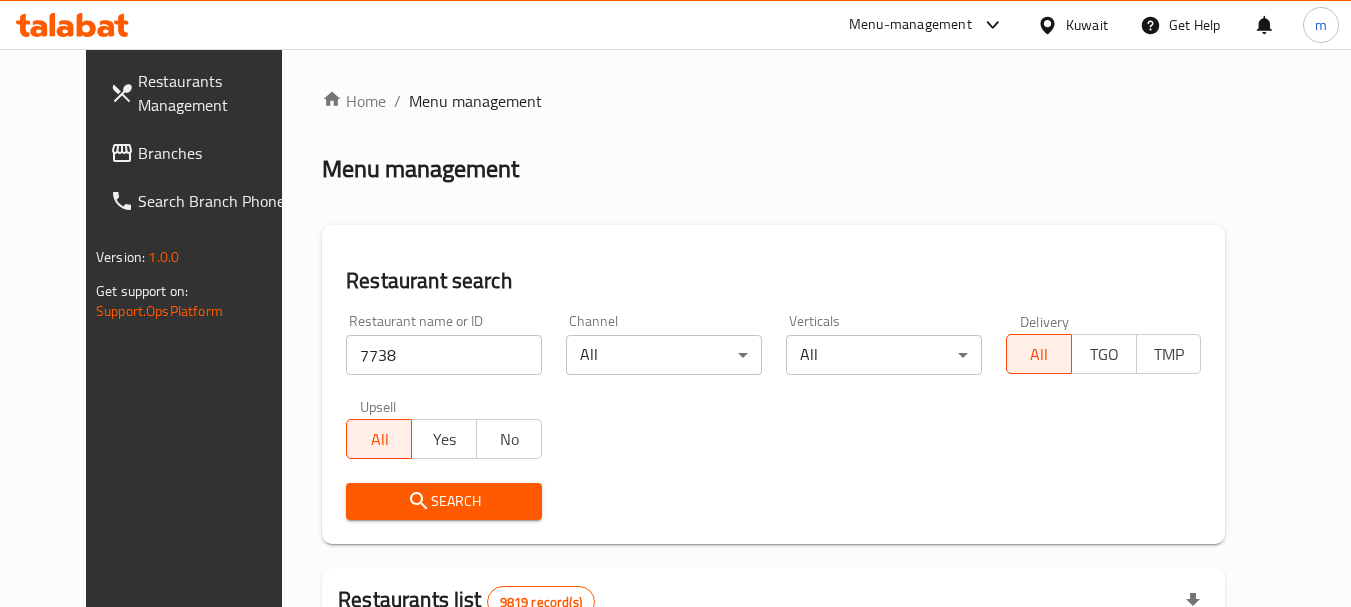 click 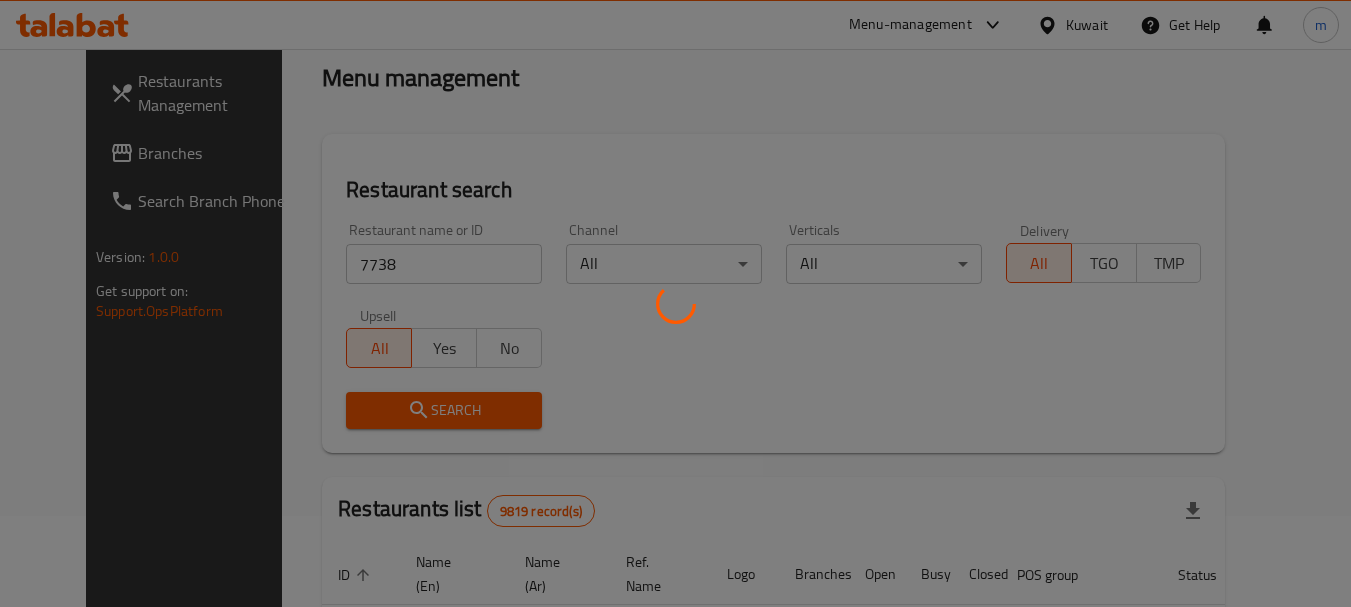 scroll, scrollTop: 268, scrollLeft: 0, axis: vertical 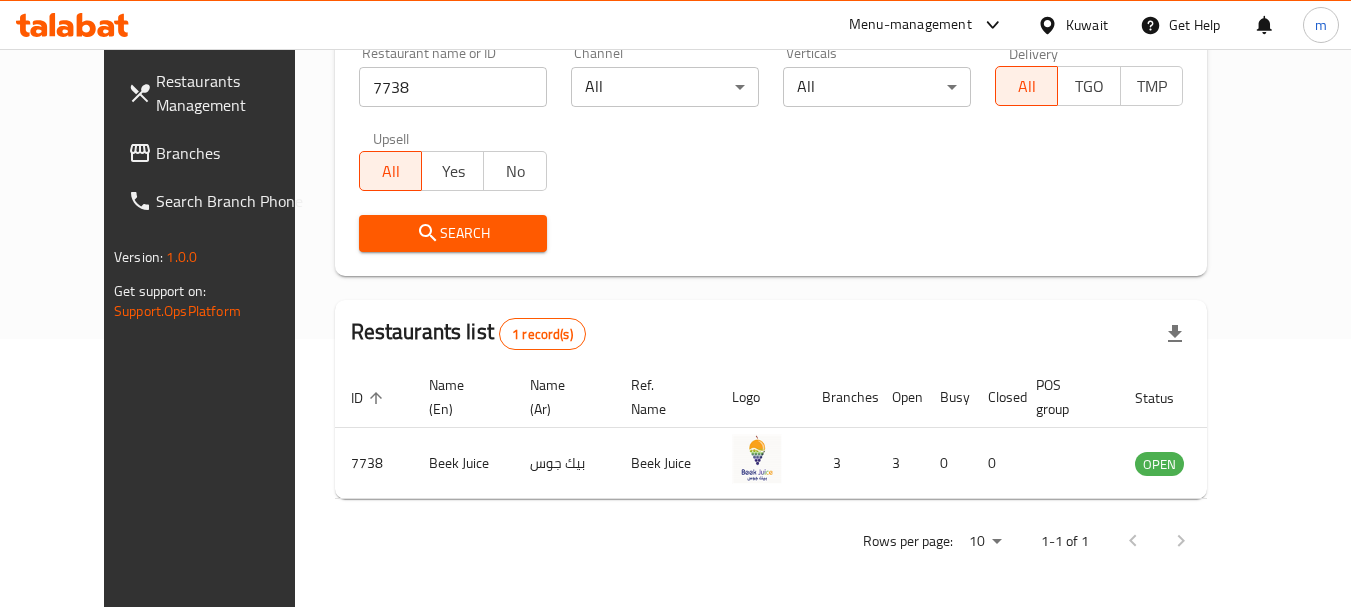 click on "Kuwait" at bounding box center (1087, 25) 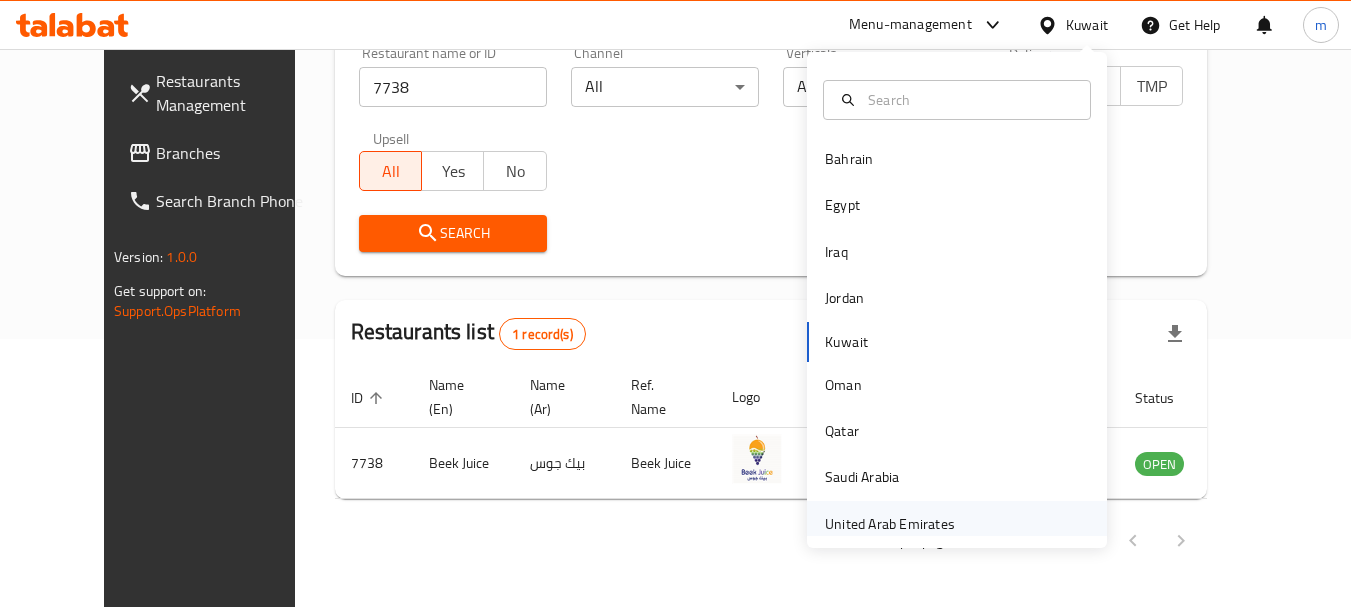 click on "United Arab Emirates" at bounding box center [890, 524] 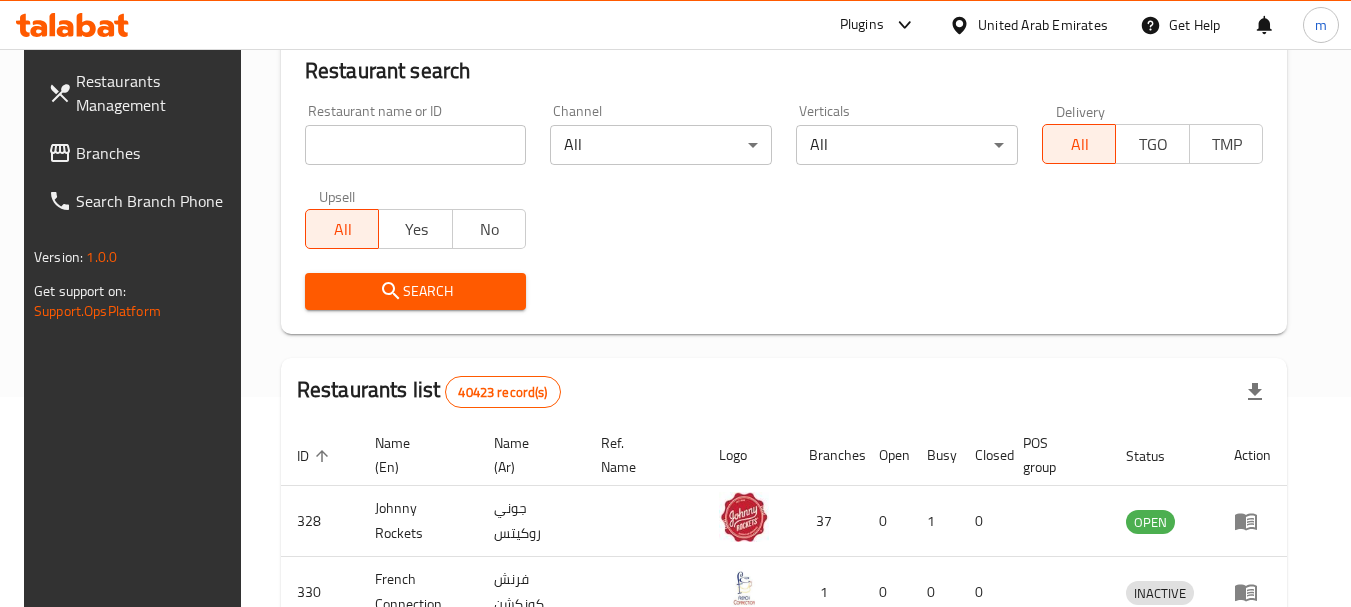 scroll, scrollTop: 268, scrollLeft: 0, axis: vertical 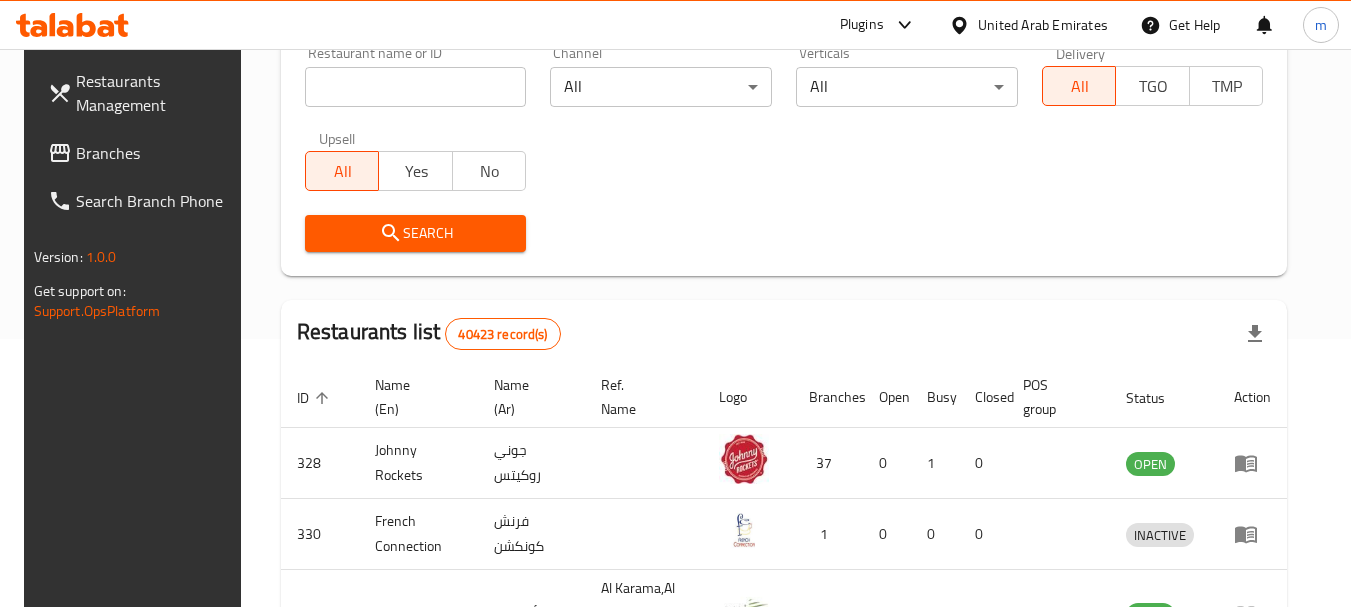 click on "Branches" at bounding box center (155, 153) 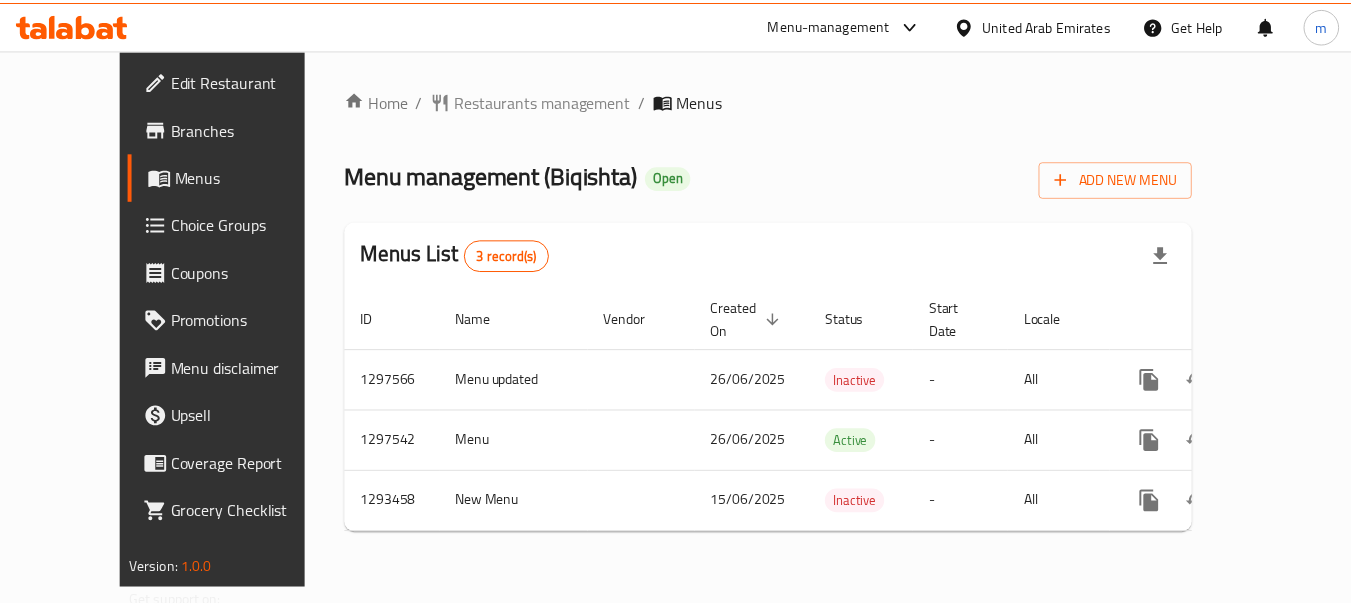 scroll, scrollTop: 0, scrollLeft: 0, axis: both 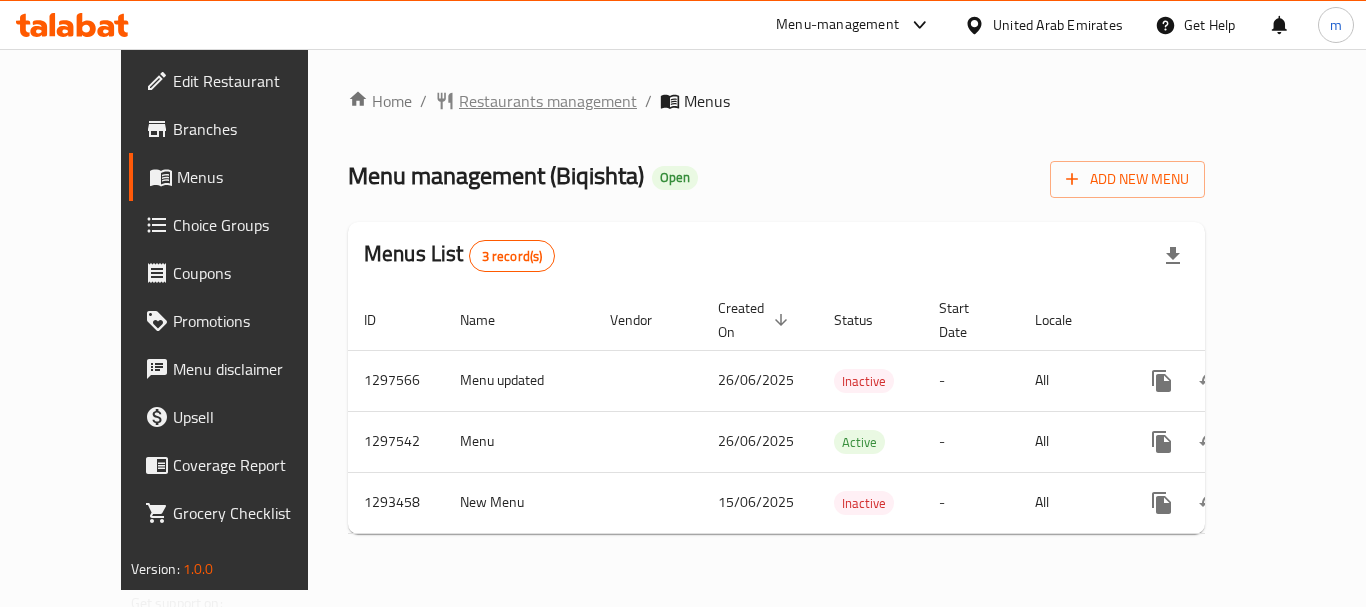 click on "Restaurants management" at bounding box center [548, 101] 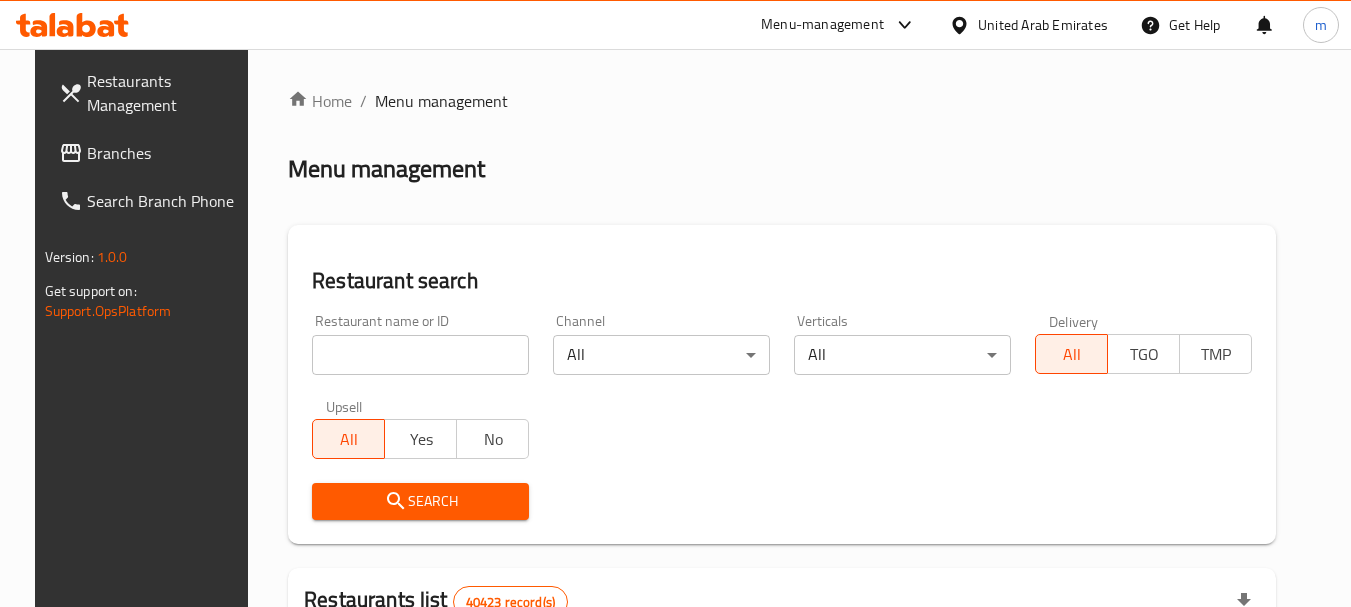 click at bounding box center (420, 355) 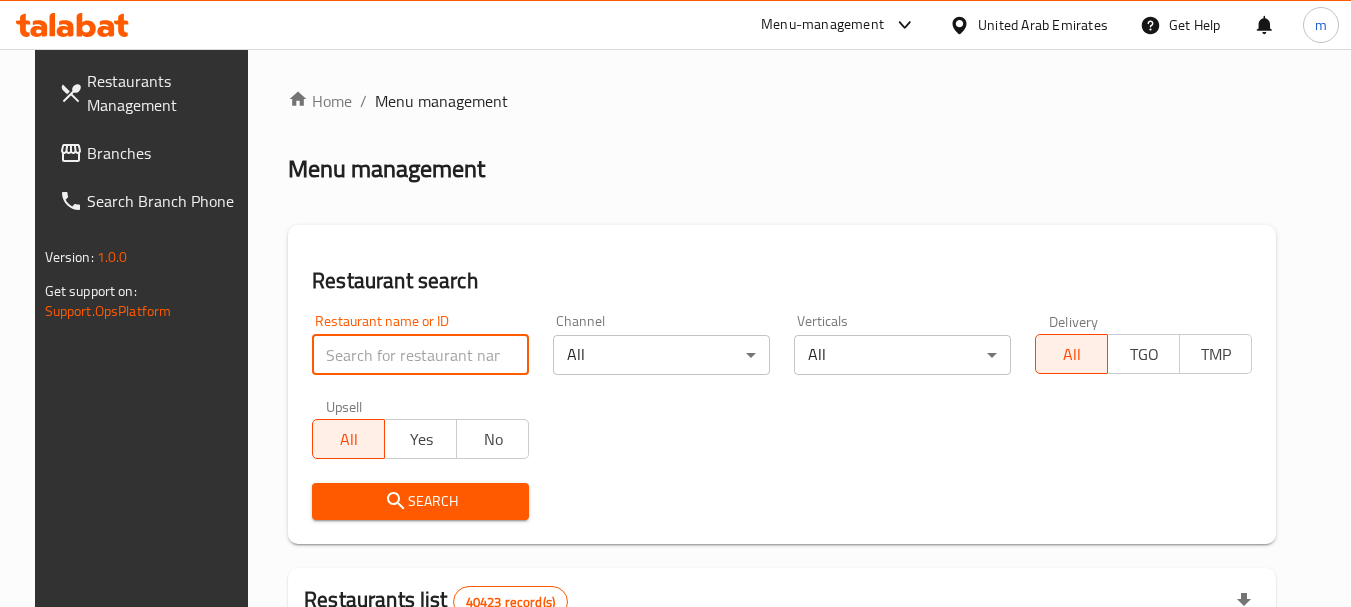 click at bounding box center (420, 355) 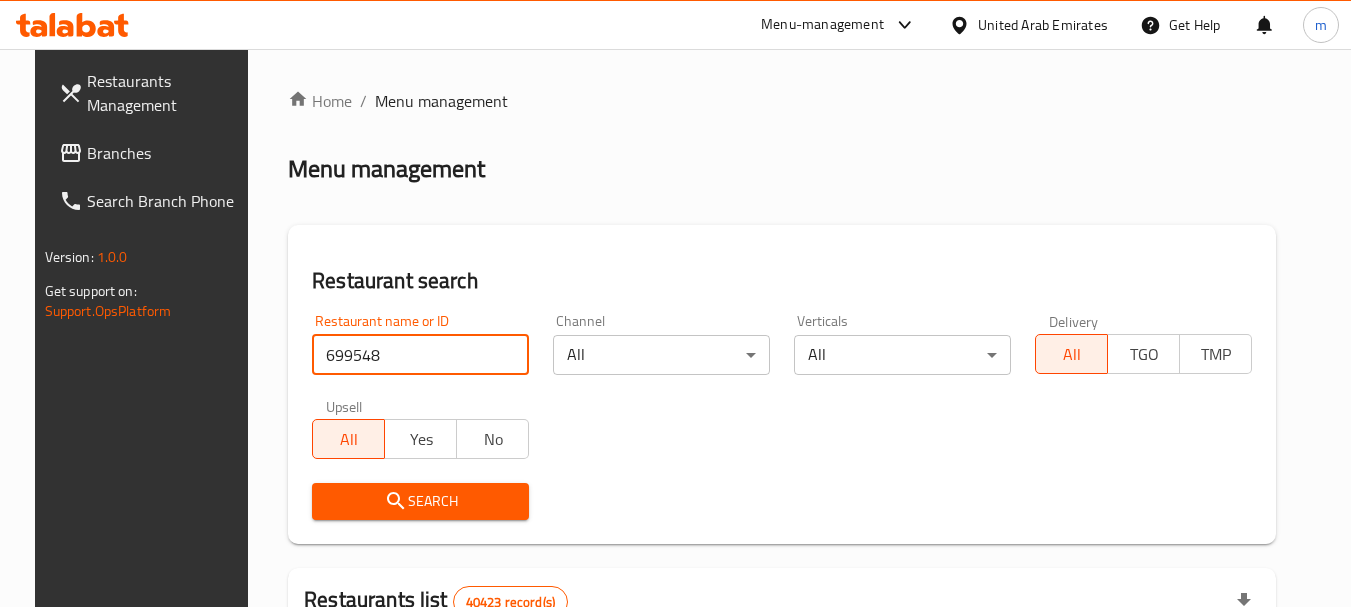 type on "699548" 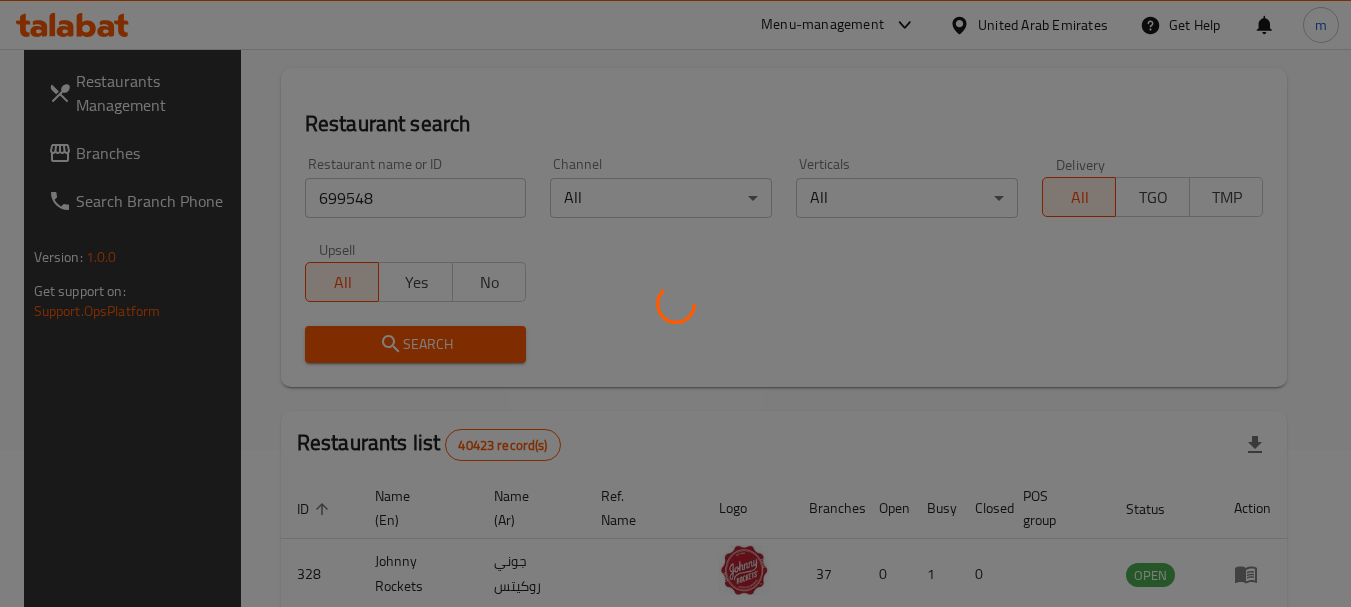 scroll, scrollTop: 200, scrollLeft: 0, axis: vertical 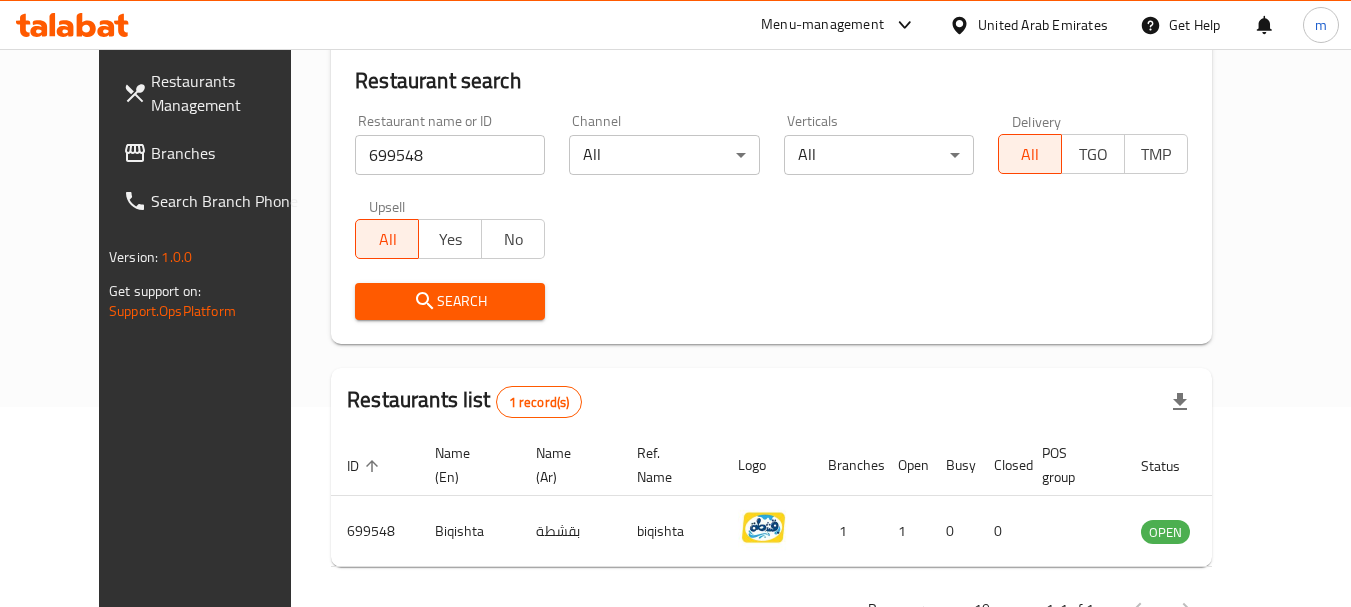 click on "United Arab Emirates" at bounding box center [1043, 25] 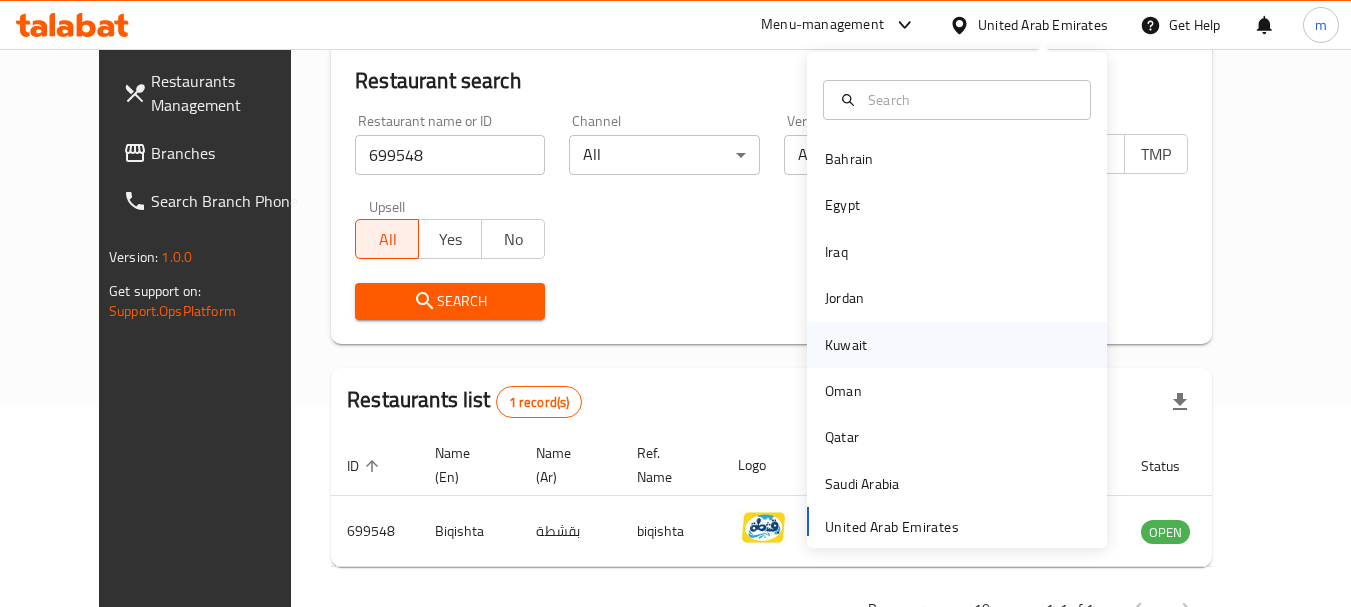 click on "Kuwait" at bounding box center (846, 345) 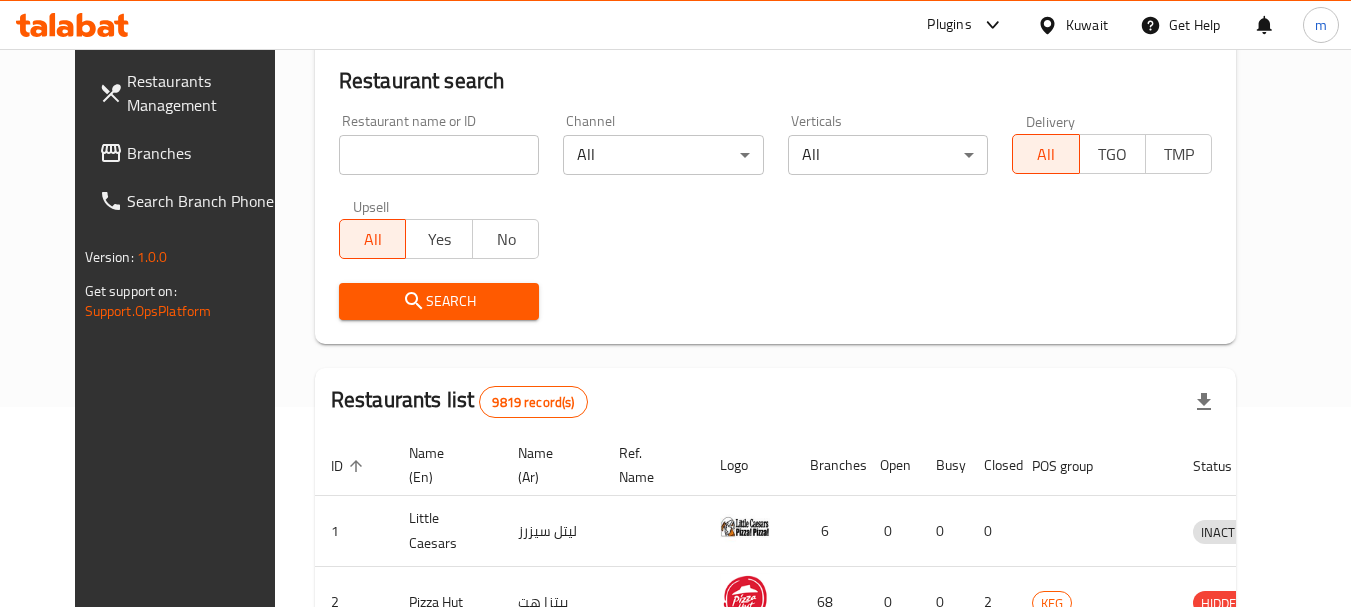 click on "Branches" at bounding box center (206, 153) 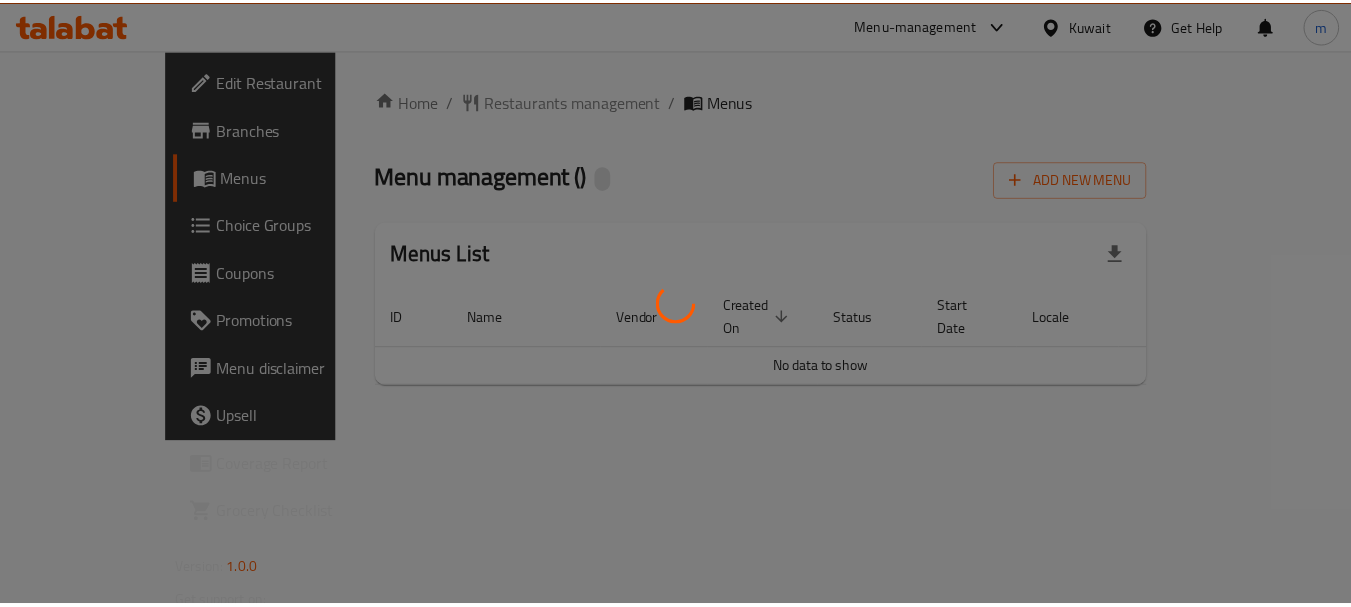 scroll, scrollTop: 0, scrollLeft: 0, axis: both 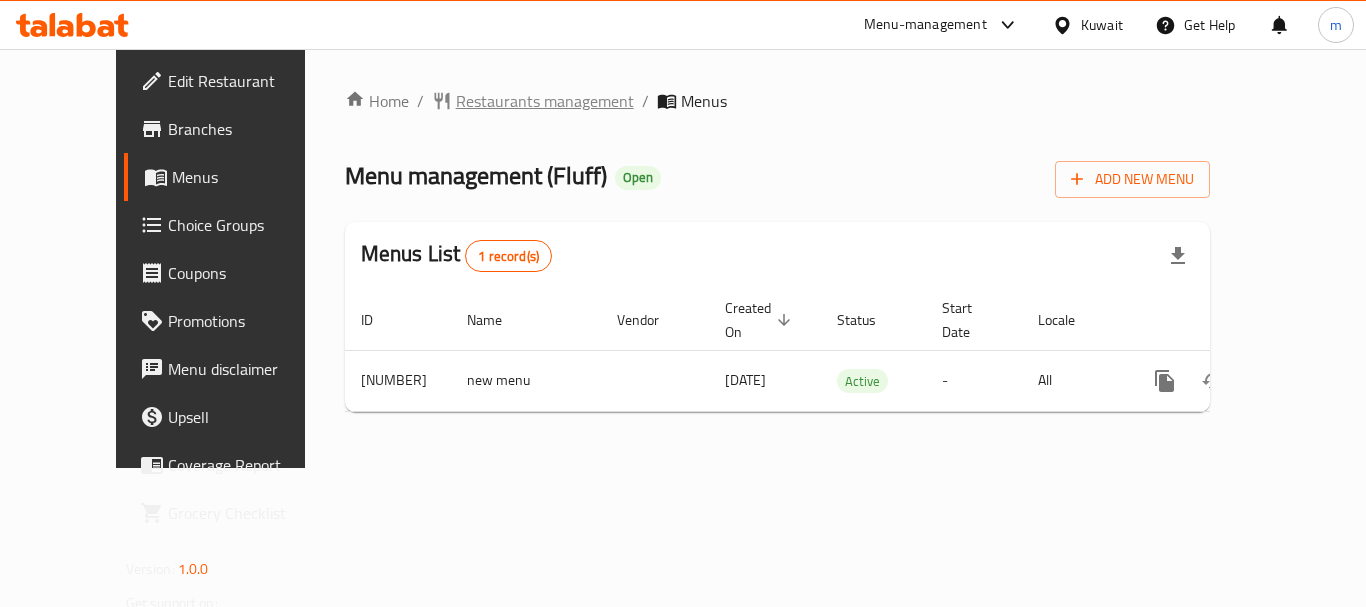 click on "Restaurants management" at bounding box center (545, 101) 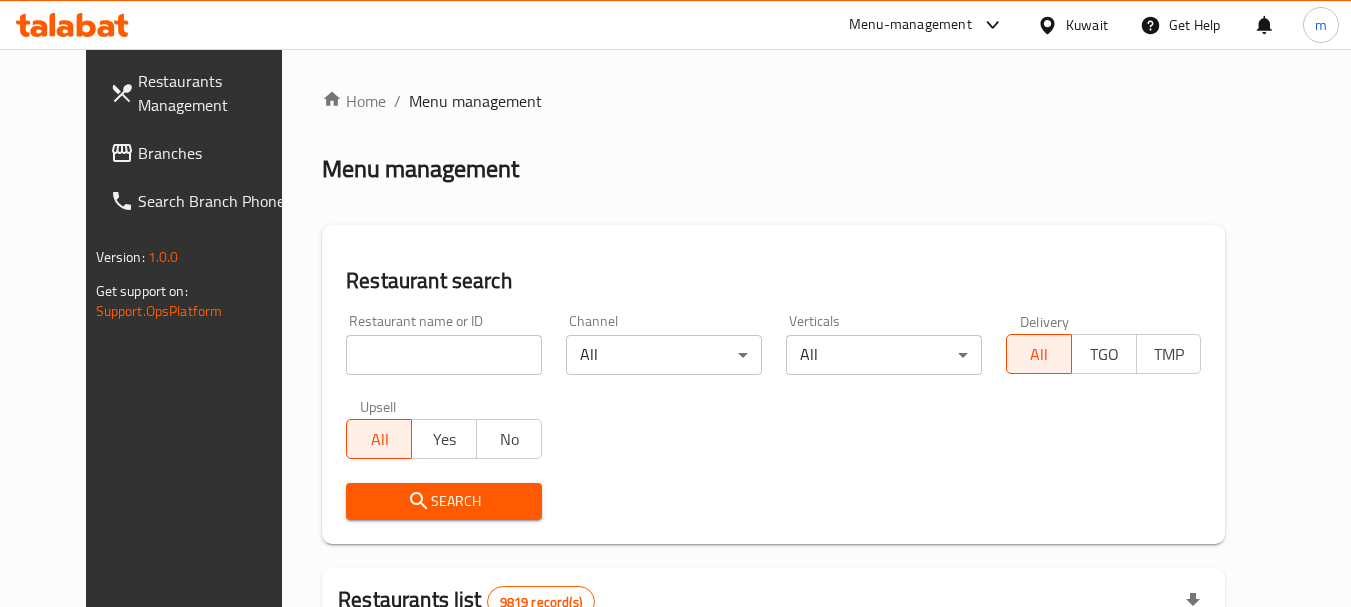 click at bounding box center (444, 355) 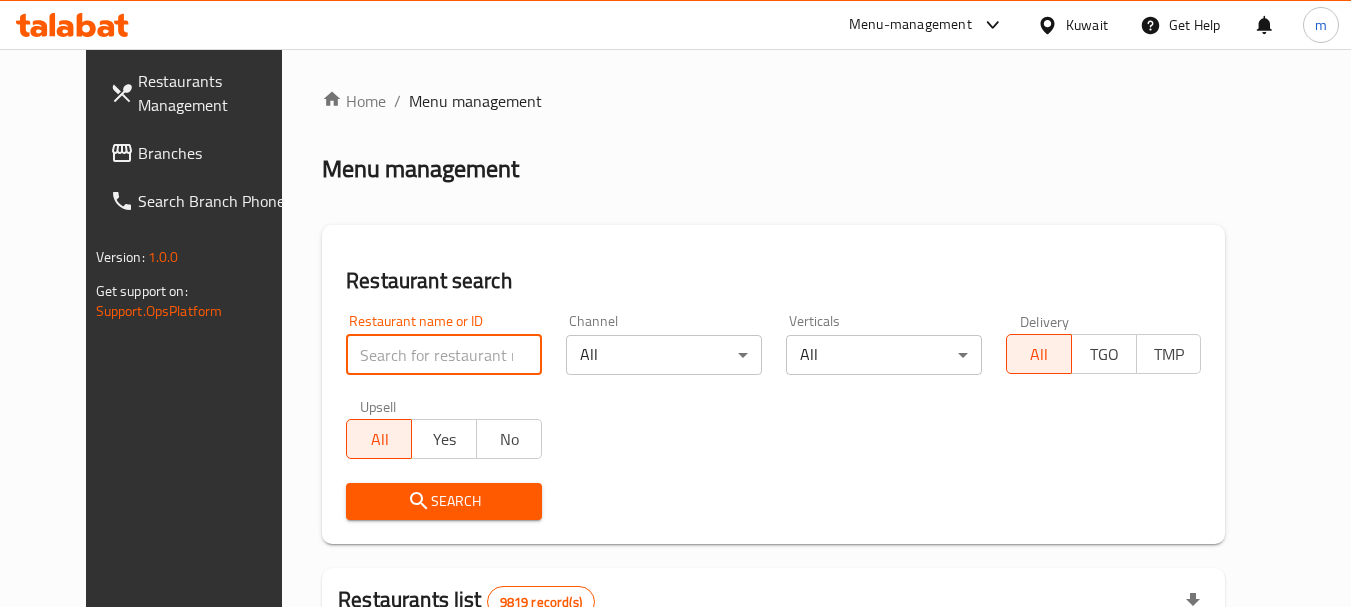 paste on "[NUMBER]" 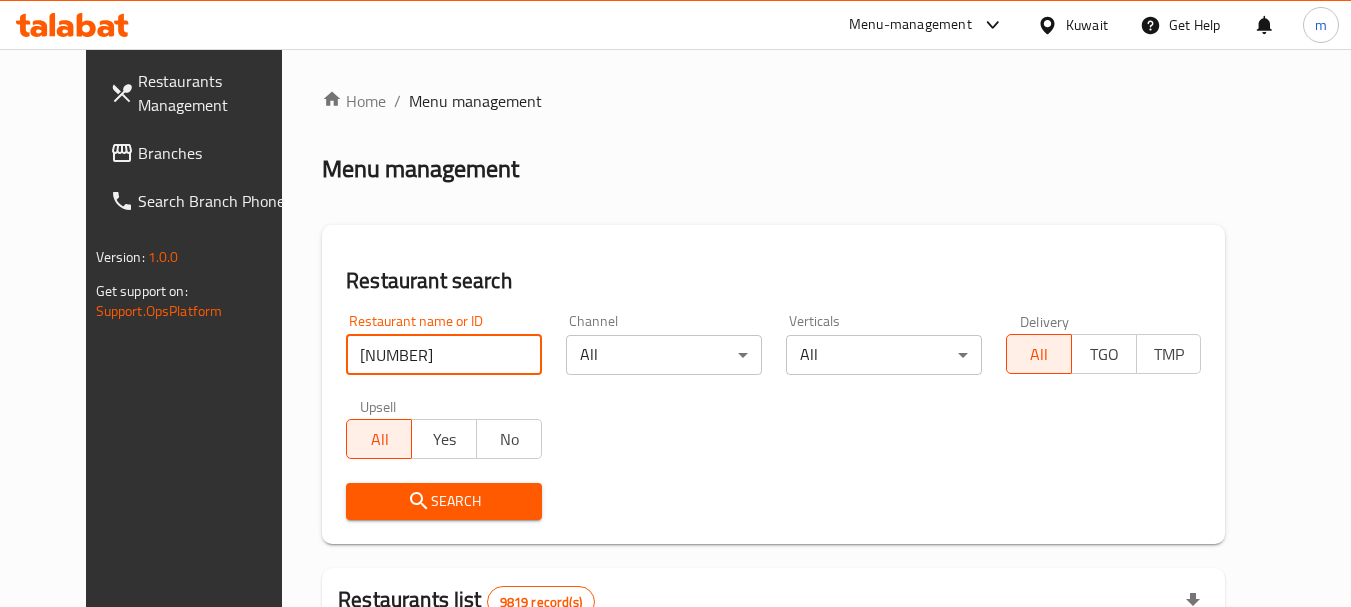 type on "[NUMBER]" 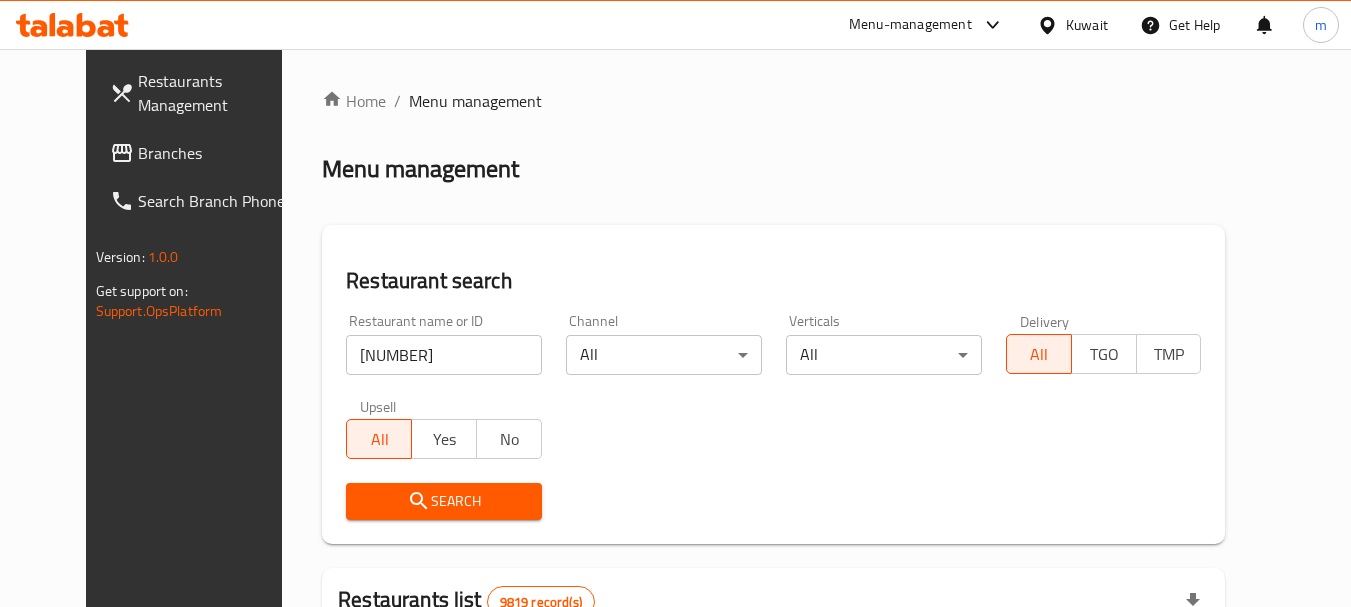 click on "Search" at bounding box center (444, 501) 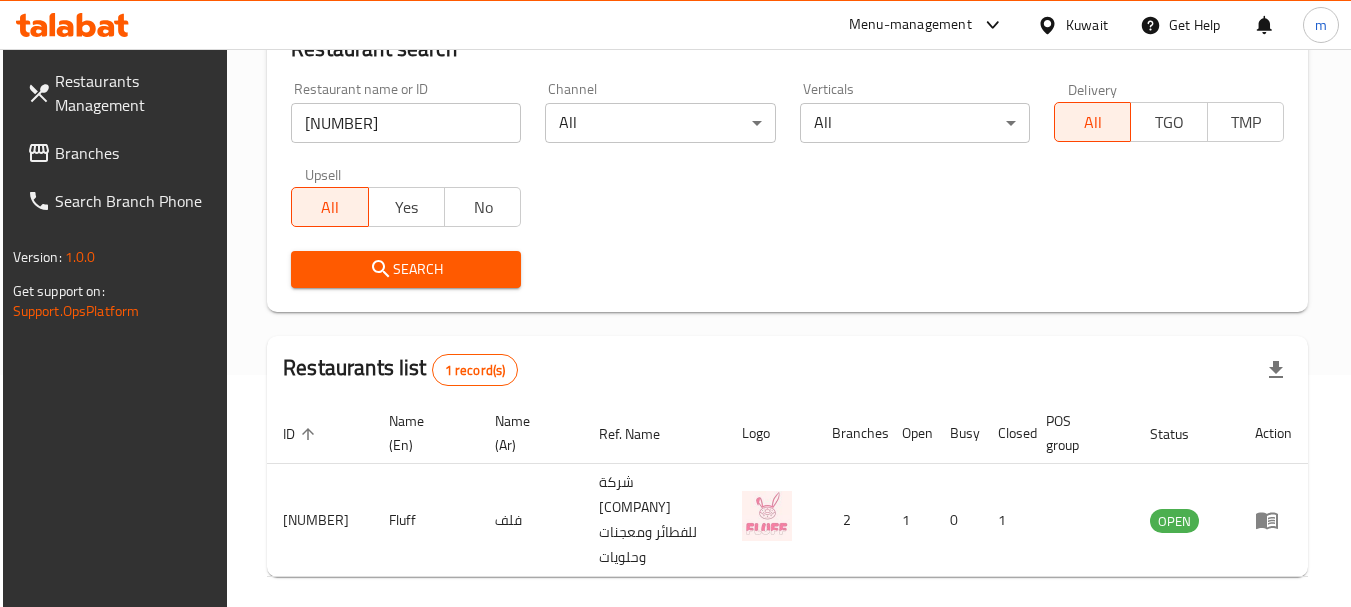 scroll, scrollTop: 285, scrollLeft: 0, axis: vertical 